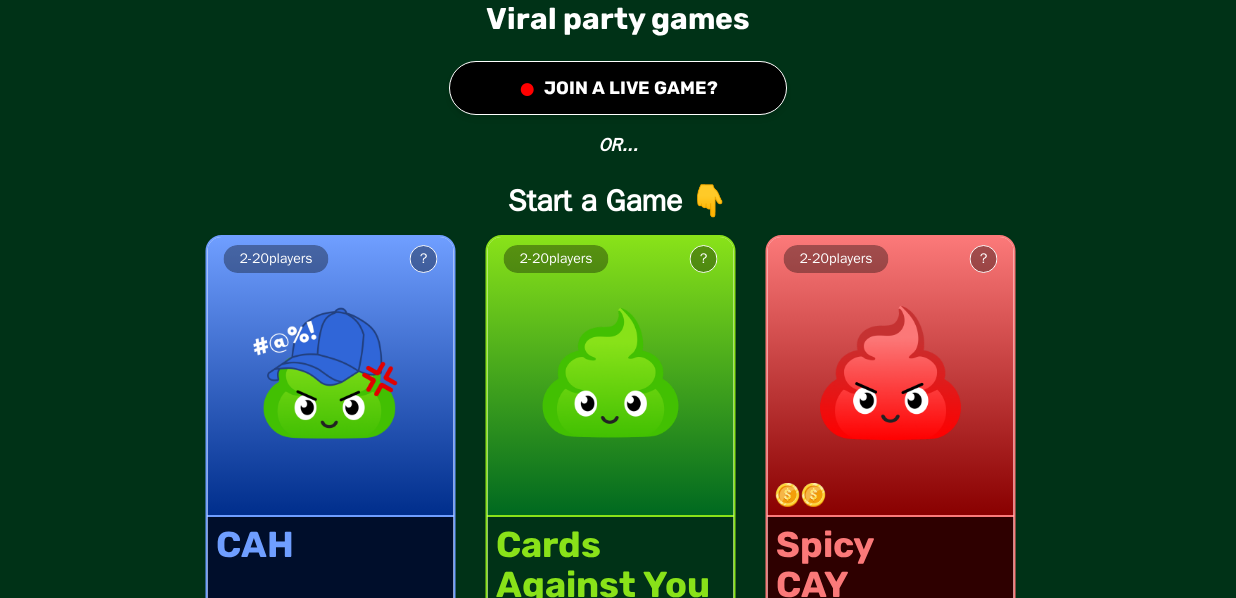 scroll, scrollTop: 0, scrollLeft: 0, axis: both 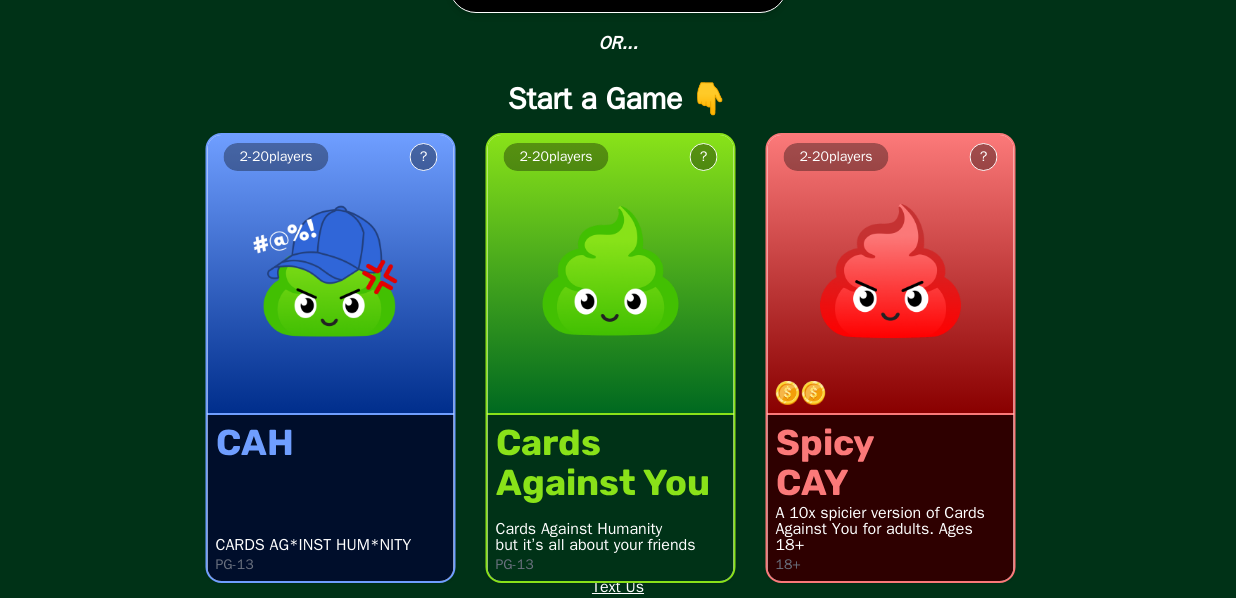 click on "Cards Against You Cards Against Humanity but it’s all about your friends PG-13" at bounding box center [611, 498] 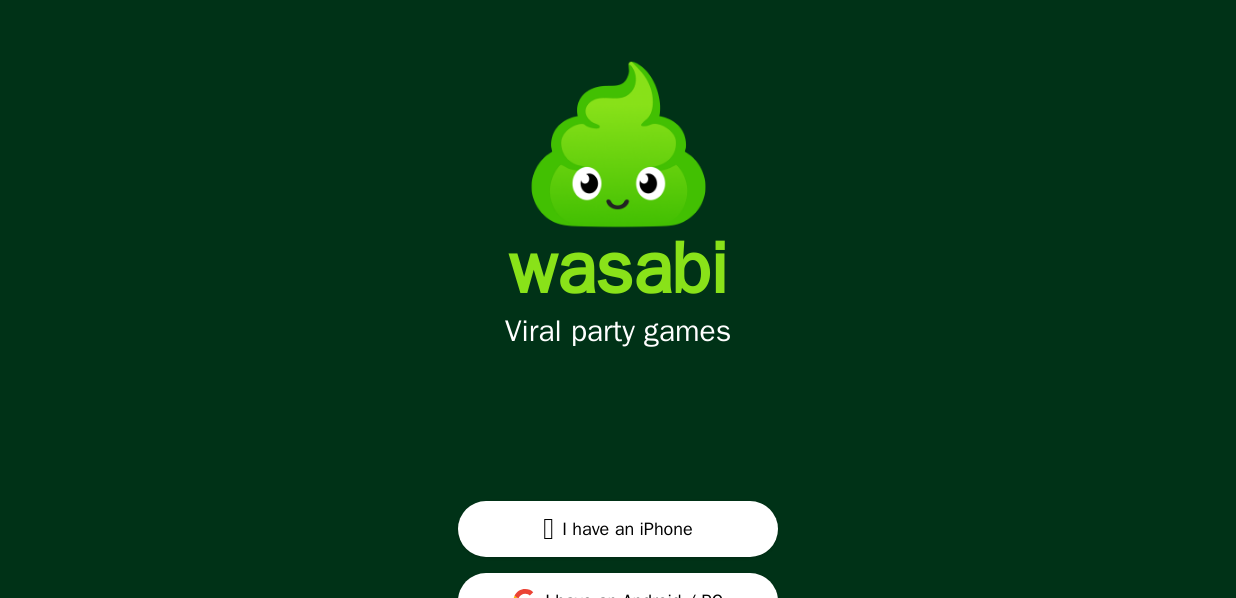 scroll, scrollTop: 95, scrollLeft: 0, axis: vertical 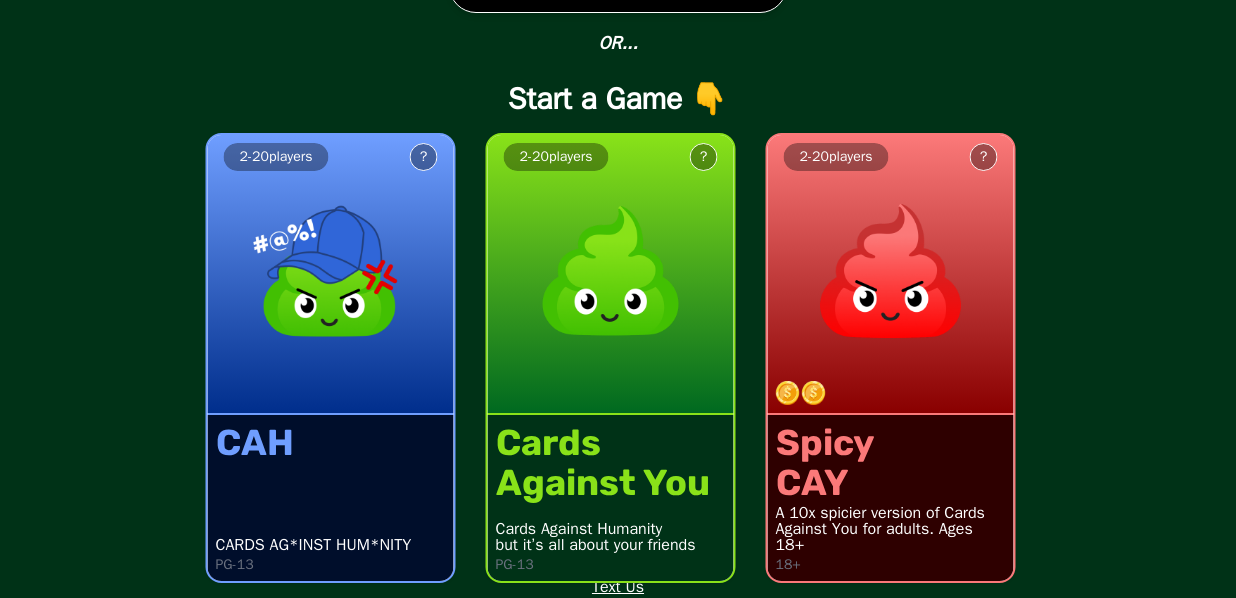 click on "wasabi Viral party games ● JOIN A LIVE GAME? OR... Start a Game 👇 2 - 20  players ? CAH CARDS AG*INST HUM*NITY PG-13 2 - 20  players ? Cards Against You Cards Against Humanity but it’s all about your friends PG-13 2 - 20  players ? Spicy CAY A 10x spicier version of Cards Against You for adults. Ages 18+ 18+ Text Us" at bounding box center [618, 197] 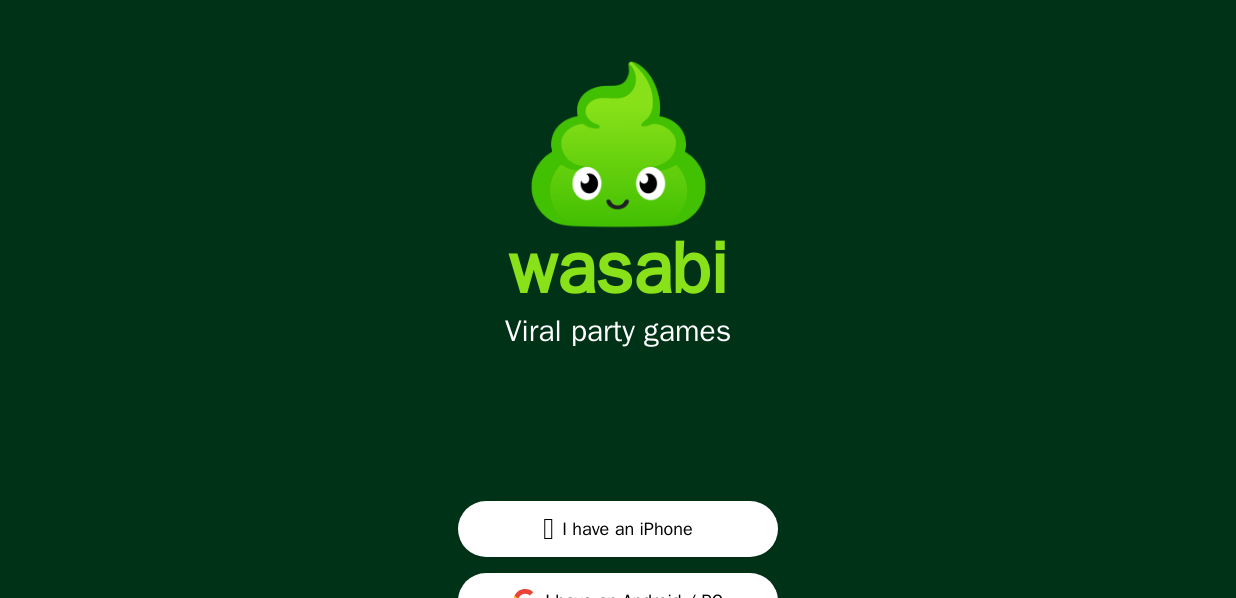 scroll, scrollTop: 95, scrollLeft: 0, axis: vertical 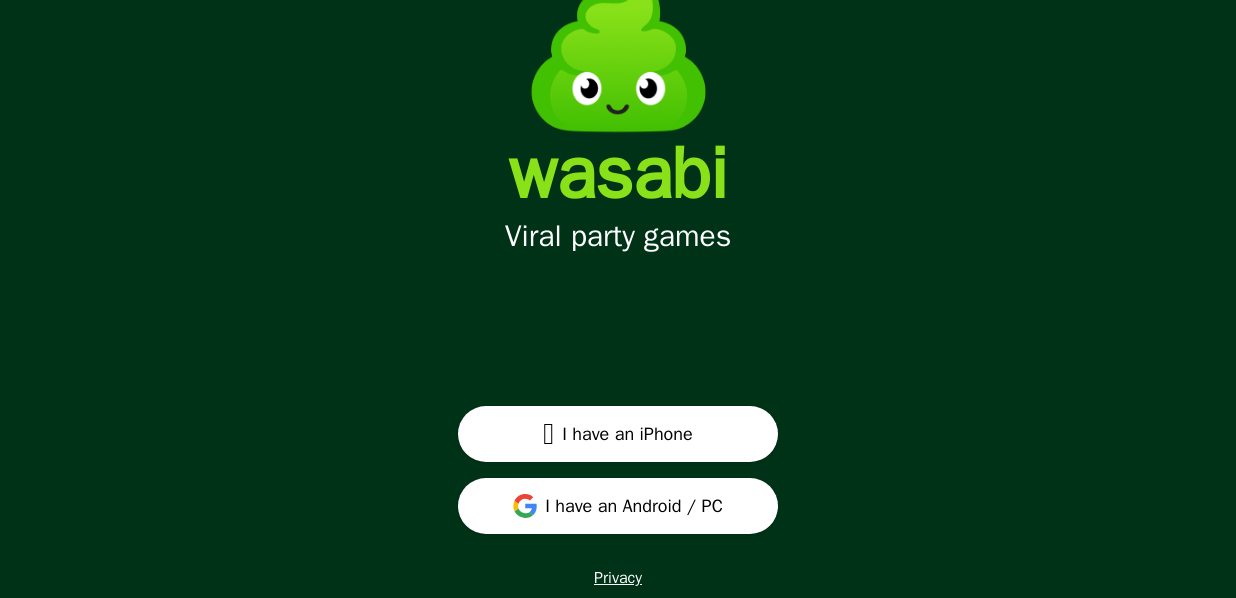 click on "I have an Android / PC" at bounding box center (618, 506) 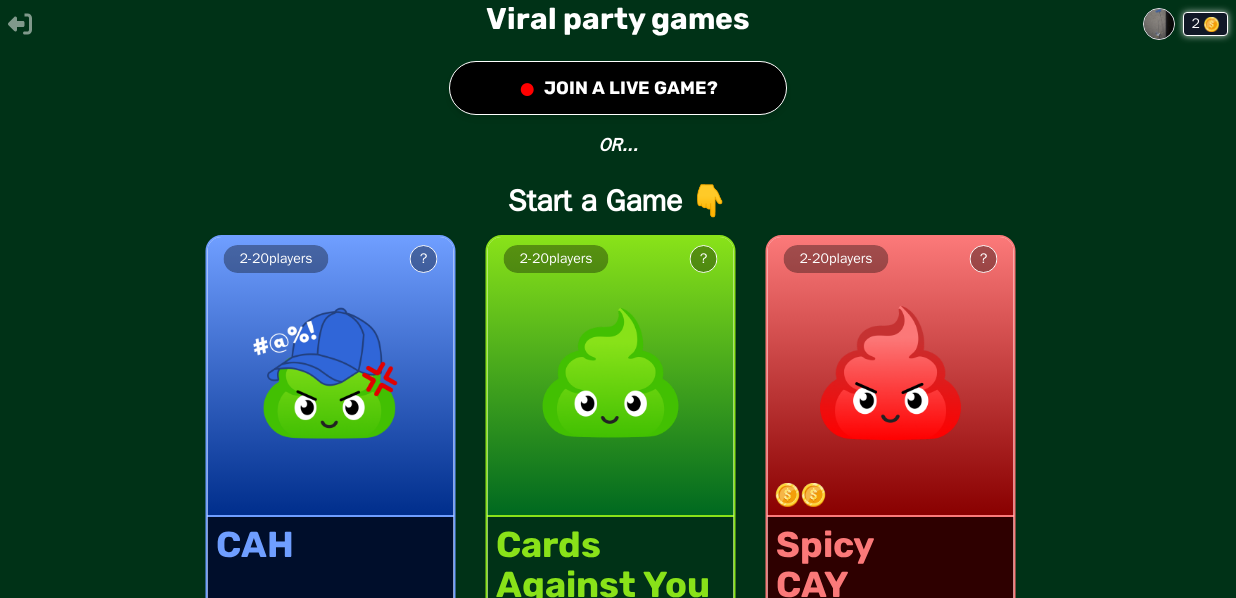scroll, scrollTop: 0, scrollLeft: 0, axis: both 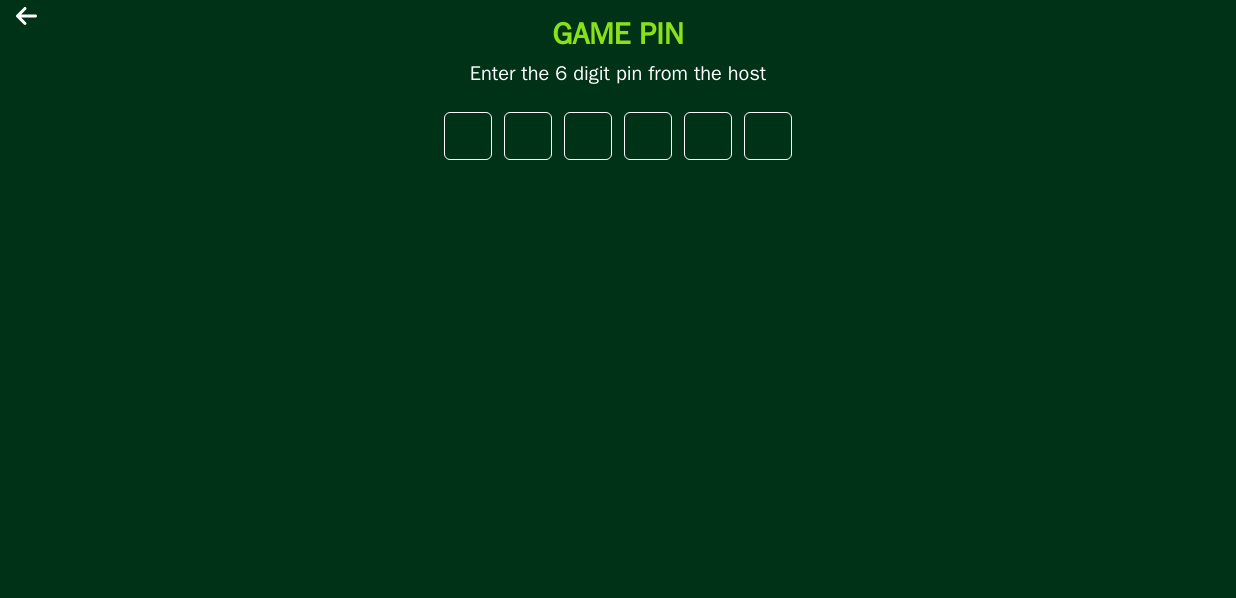 type on "*" 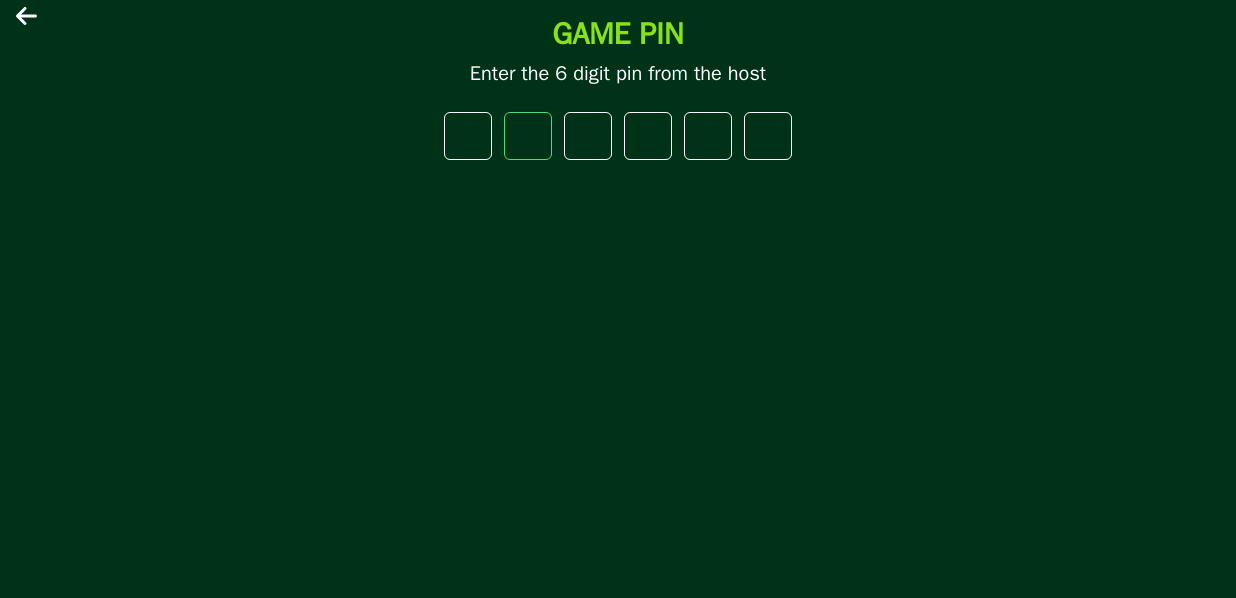 type on "*" 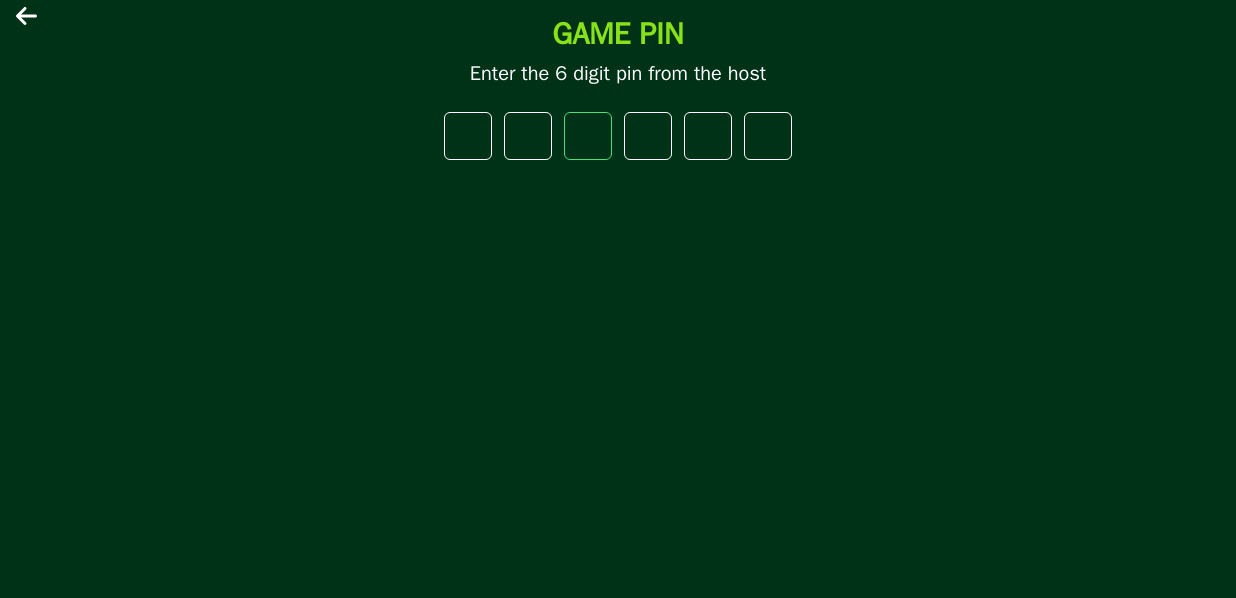 type on "*" 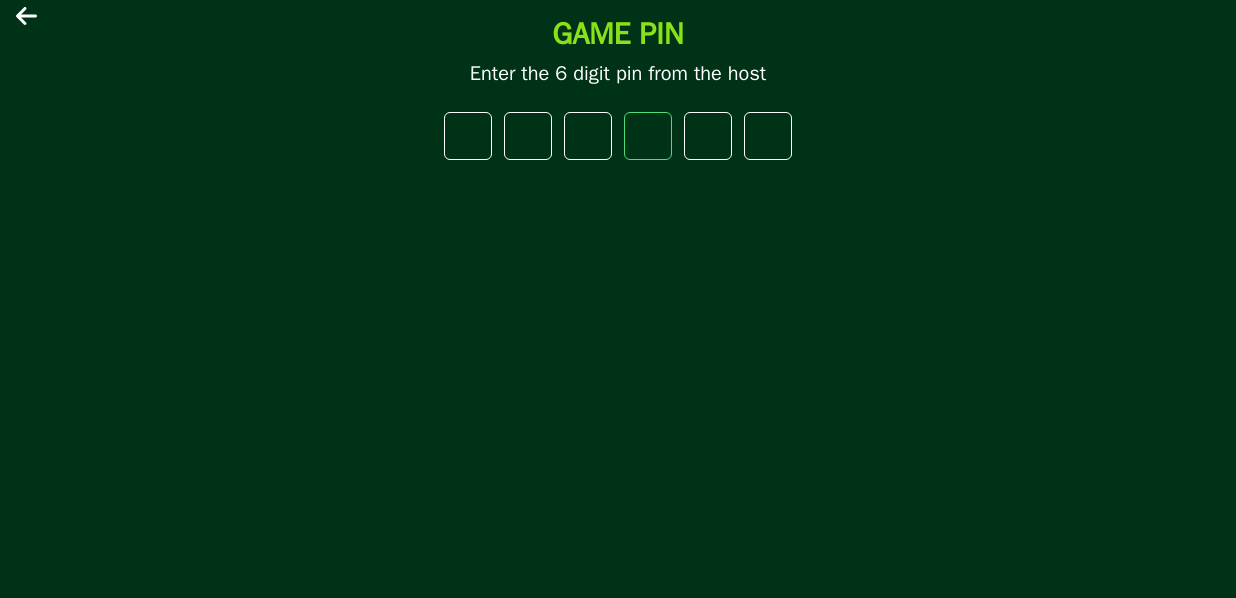 type on "*" 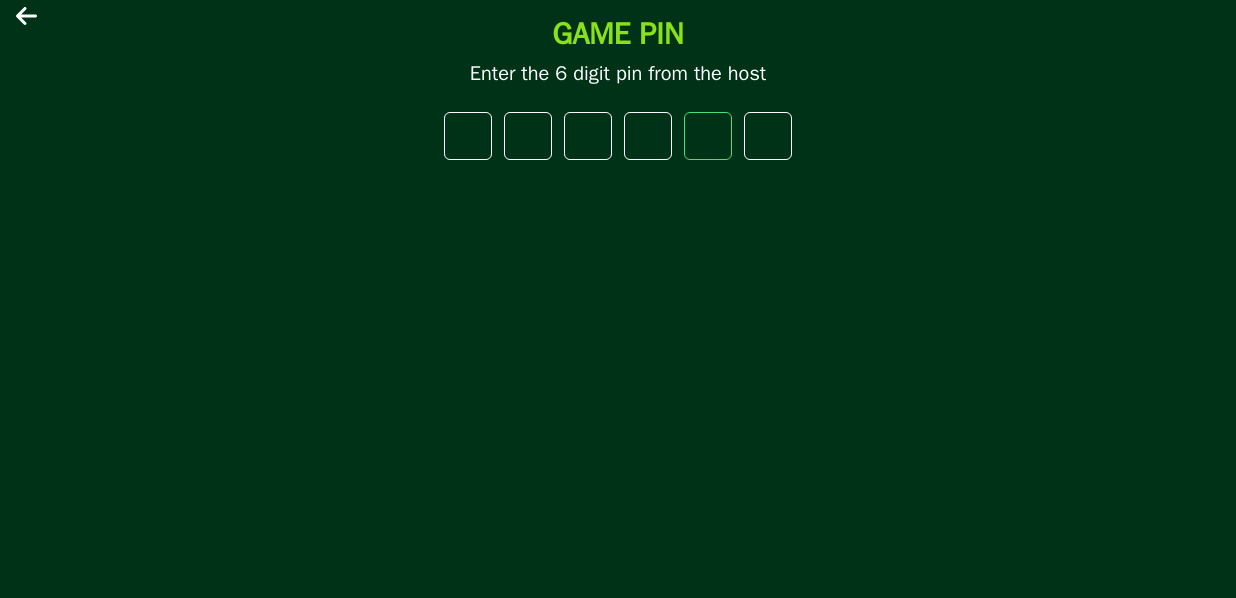 type on "*" 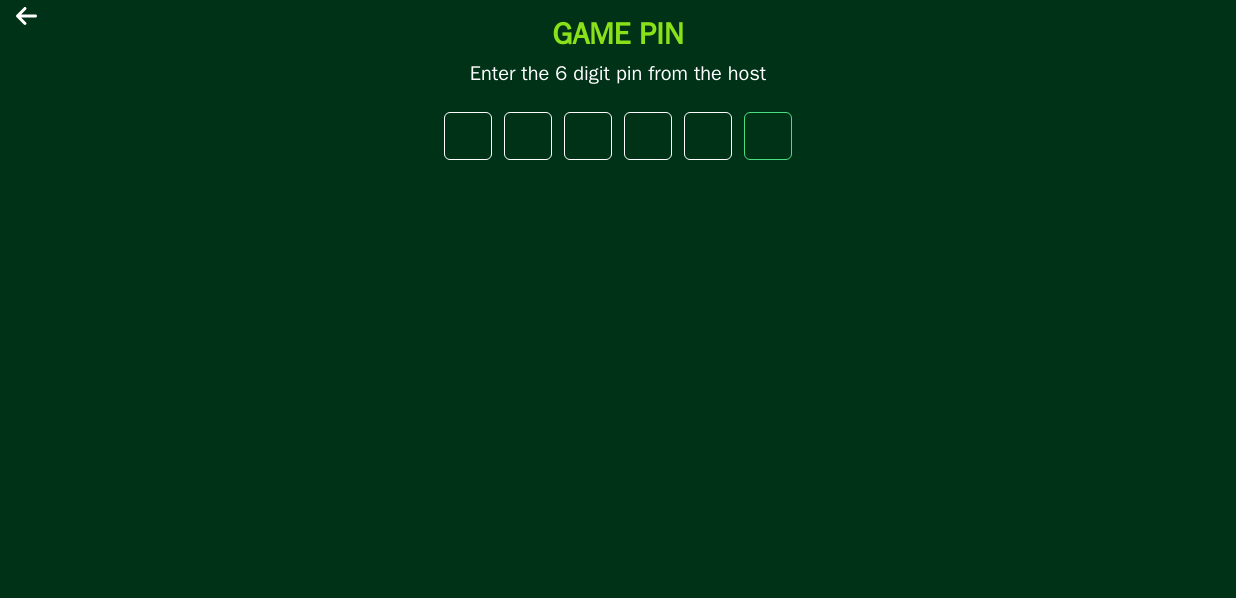 type on "*" 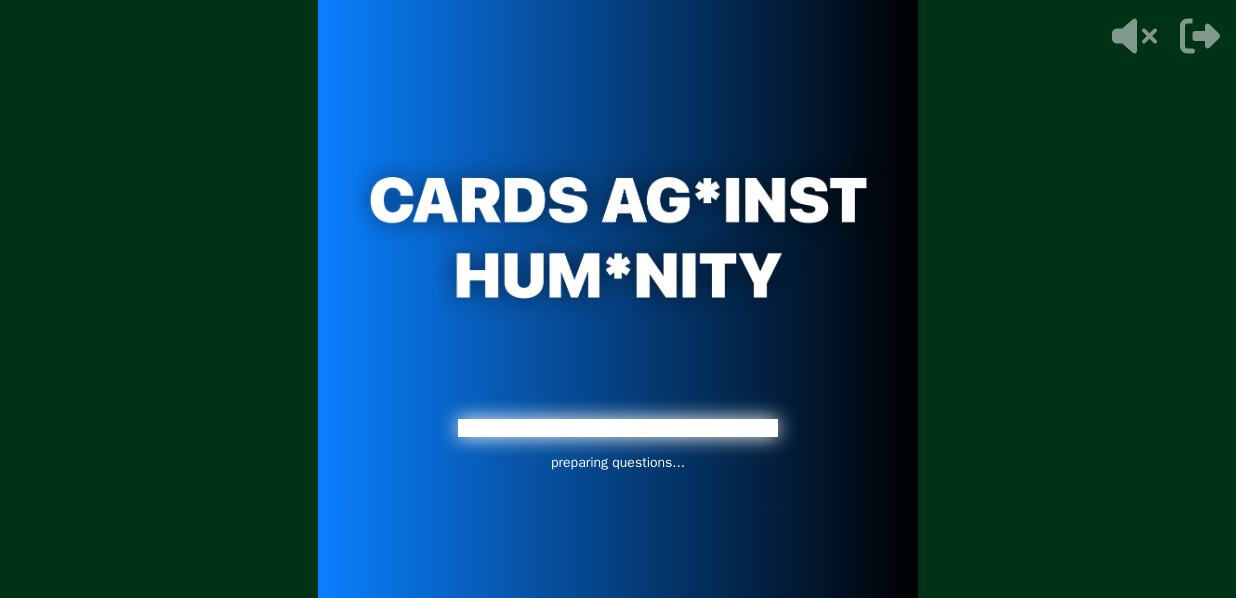 scroll, scrollTop: 0, scrollLeft: 0, axis: both 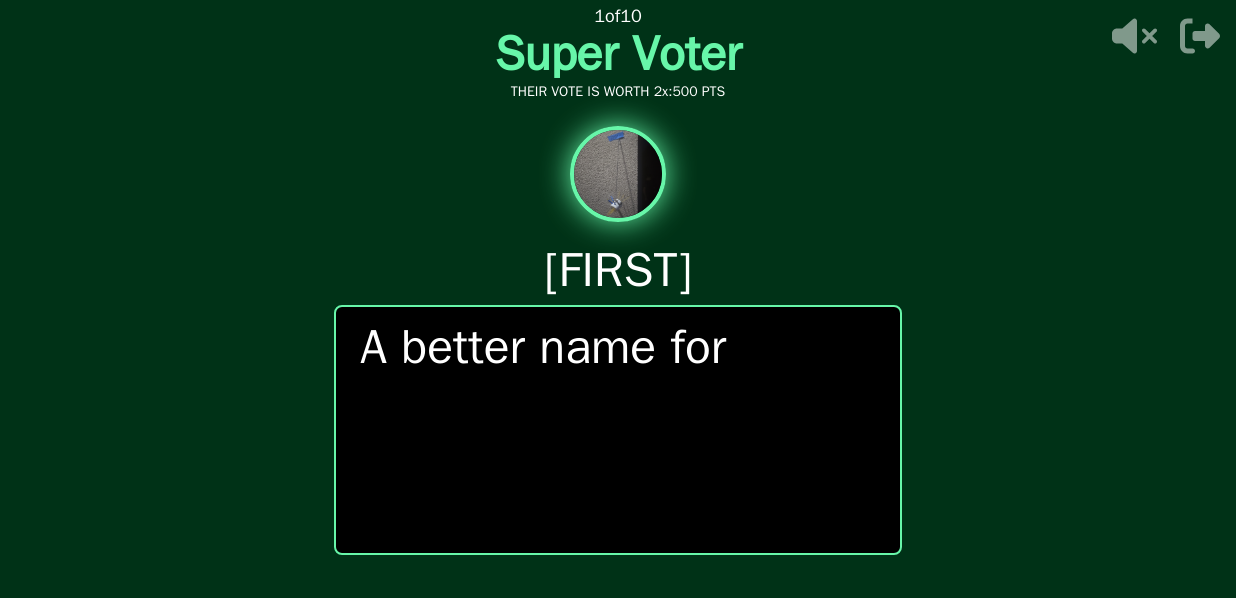 click 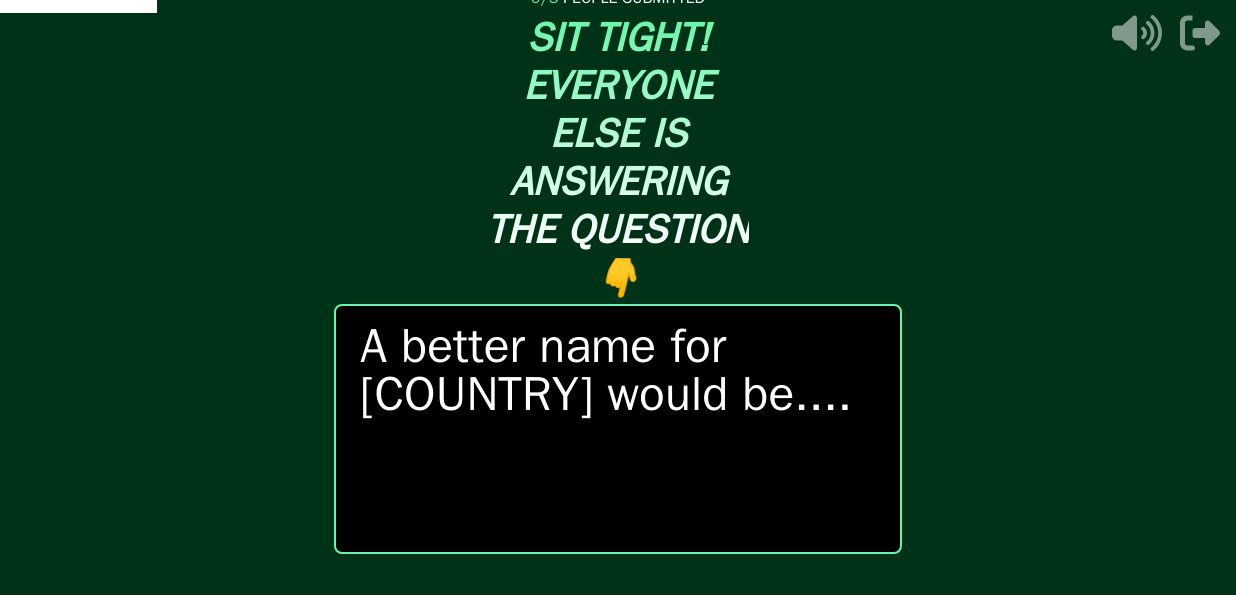 scroll, scrollTop: 5, scrollLeft: 0, axis: vertical 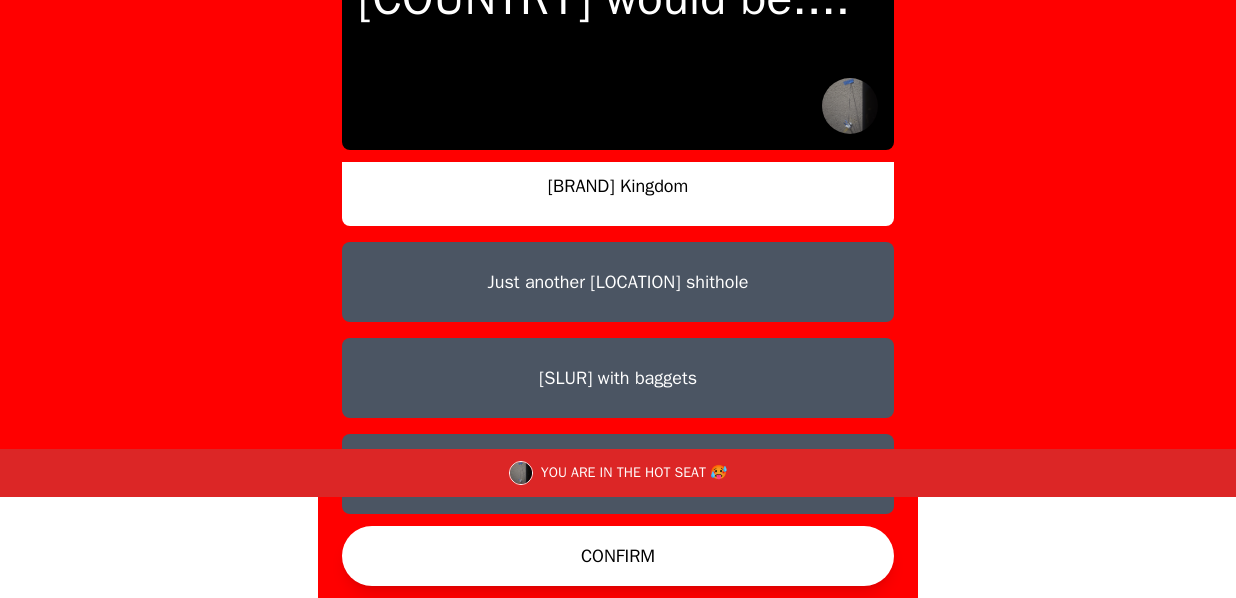click on "Faggots with baggets" at bounding box center [618, 378] 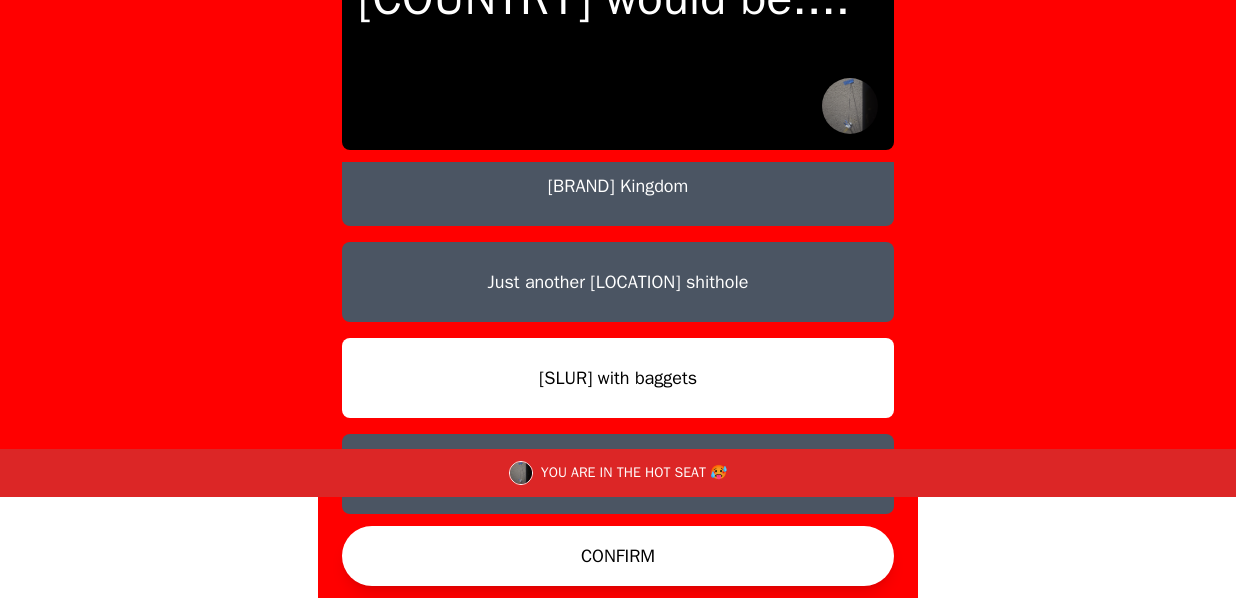 click on "CONFIRM" at bounding box center (618, 556) 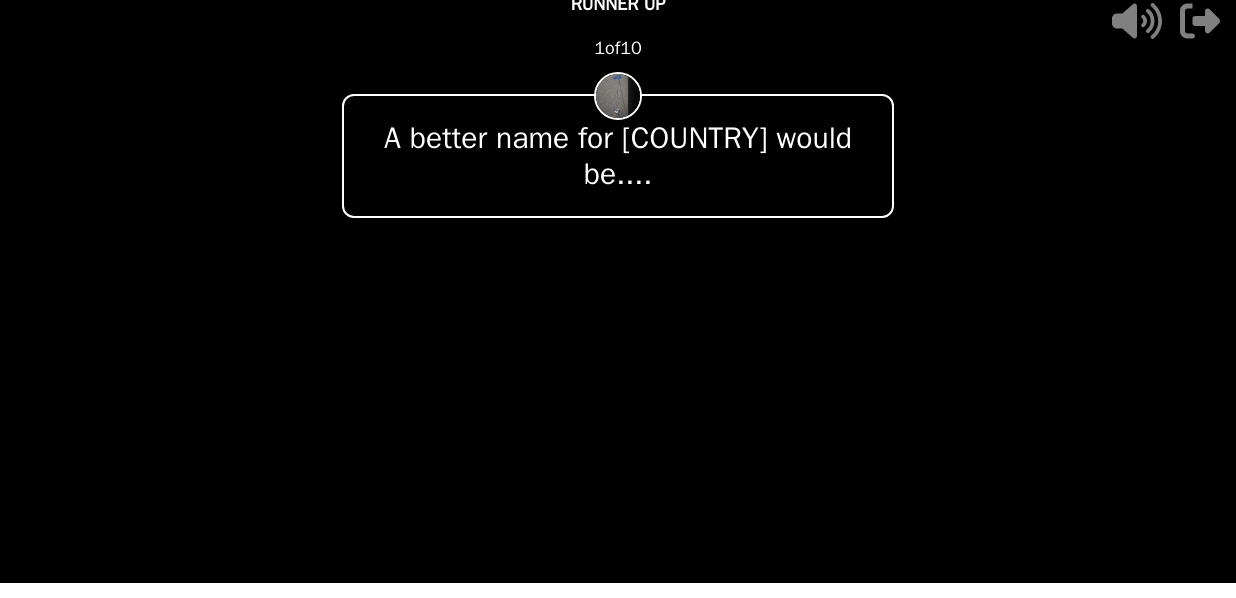 scroll, scrollTop: 0, scrollLeft: 0, axis: both 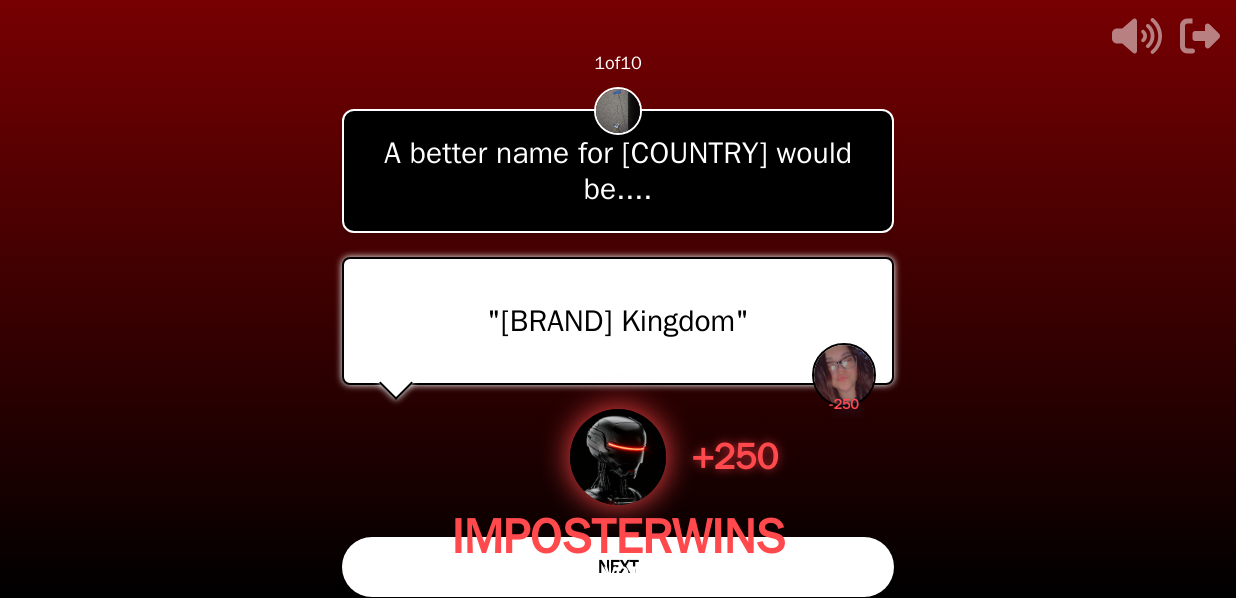 click on "NEXT" at bounding box center [618, 567] 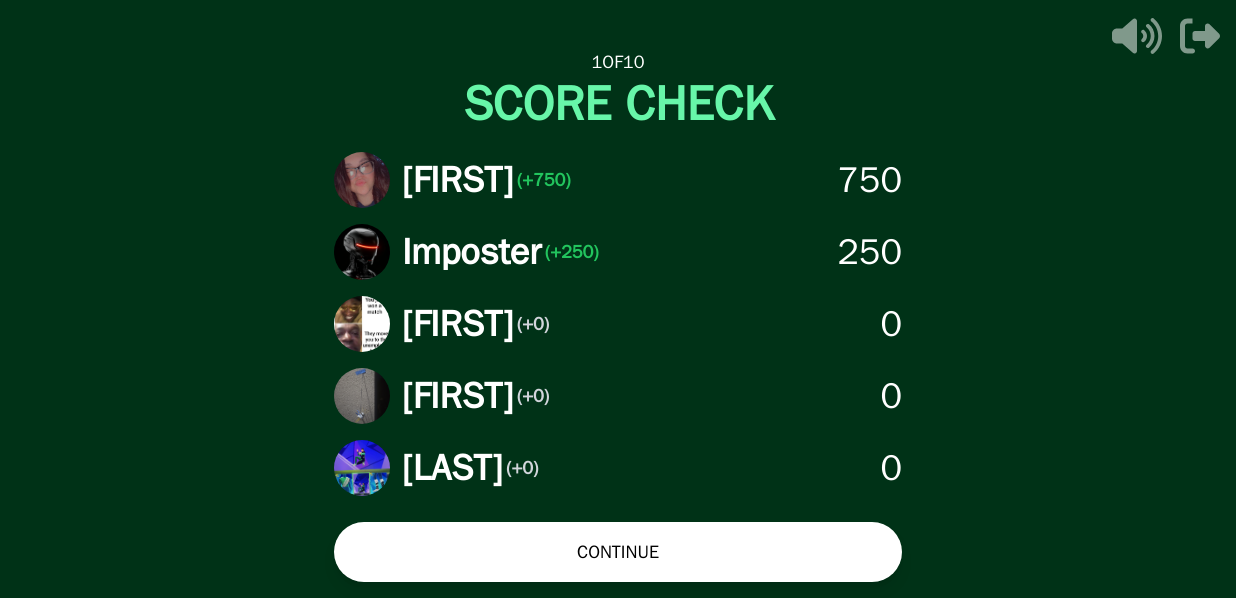 click on "CONTINUE" at bounding box center (618, 552) 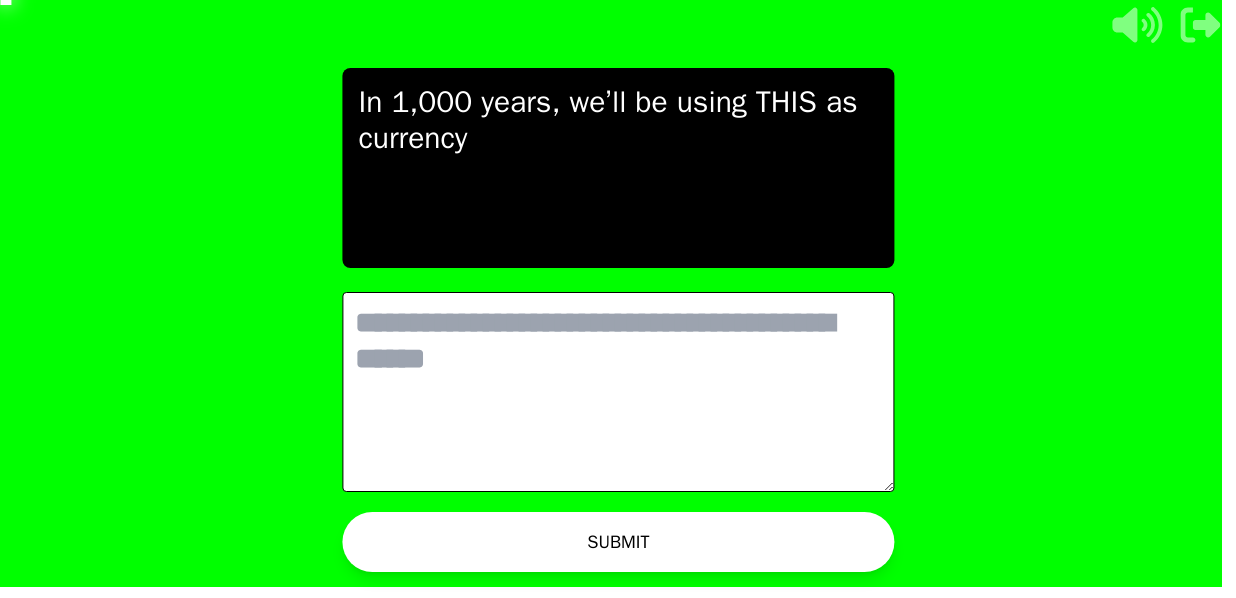 scroll, scrollTop: 0, scrollLeft: 0, axis: both 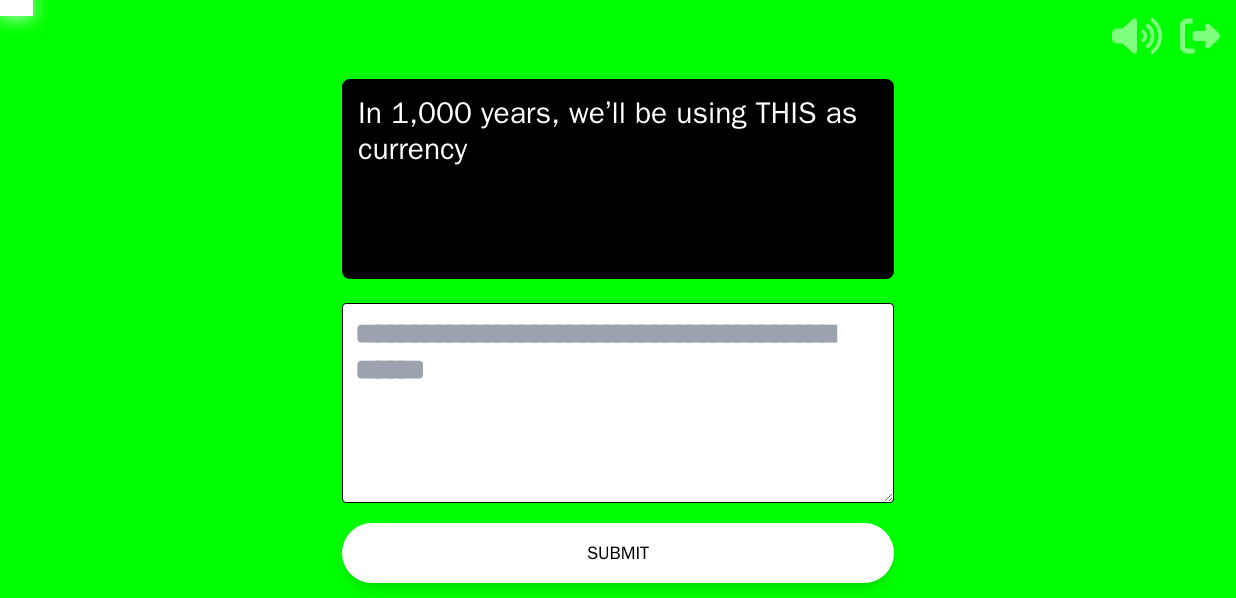 click at bounding box center [618, 403] 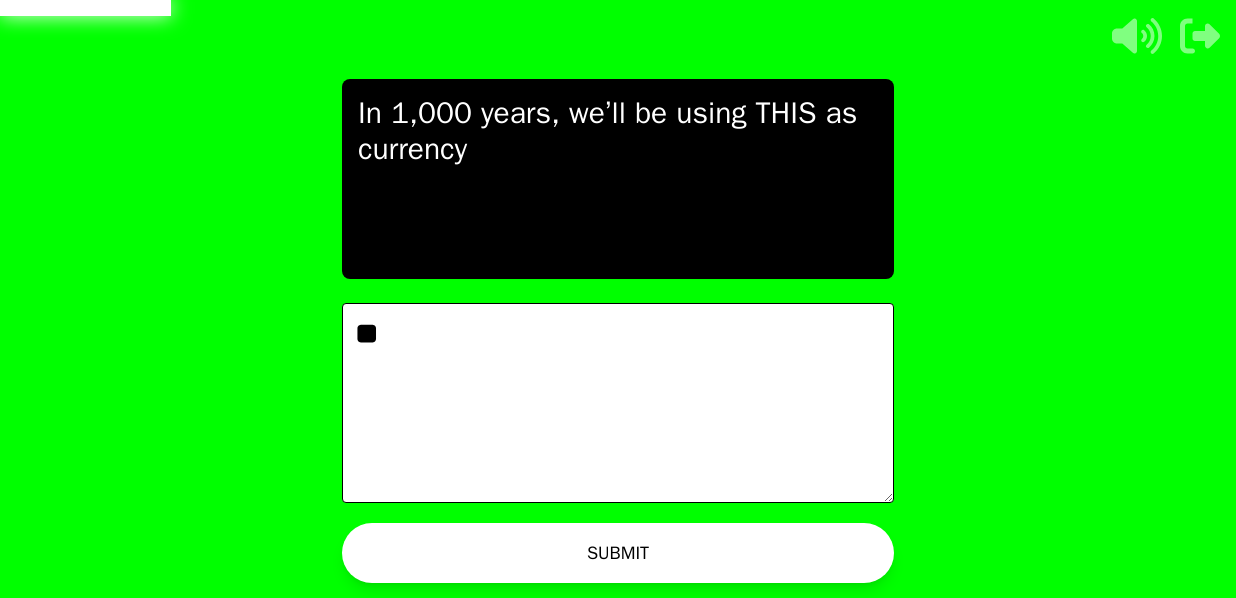 type on "*" 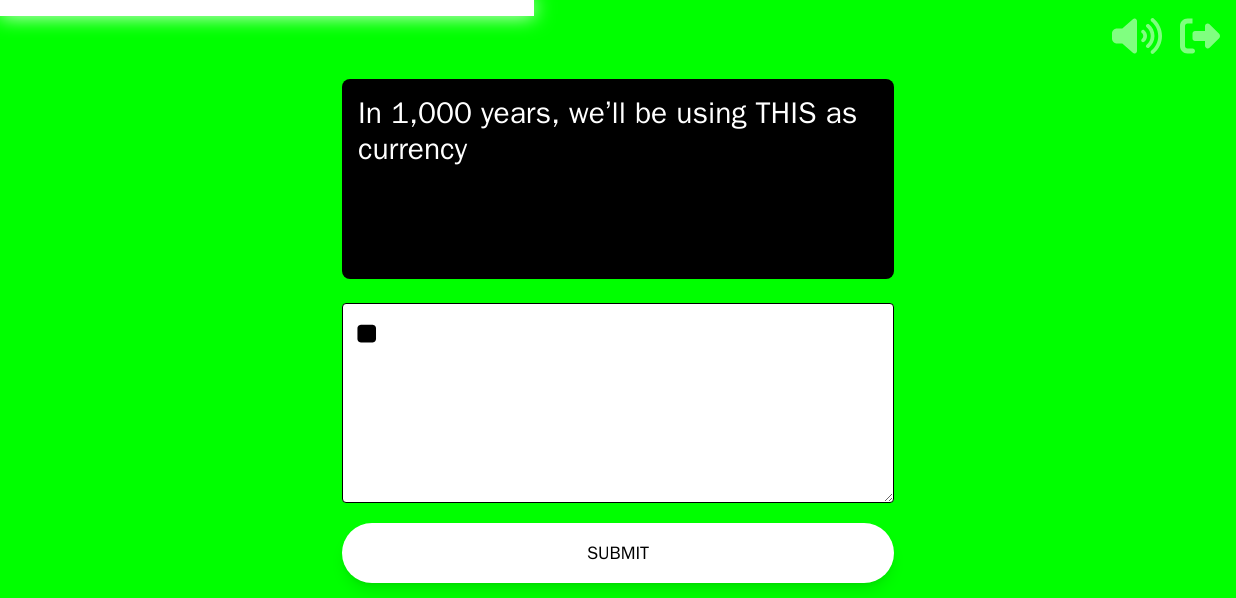 type on "*" 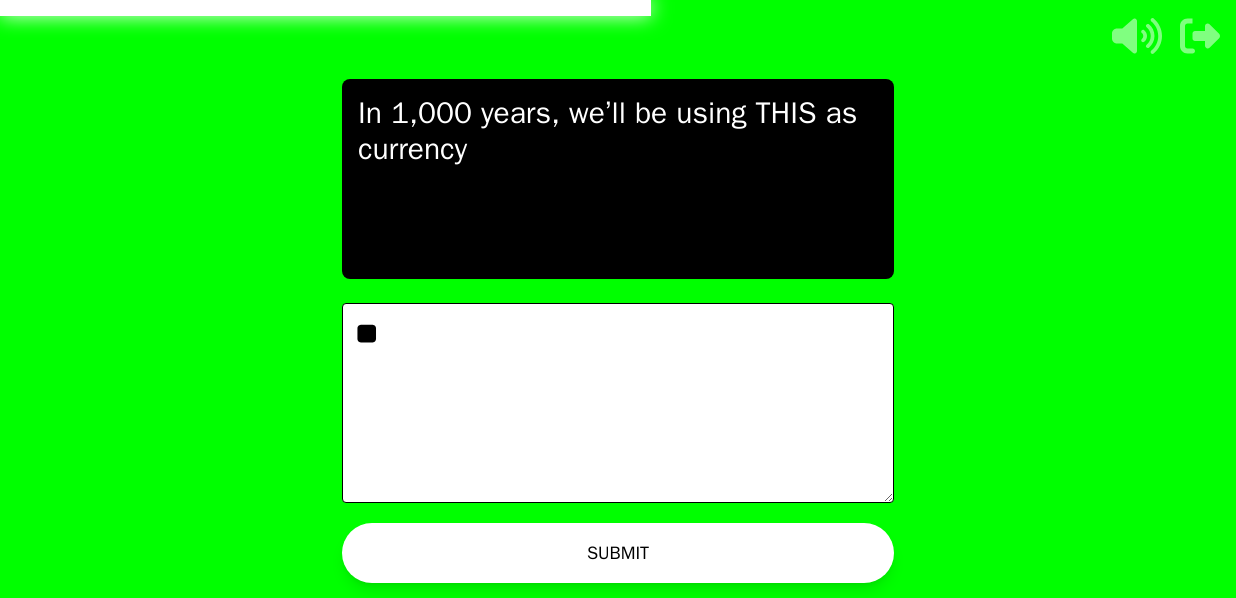 type on "*" 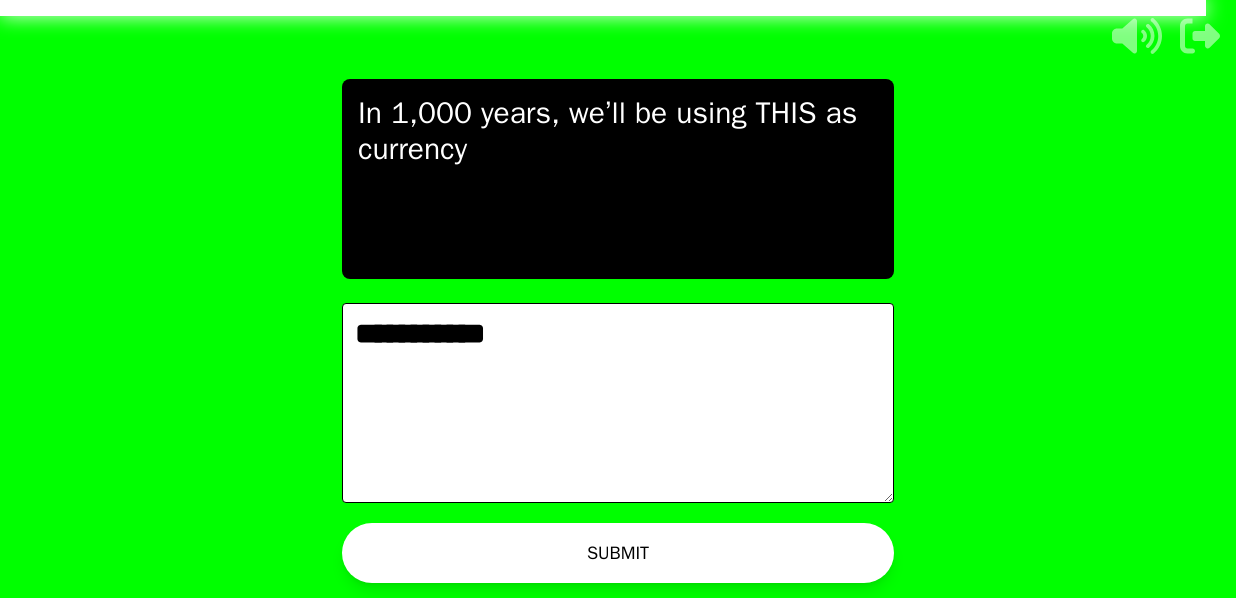 type on "**********" 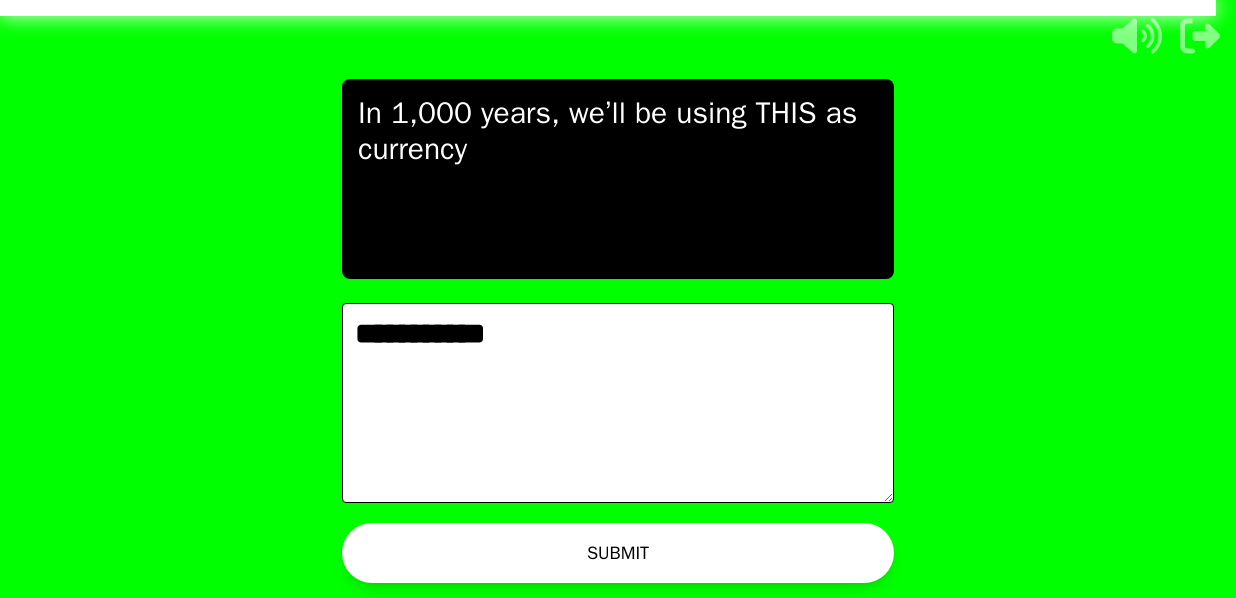 click on "SUBMIT" at bounding box center (618, 553) 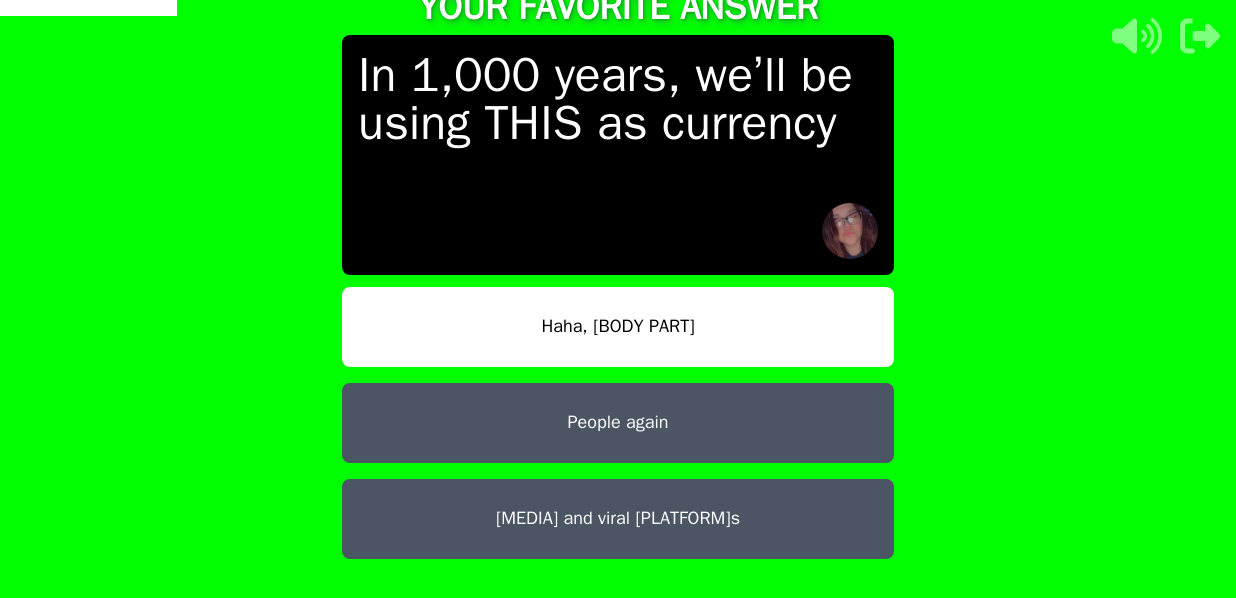 click on "People again" at bounding box center (618, 423) 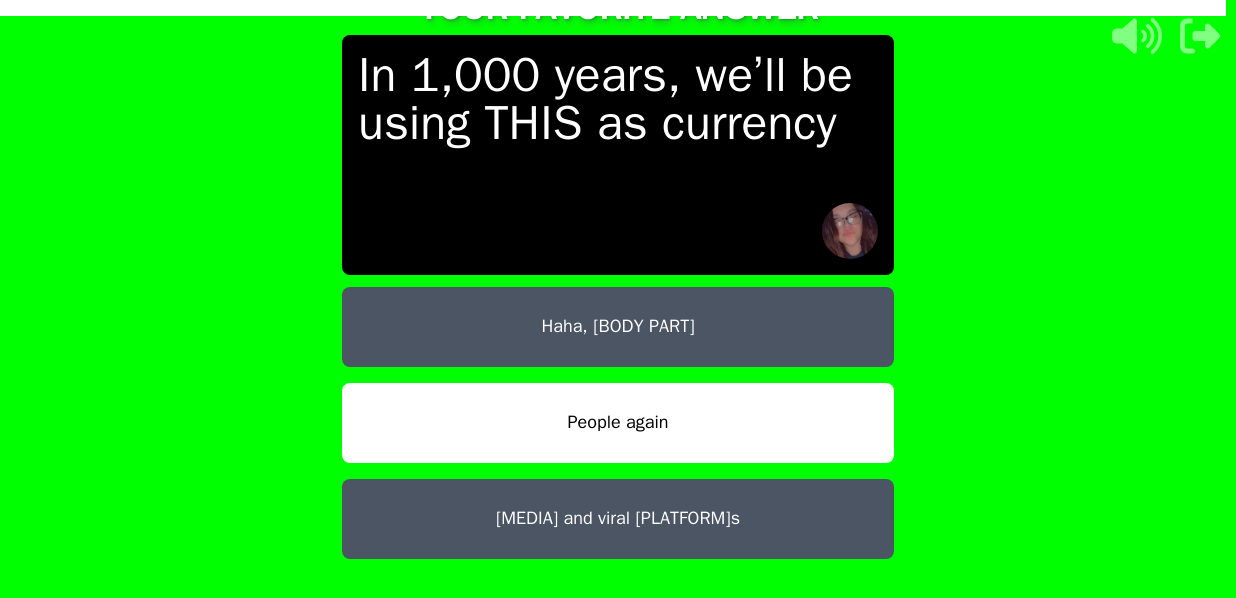 click on "People again" at bounding box center (618, 423) 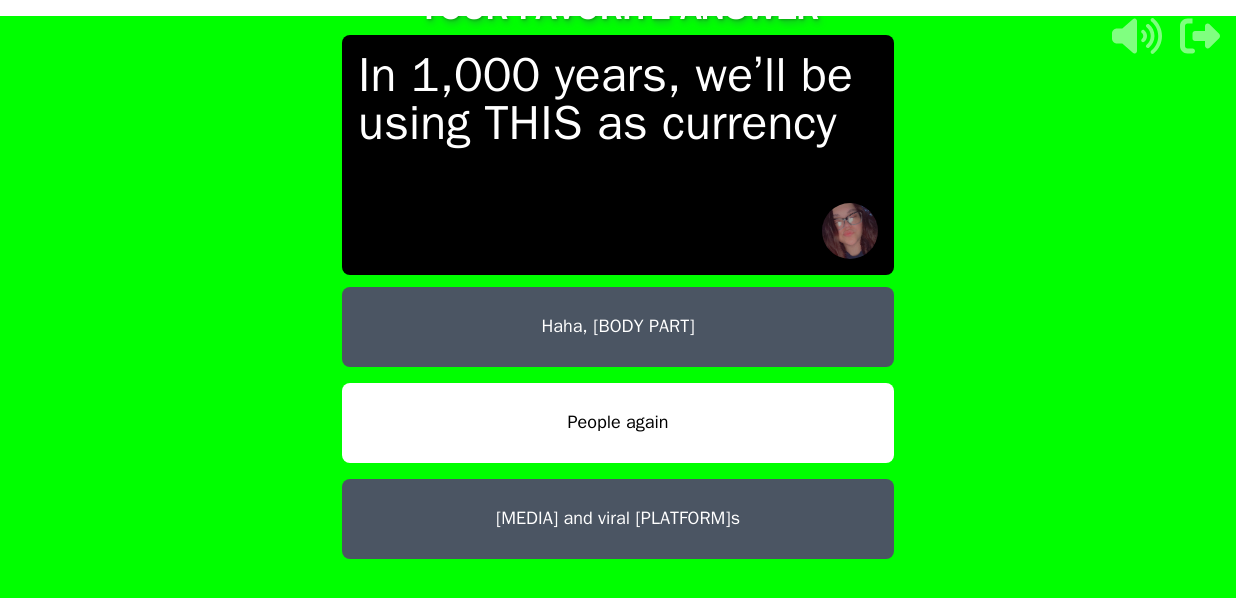 click on "TAP AND CONFIRM TO VOTE FOR YOUR FAVORITE ANSWER In 1,000 years, we’ll be using THIS as currency Haha, Coochie People again  Memes and viral TikToks CONFIRM" at bounding box center (618, 299) 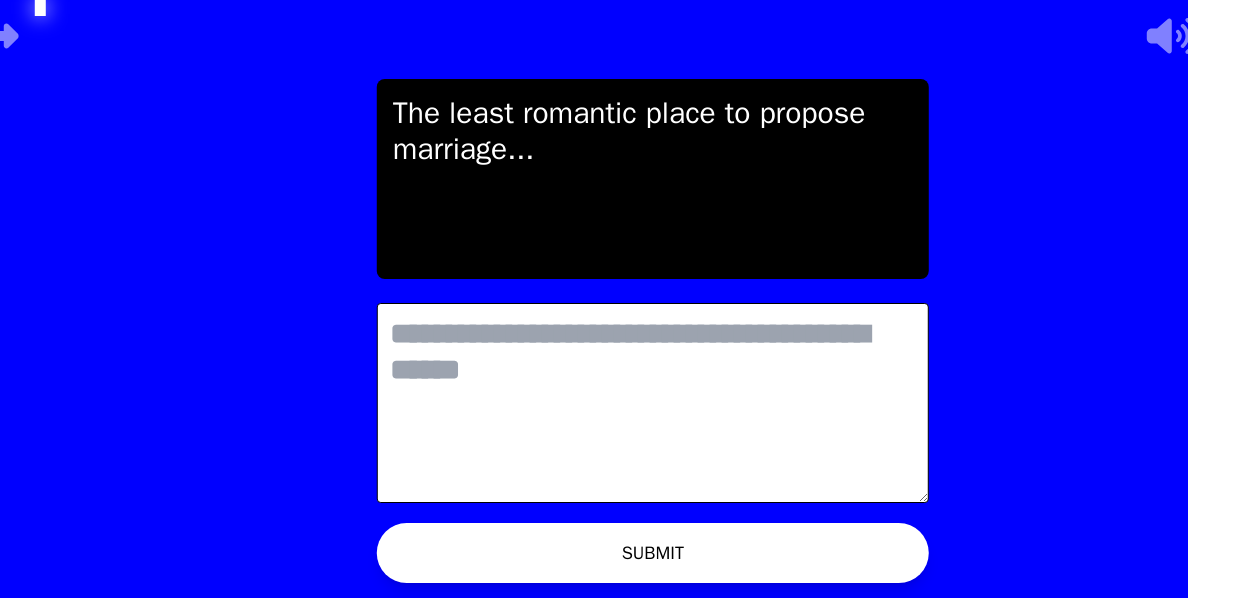 scroll, scrollTop: 0, scrollLeft: 0, axis: both 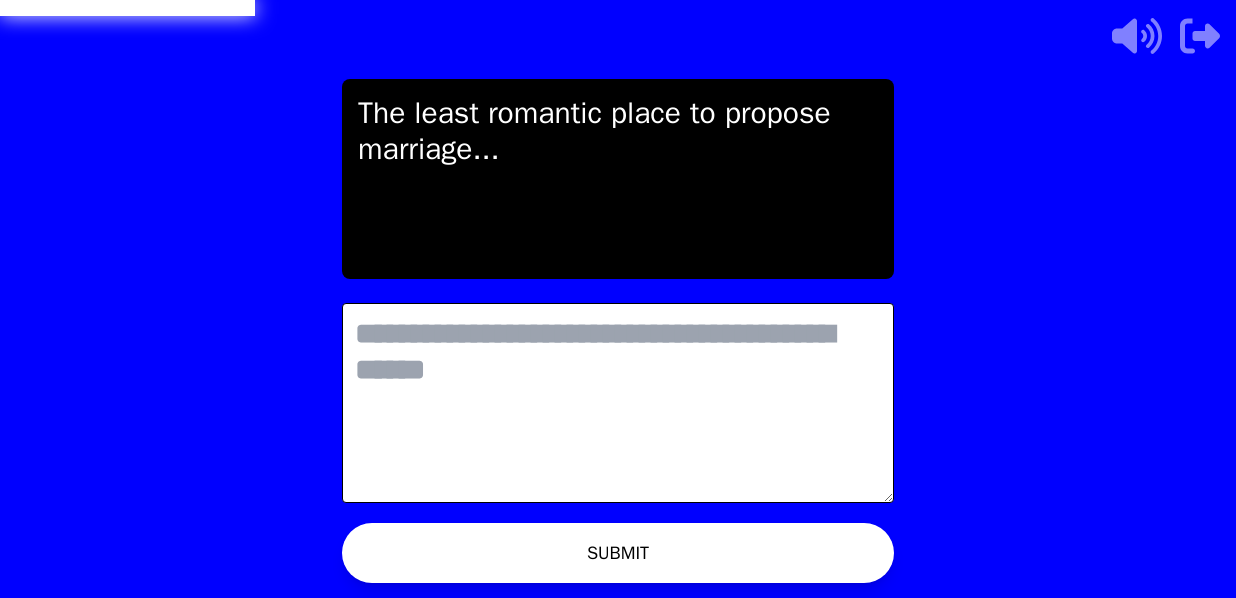 click at bounding box center [618, 403] 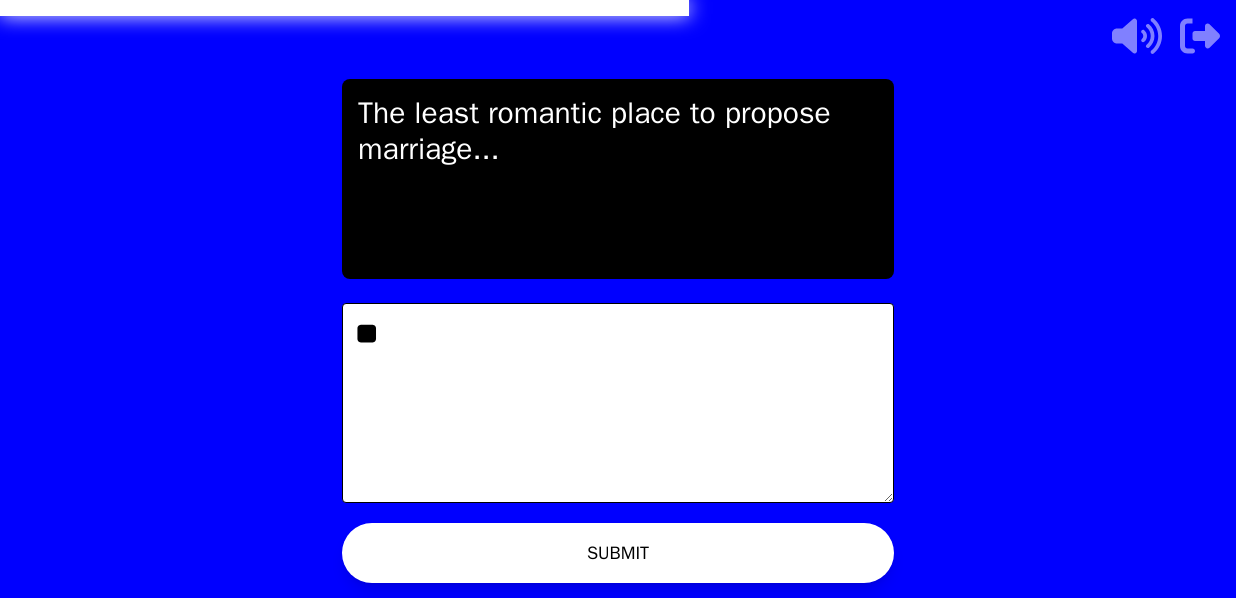 type on "*" 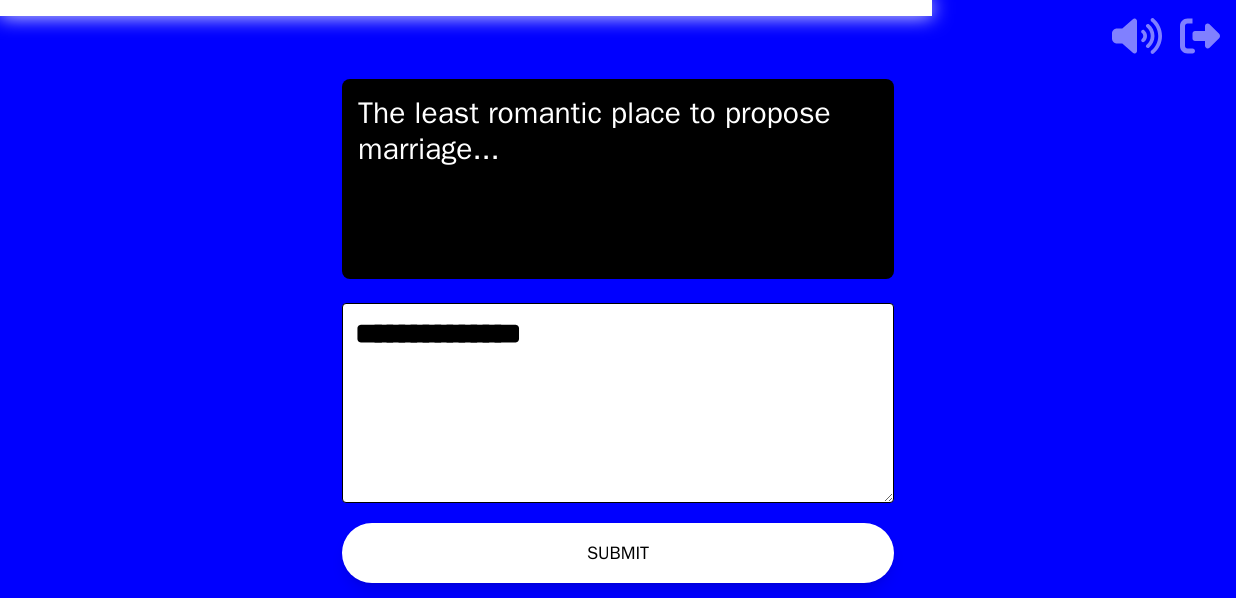 type on "**********" 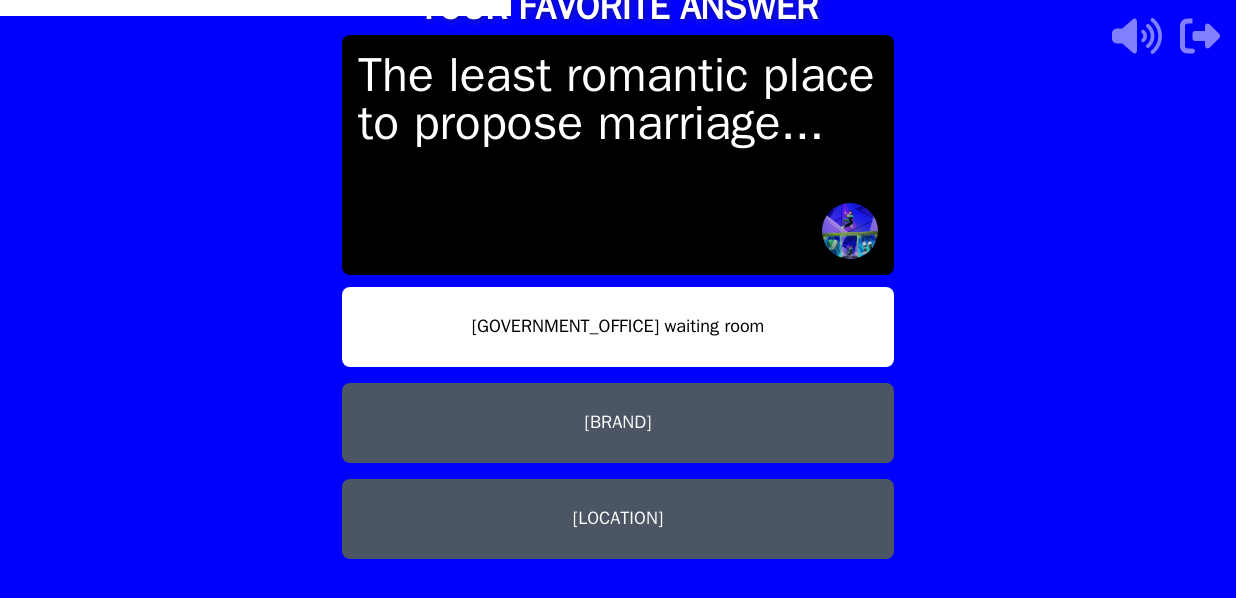 click on "DMV waiting room" at bounding box center [618, 327] 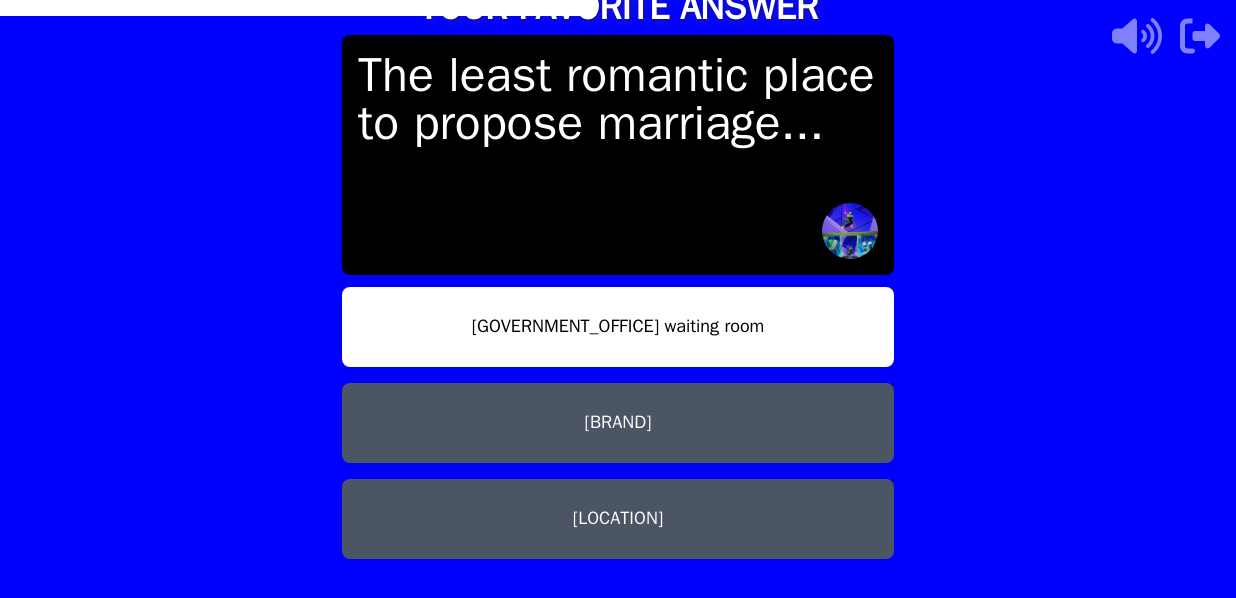 click on "Chilis" at bounding box center [618, 423] 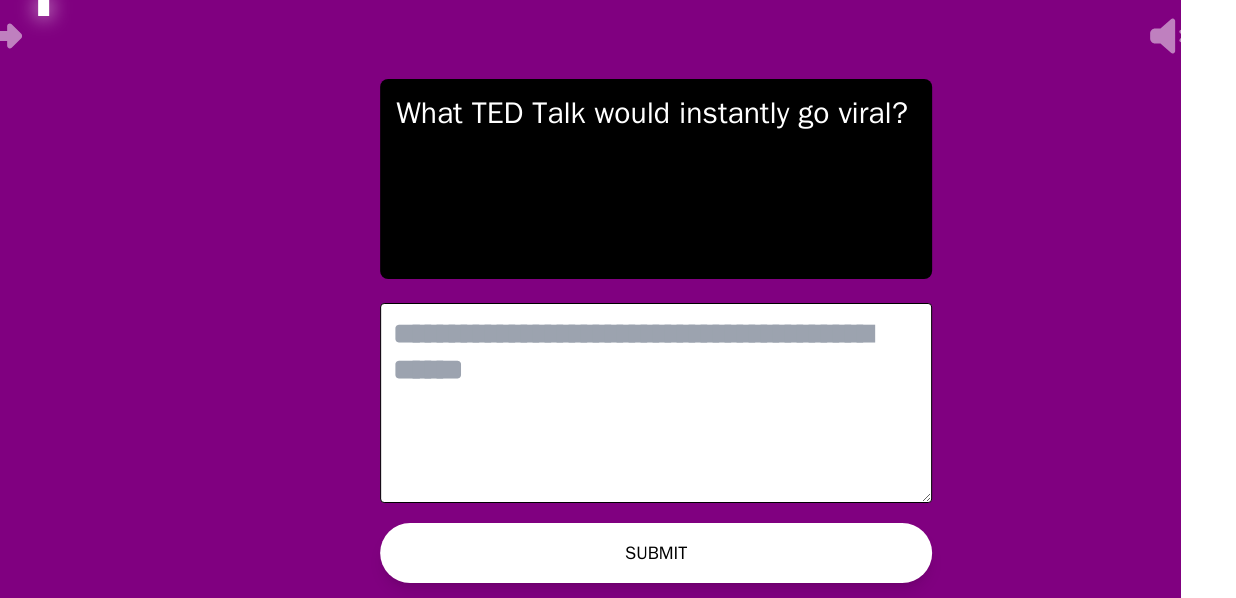 scroll, scrollTop: 0, scrollLeft: 0, axis: both 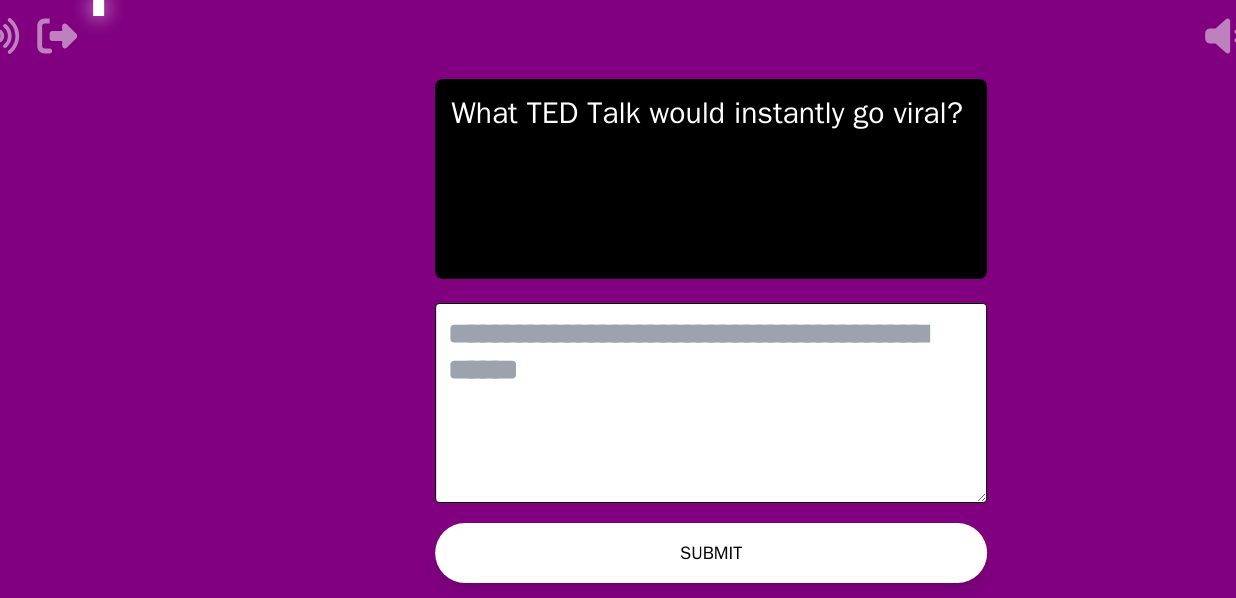 click at bounding box center [711, 403] 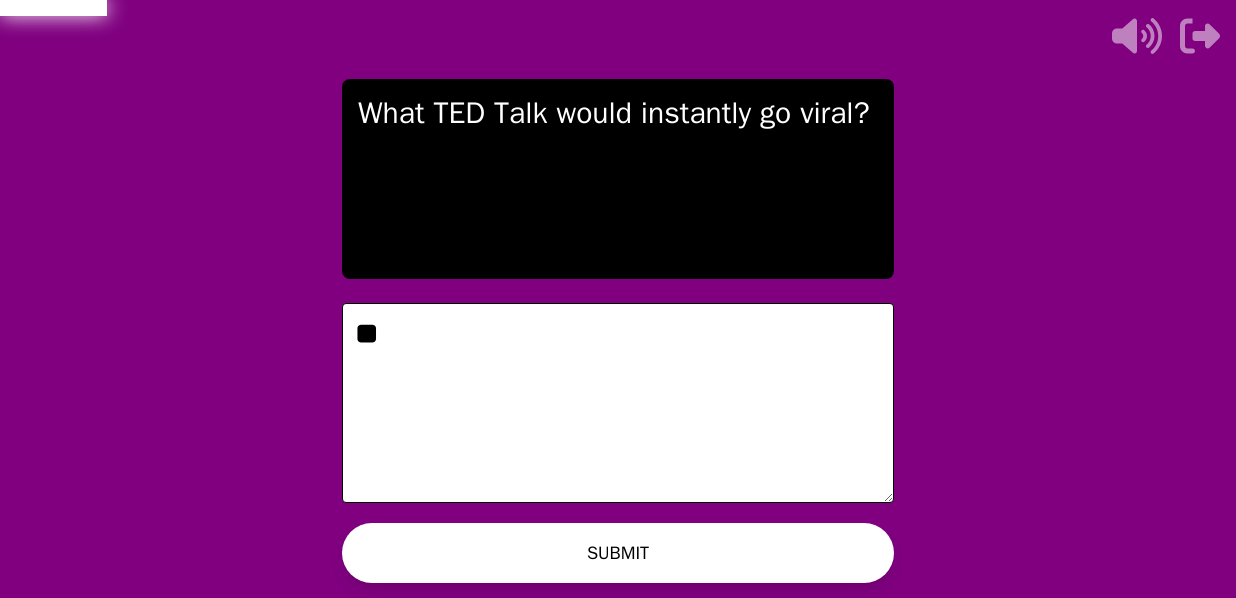 type on "*" 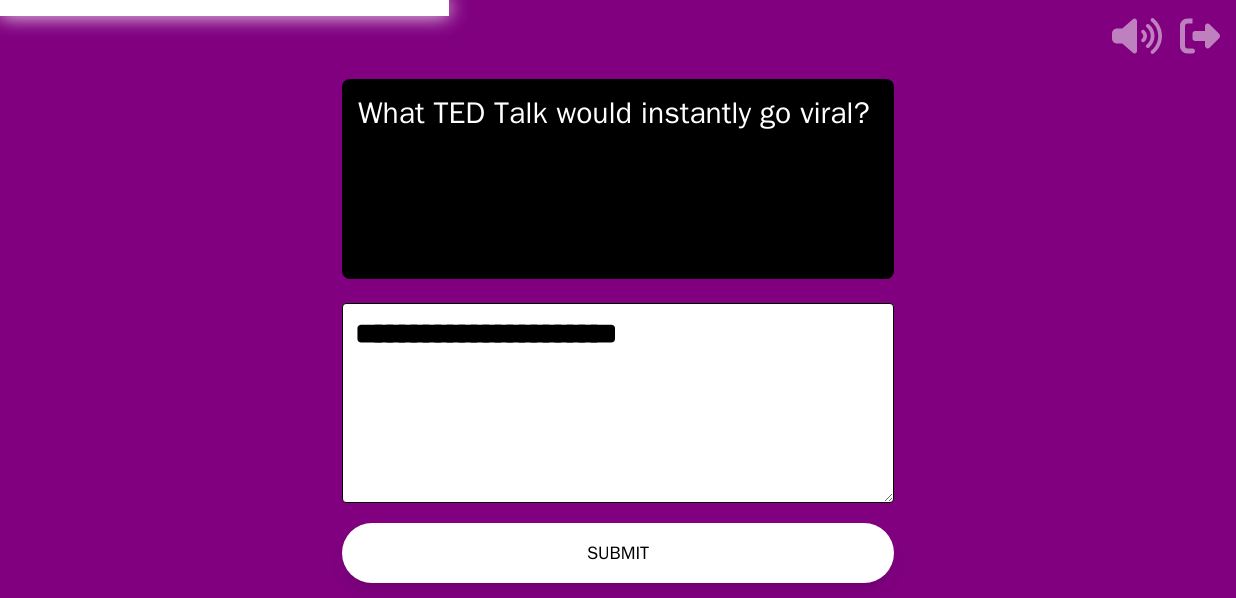 type on "**********" 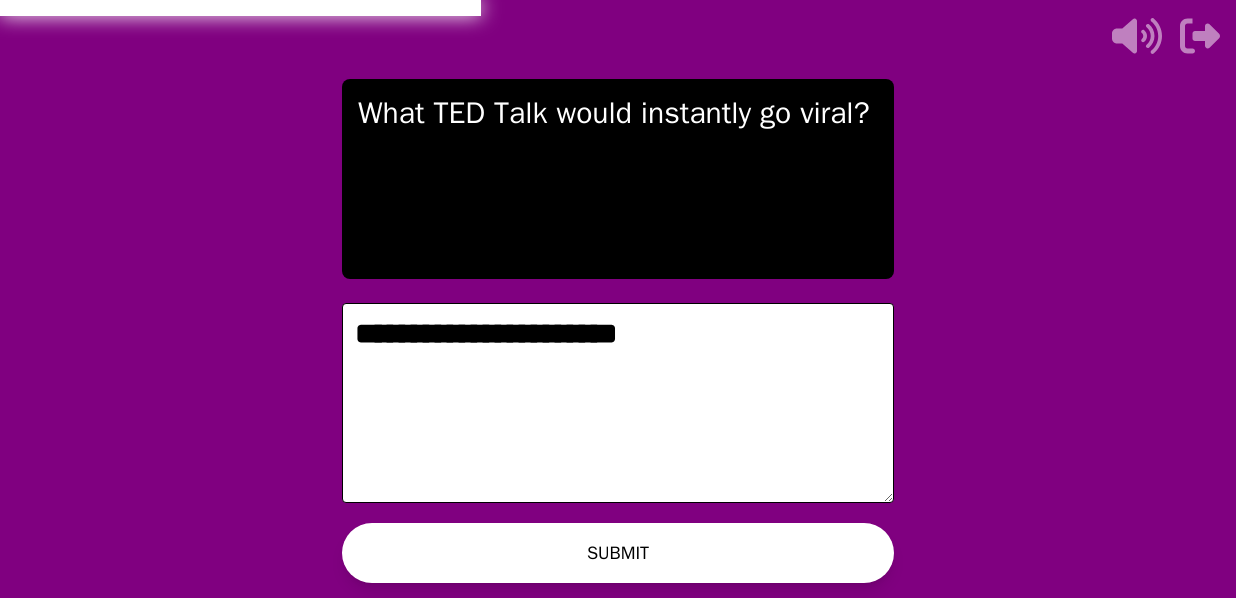 click on "WAITING ON   MIKE   TO ADVANCE..." at bounding box center [618, 558] 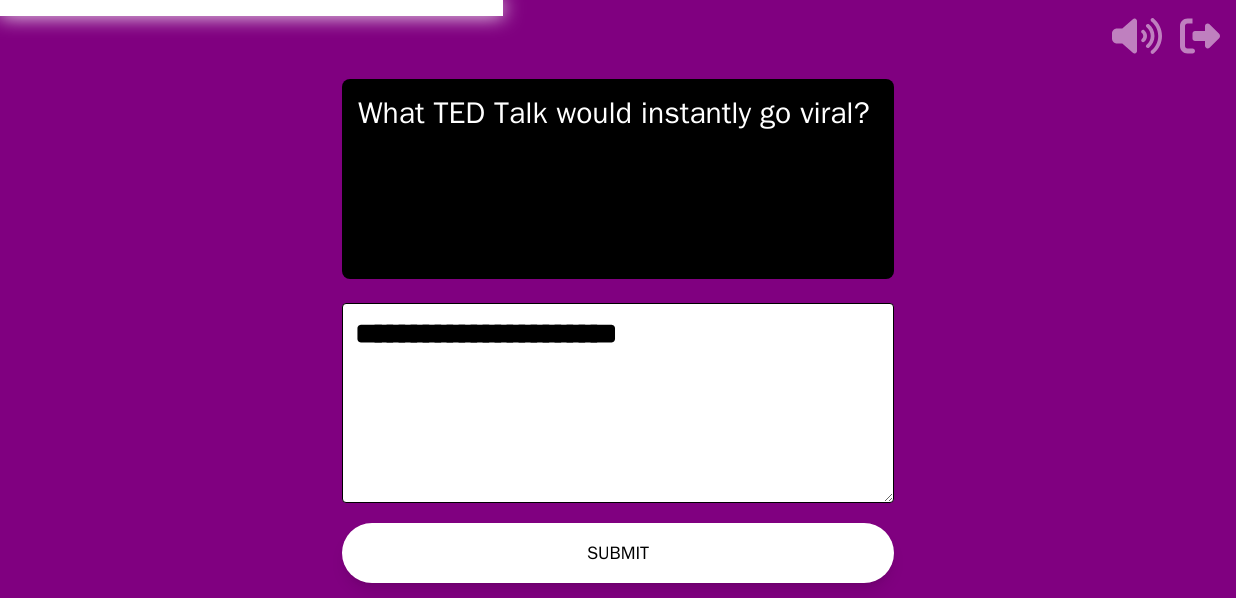 click on "WAITING ON   MIKE   TO ADVANCE..." at bounding box center [618, 558] 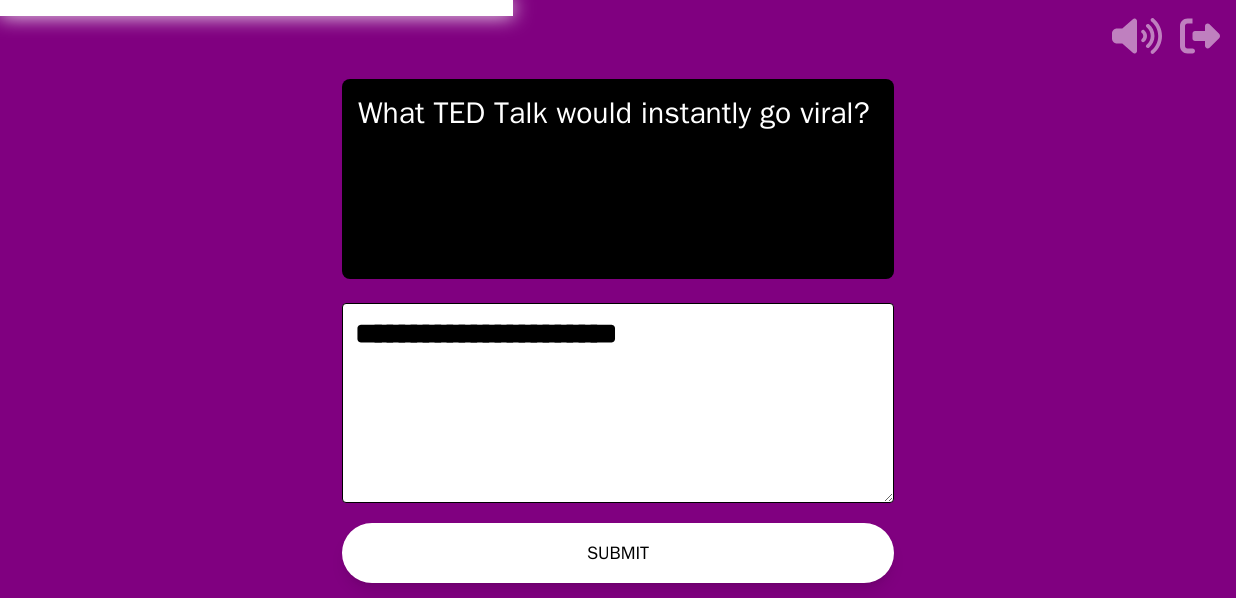click on "WAITING ON   MIKE   TO ADVANCE..." at bounding box center (618, 558) 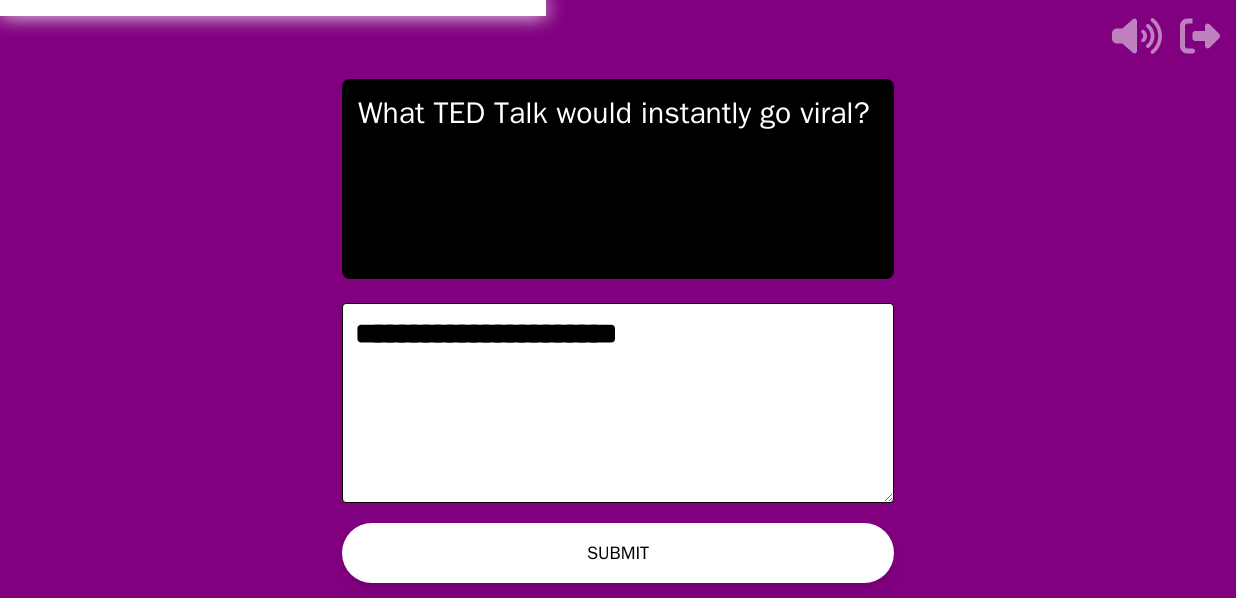 click on "WAITING ON   MIKE   TO ADVANCE..." at bounding box center (618, 558) 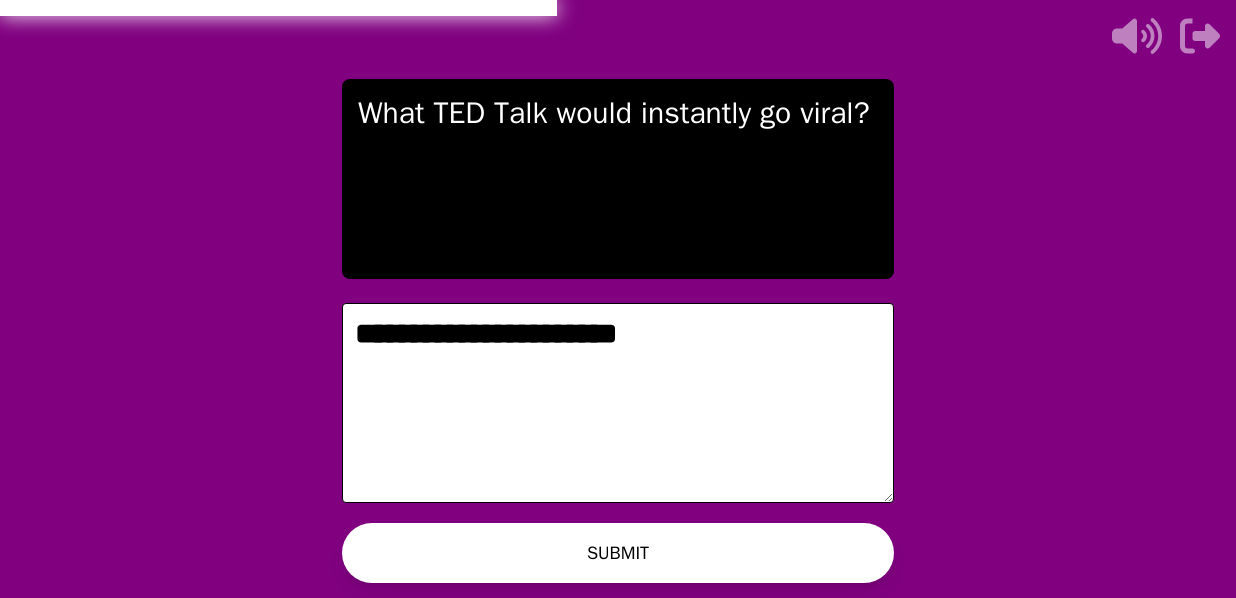 click on "WAITING ON   MIKE   TO ADVANCE..." at bounding box center [618, 558] 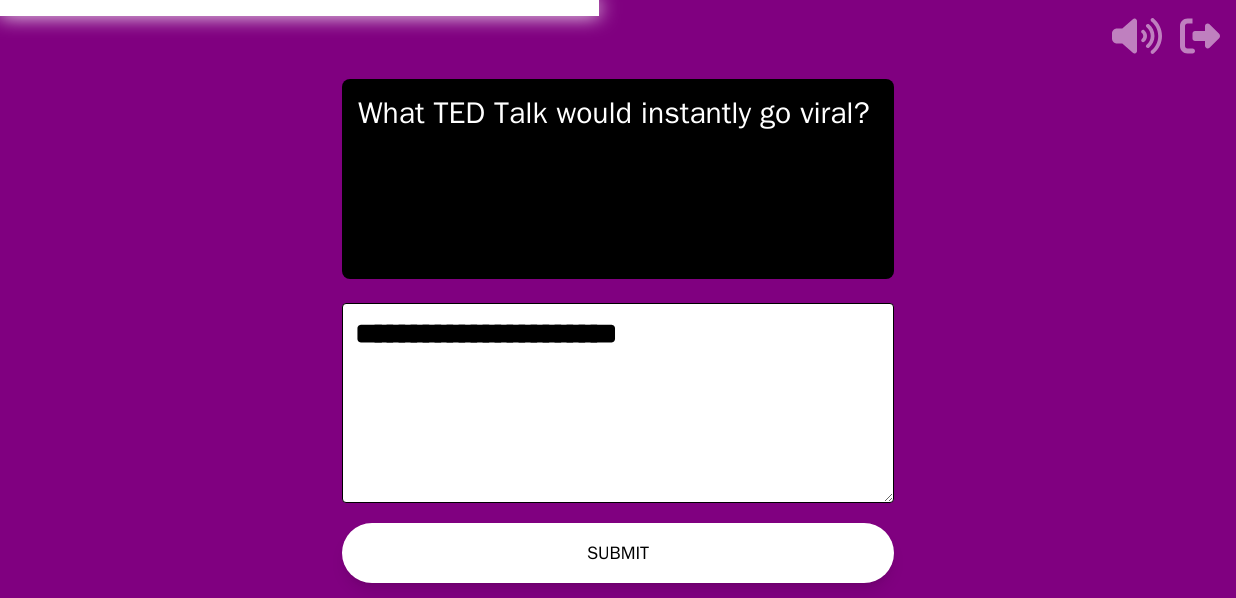 click on "WAITING ON   MIKE   TO ADVANCE..." at bounding box center (618, 558) 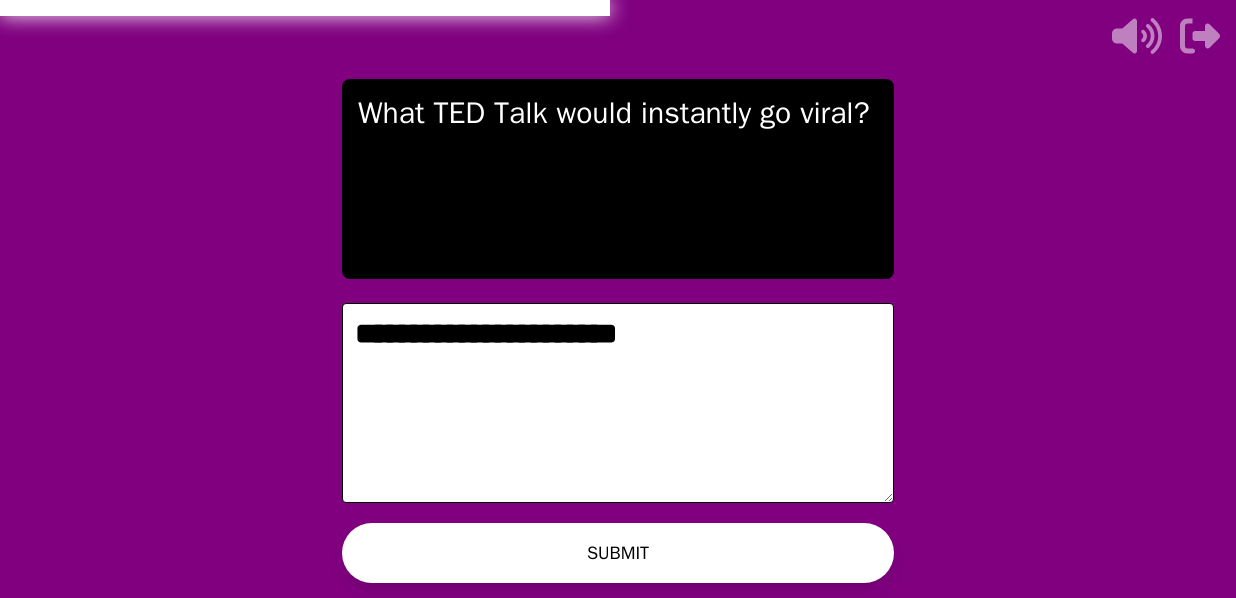 click on "WAITING ON   MIKE   TO ADVANCE..." at bounding box center (618, 558) 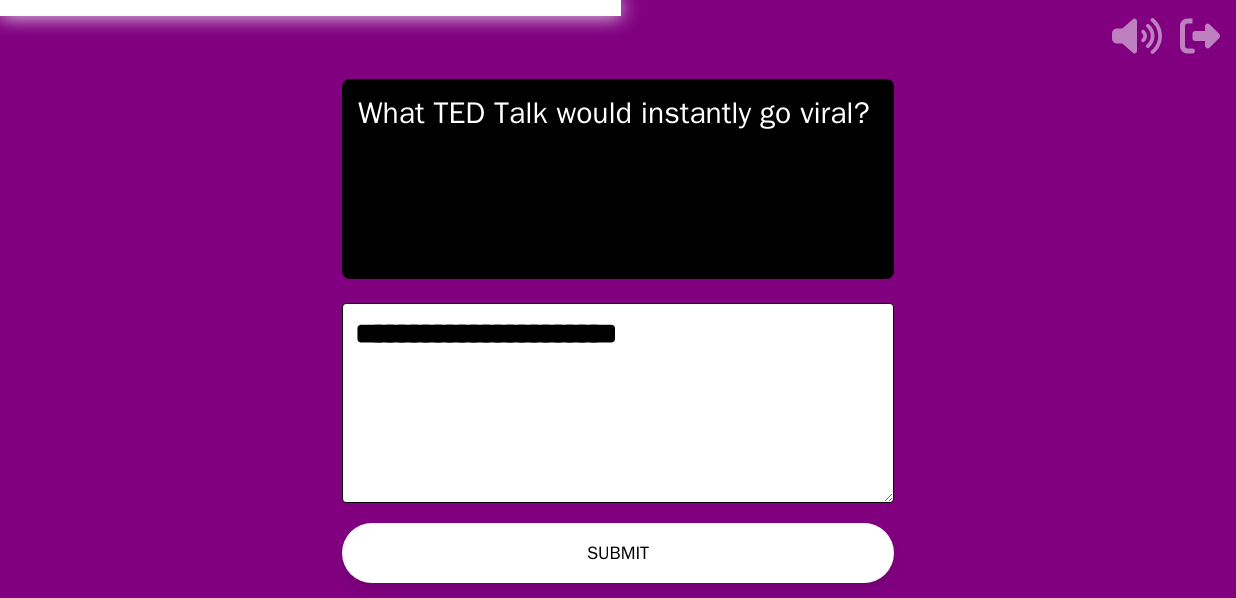 click on "WAITING ON   MIKE   TO ADVANCE..." at bounding box center [618, 558] 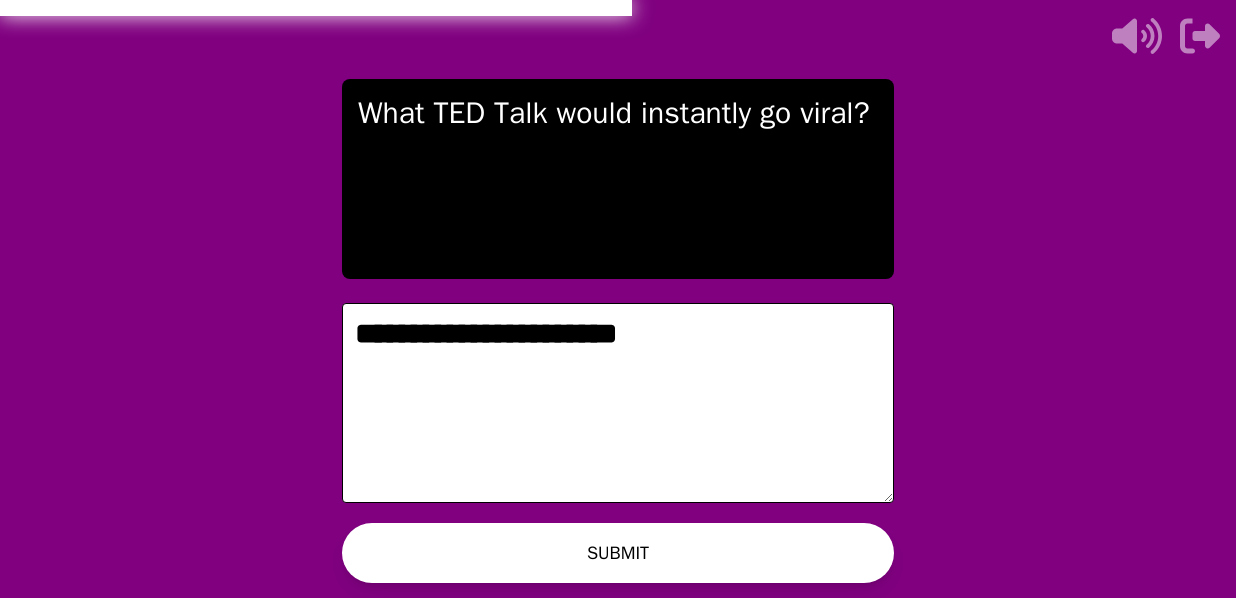 click on "WAITING ON   MIKE   TO ADVANCE..." at bounding box center (618, 558) 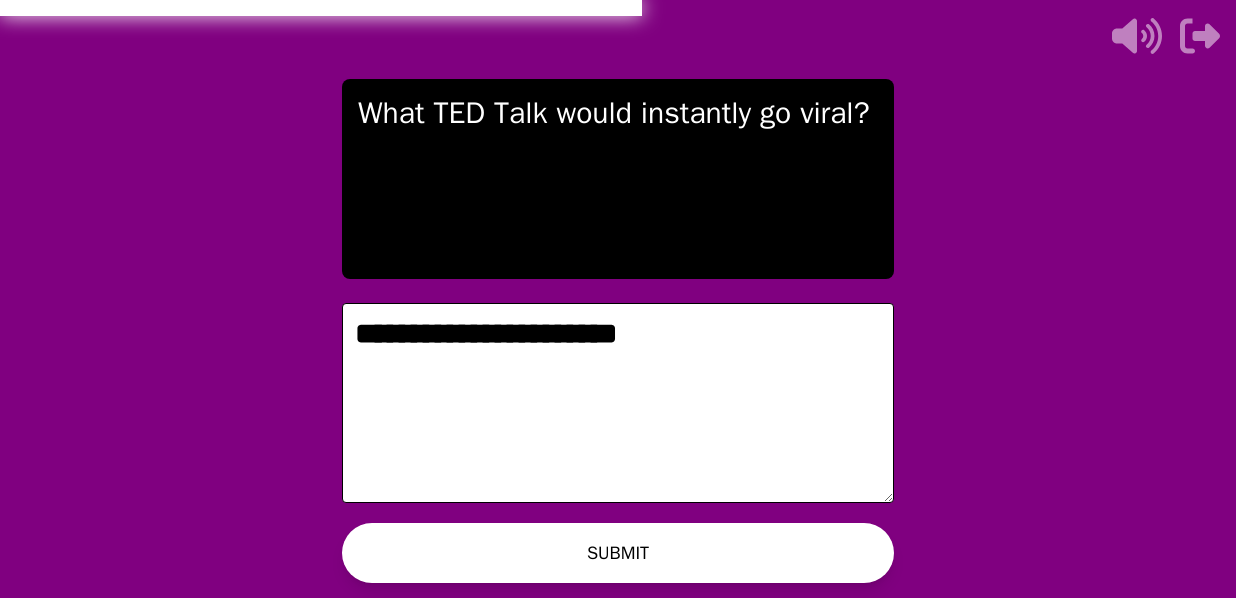click on "WAITING ON   MIKE   TO ADVANCE..." at bounding box center [618, 558] 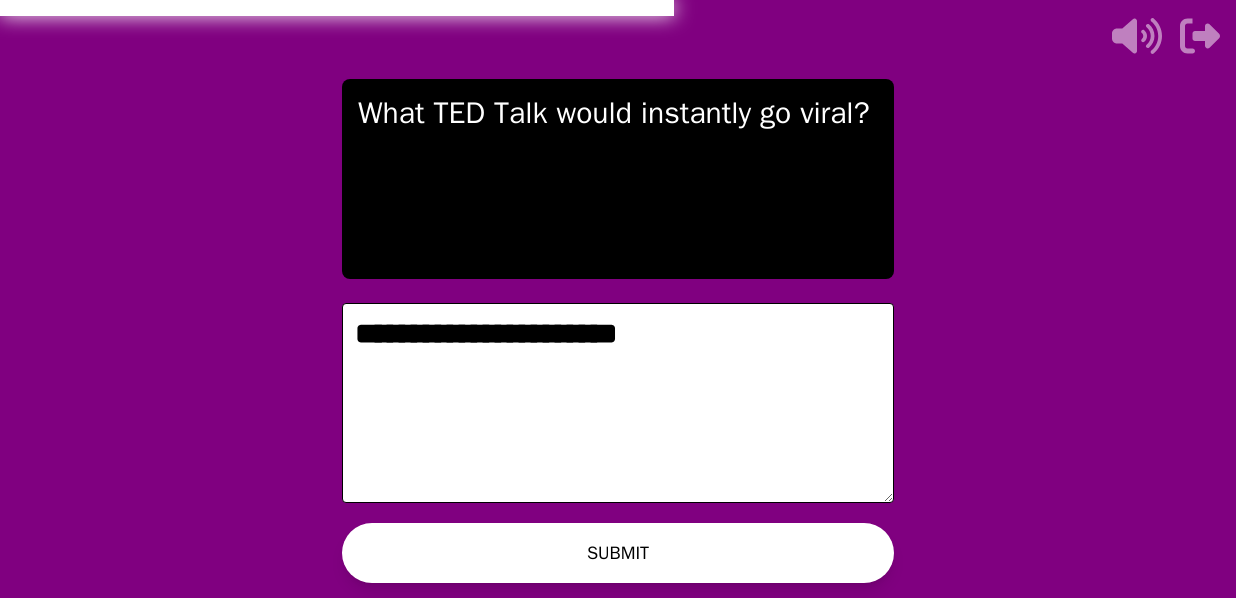click on "**********" at bounding box center [618, 403] 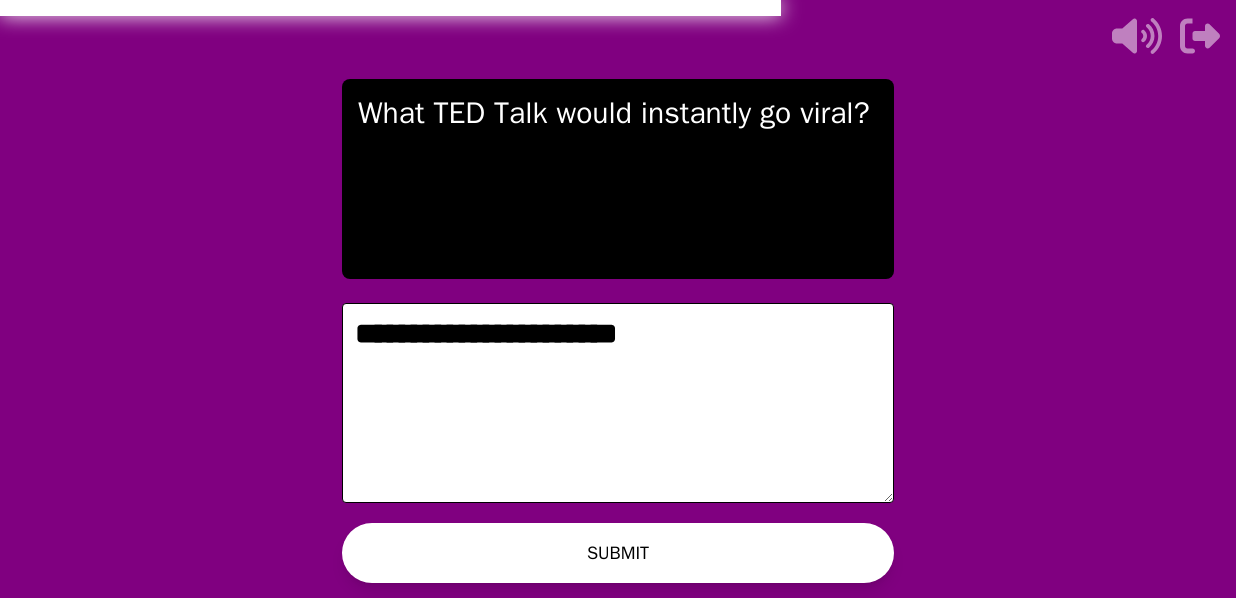 click on "WAITING ON   MIKE   TO ADVANCE..." at bounding box center [638, 558] 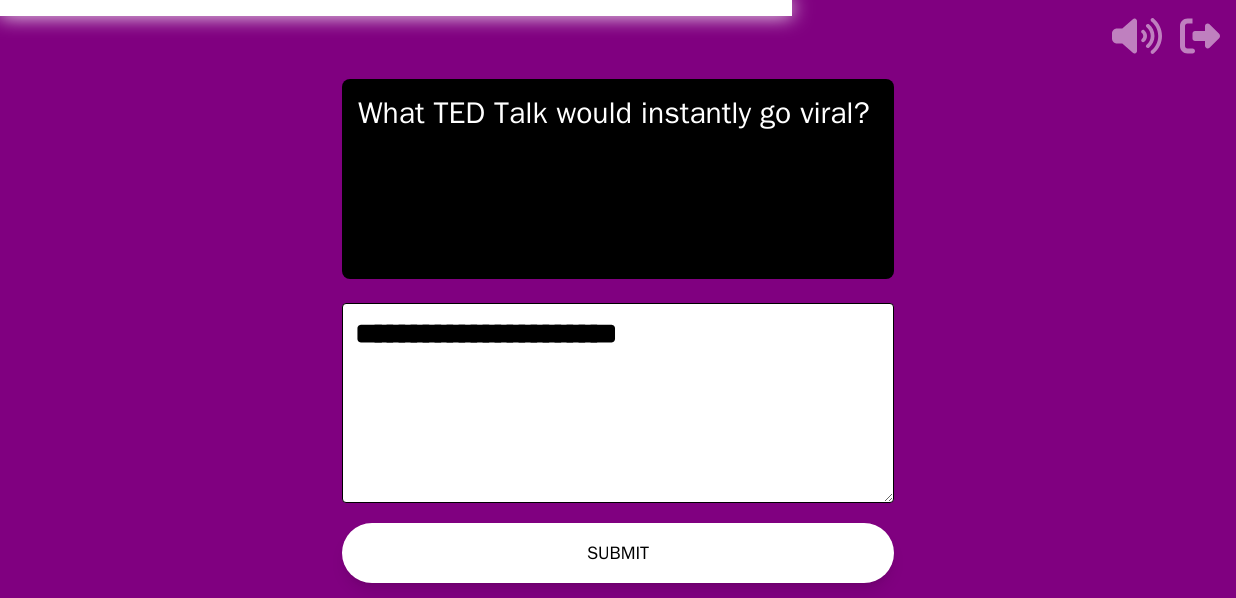 click on "WAITING ON   MIKE   TO ADVANCE..." at bounding box center [638, 558] 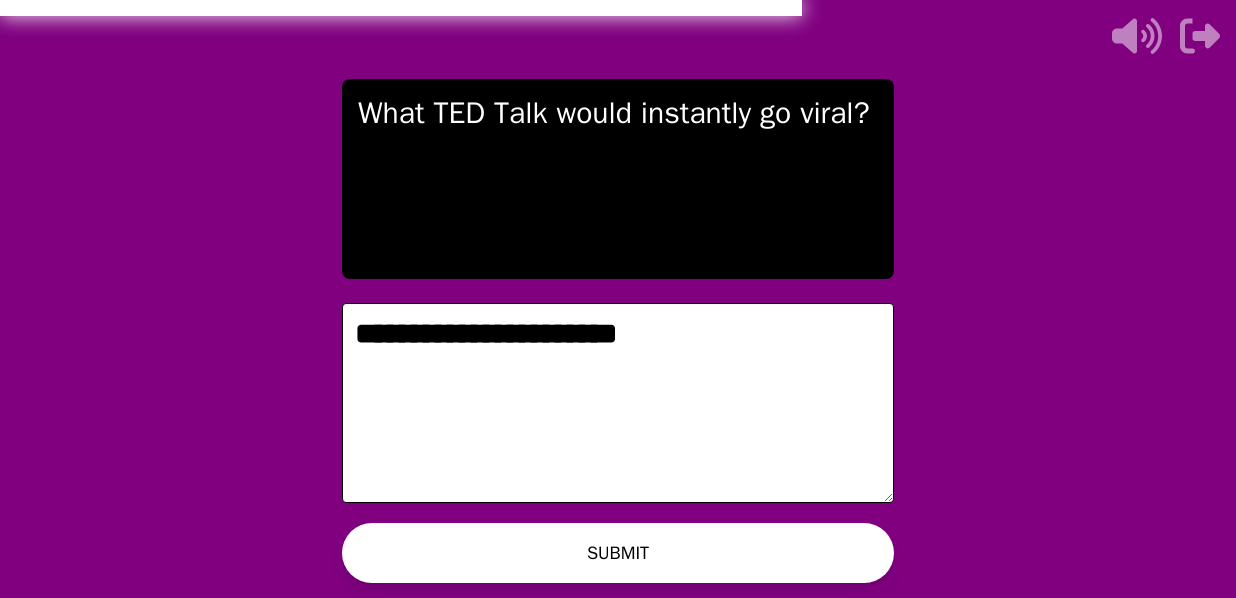 click on "WAITING ON   MIKE   TO ADVANCE..." at bounding box center [638, 558] 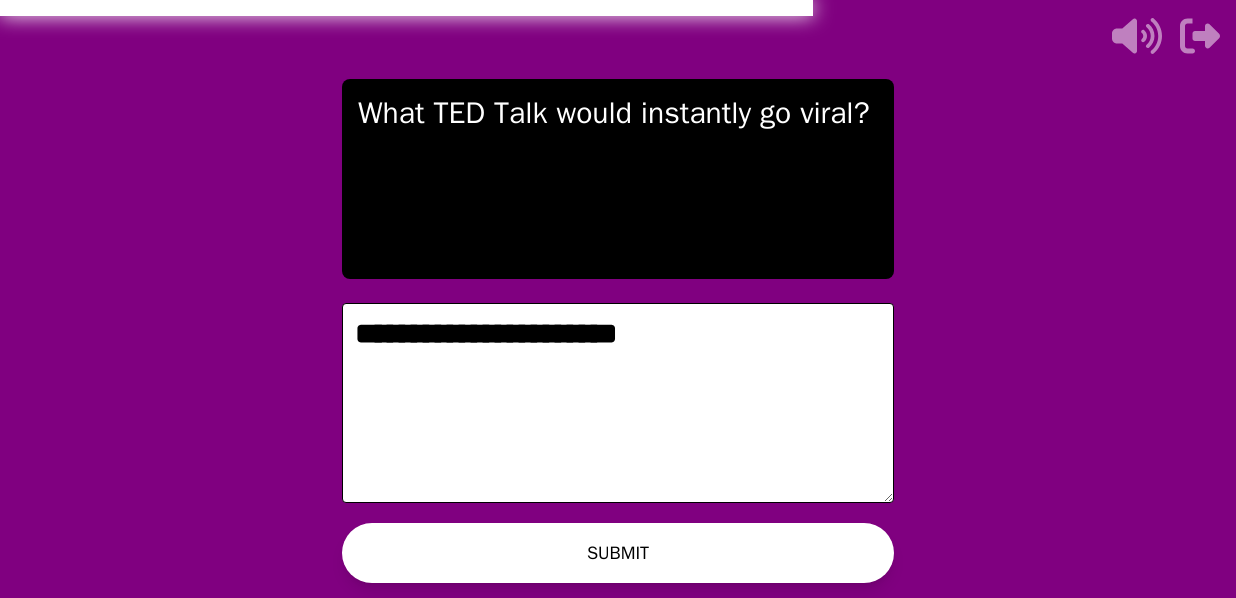 click on "WAITING ON   MIKE   TO ADVANCE..." at bounding box center [638, 558] 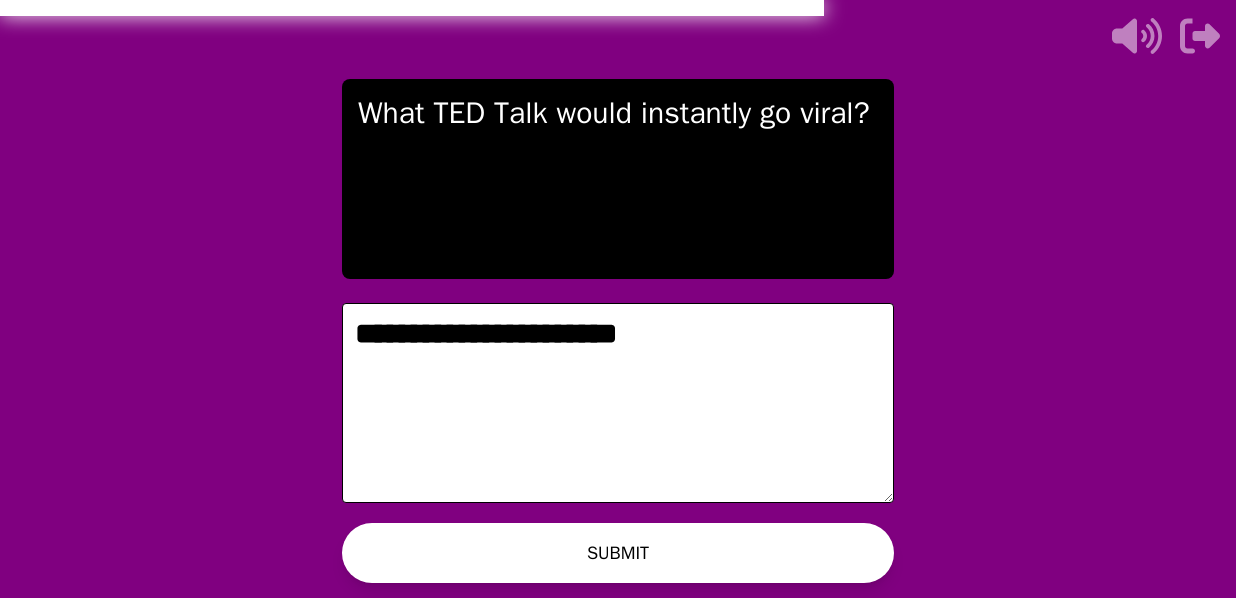 click on "WAITING ON   MIKE   TO ADVANCE..." at bounding box center [638, 558] 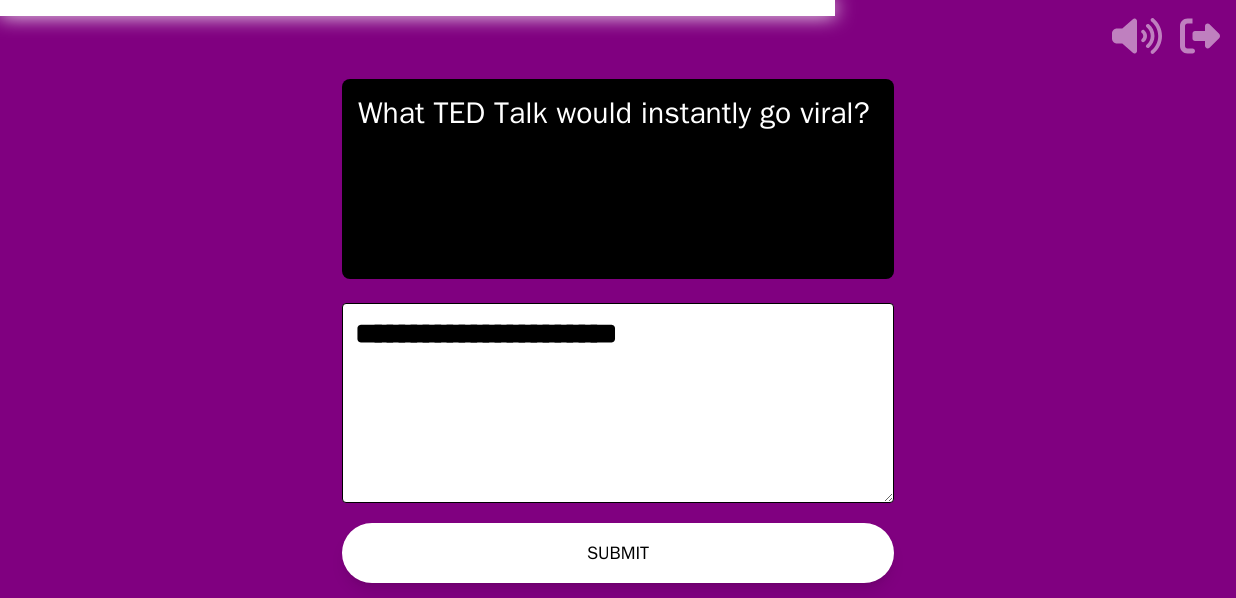 click on "WAITING ON   MIKE   TO ADVANCE..." at bounding box center (638, 558) 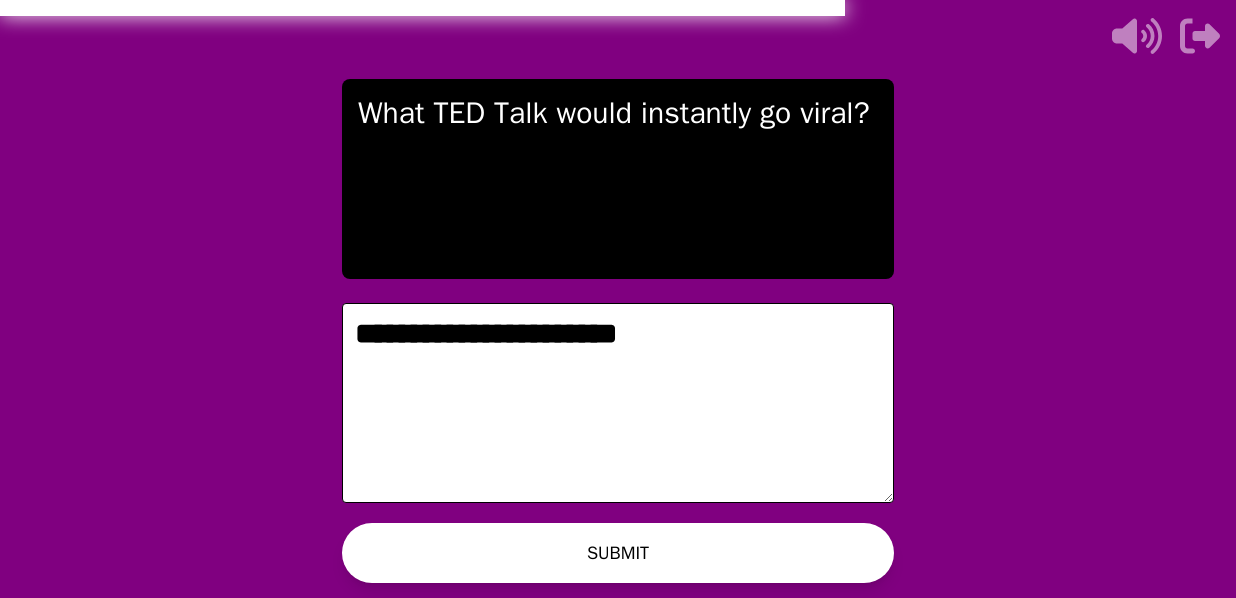 click on "WAITING ON   MIKE   TO ADVANCE..." at bounding box center (638, 558) 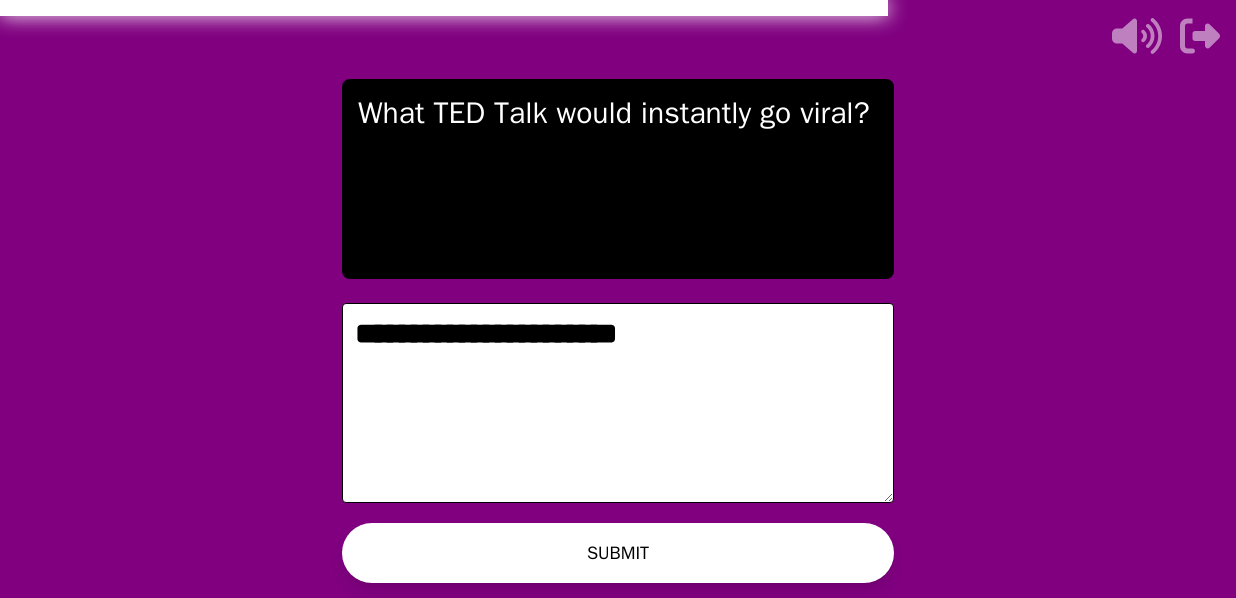 click on "WAITING ON   MIKE   TO ADVANCE..." at bounding box center (638, 558) 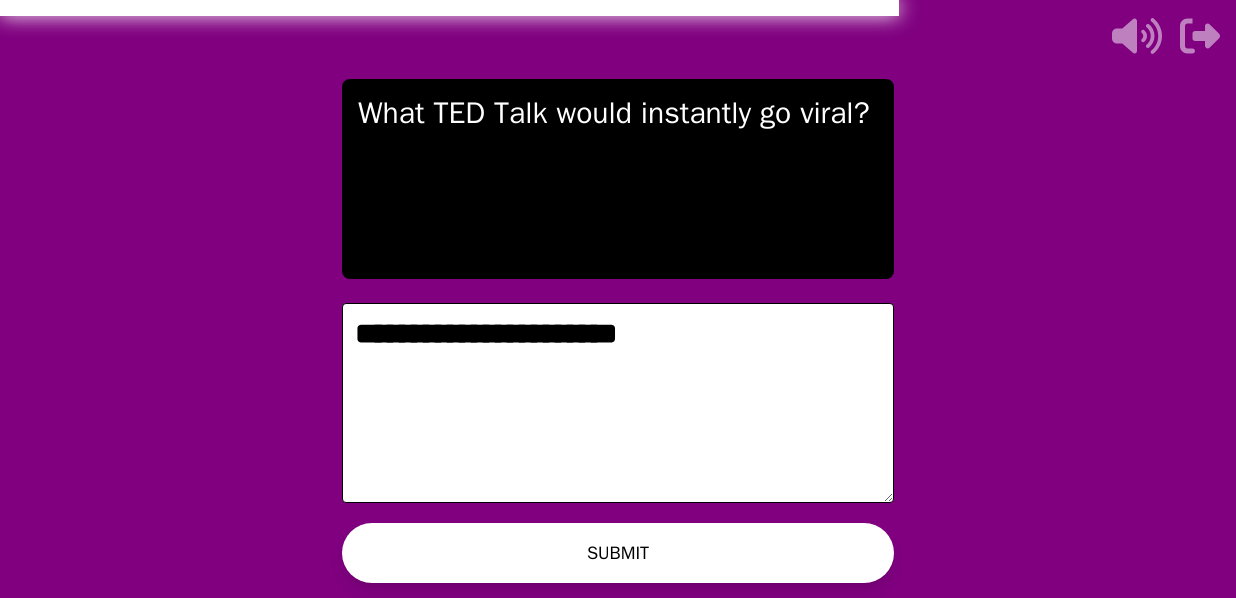 click on "WAITING ON   MIKE   TO ADVANCE..." at bounding box center [638, 558] 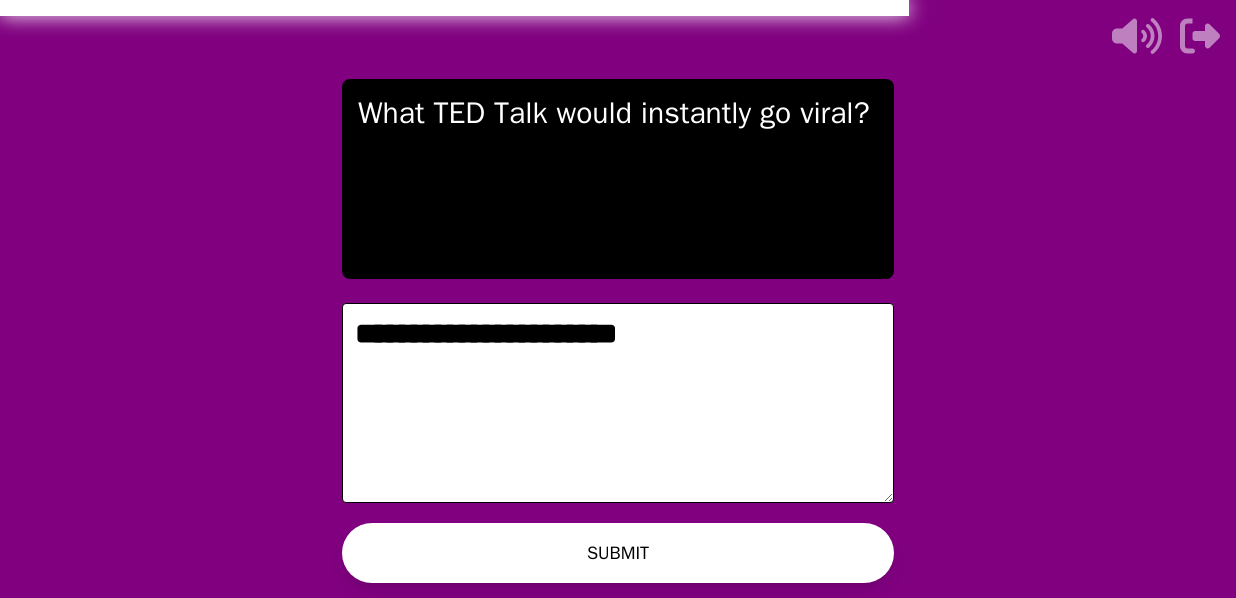 click on "WAITING ON   MIKE   TO ADVANCE..." at bounding box center [638, 558] 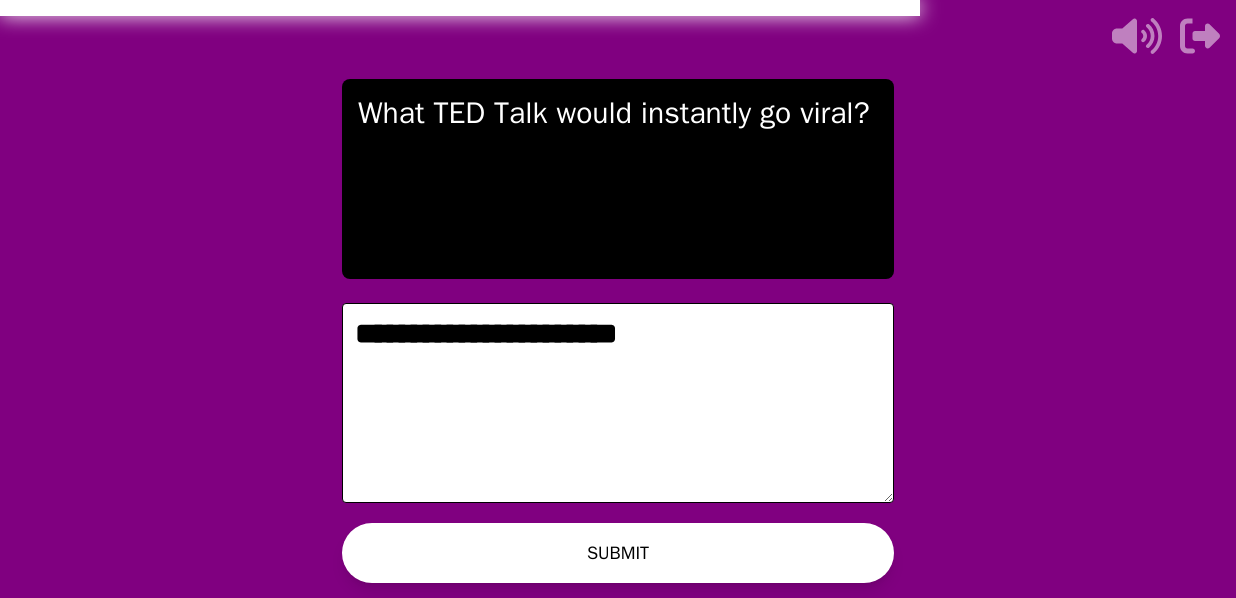 click on "WAITING ON   MIKE   TO ADVANCE..." at bounding box center (638, 558) 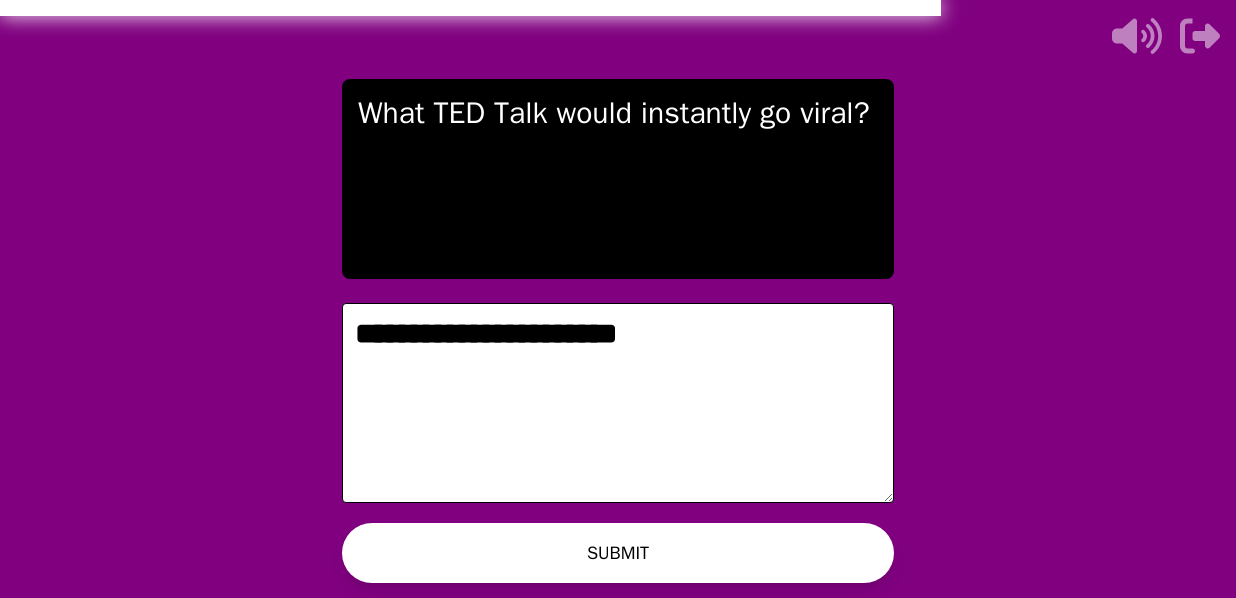 click on "WAITING ON   MIKE   TO ADVANCE..." at bounding box center [638, 558] 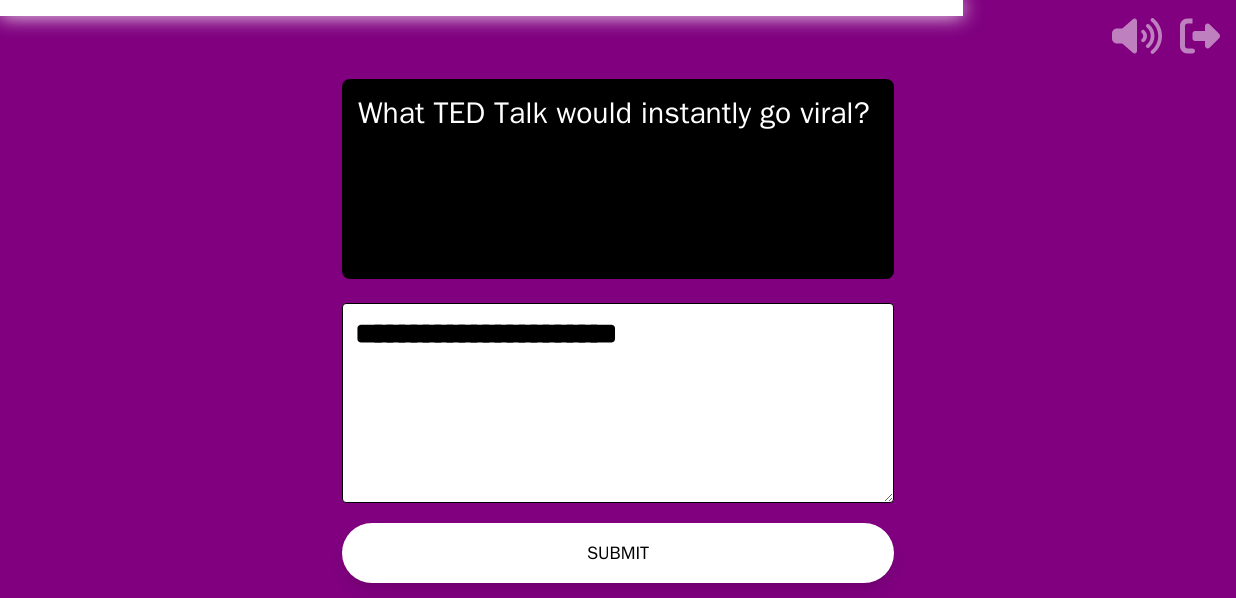 click on "WAITING ON   MIKE   TO ADVANCE..." at bounding box center (638, 558) 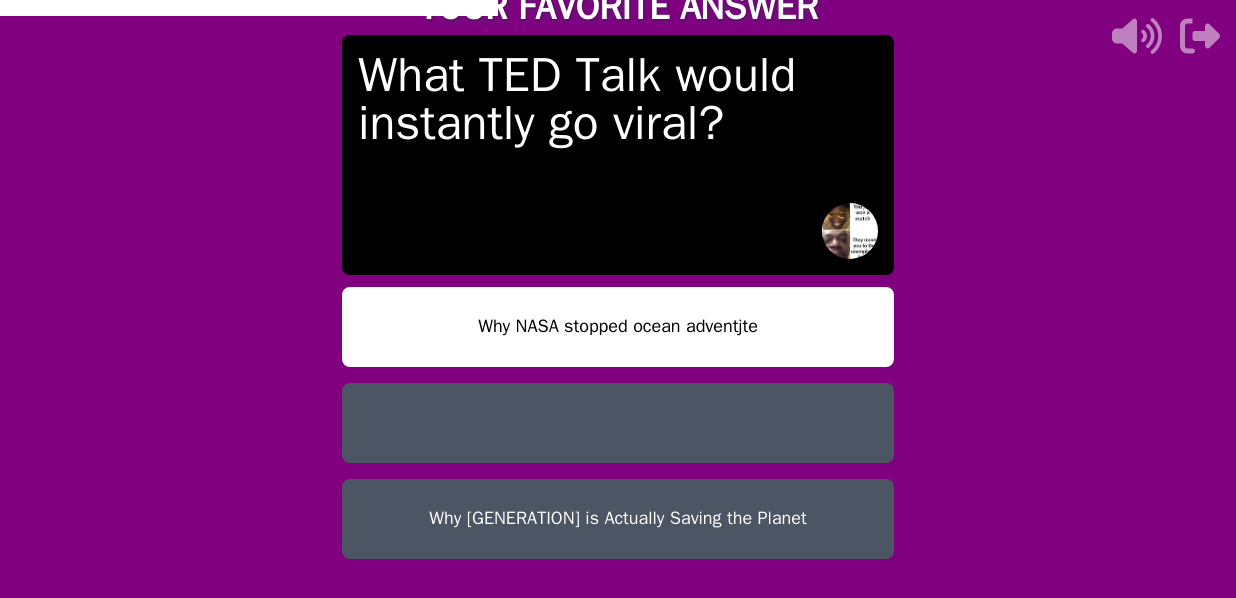 click on "Why NASA stopped ocean adventjte" at bounding box center (618, 327) 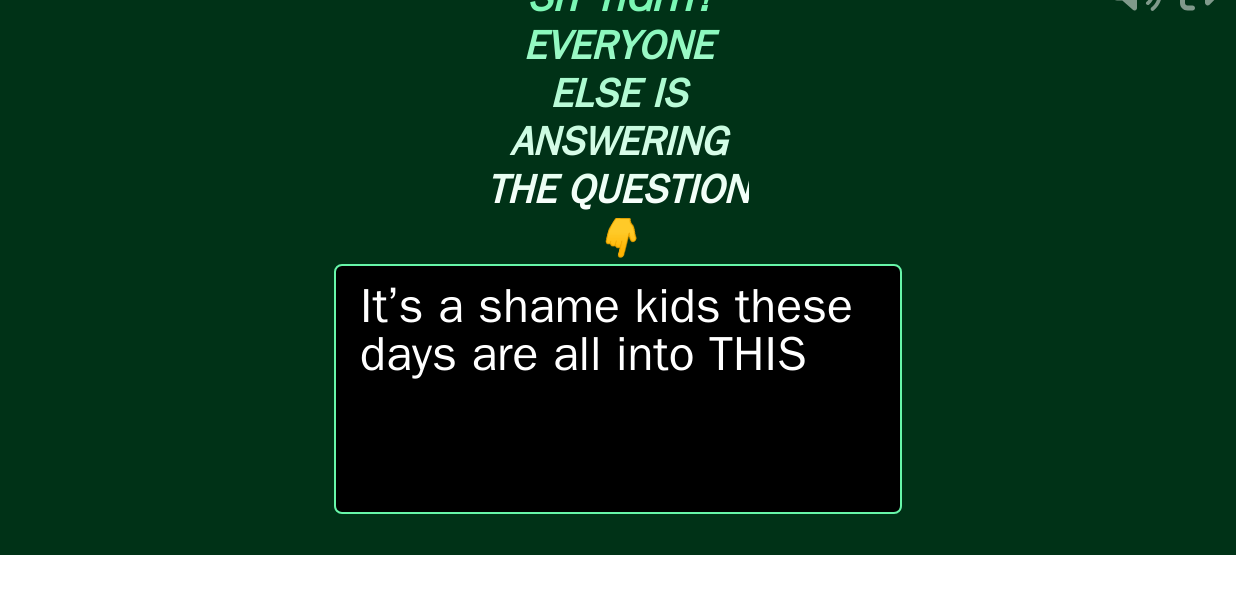 scroll, scrollTop: 0, scrollLeft: 0, axis: both 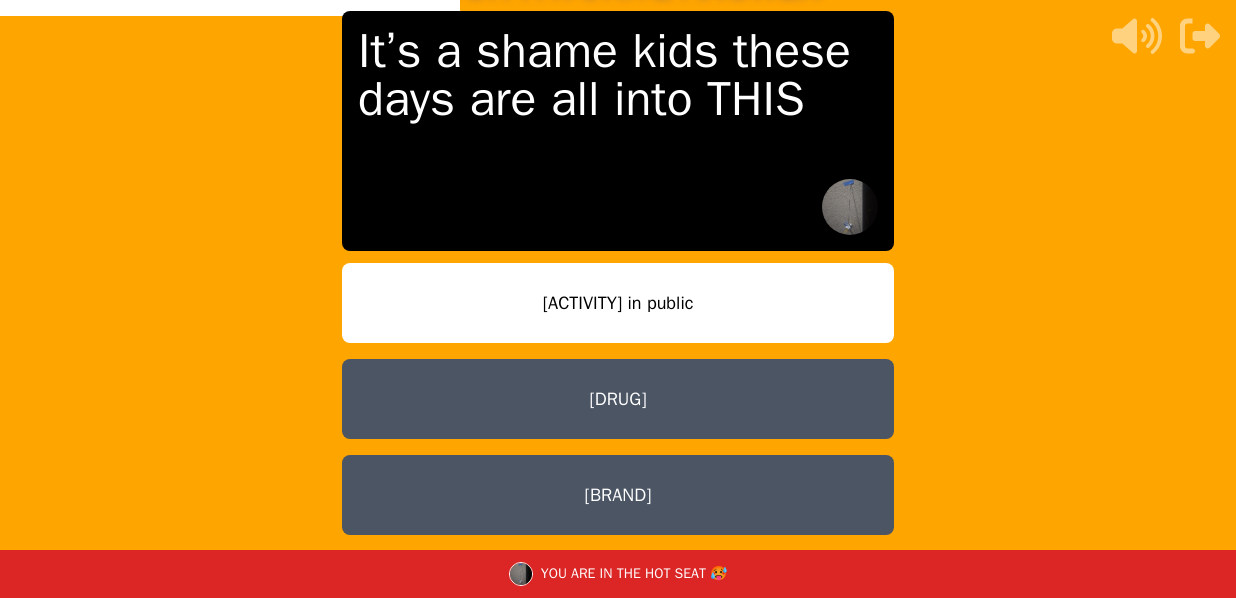 click on "Fent" at bounding box center (618, 399) 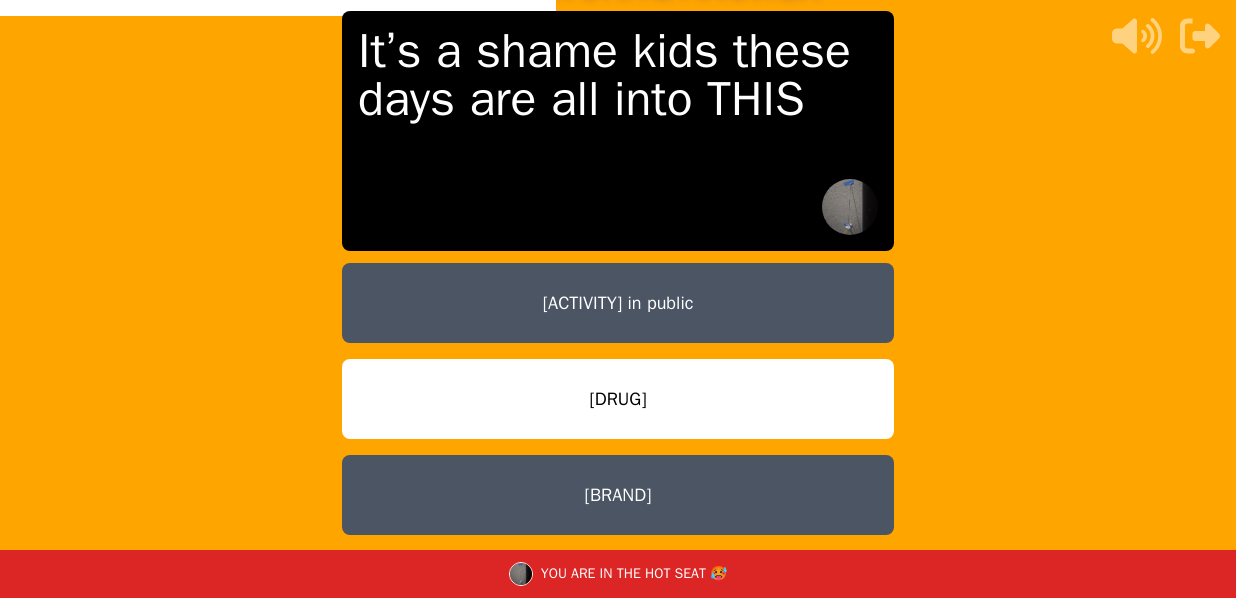 scroll, scrollTop: 16, scrollLeft: 0, axis: vertical 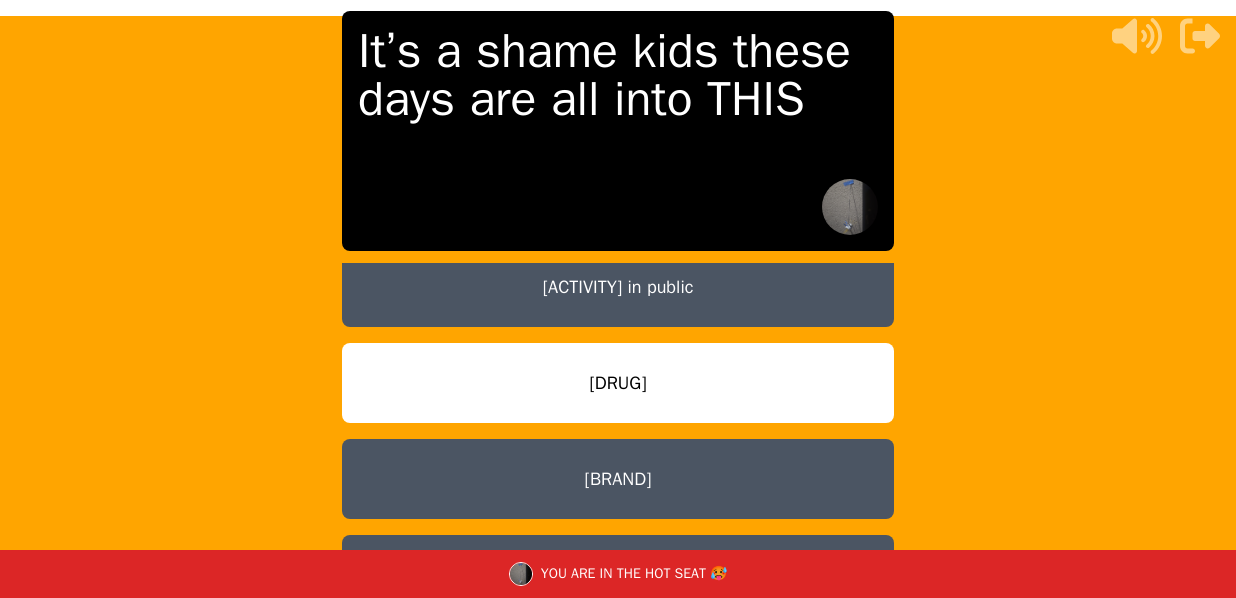 click at bounding box center [850, 207] 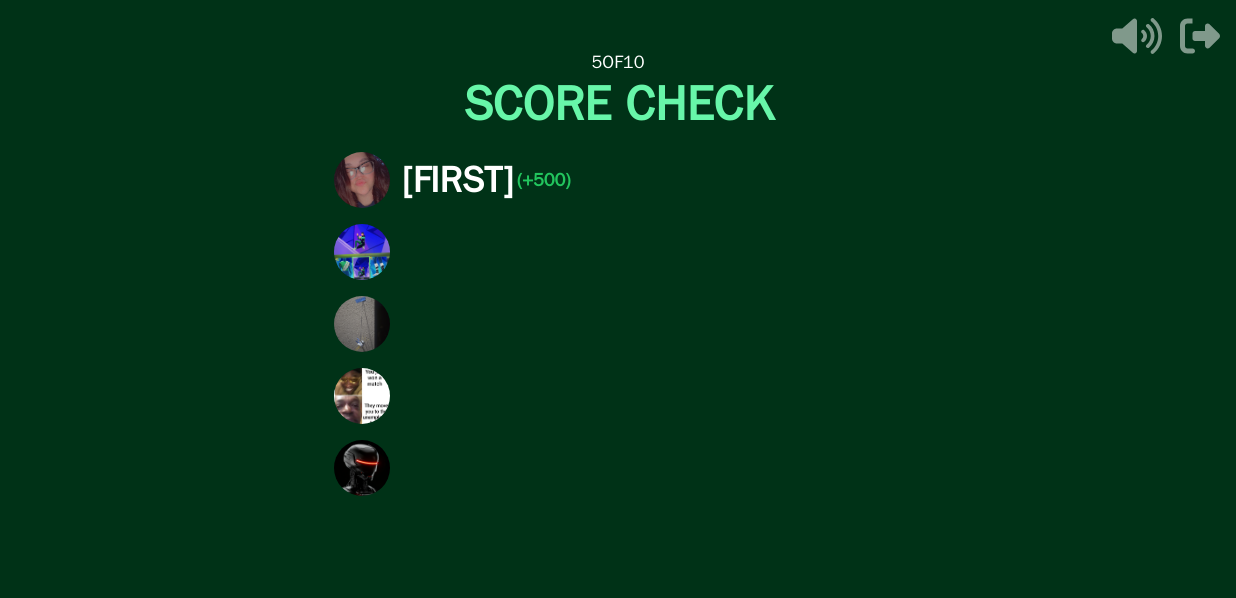 scroll, scrollTop: 0, scrollLeft: 0, axis: both 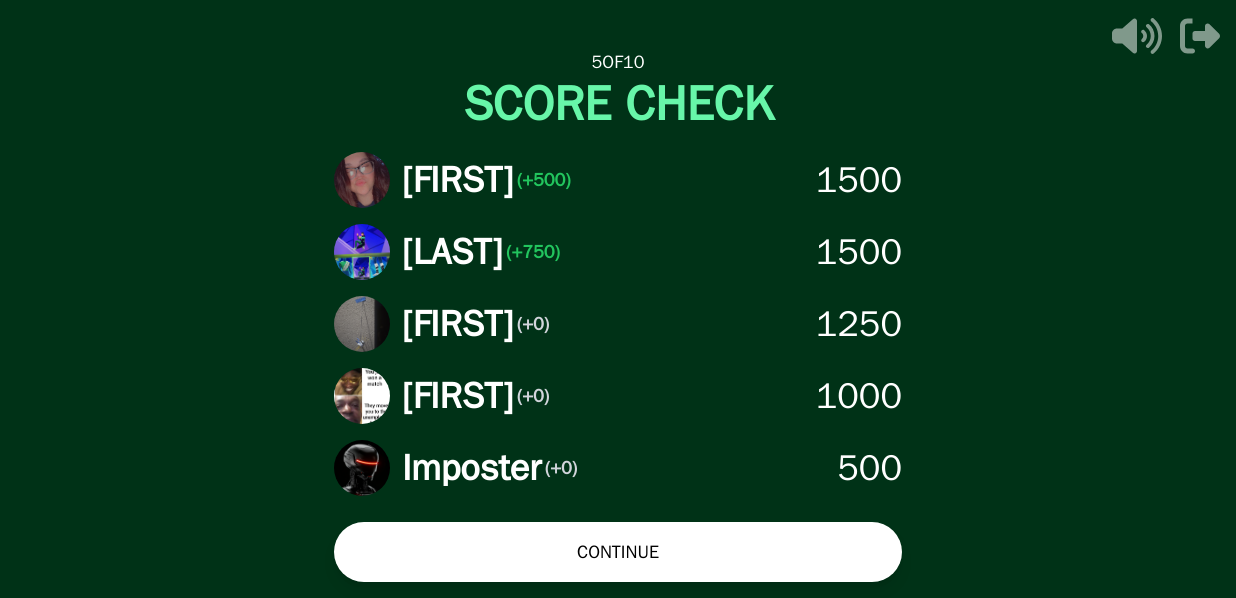 click on "CONTINUE" at bounding box center (618, 552) 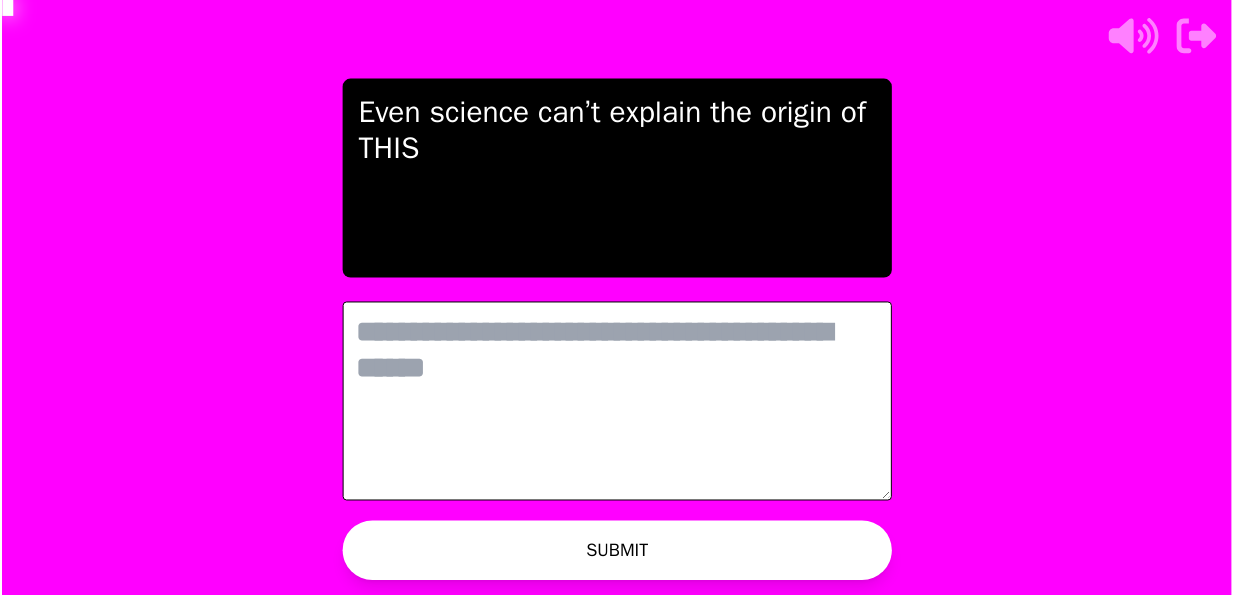 scroll, scrollTop: 0, scrollLeft: 0, axis: both 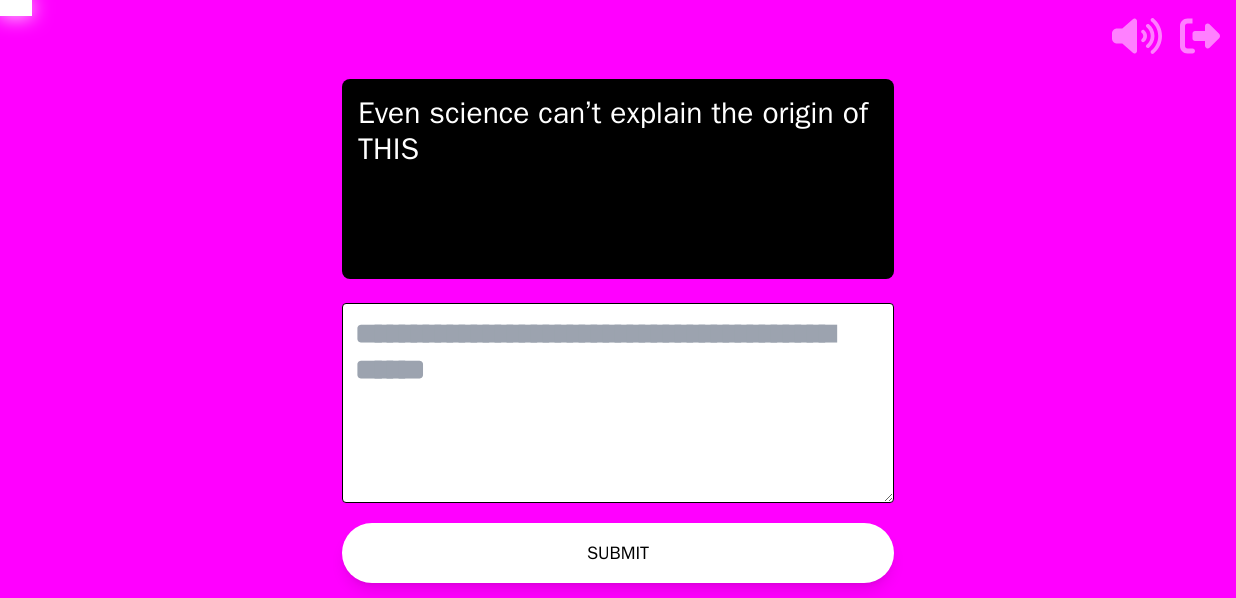 click at bounding box center [618, 403] 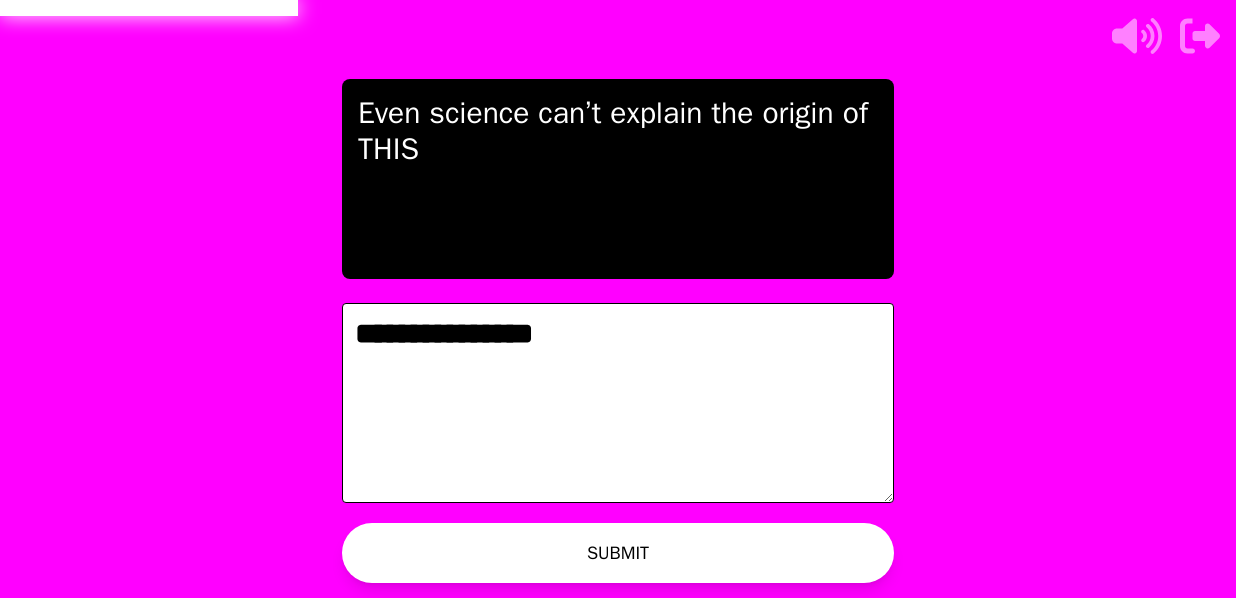 type on "**********" 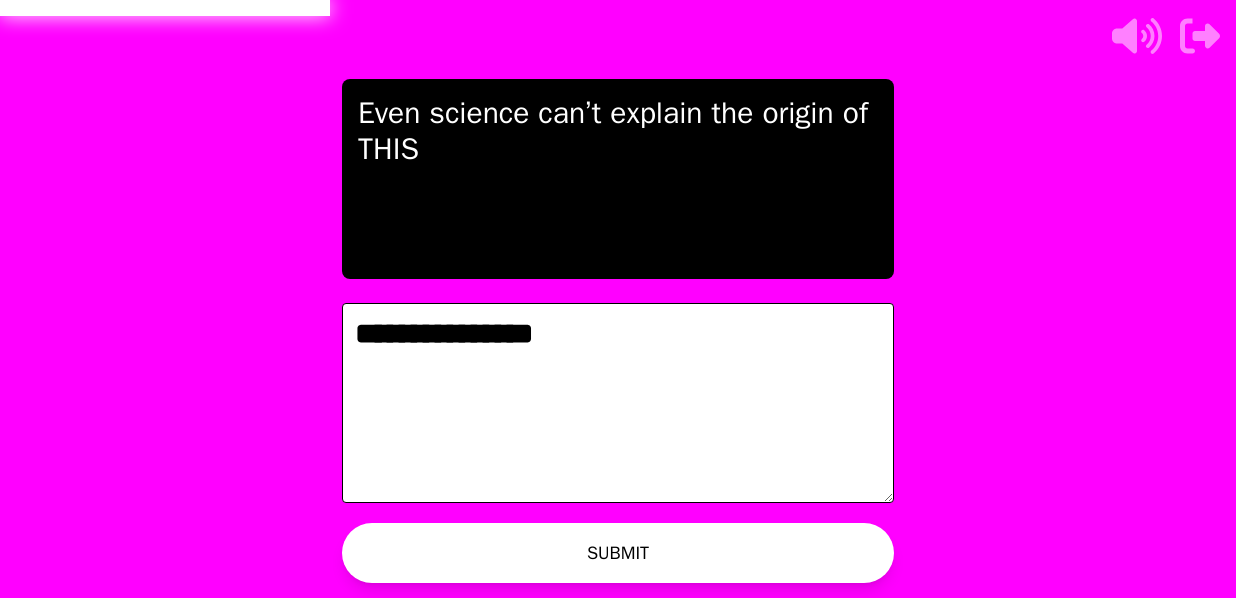 click on "WAITING ON   BRI   TO ADVANCE..." at bounding box center [638, 558] 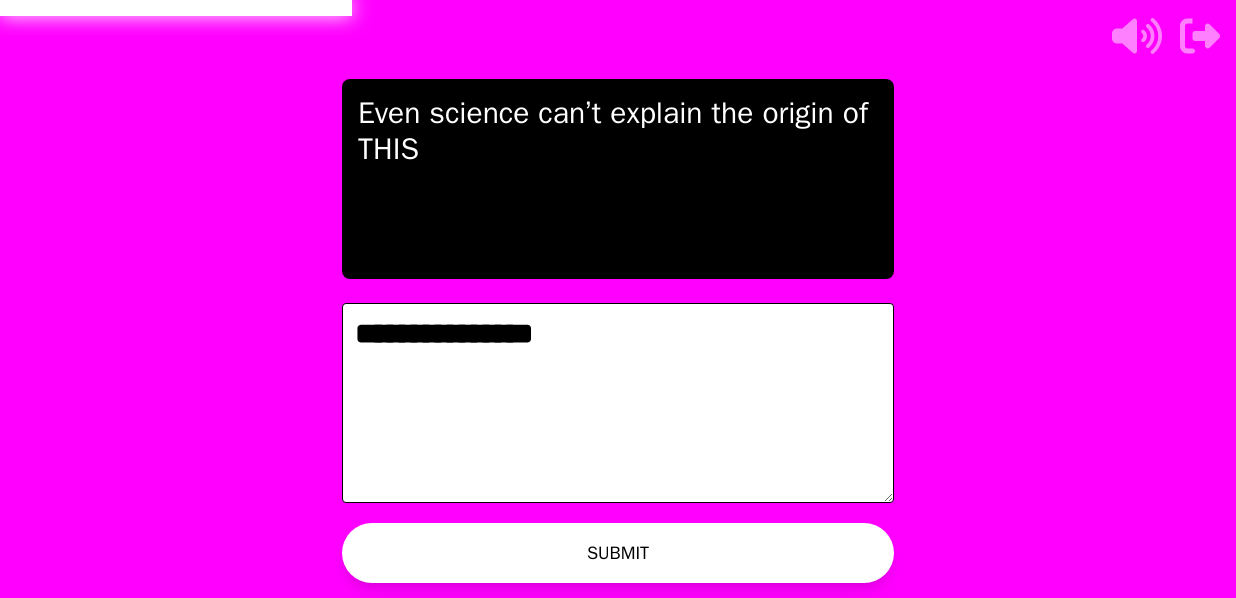 click on "WAITING ON   BRI   TO ADVANCE..." at bounding box center [638, 558] 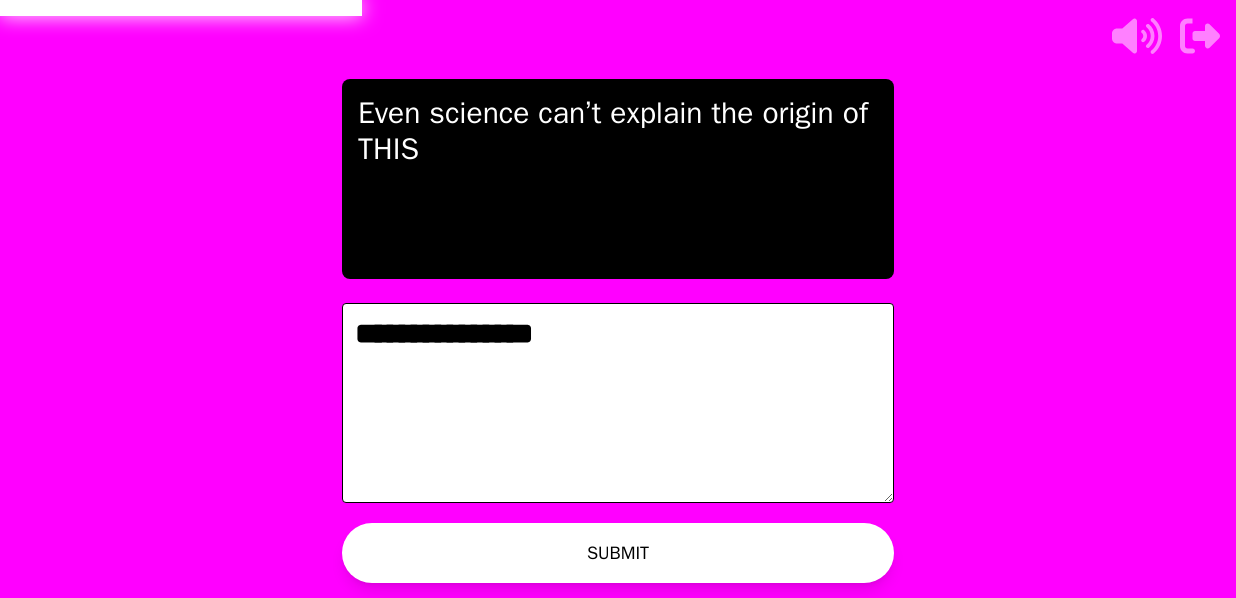 click on "WAITING ON   BRI   TO ADVANCE..." at bounding box center [638, 558] 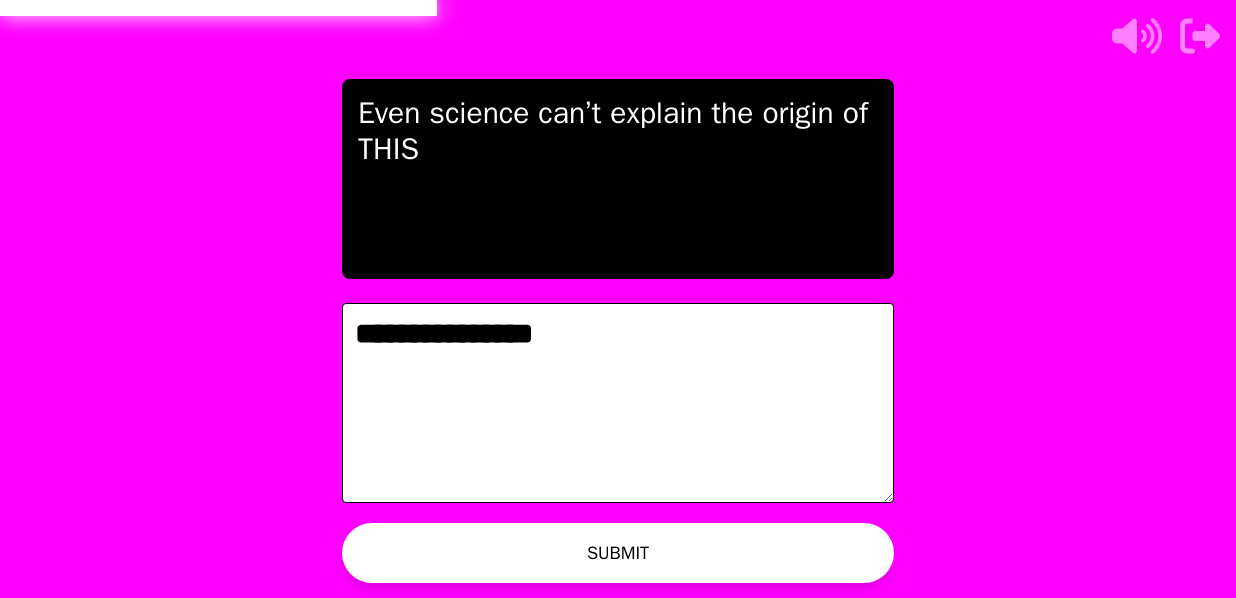 click on "SUBMIT" at bounding box center [618, 553] 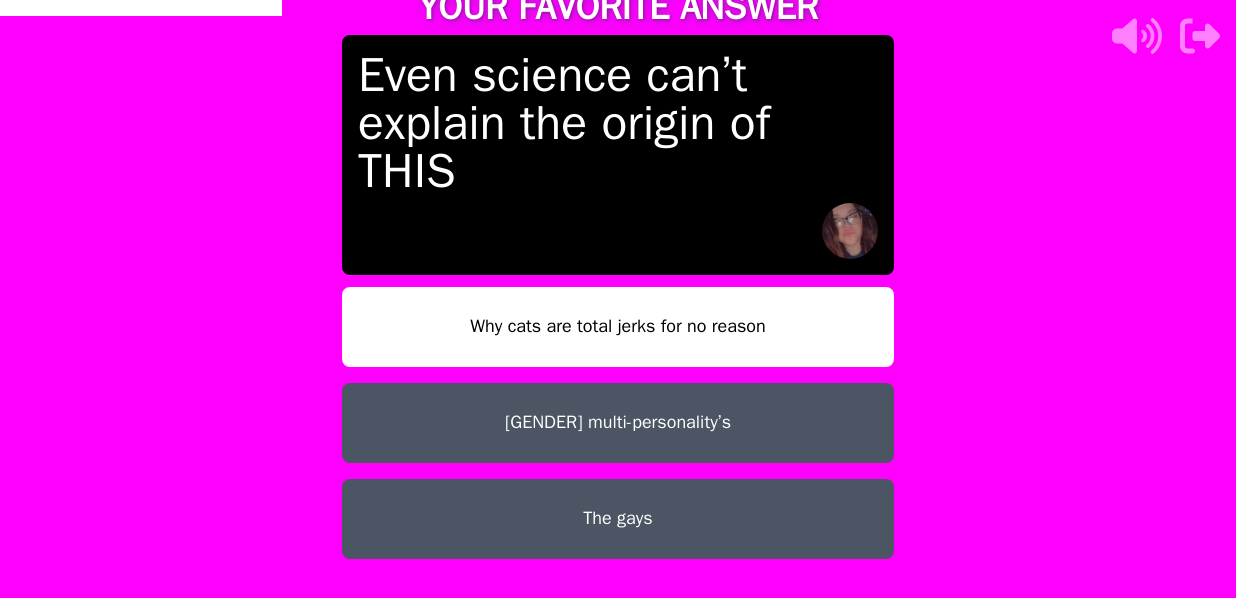 click on "Womens multi-personality’s" at bounding box center [618, 423] 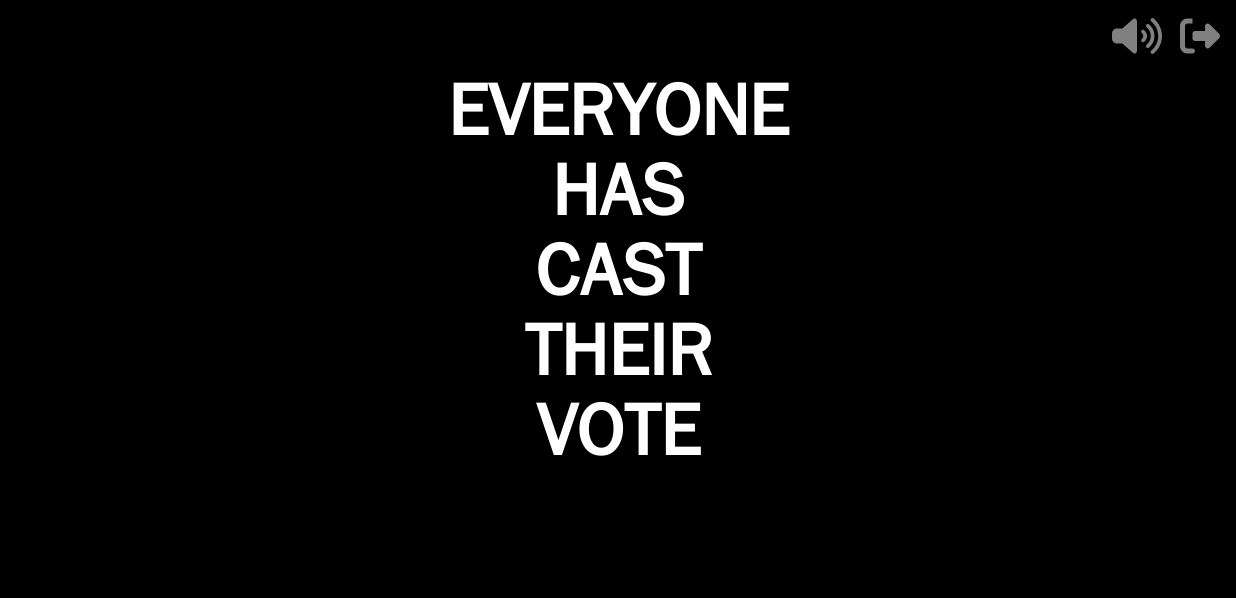 click at bounding box center [618, 299] 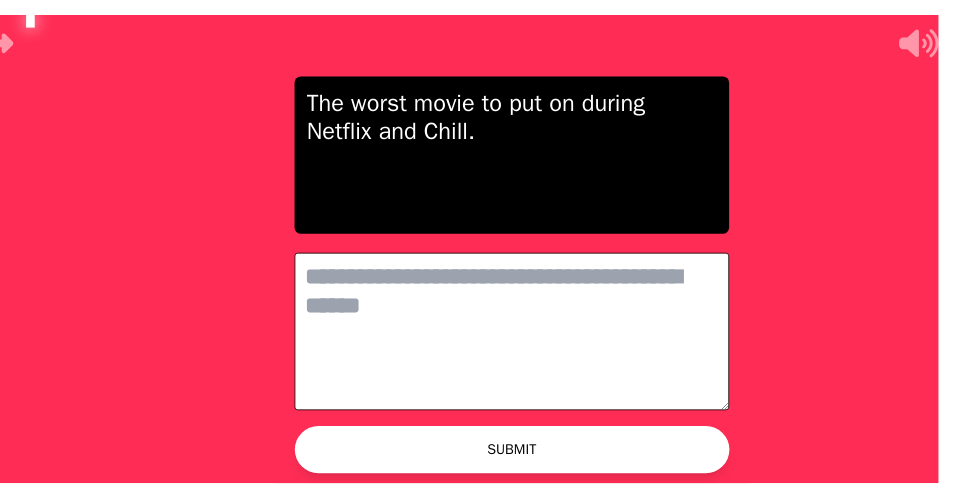 scroll, scrollTop: 0, scrollLeft: 0, axis: both 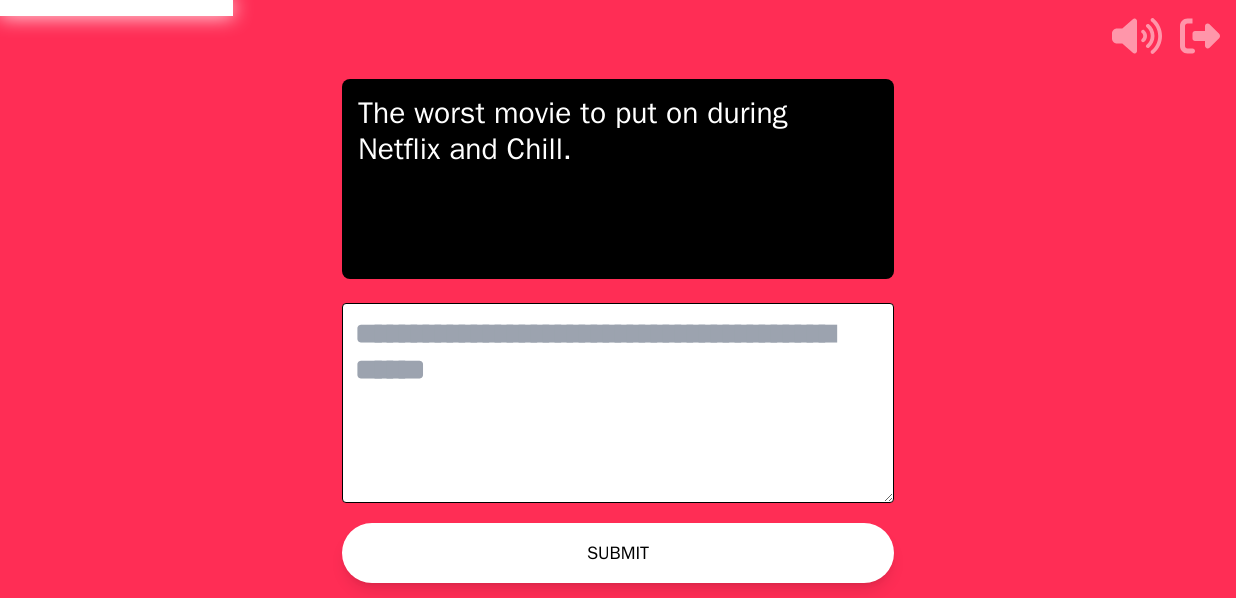 click at bounding box center [618, 403] 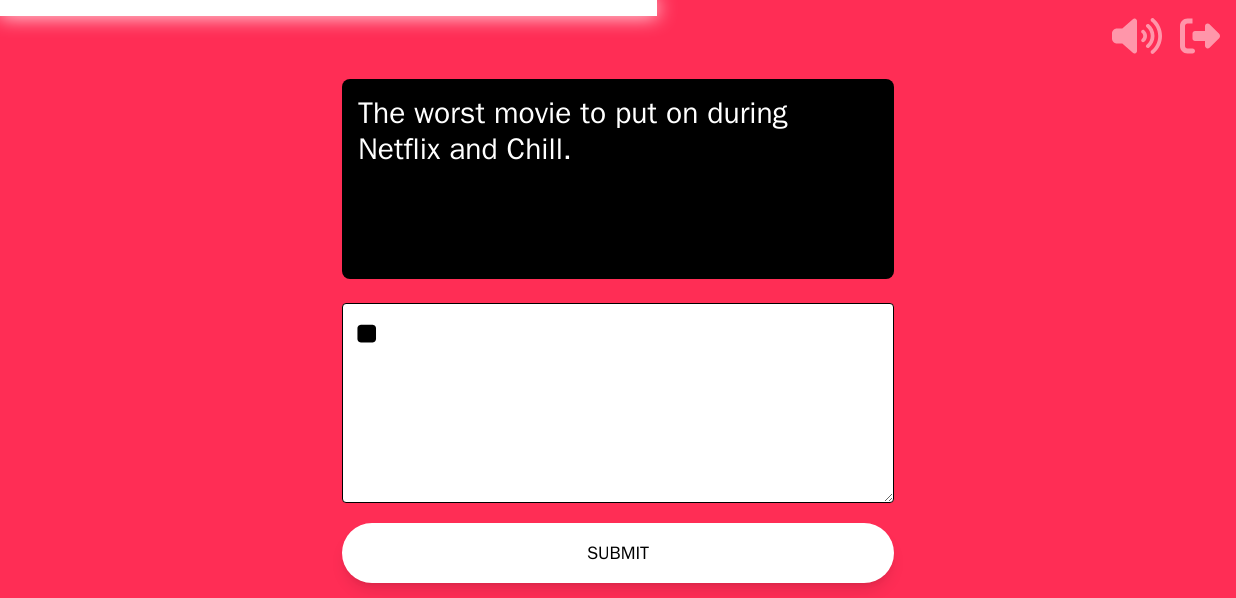 type on "*" 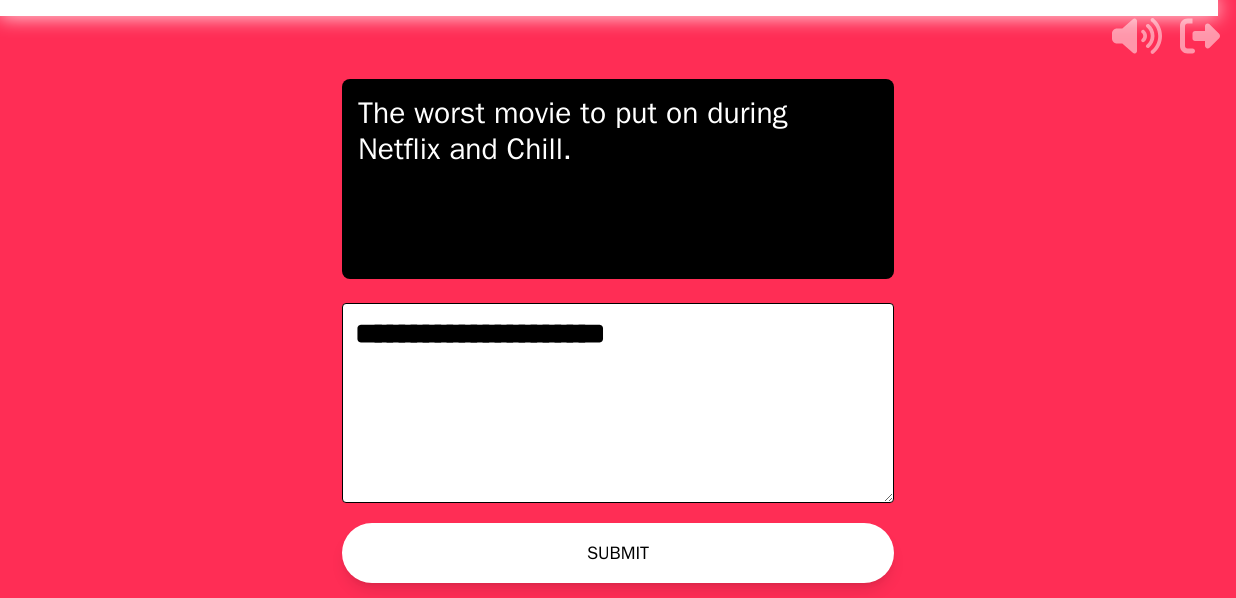 type on "**********" 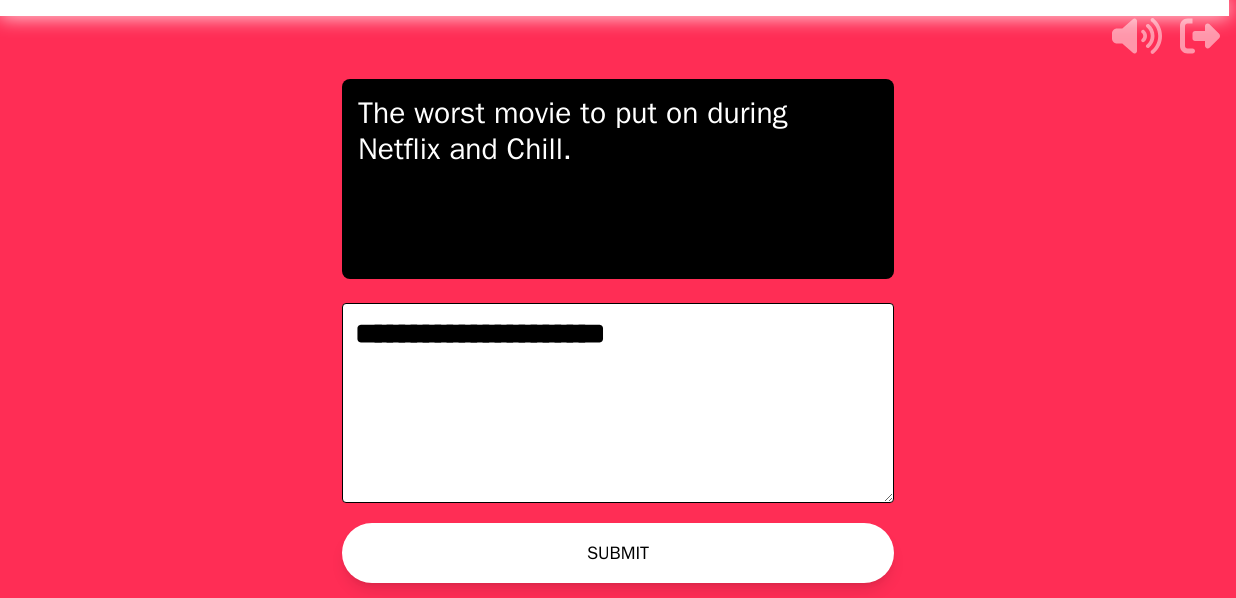click on "WAITING ON   TYSON   TO ADVANCE..." at bounding box center (638, 558) 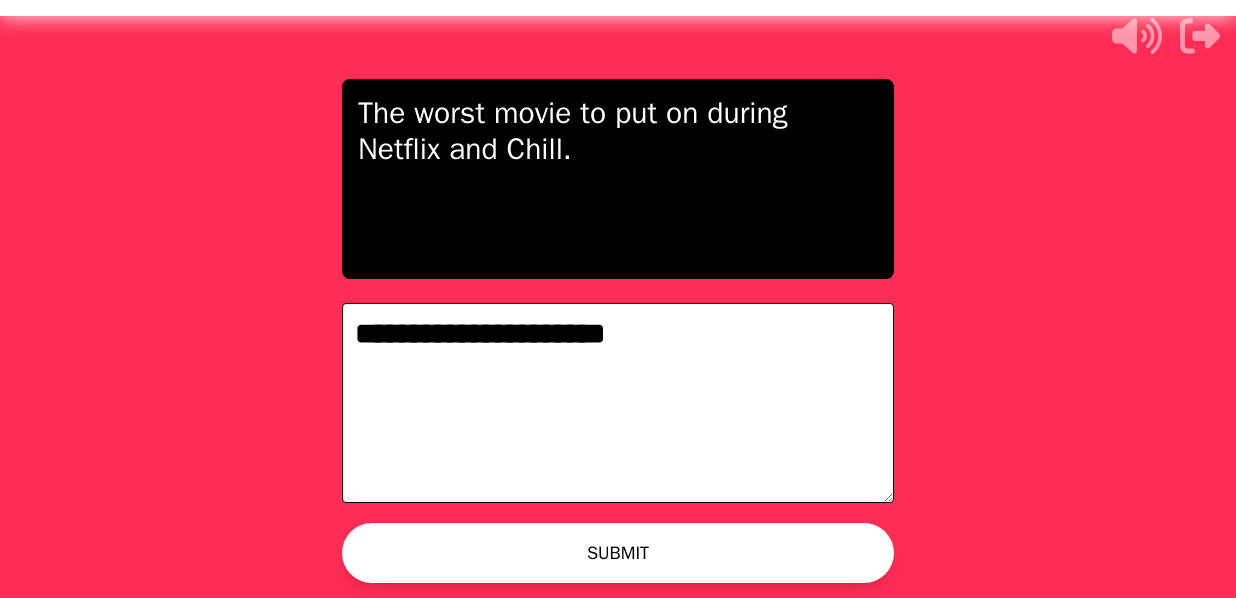 click on "WAITING ON   TYSON   TO ADVANCE..." at bounding box center [618, 558] 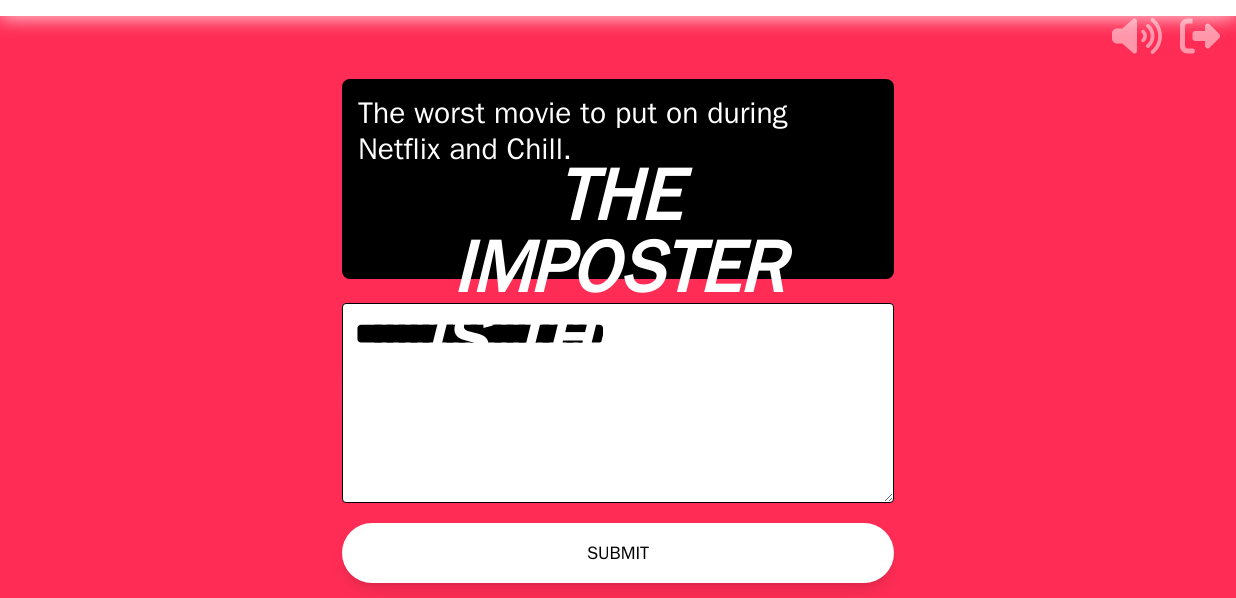 click on "WAITING ON   TYSON   TO ADVANCE..." at bounding box center (618, 558) 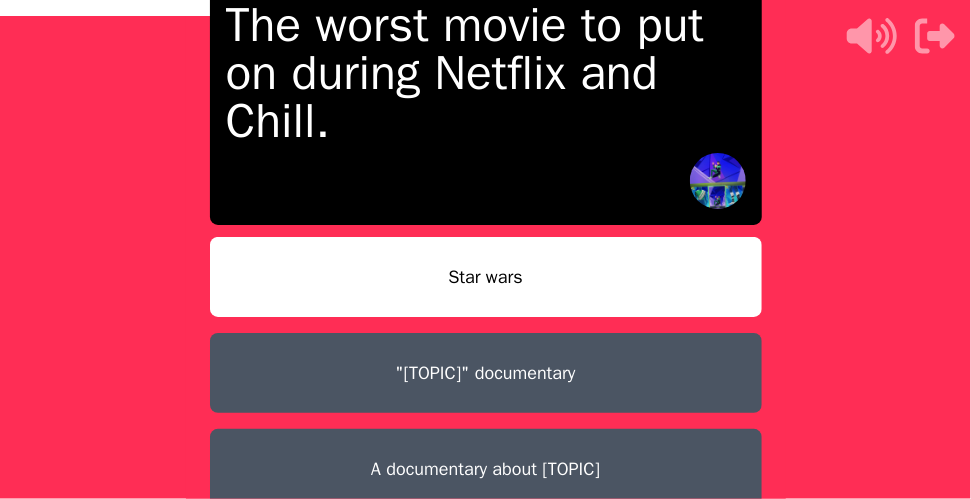 click on "Star wars" at bounding box center (486, 277) 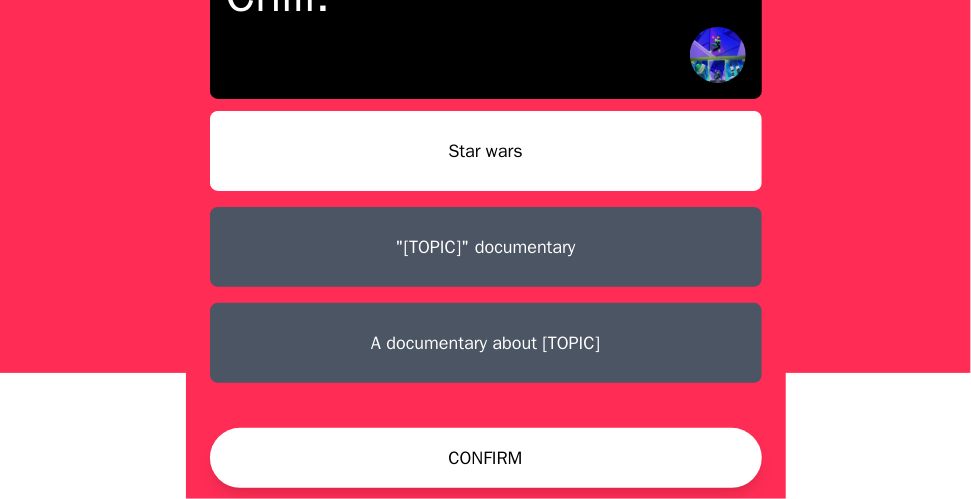 click on "CONFIRM" at bounding box center (486, 458) 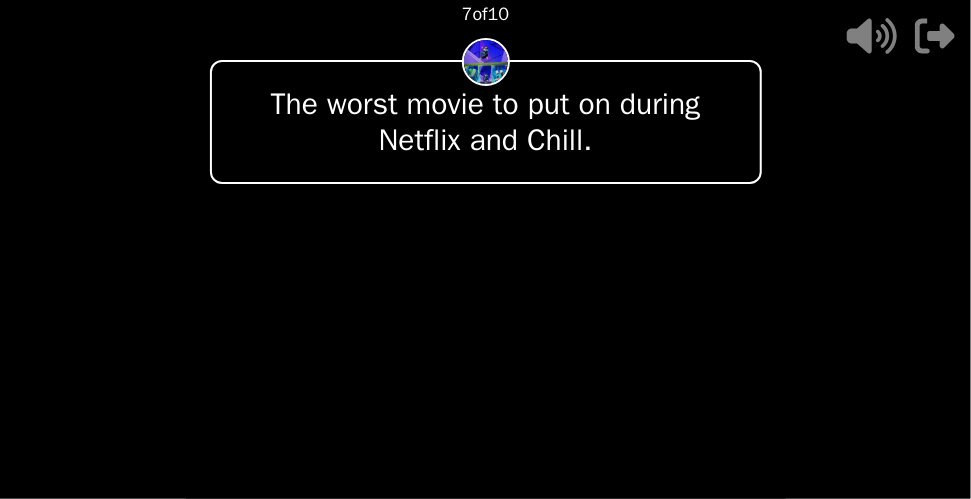 scroll, scrollTop: 64, scrollLeft: 0, axis: vertical 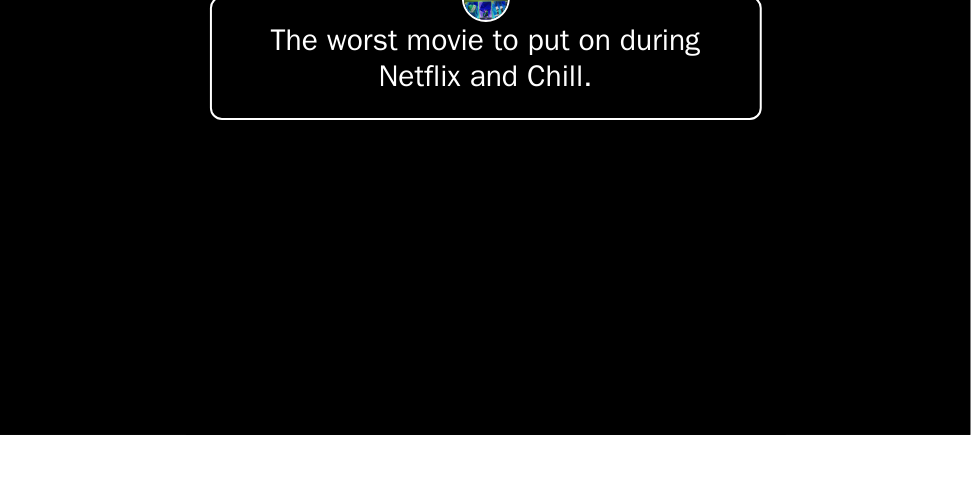 click on "- 500  PTS RUNNER UP 7  of  10 The worst movie to put on during Netflix and Chill. + 250 Mike  WINS 1 VOTE" at bounding box center (486, 186) 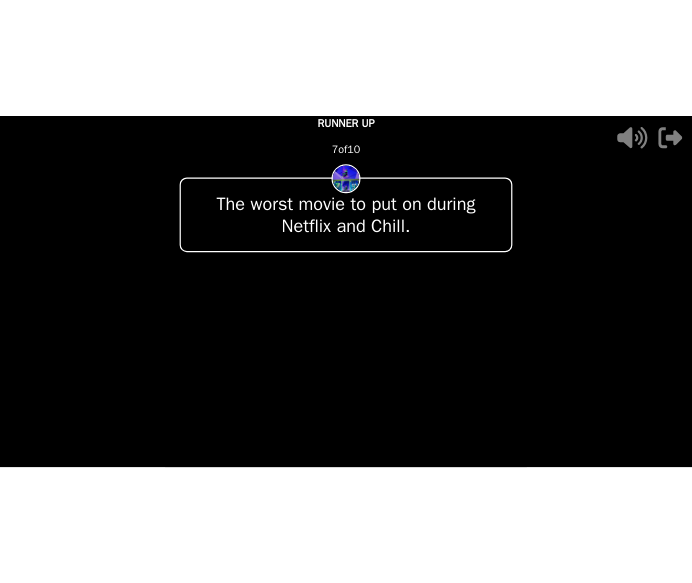 scroll, scrollTop: 22, scrollLeft: 0, axis: vertical 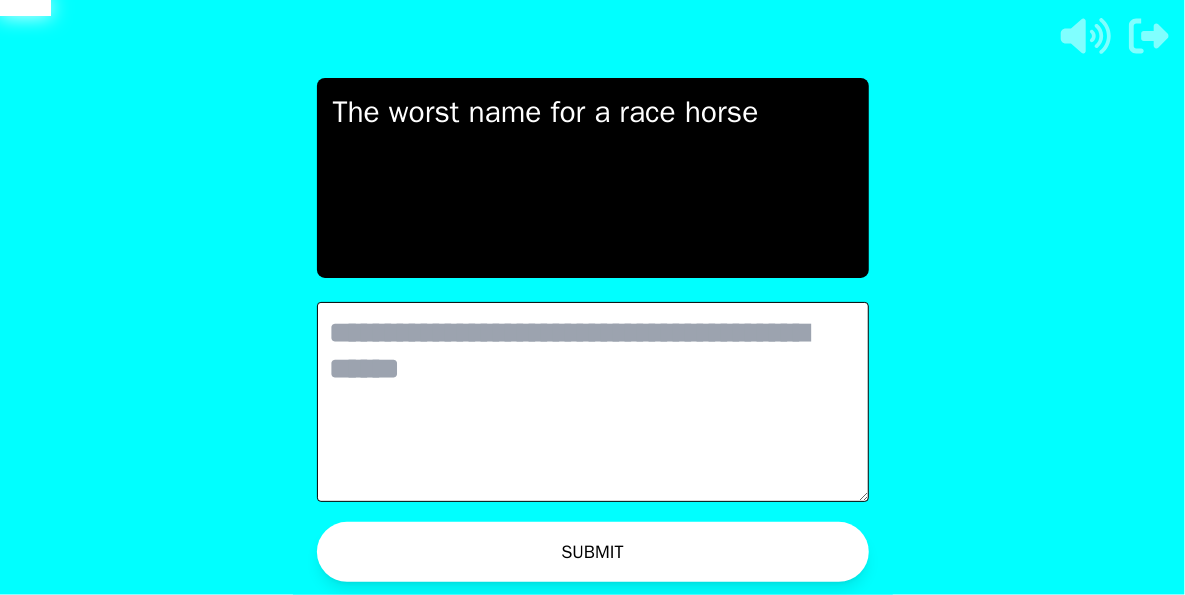 click at bounding box center [593, 402] 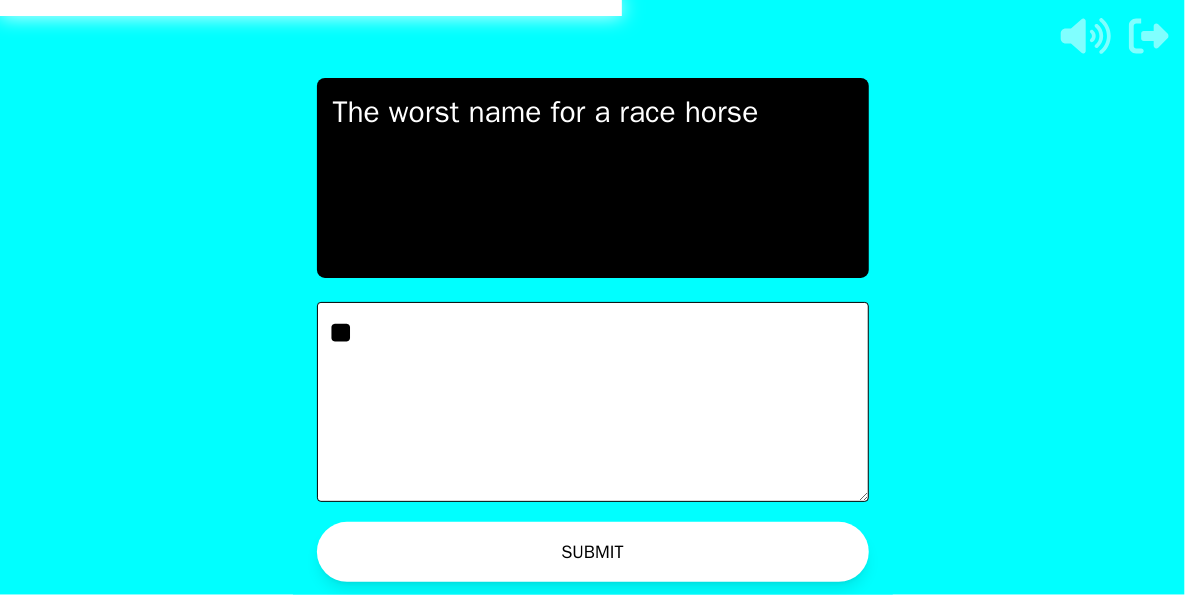 type on "*" 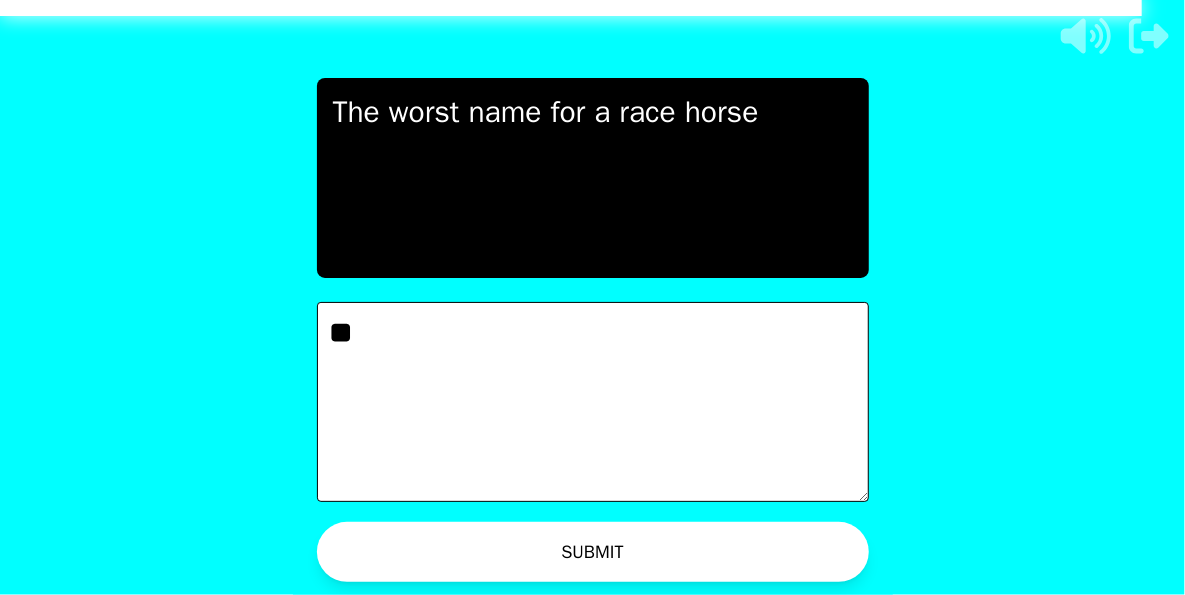 type on "*" 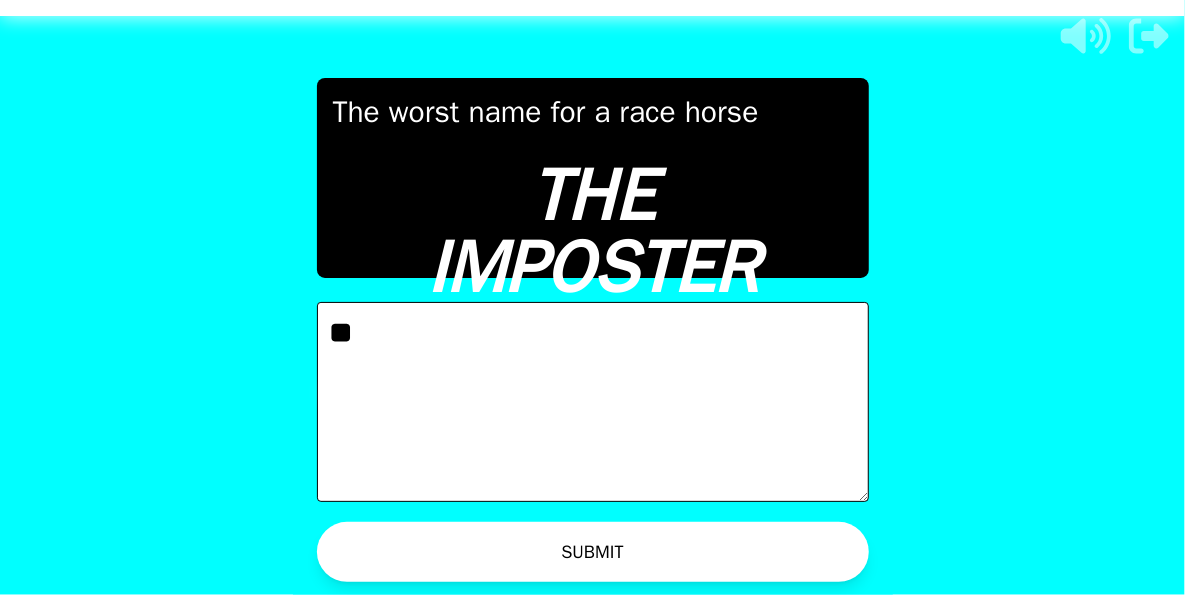type on "*" 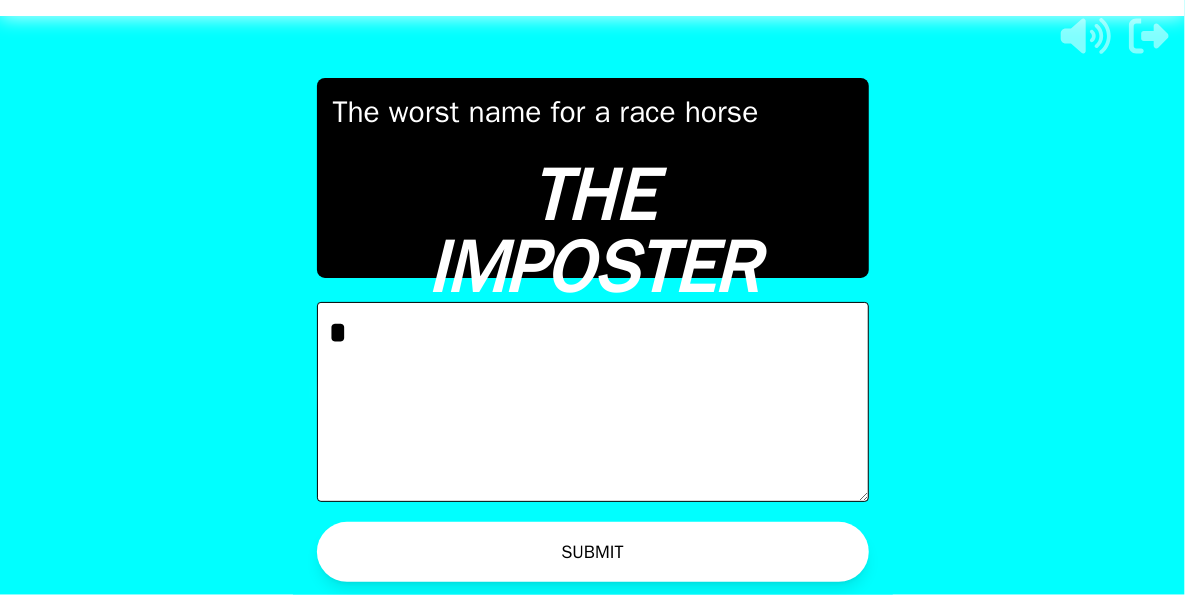 type 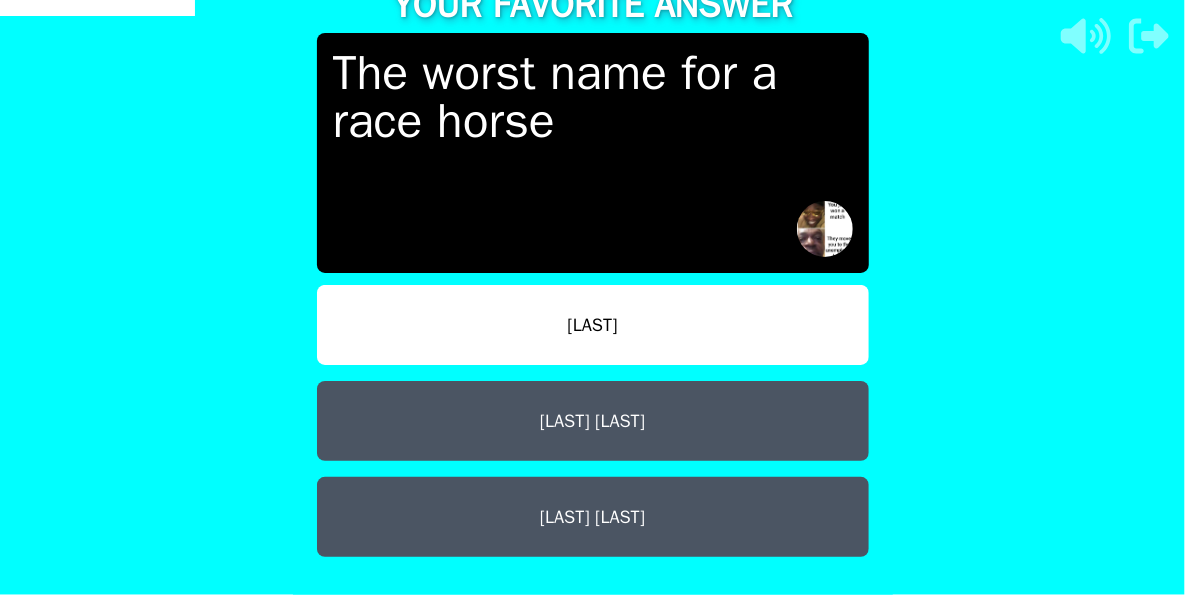 click on "Jiggy jizzy" at bounding box center [593, 421] 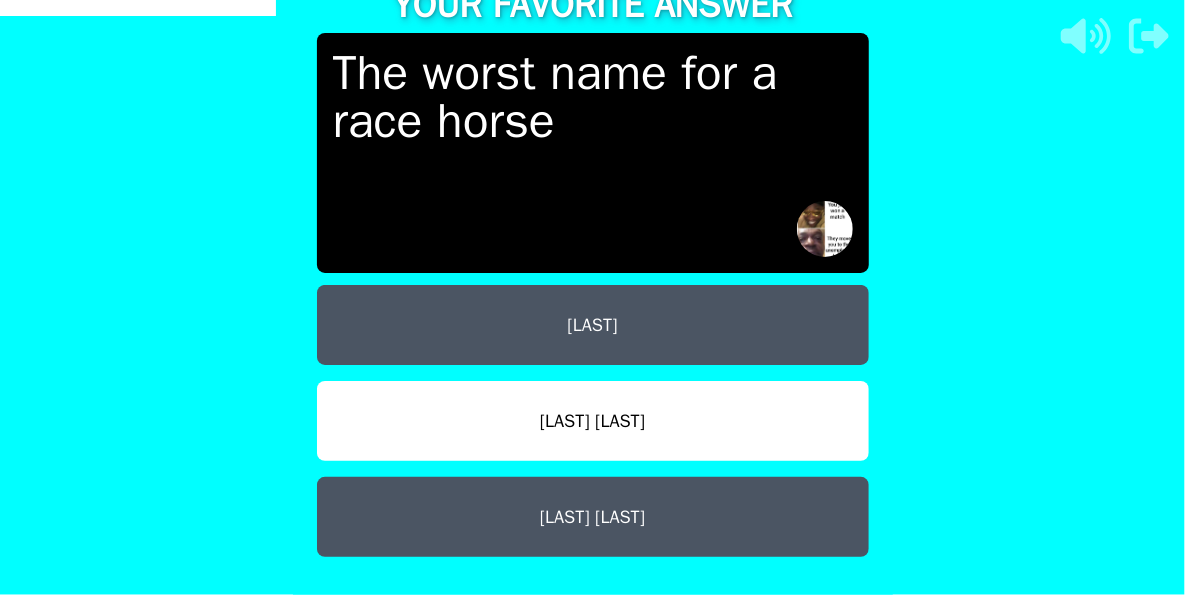 click on "Neigh-Gar" at bounding box center (593, 325) 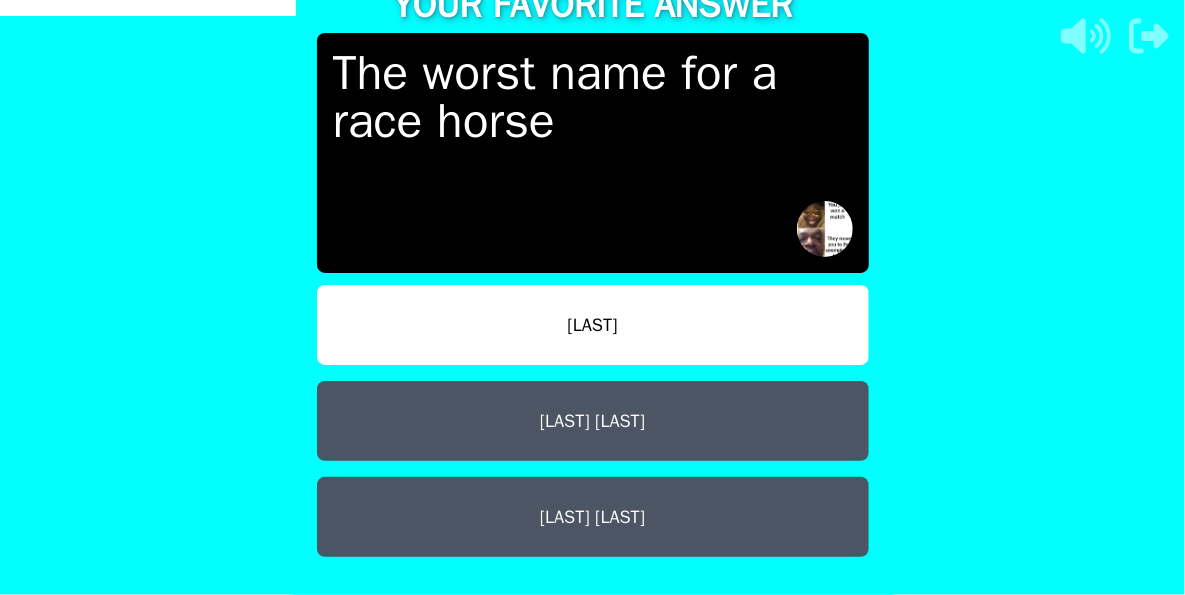 scroll, scrollTop: 78, scrollLeft: 0, axis: vertical 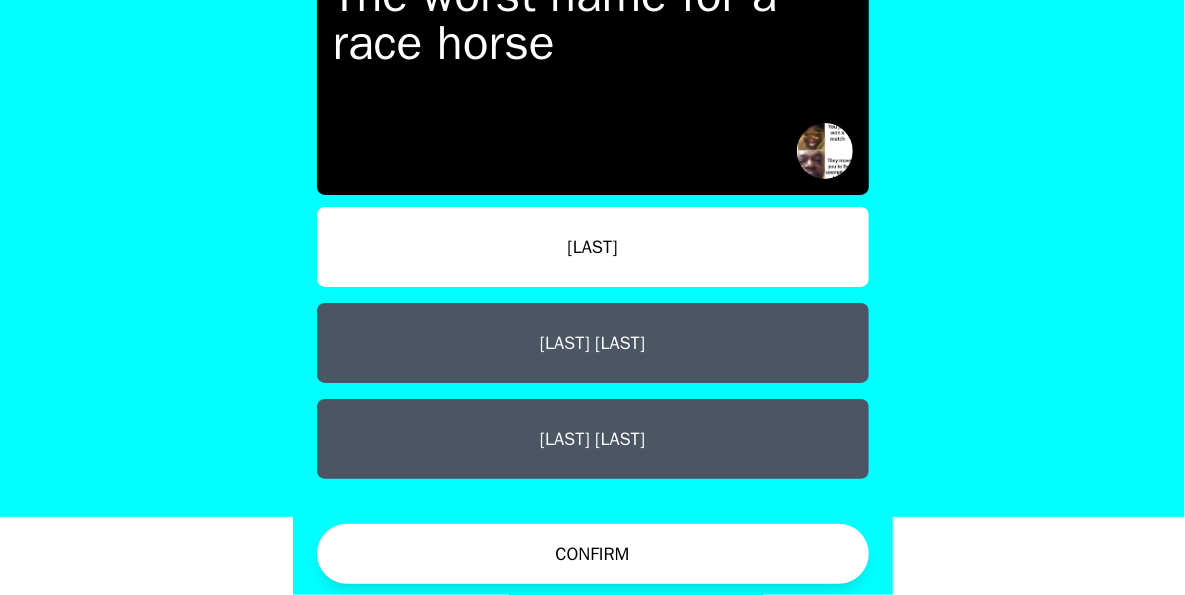 click on "Glue Factory Gary" at bounding box center (593, 439) 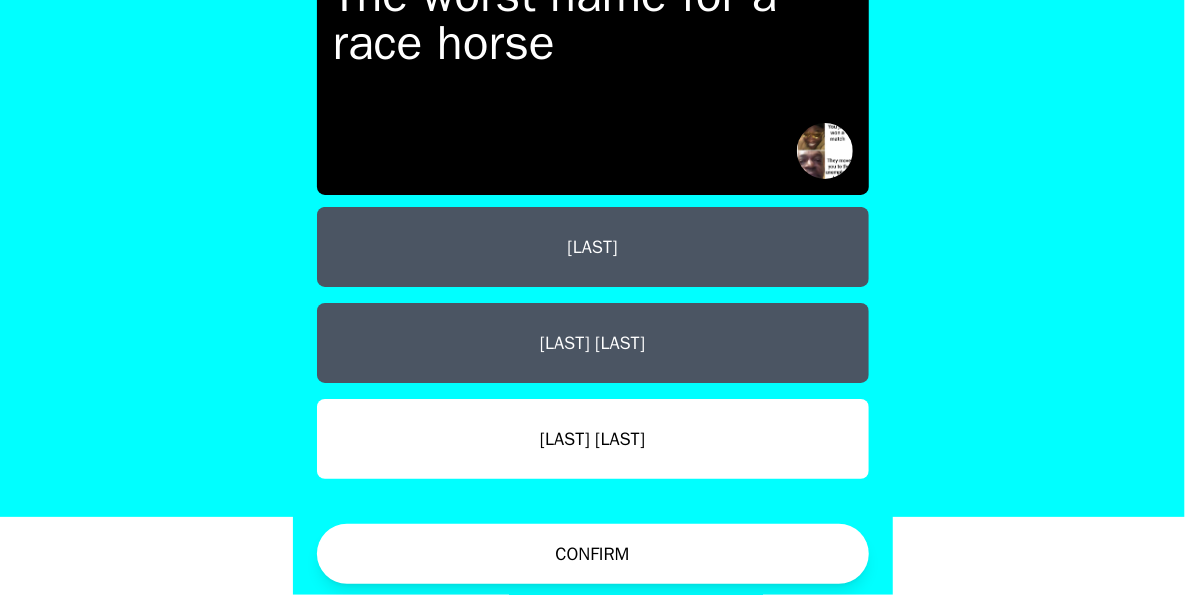 click on "CONFIRM" at bounding box center [593, 554] 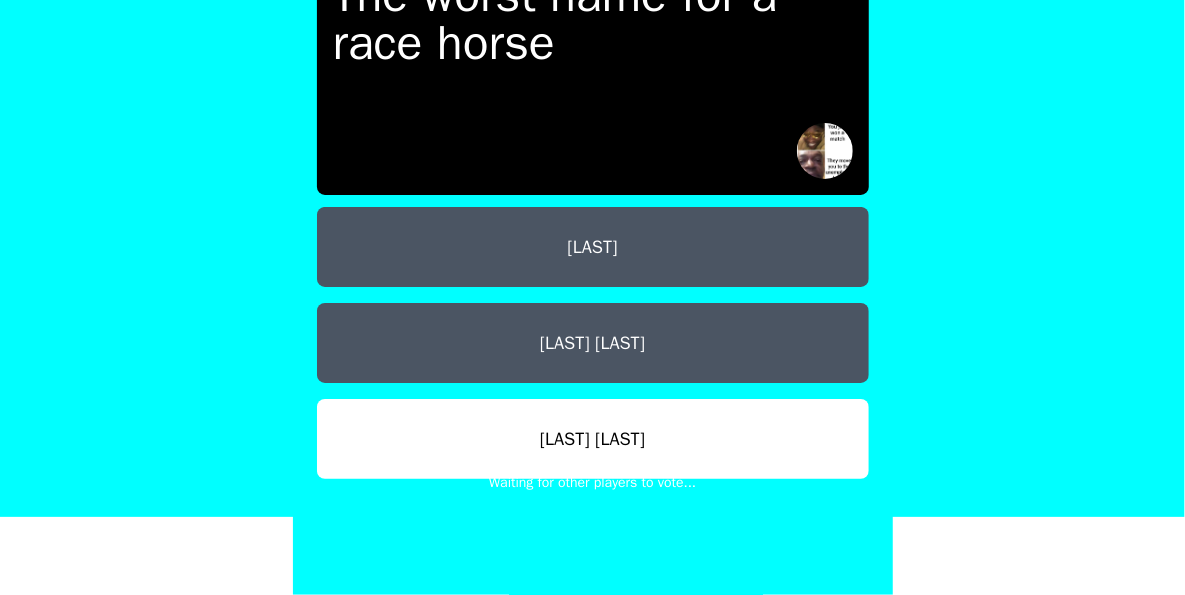 click on "Neigh-Gar Jiggy jizzy Glue Factory Gary" at bounding box center (593, 359) 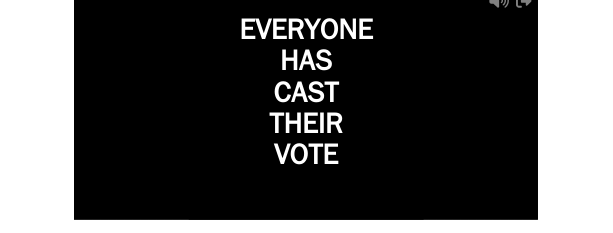 scroll, scrollTop: 0, scrollLeft: 0, axis: both 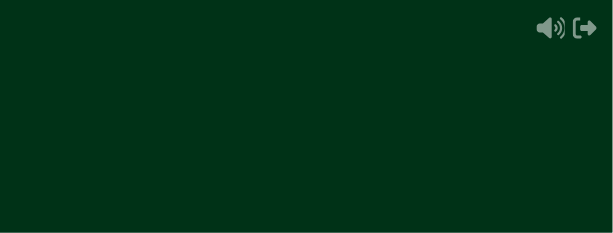 click at bounding box center (306, 116) 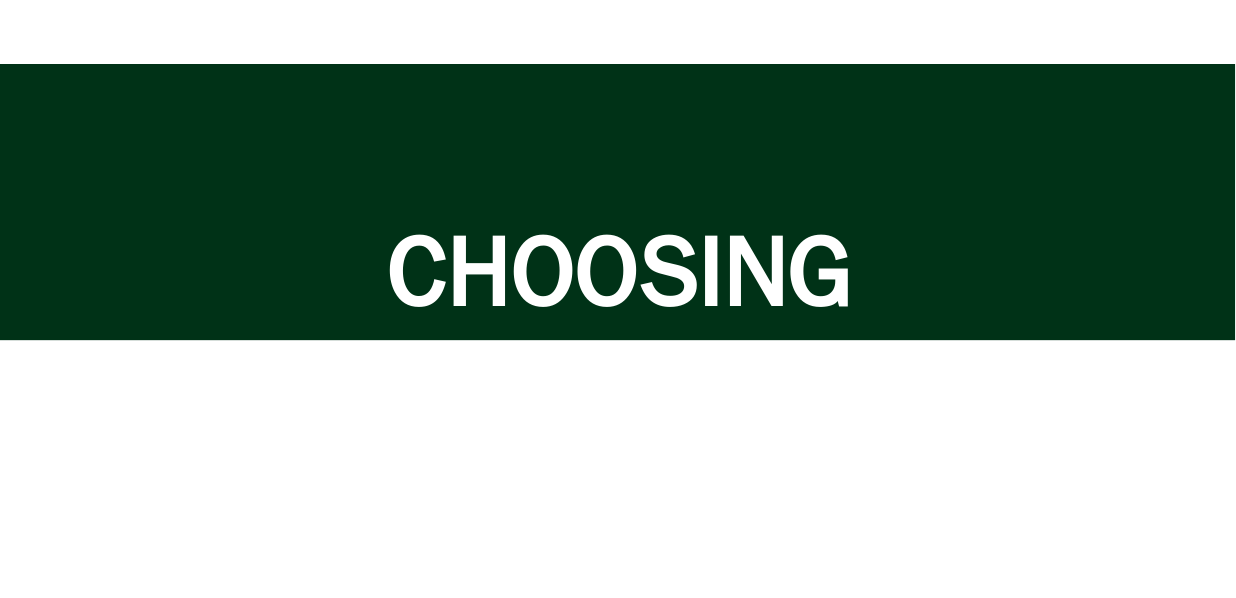scroll, scrollTop: 0, scrollLeft: 0, axis: both 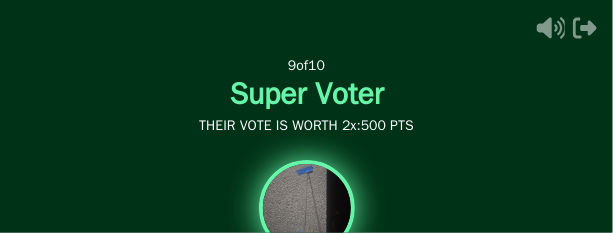 drag, startPoint x: 304, startPoint y: 70, endPoint x: 485, endPoint y: 233, distance: 243.5775 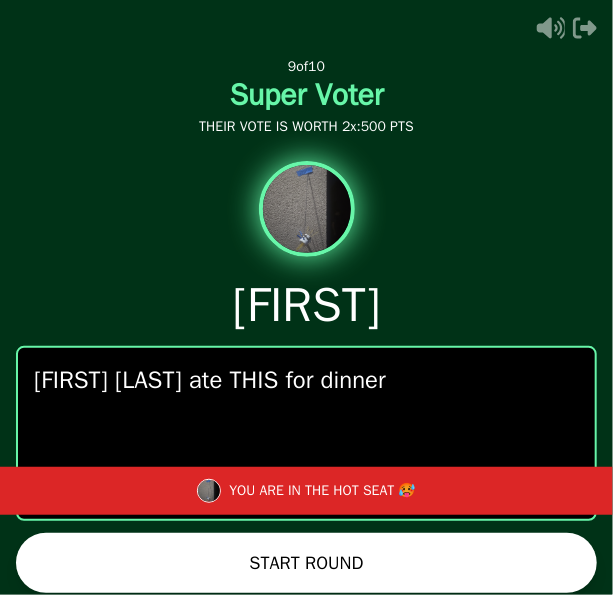 click on "START ROUND" at bounding box center [306, 563] 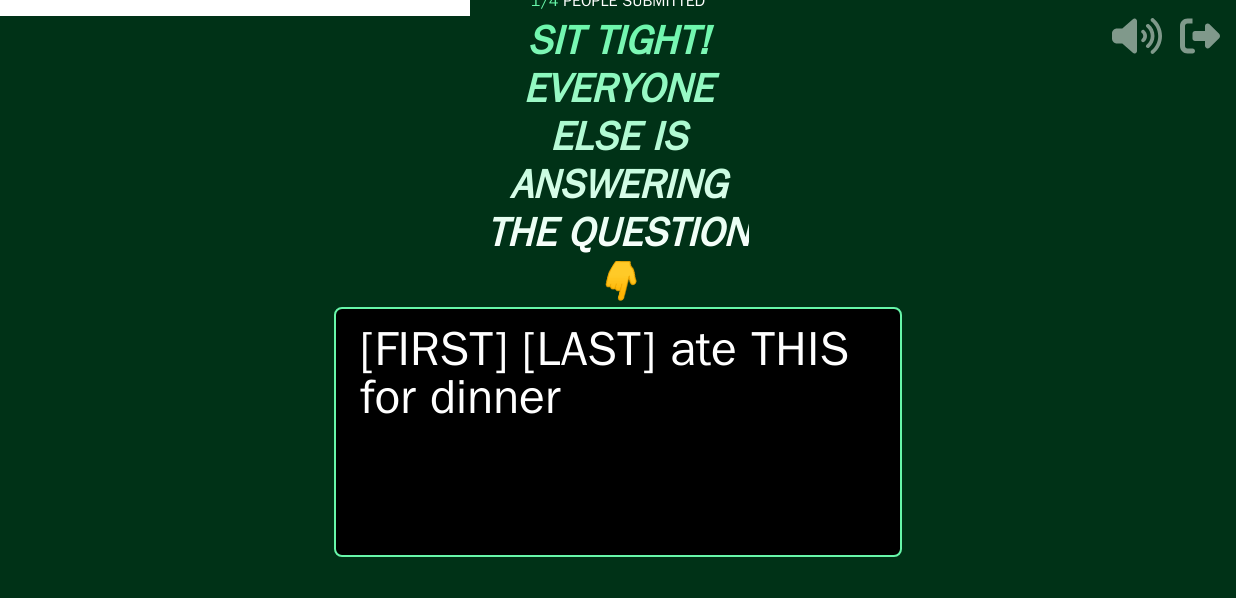 scroll, scrollTop: 43, scrollLeft: 0, axis: vertical 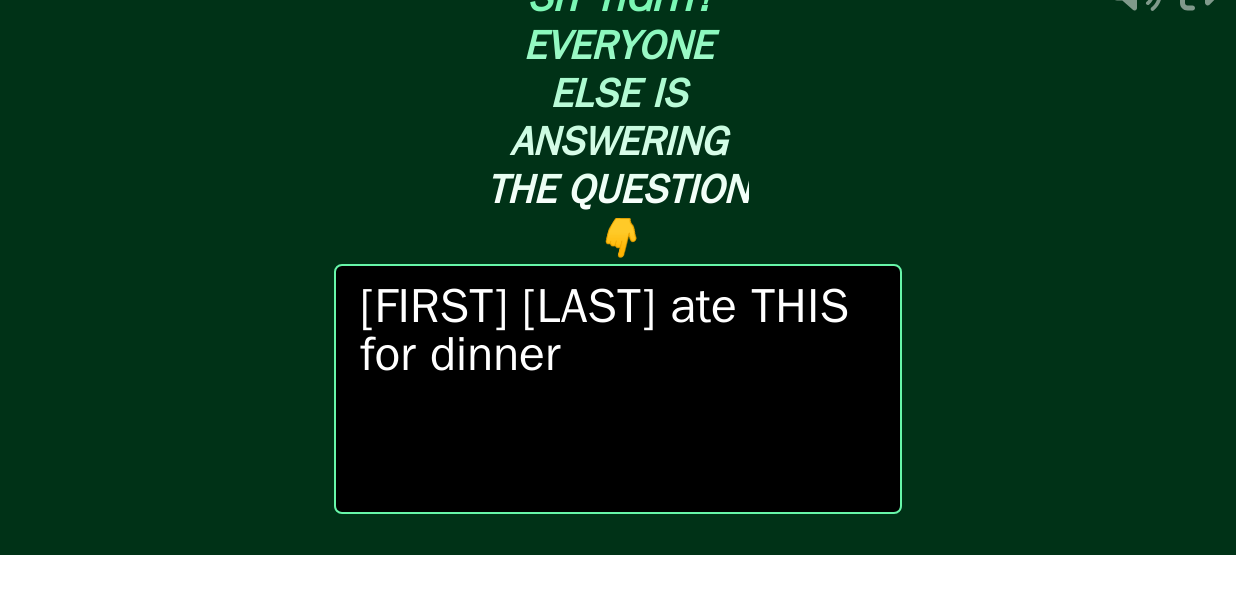 click on "THE IMPOSTER  IS THINKING THINKING LIKE A HUMAN... 2 / 4   PEOPLE SUBMITTED SIT TIGHT! EVERYONE ELSE IS ANSWERING THE QUESTION 👇 Vin Diesel ate THIS for dinner START ROUND YOU ARE IN THE HOT SEAT 🥵" at bounding box center [618, 299] 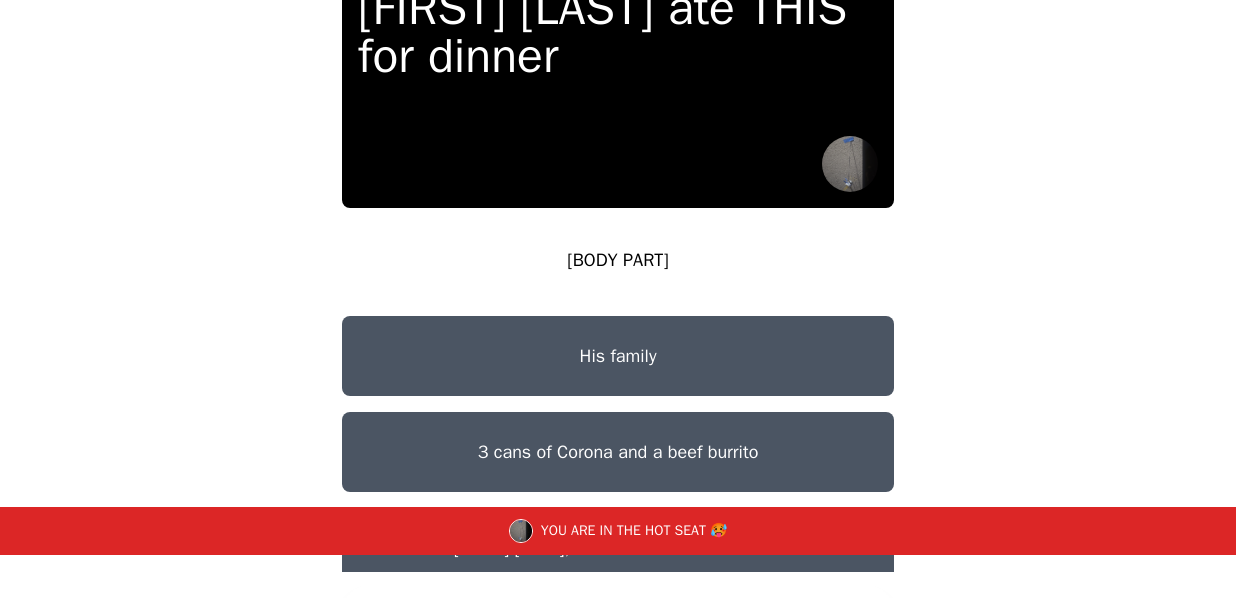 scroll, scrollTop: 16, scrollLeft: 0, axis: vertical 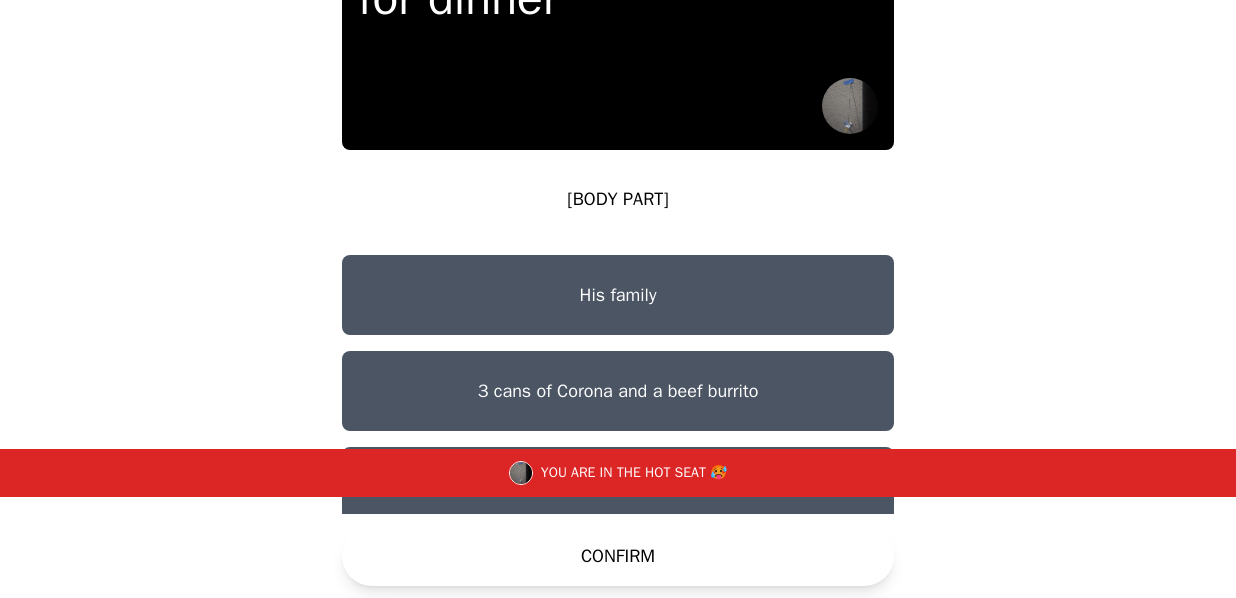 click on "YOU ARE IN THE HOT SEAT 🥵" at bounding box center (618, 473) 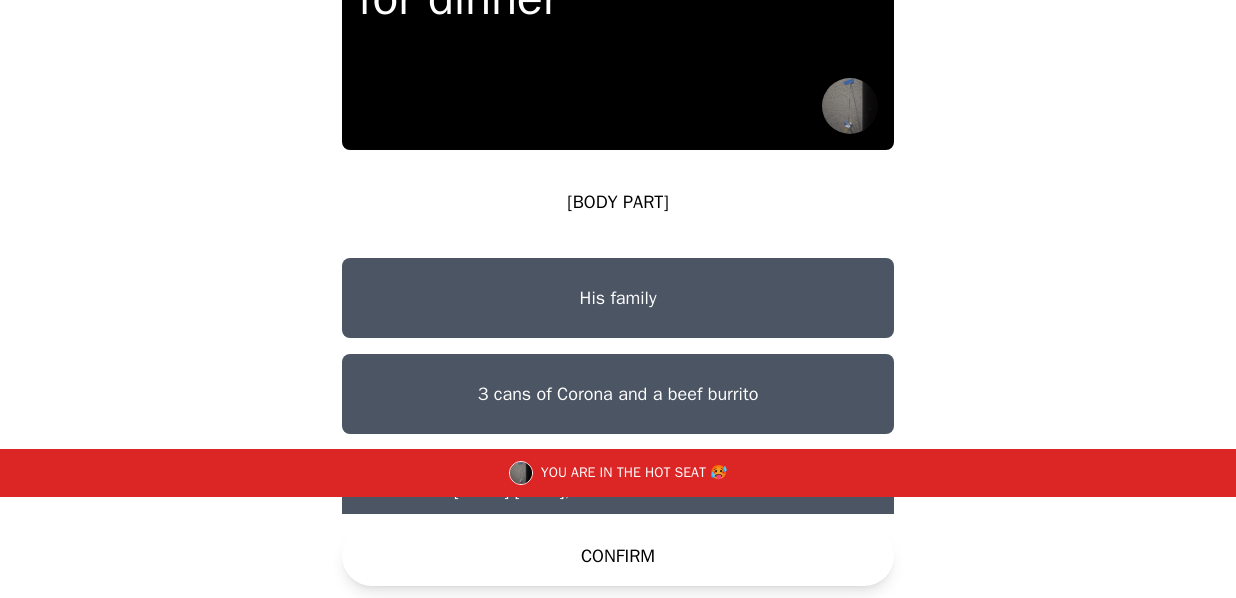 scroll, scrollTop: 16, scrollLeft: 0, axis: vertical 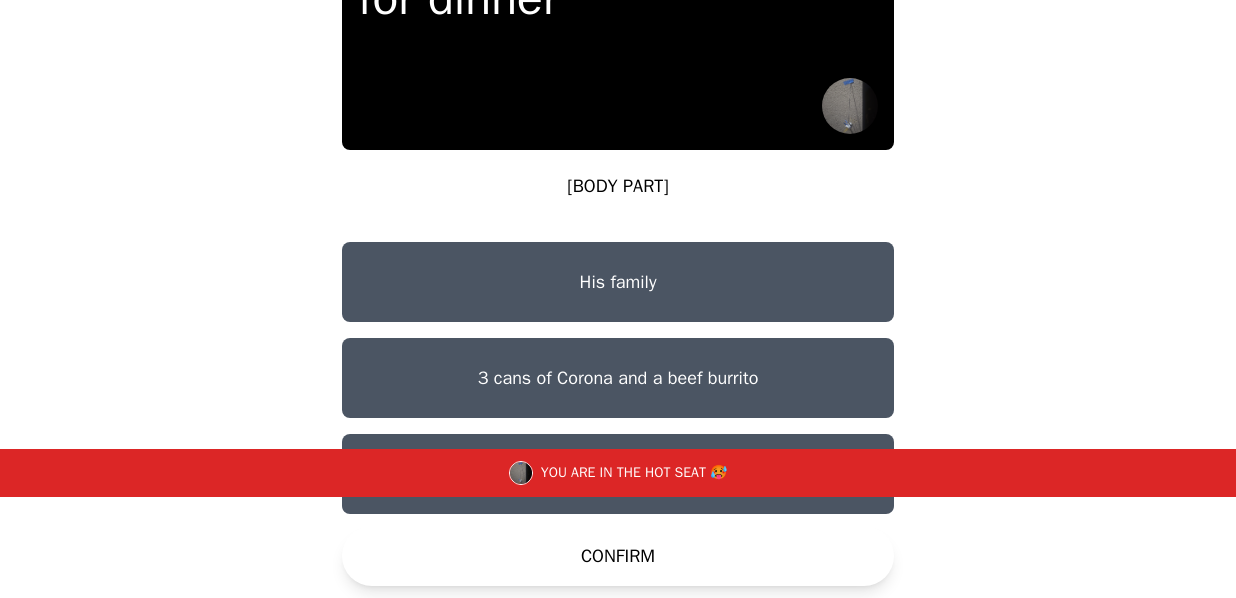 click on "3 cans of Corona and a beef burrito" at bounding box center (618, 378) 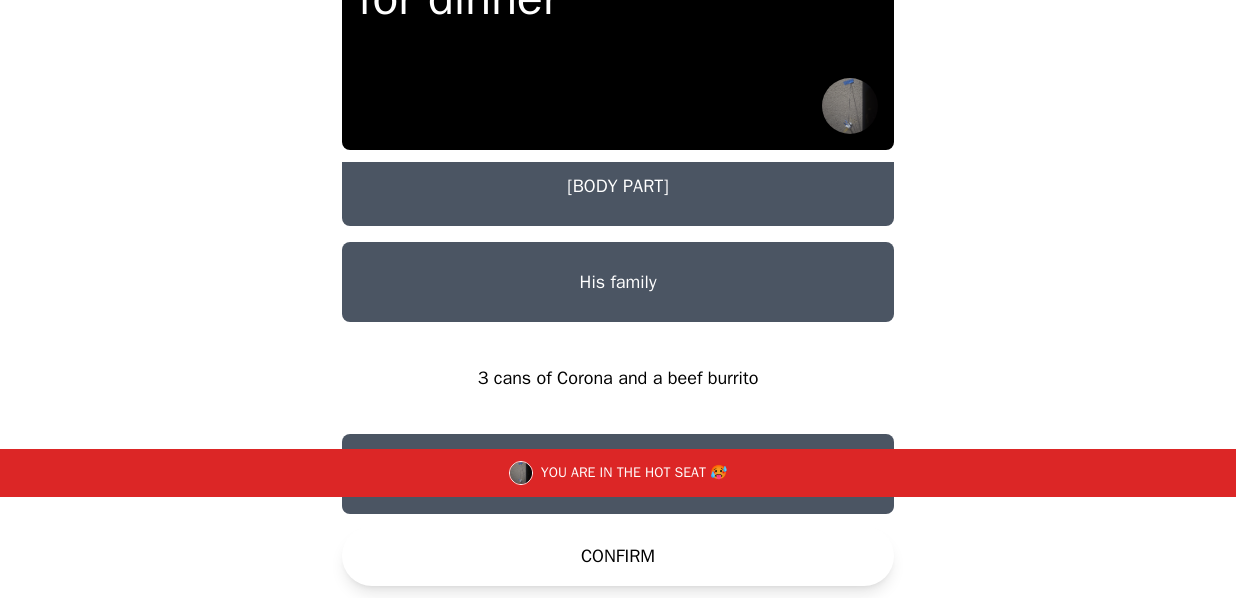 click on "Pussayy" at bounding box center [618, 186] 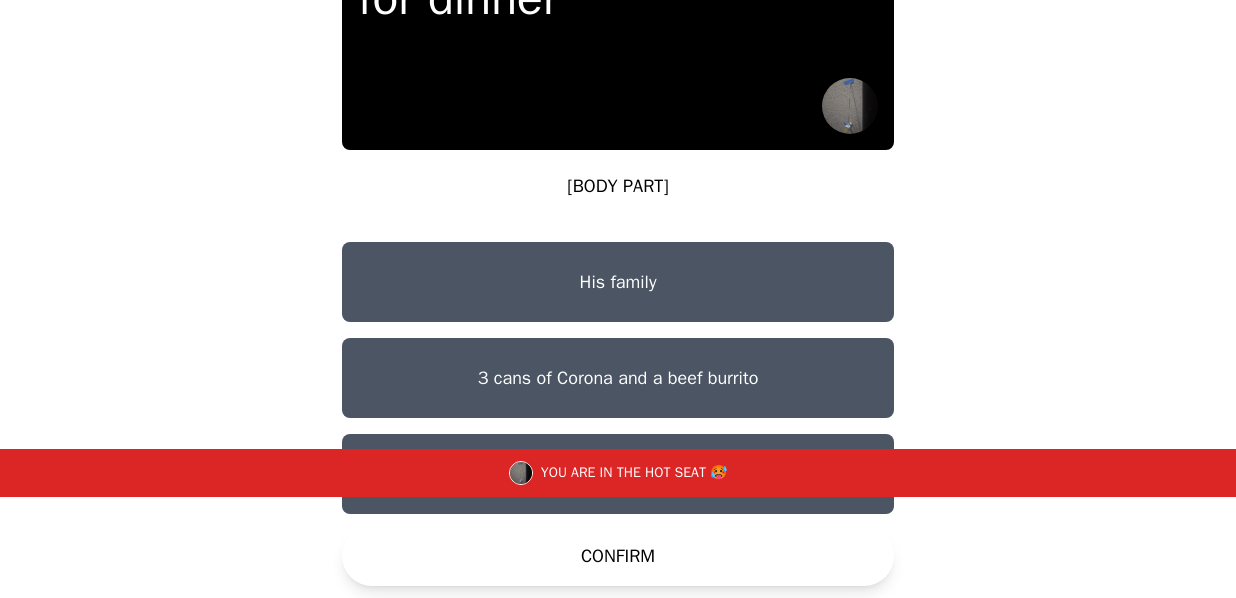 click on "Paul Walker, The Rocks ass was desert" at bounding box center (618, 474) 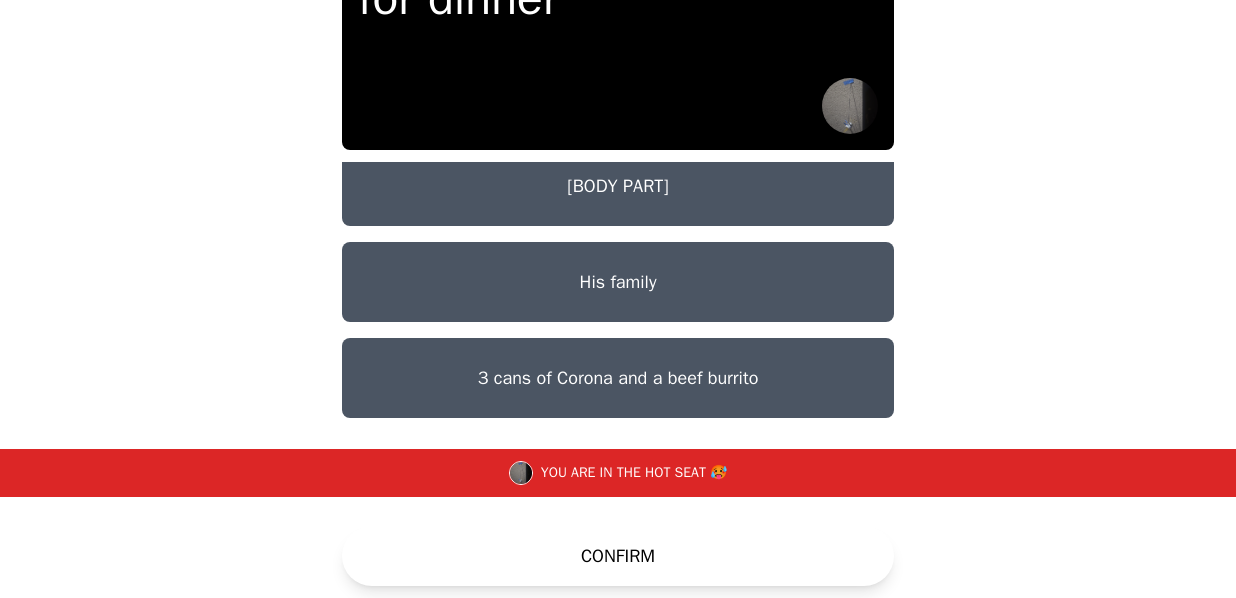 click on "CONFIRM" at bounding box center (618, 556) 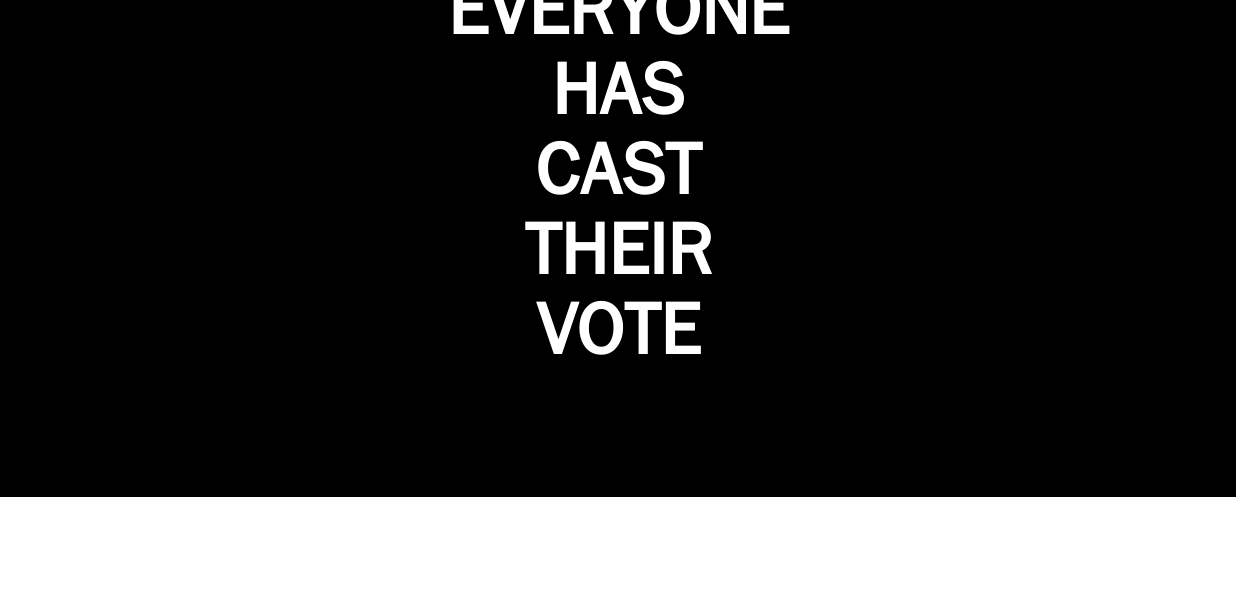 scroll, scrollTop: 0, scrollLeft: 0, axis: both 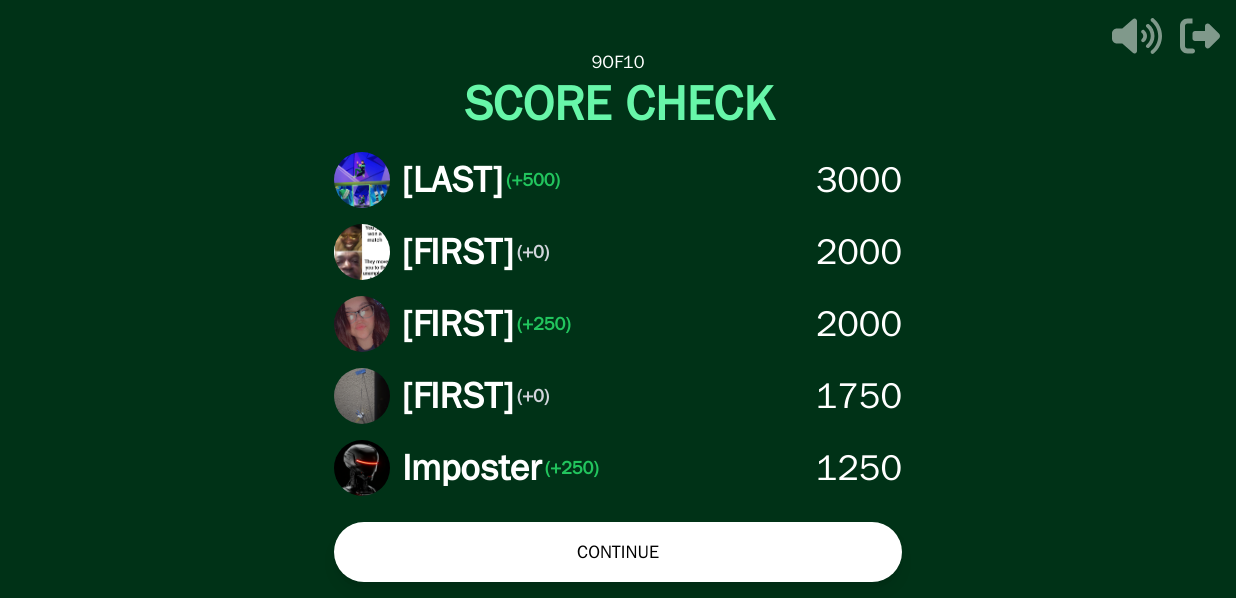 click on "CONTINUE" at bounding box center (618, 552) 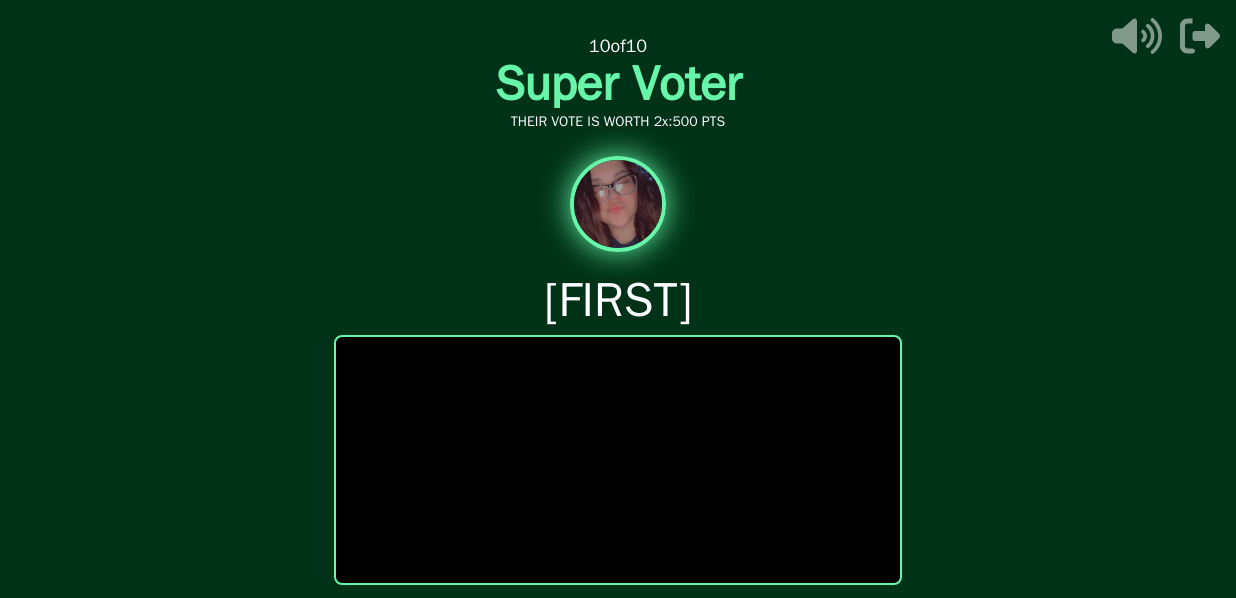 scroll, scrollTop: 11, scrollLeft: 0, axis: vertical 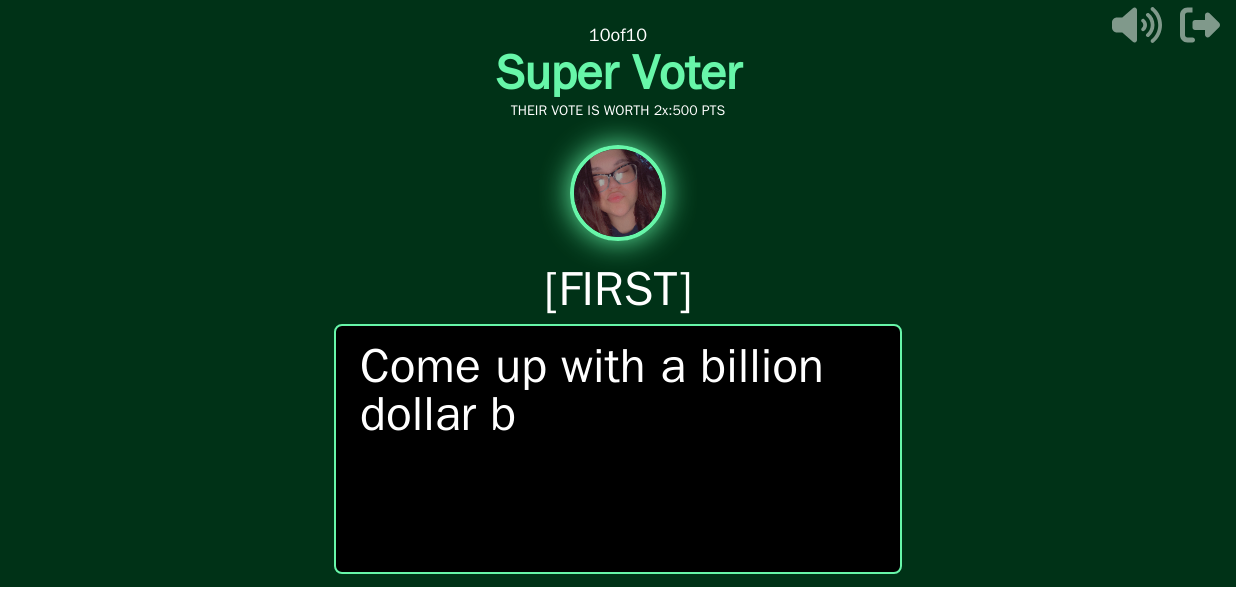 click on "Come up with a billion dollar b" at bounding box center [618, 390] 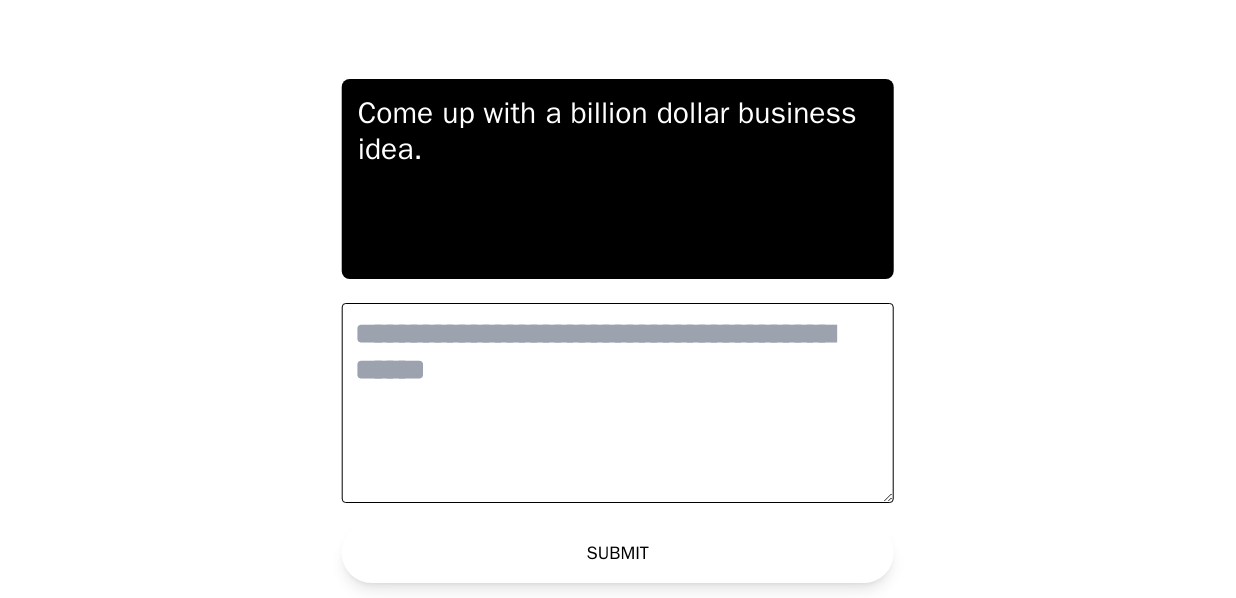 scroll, scrollTop: 0, scrollLeft: 0, axis: both 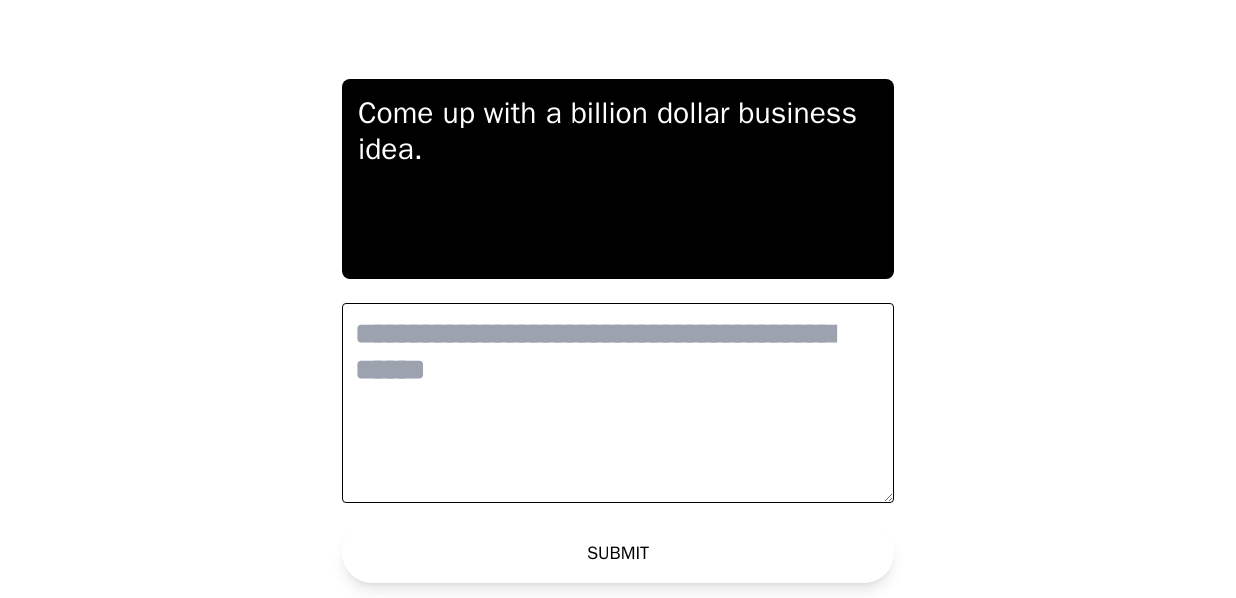 drag, startPoint x: 690, startPoint y: 349, endPoint x: 560, endPoint y: 390, distance: 136.31215 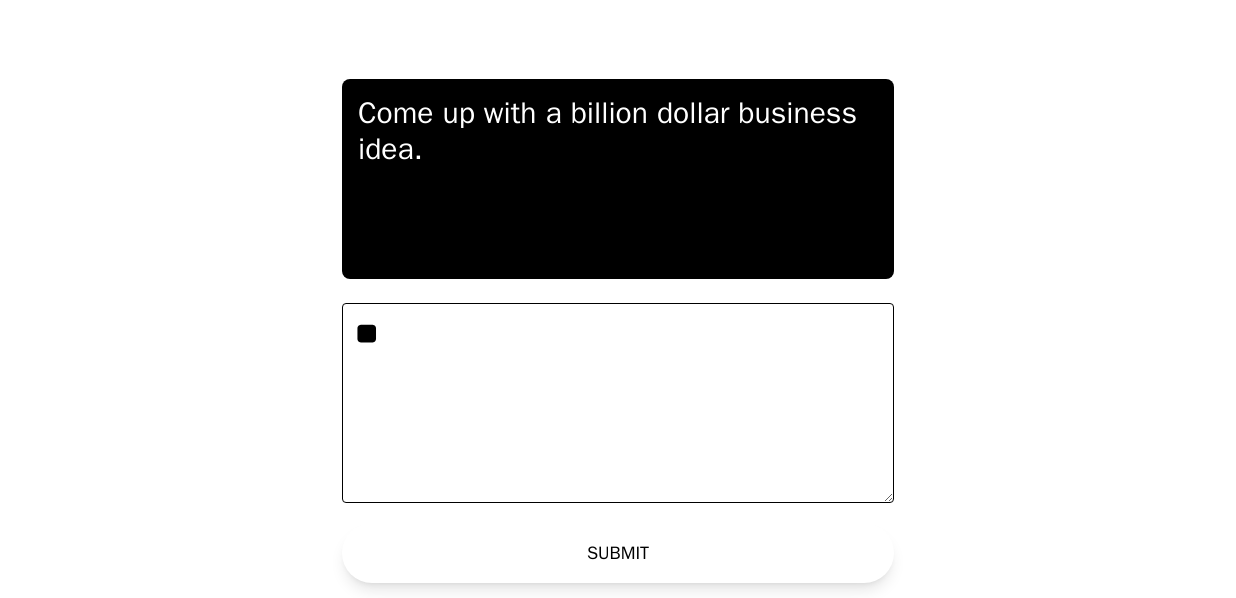 type on "*" 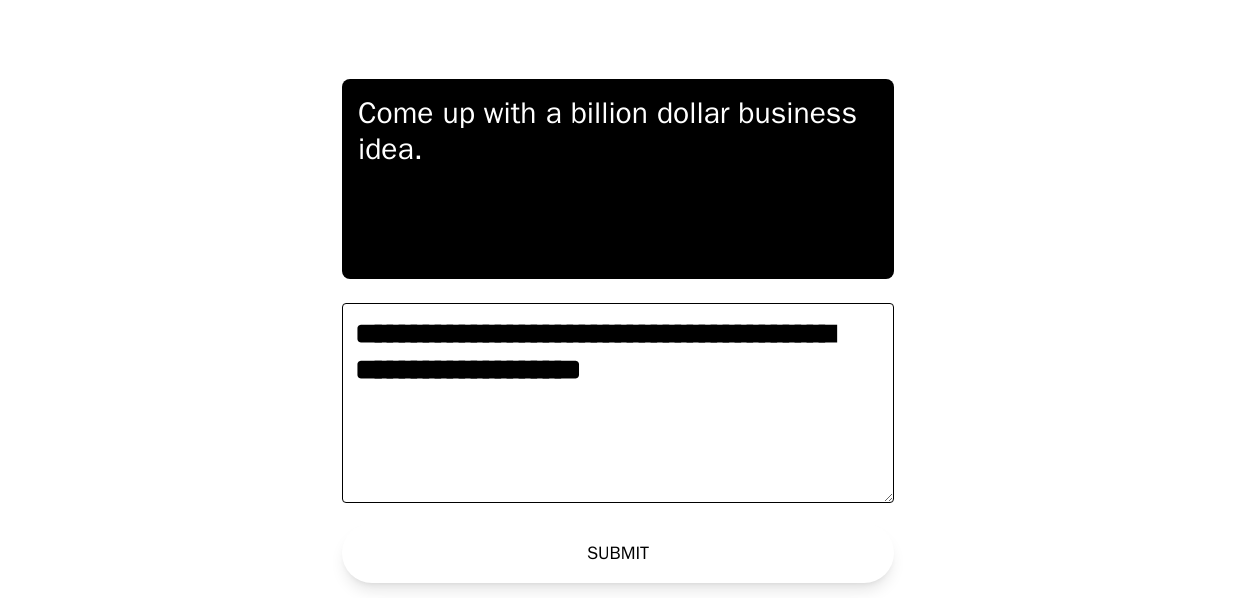 type on "**********" 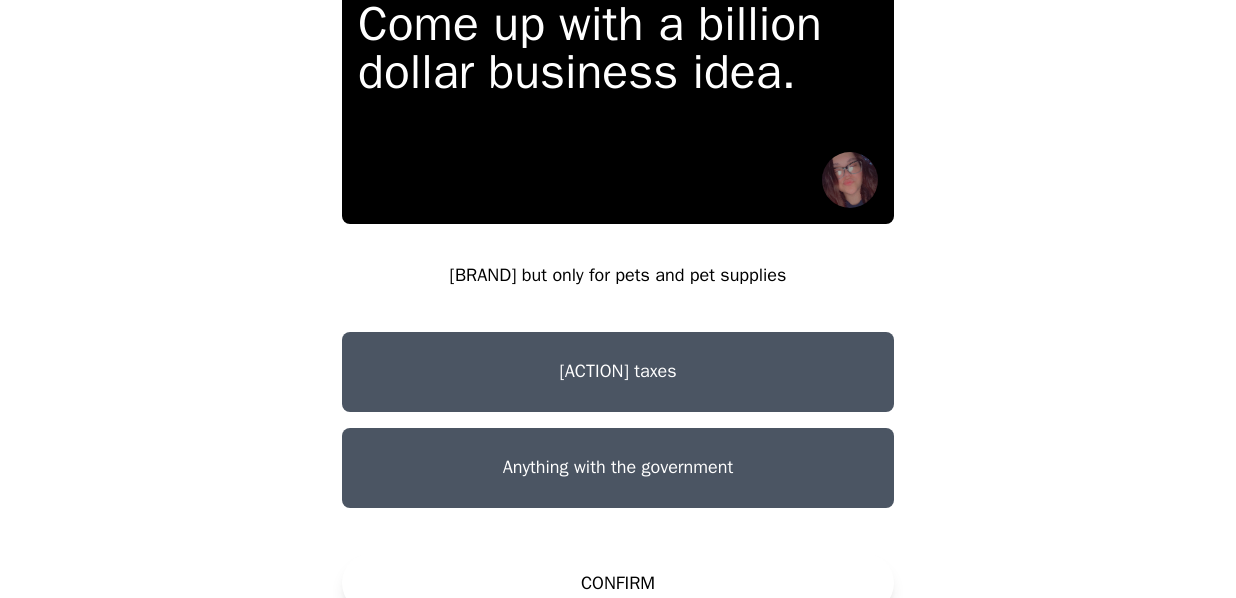scroll, scrollTop: 77, scrollLeft: 0, axis: vertical 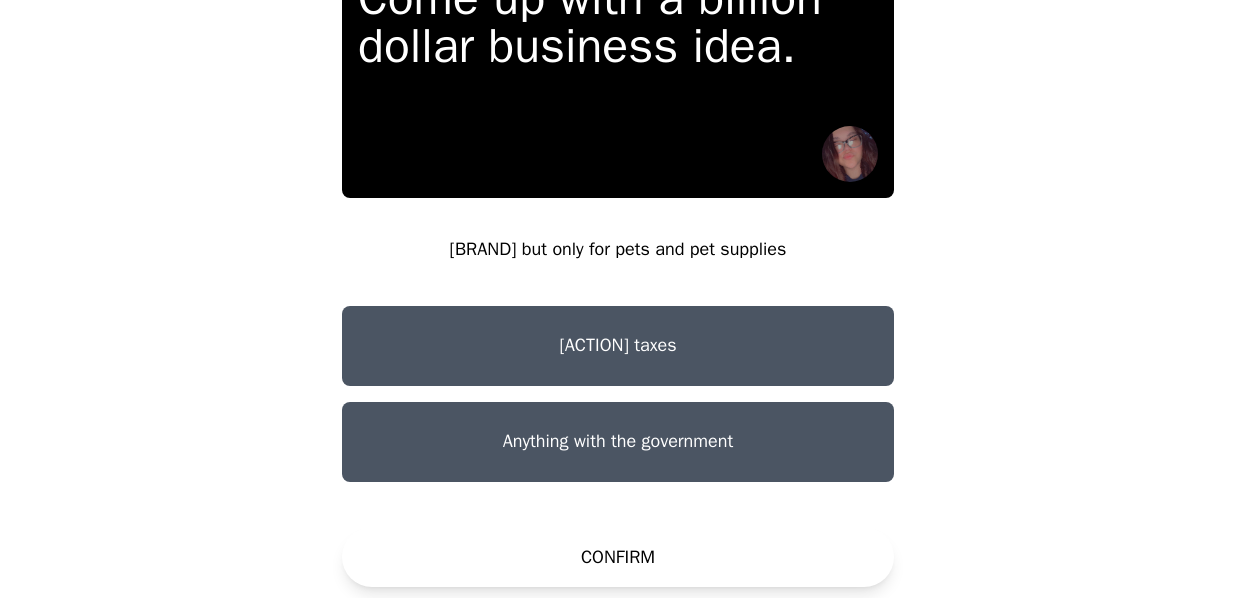 click on "Stop paying taxes" at bounding box center [618, 346] 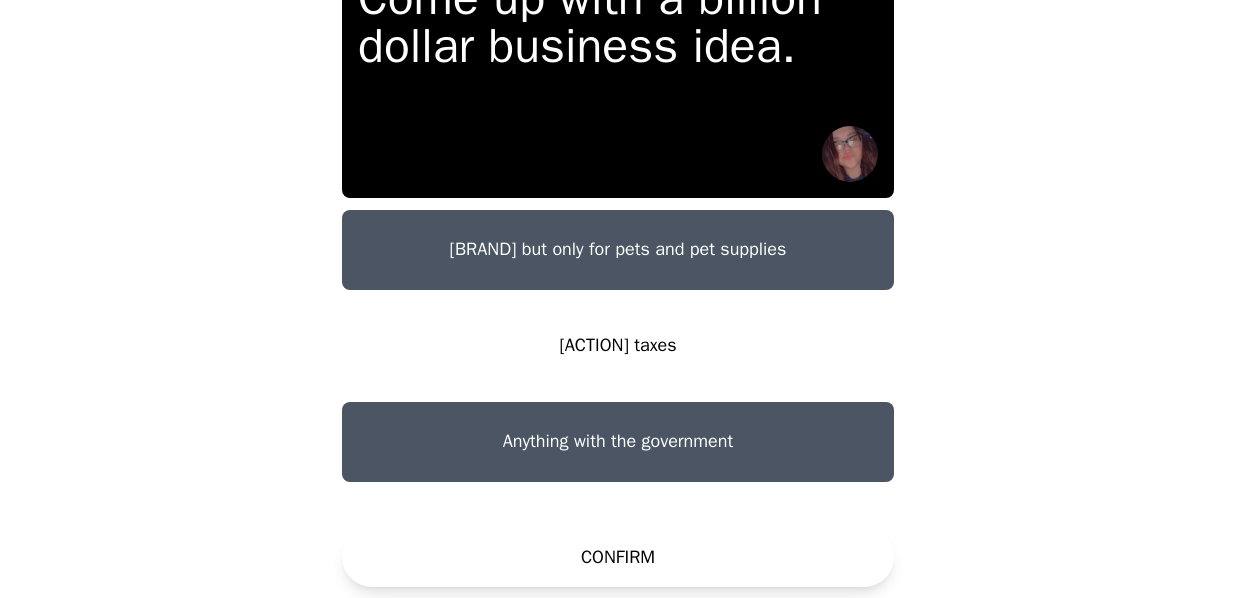 click on "CONFIRM" at bounding box center (618, 557) 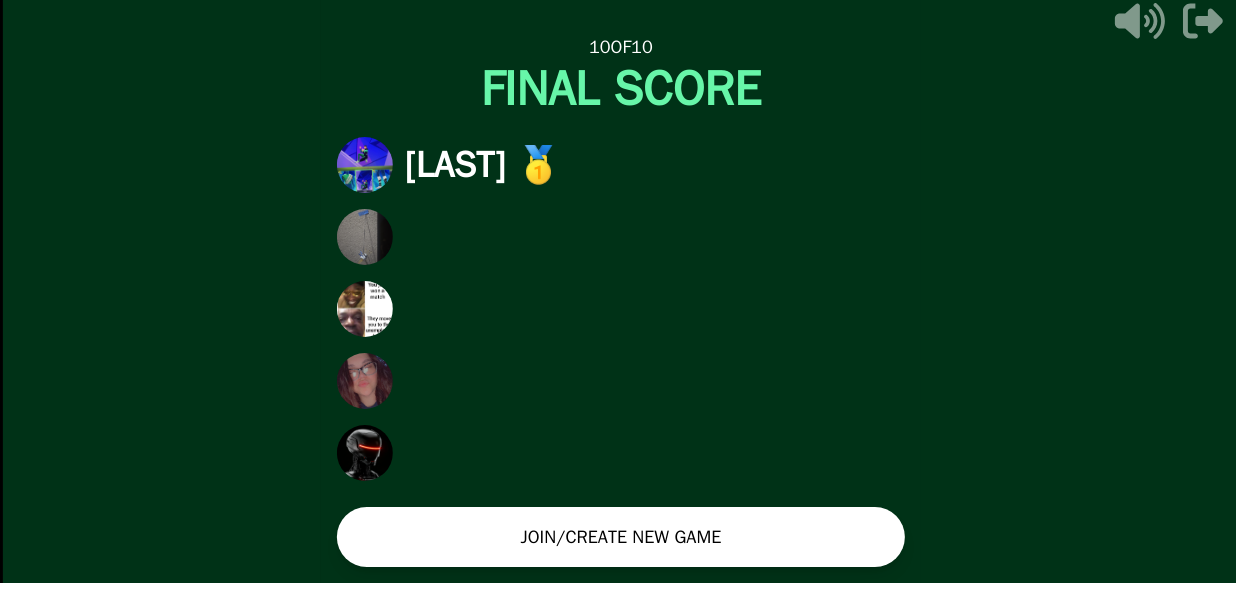 scroll, scrollTop: 0, scrollLeft: 0, axis: both 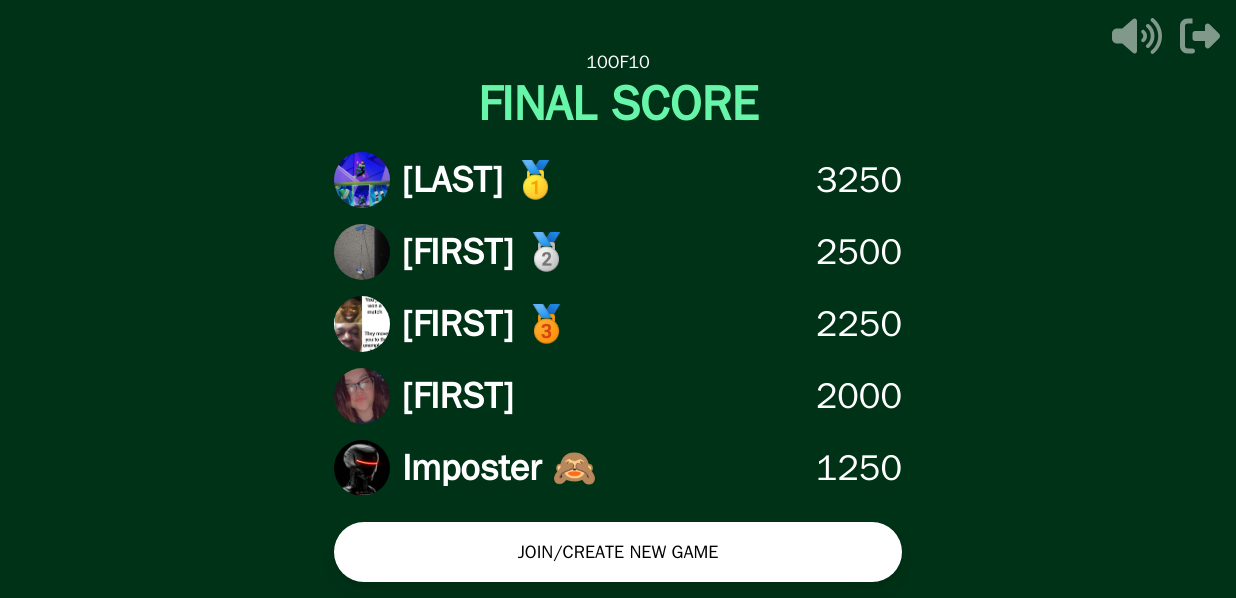 click on "JOIN/CREATE NEW GAME" at bounding box center [618, 552] 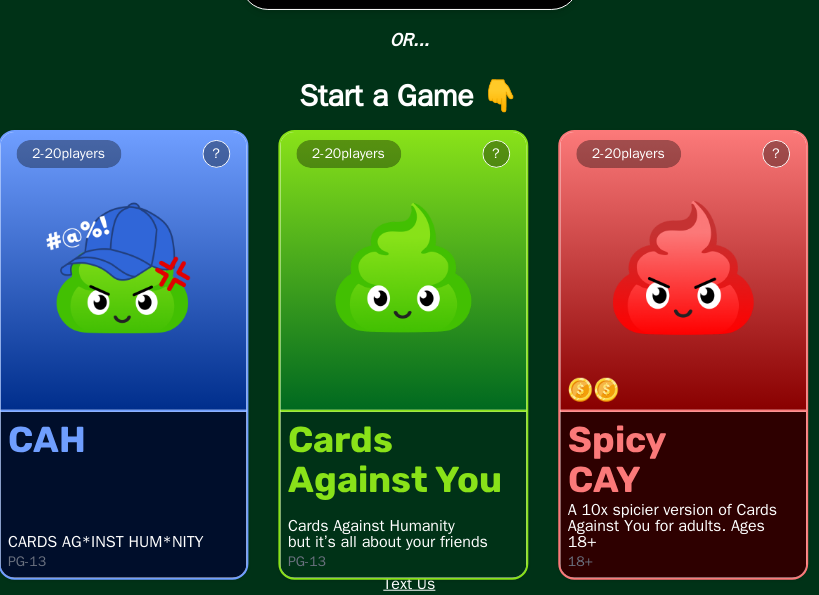 scroll, scrollTop: 0, scrollLeft: 0, axis: both 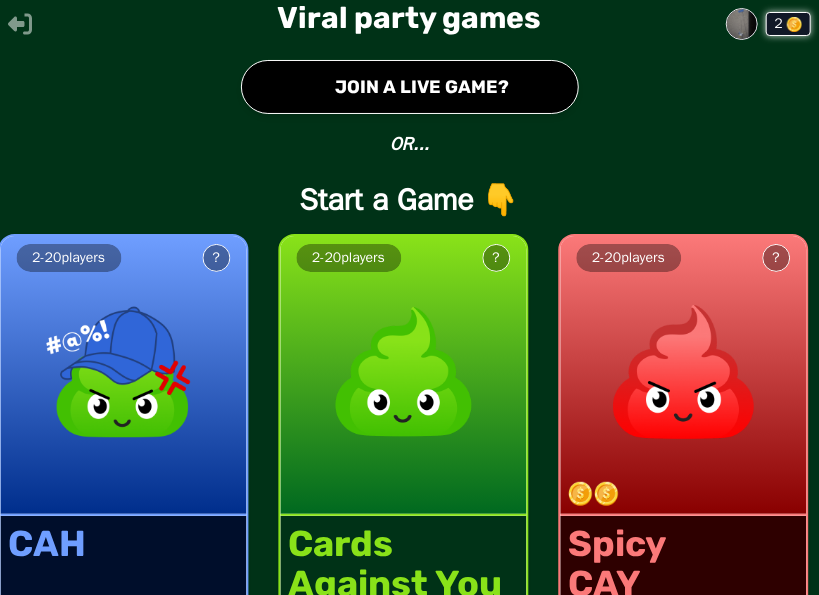 click on "● JOIN A LIVE GAME?" at bounding box center [410, 87] 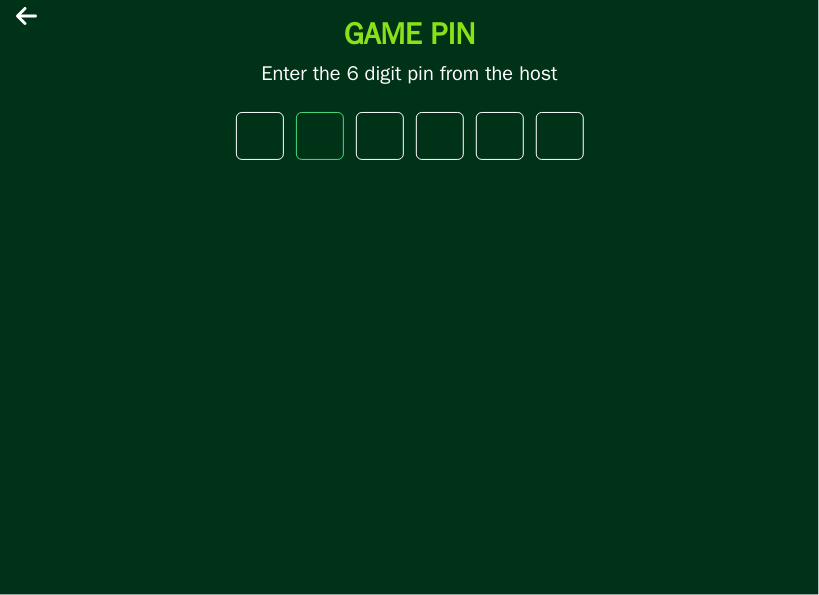 click on "*" at bounding box center (260, 136) 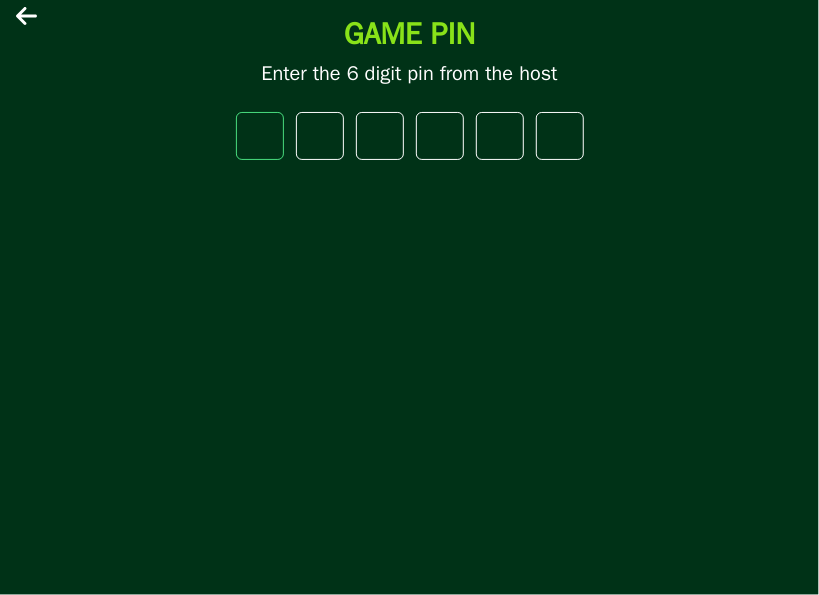type on "*" 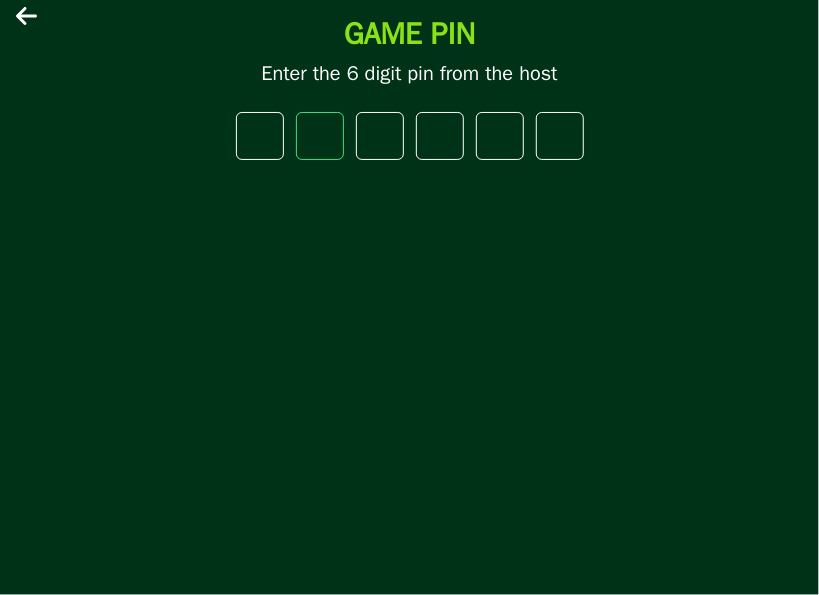 click on "*" at bounding box center [260, 136] 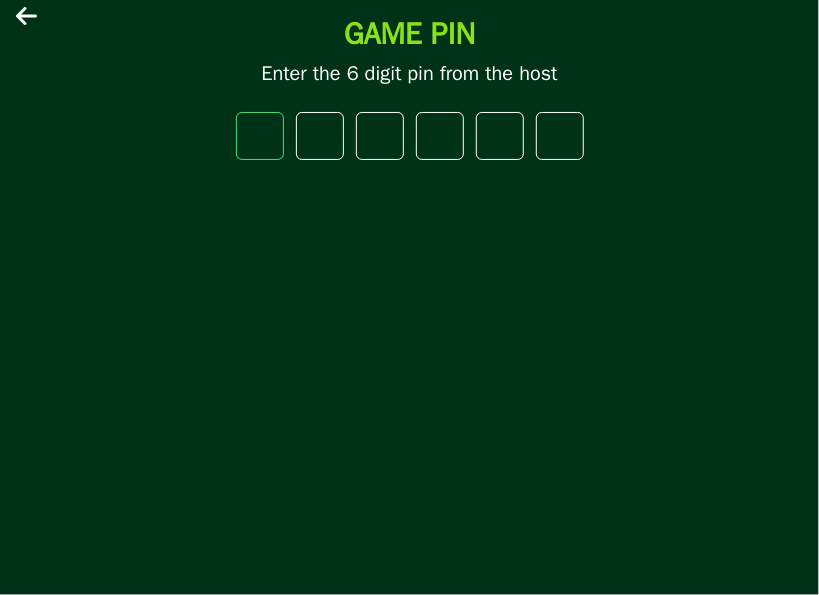 type 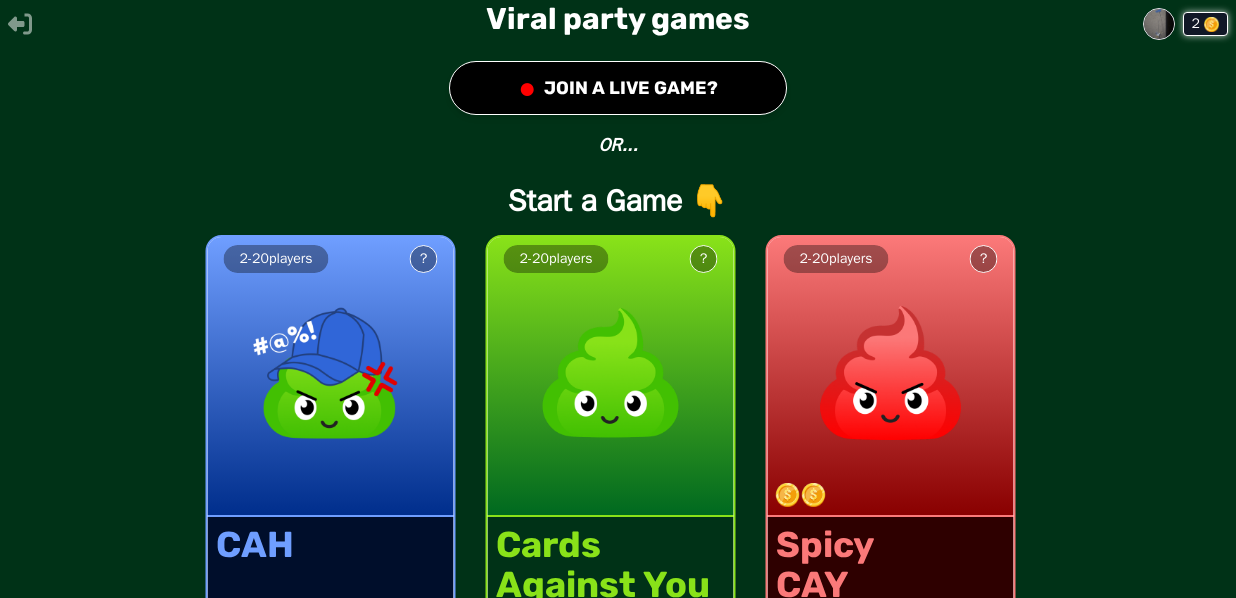 scroll, scrollTop: 0, scrollLeft: 0, axis: both 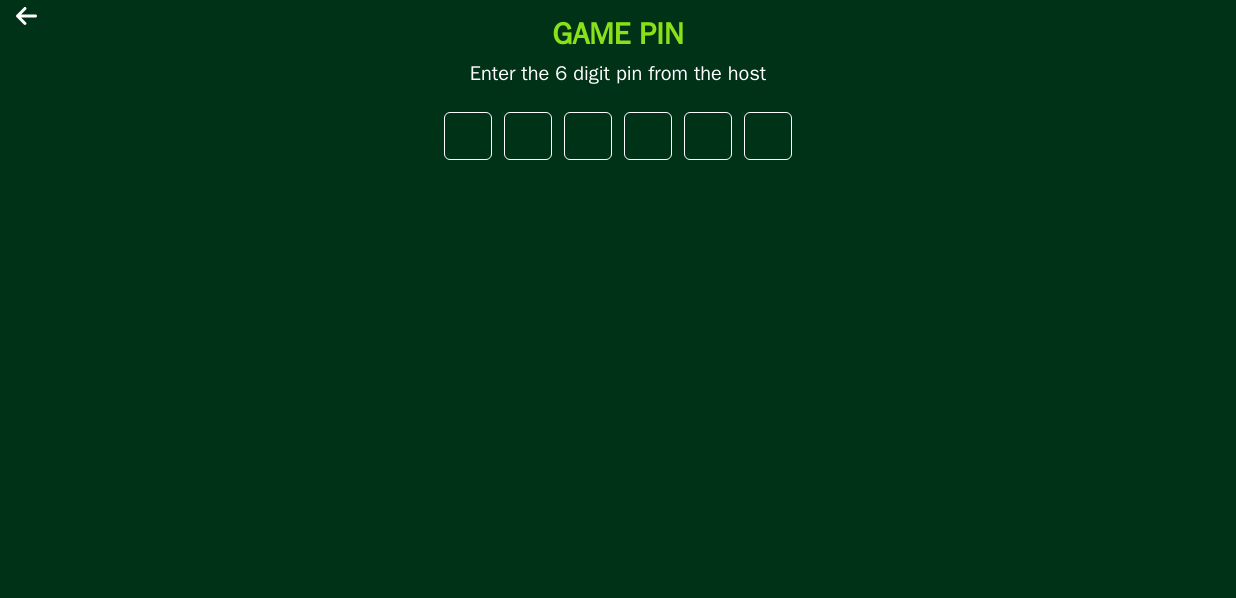 type on "*" 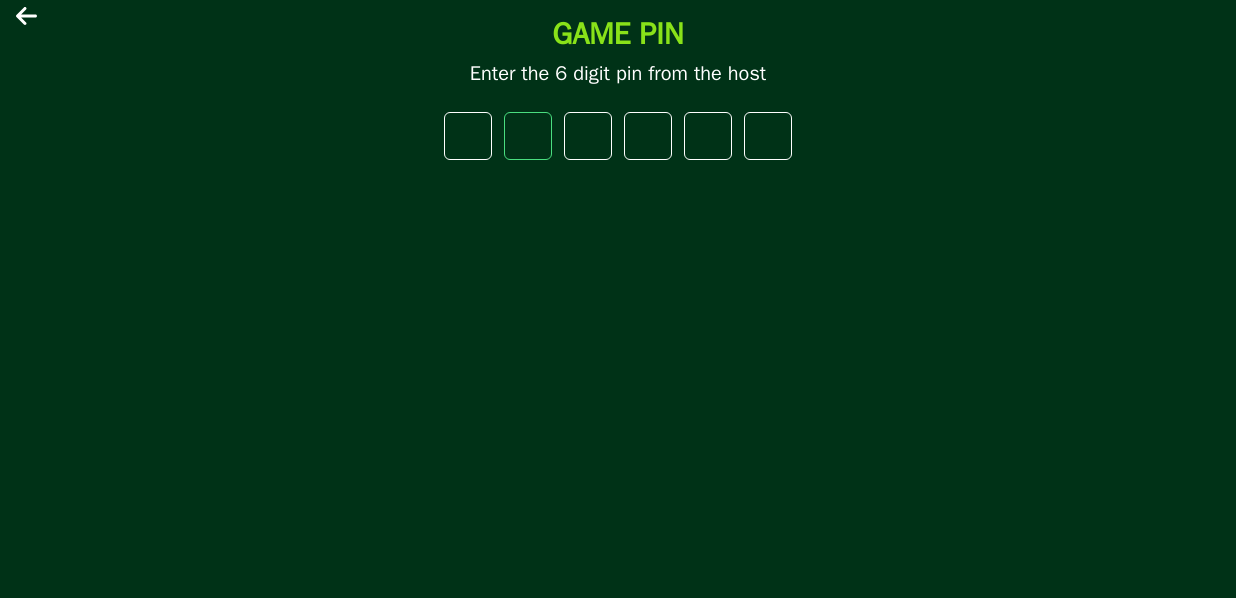 type on "*" 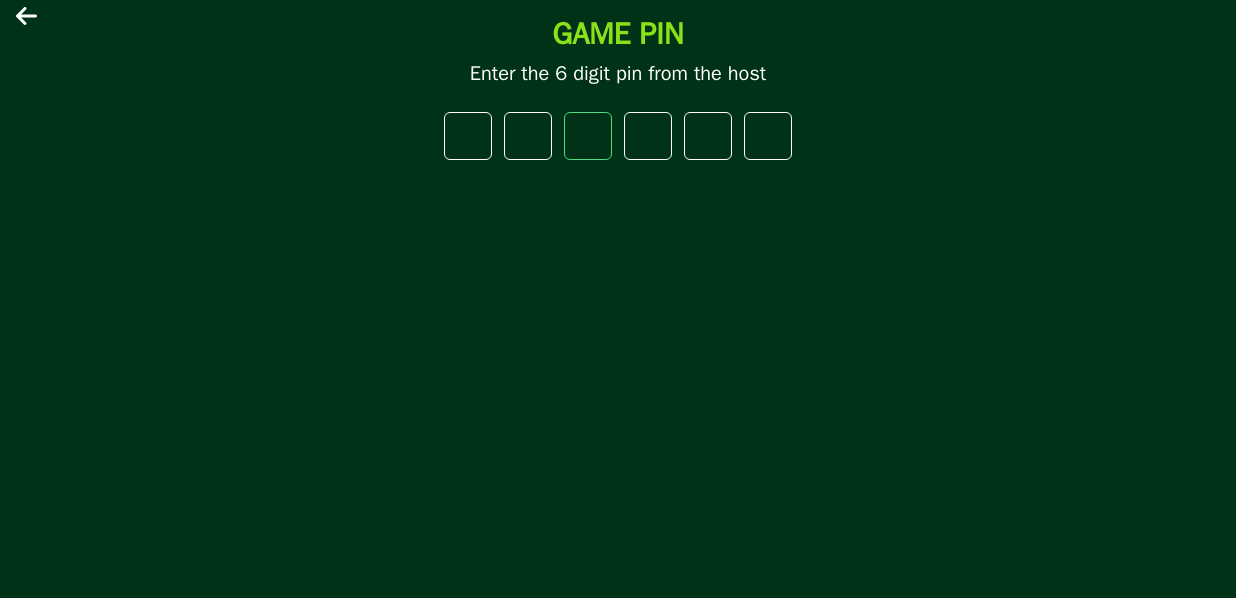 type on "*" 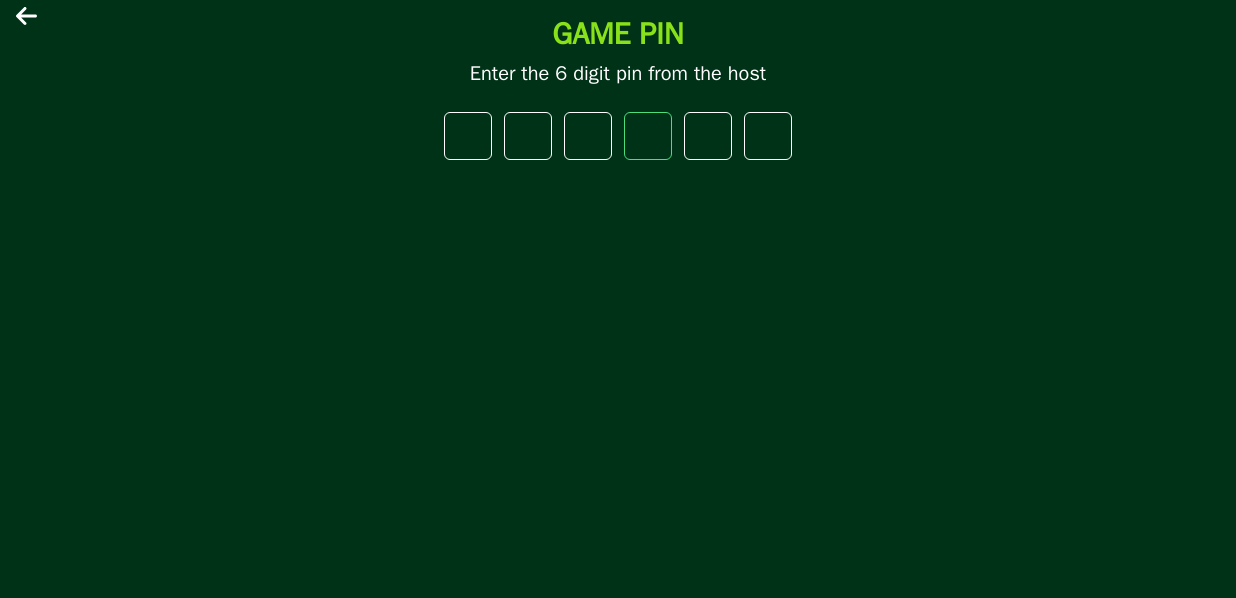 type on "*" 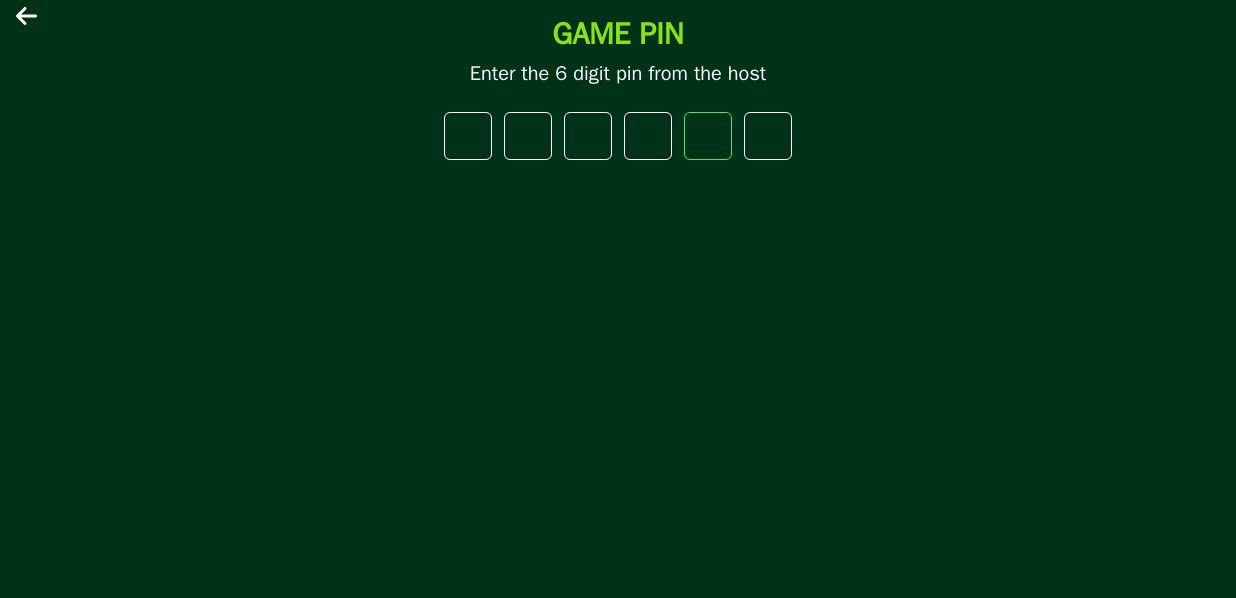 type on "*" 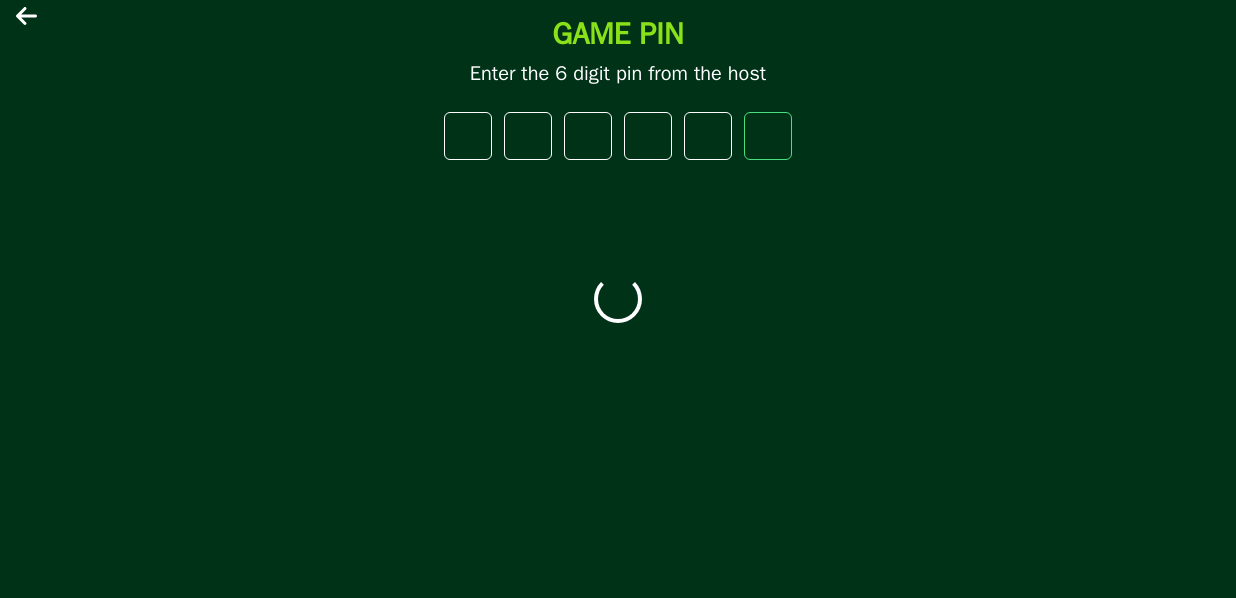 type on "*" 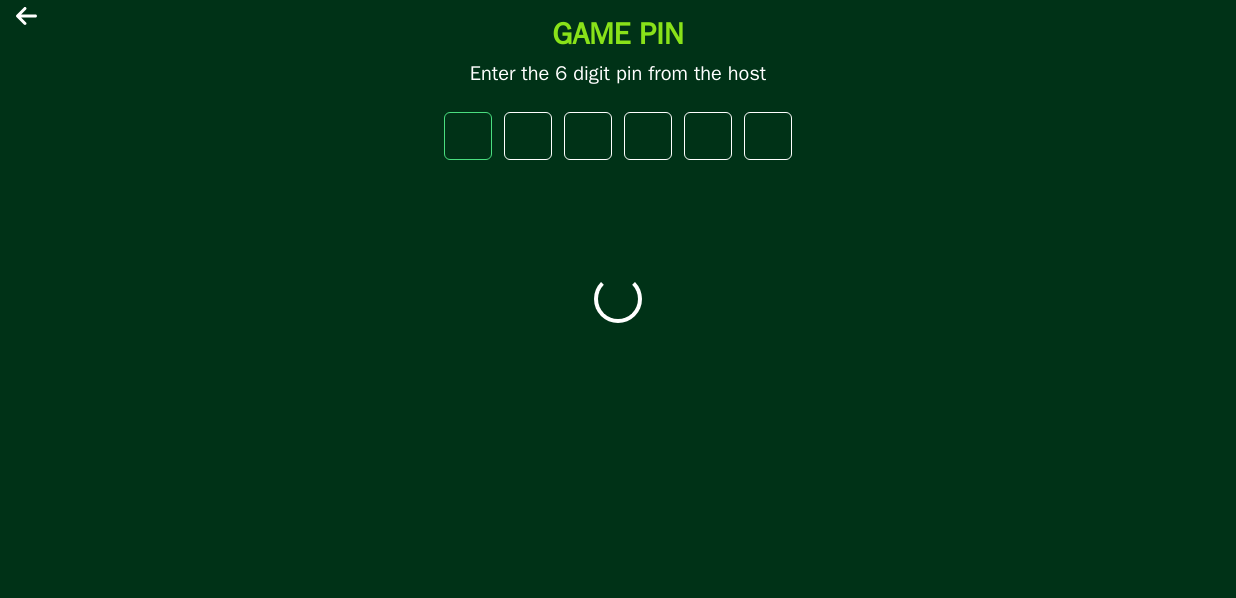 type 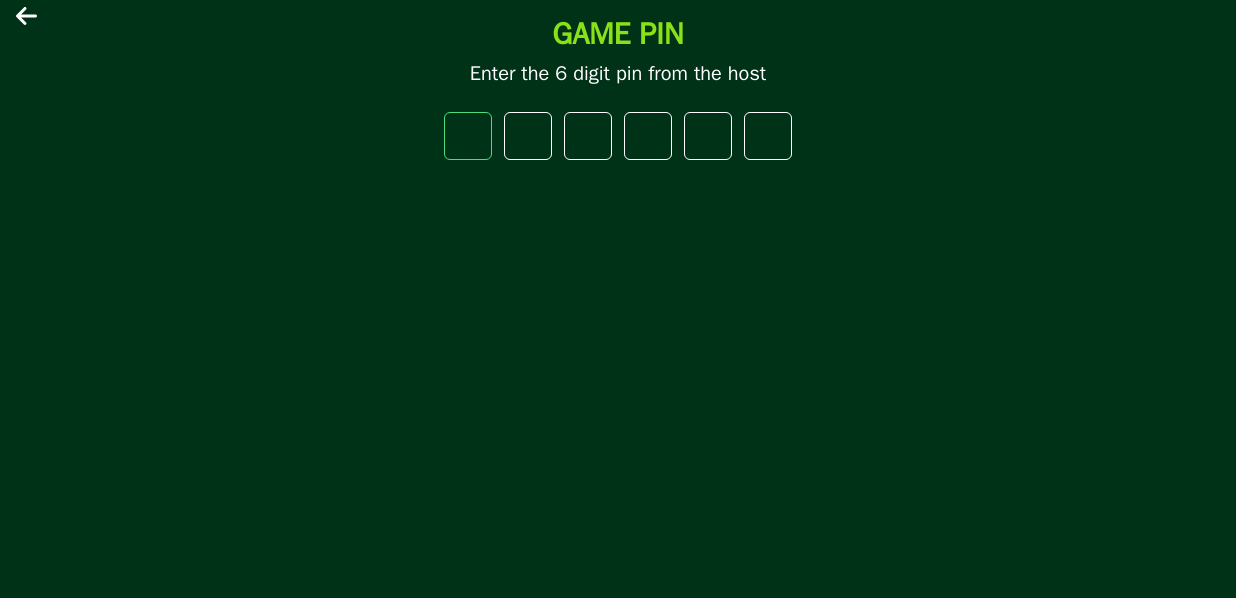 type on "*" 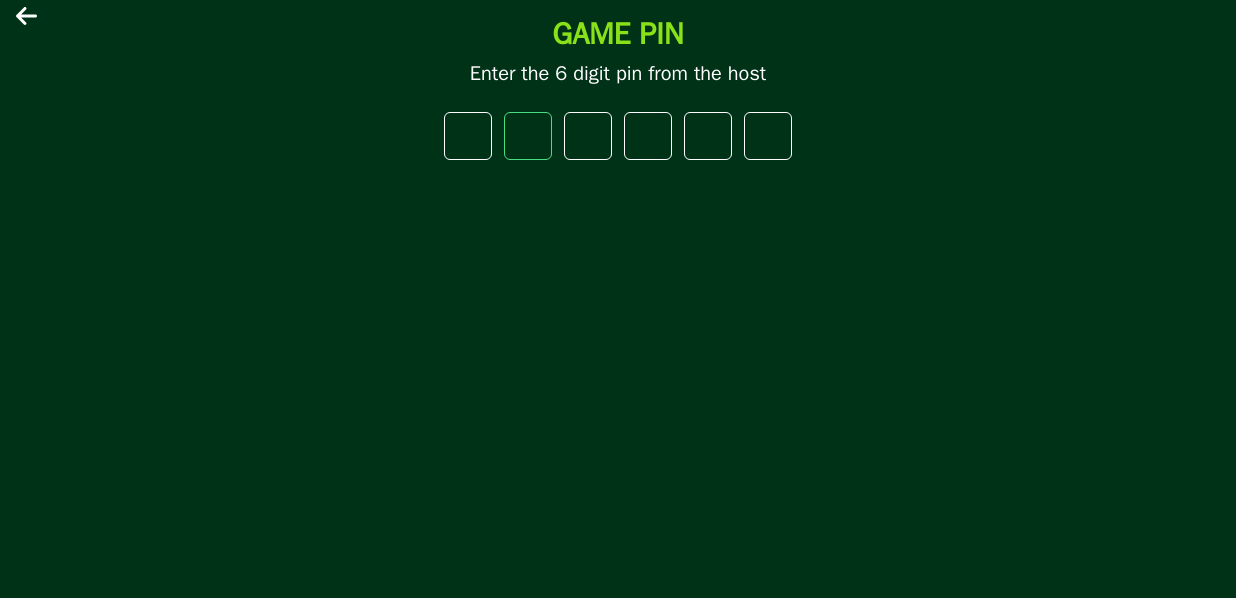 type on "*" 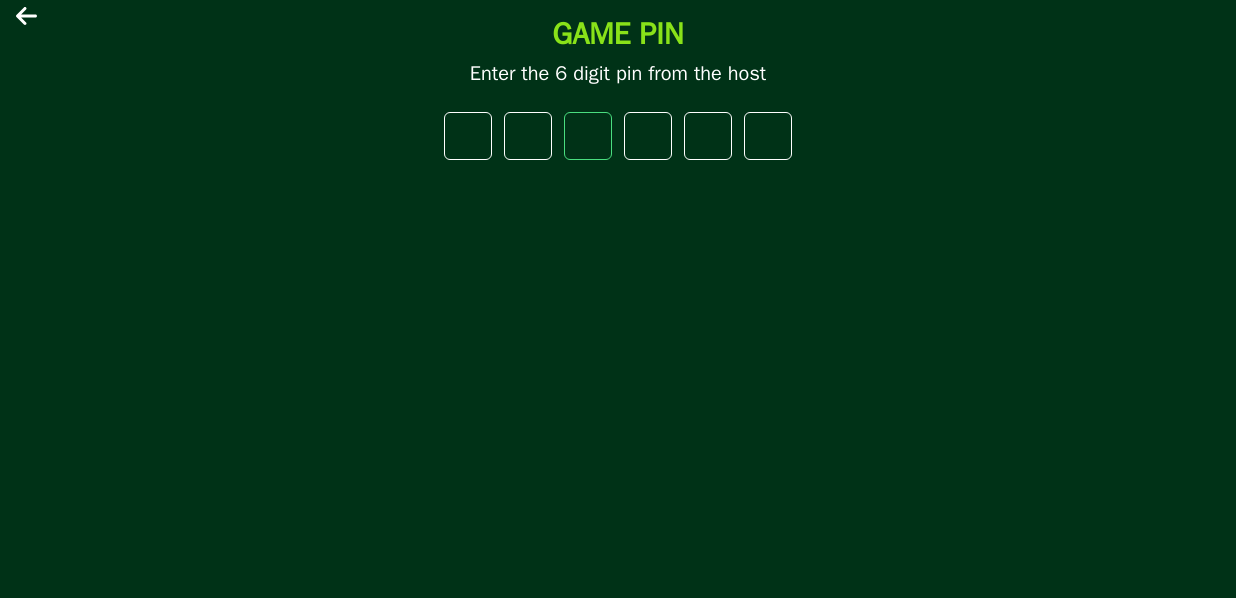 type on "*" 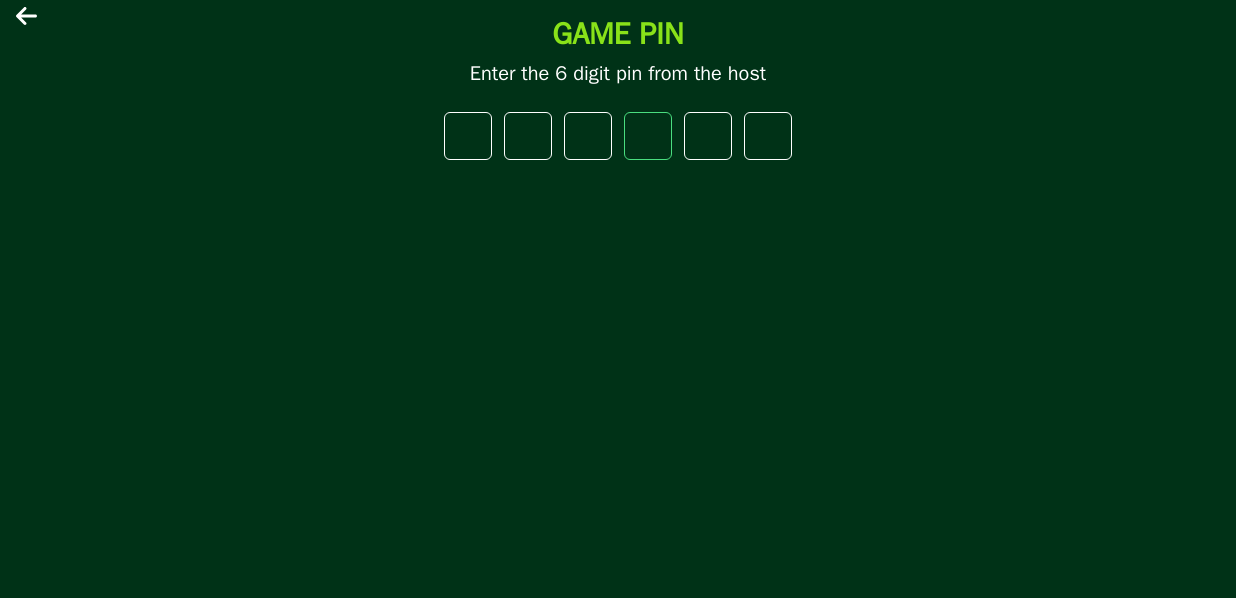 type on "*" 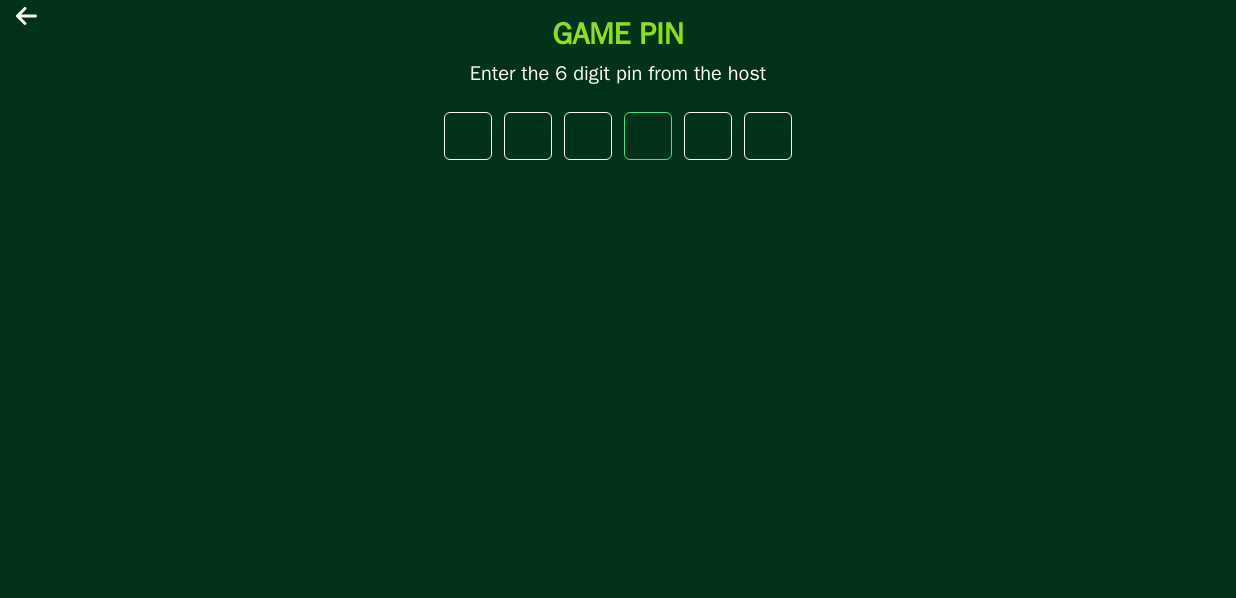 type on "*" 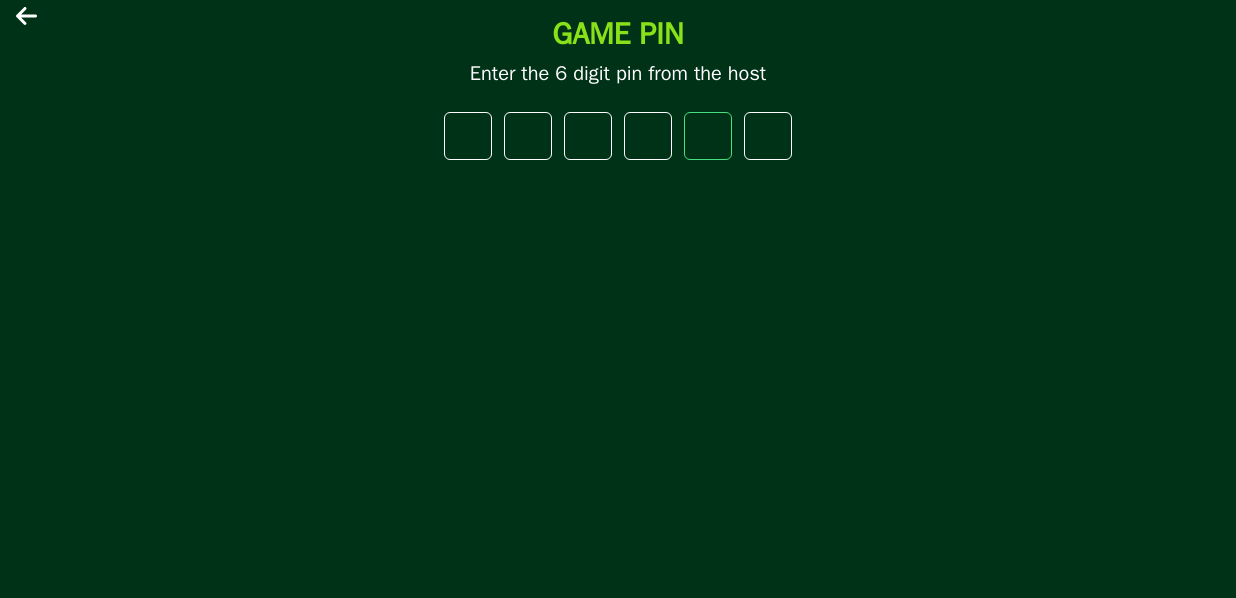 type on "*" 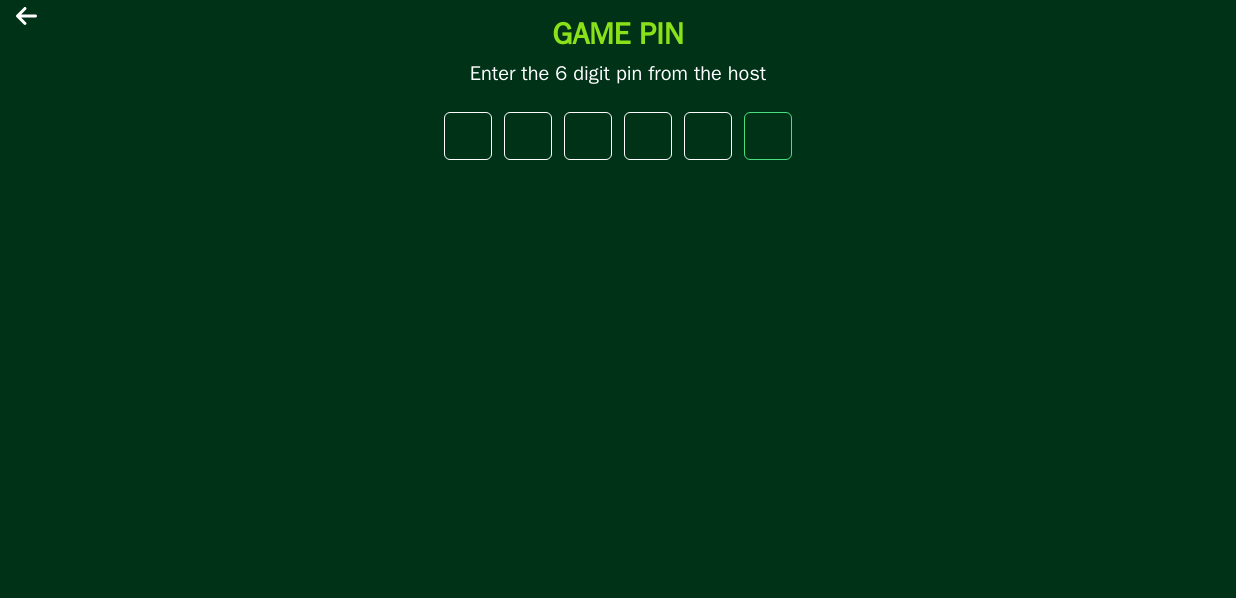type on "*" 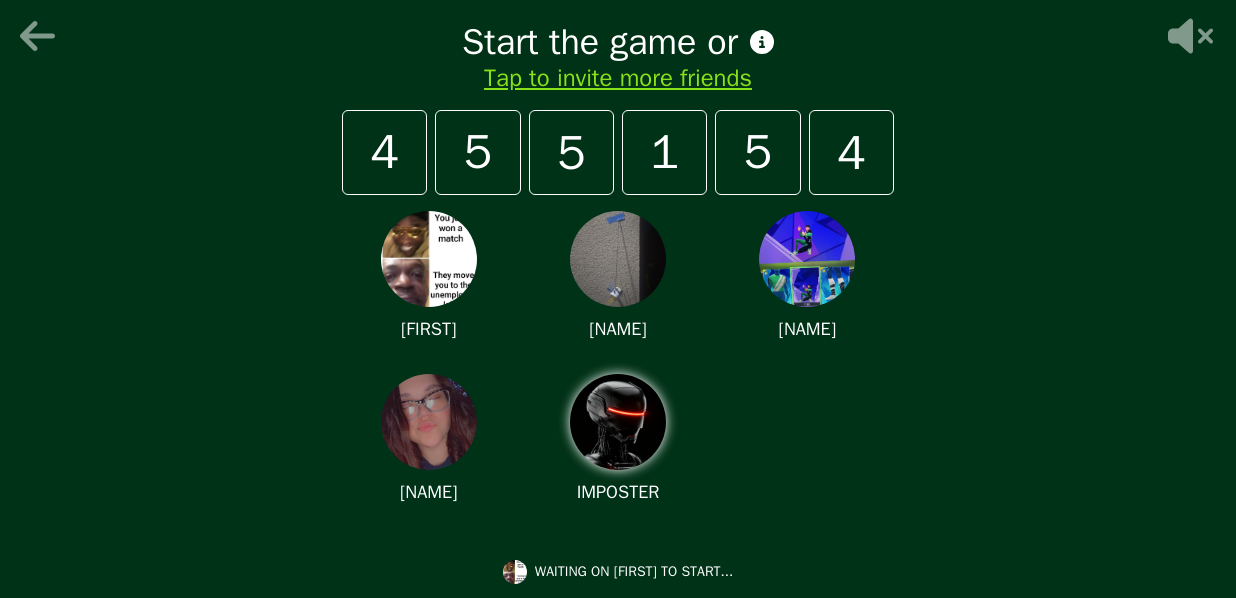 click 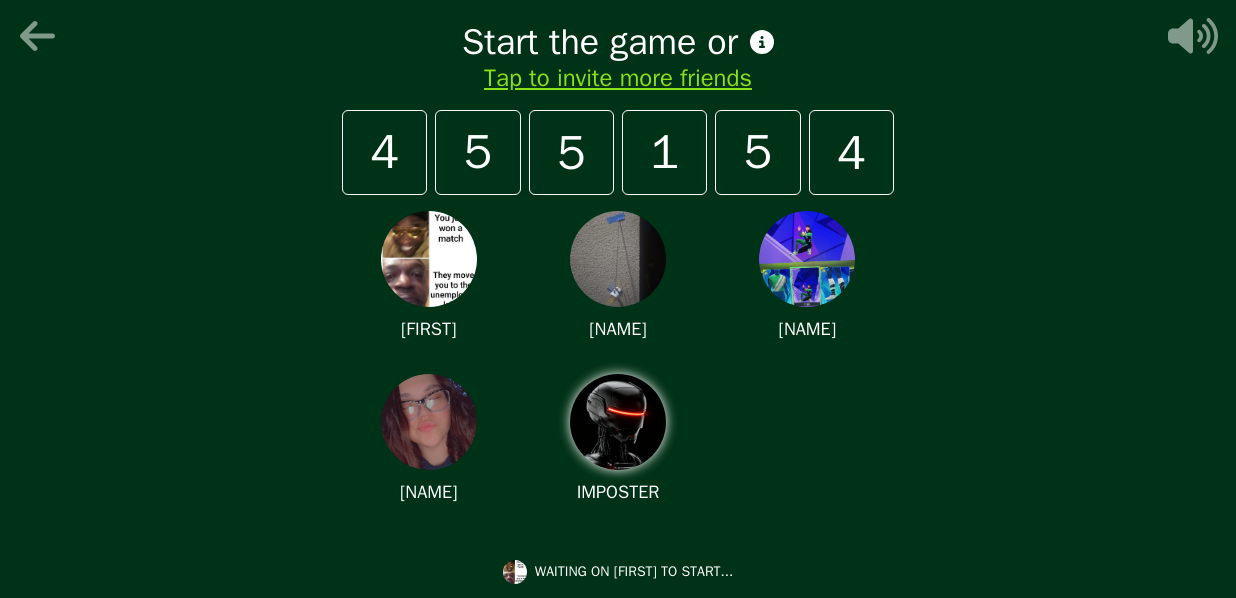 type 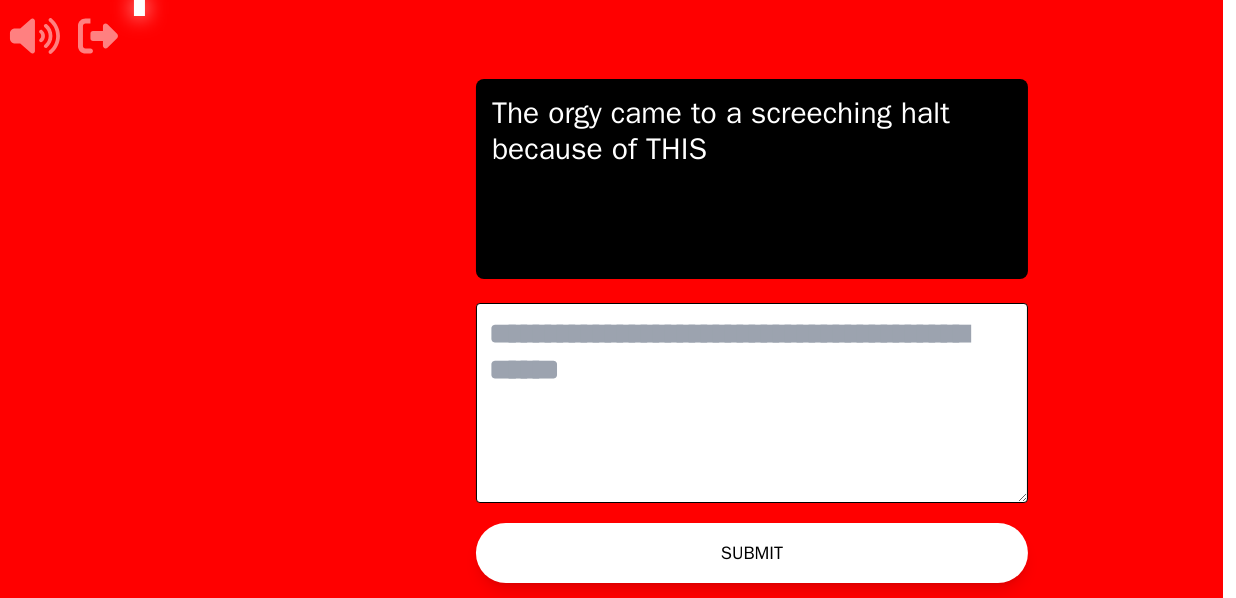 scroll, scrollTop: 0, scrollLeft: 0, axis: both 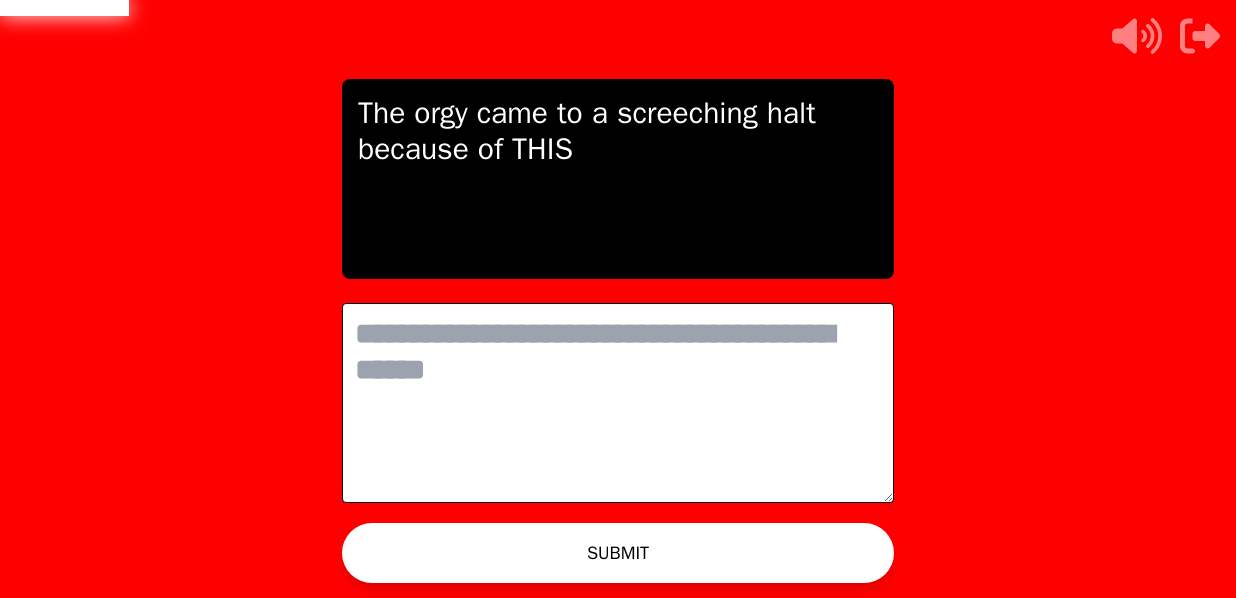 click at bounding box center (618, 403) 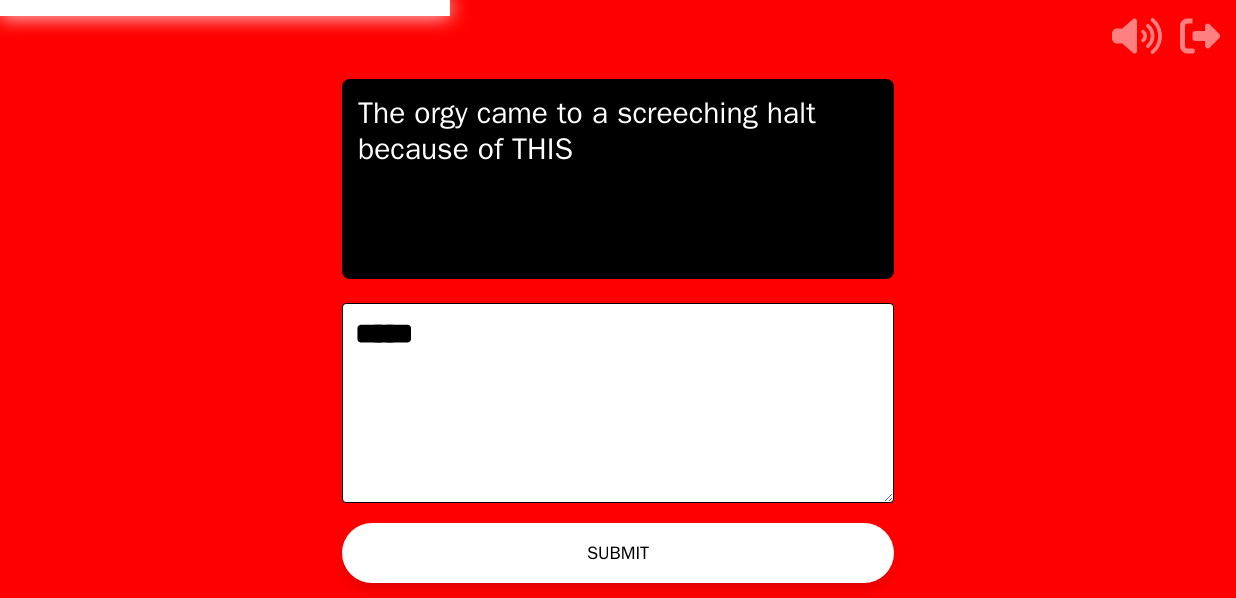 click on "*****" at bounding box center [618, 403] 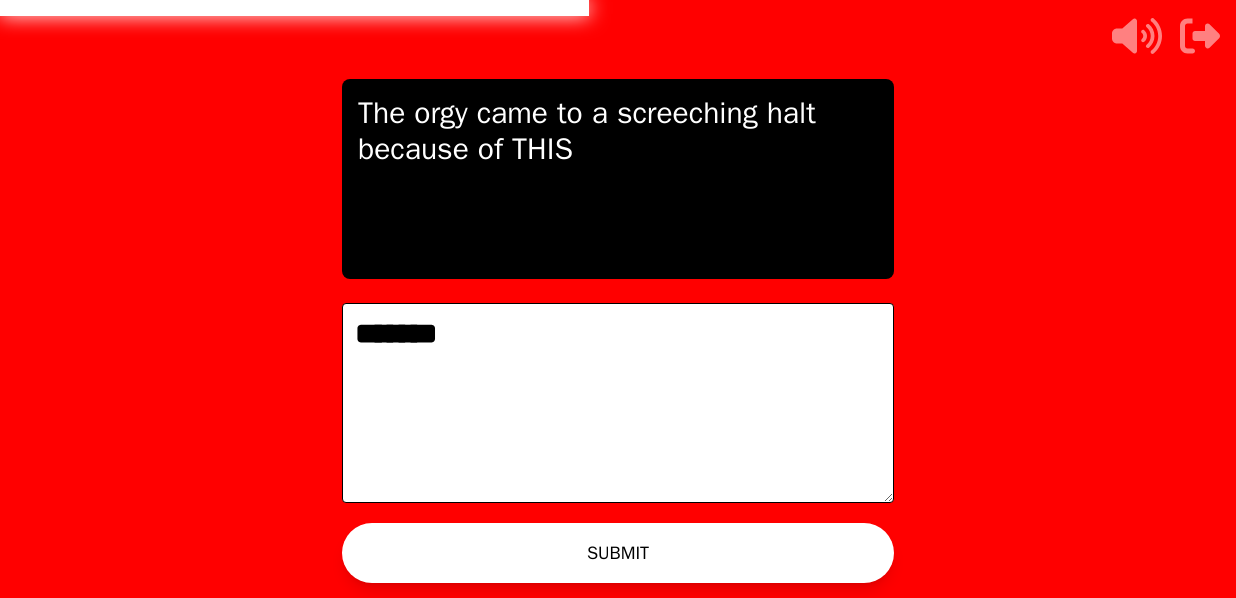 type on "*******" 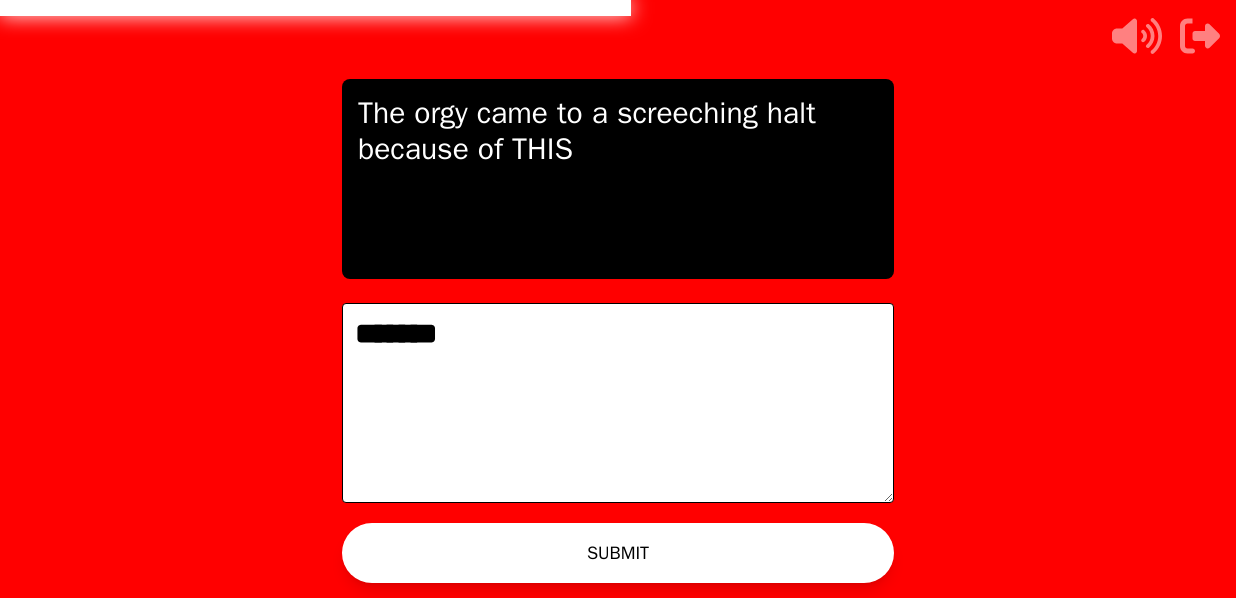 click on "SUBMIT" at bounding box center (618, 553) 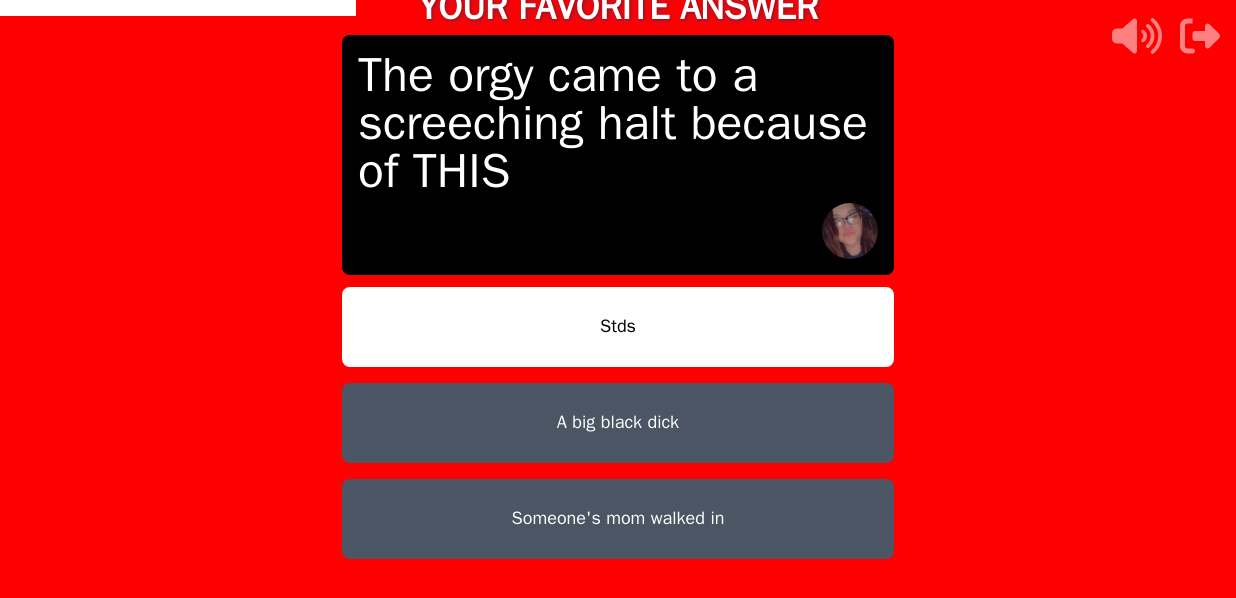 click on "Stds" at bounding box center (618, 327) 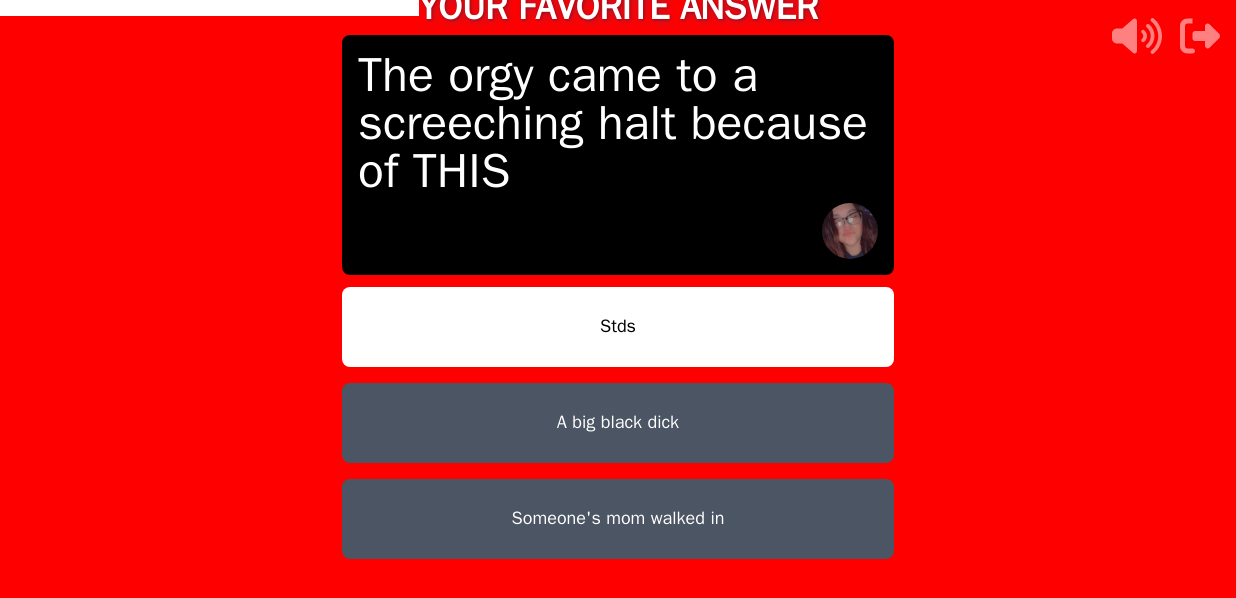 scroll, scrollTop: 77, scrollLeft: 0, axis: vertical 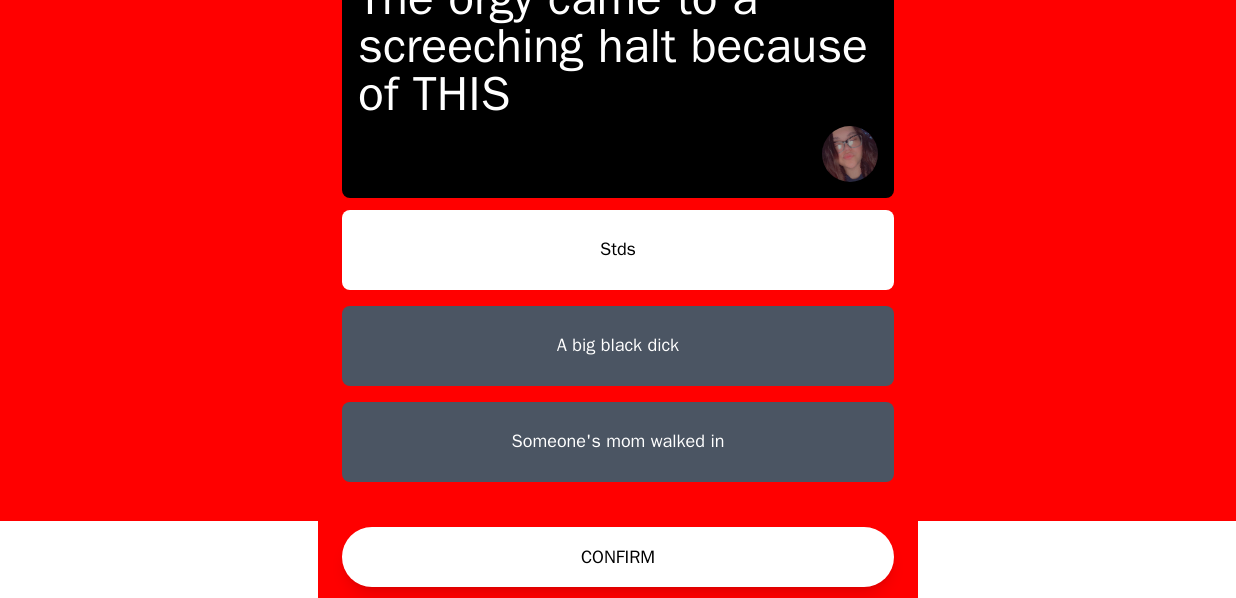 click on "CONFIRM" at bounding box center (618, 557) 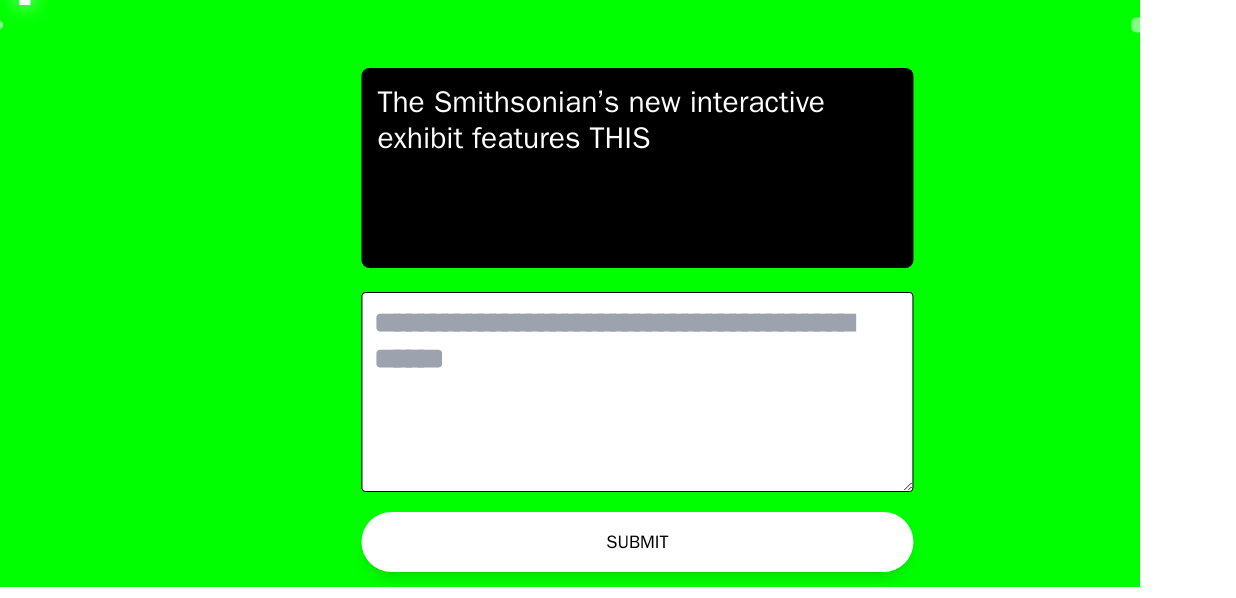 scroll, scrollTop: 0, scrollLeft: 0, axis: both 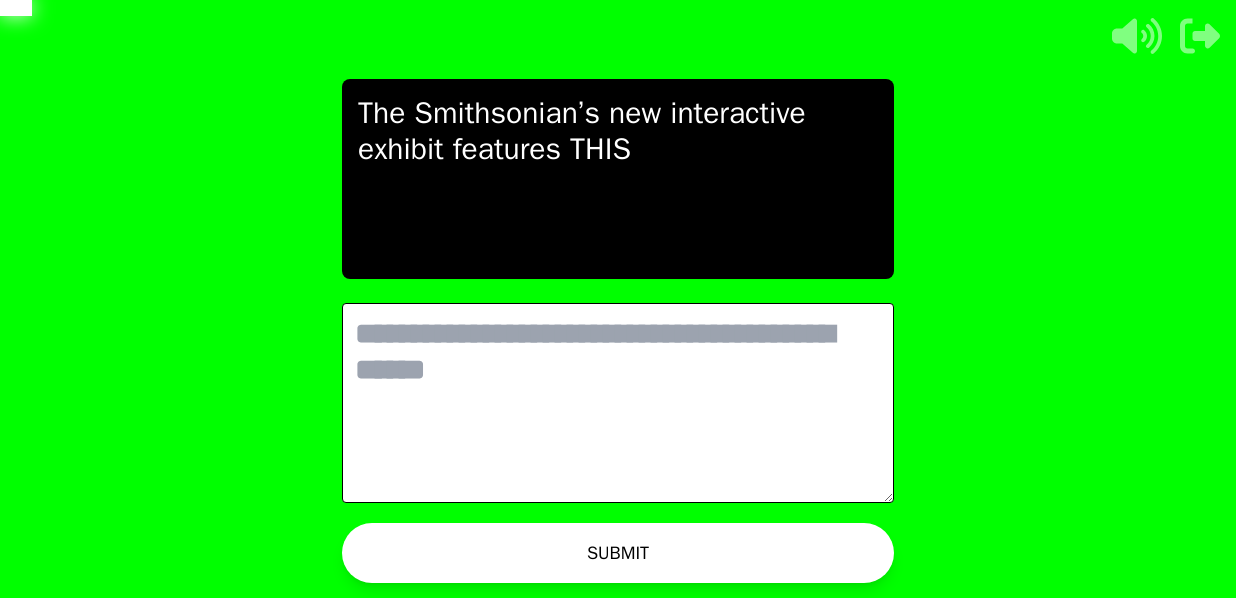 click at bounding box center (618, 403) 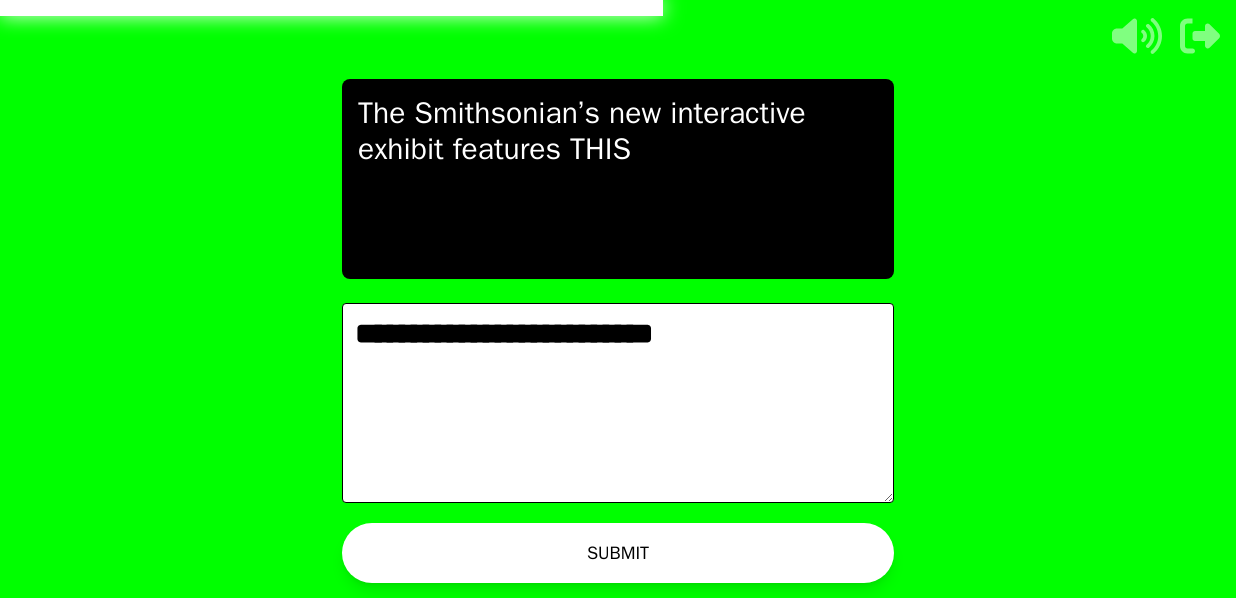 click on "**********" at bounding box center [618, 403] 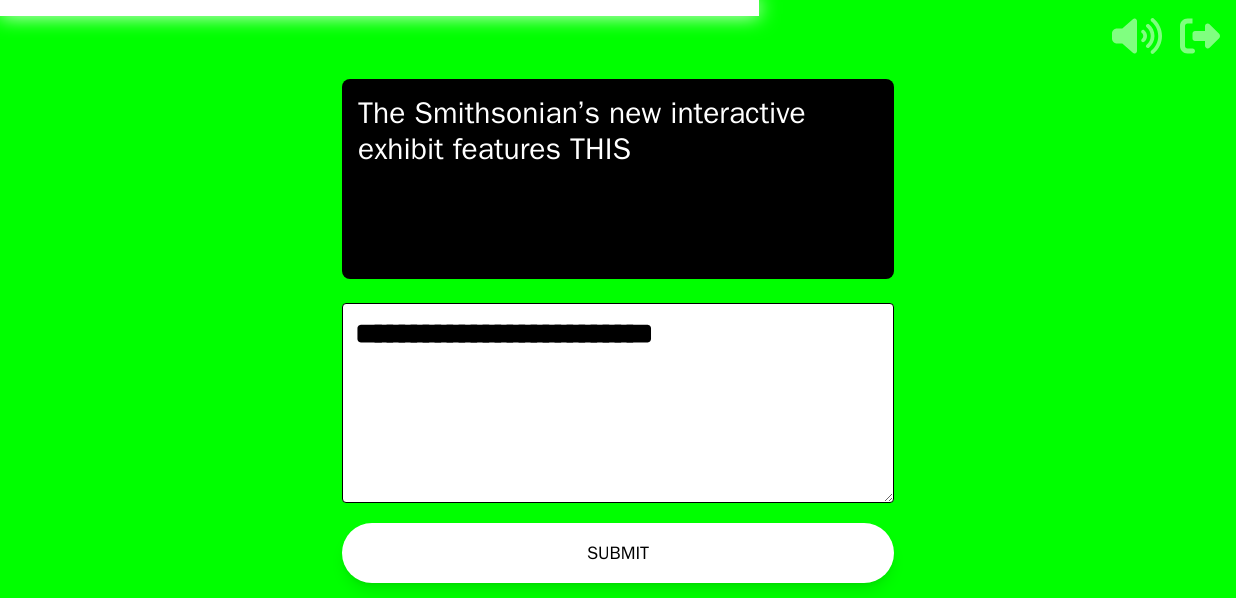click on "**********" at bounding box center (618, 403) 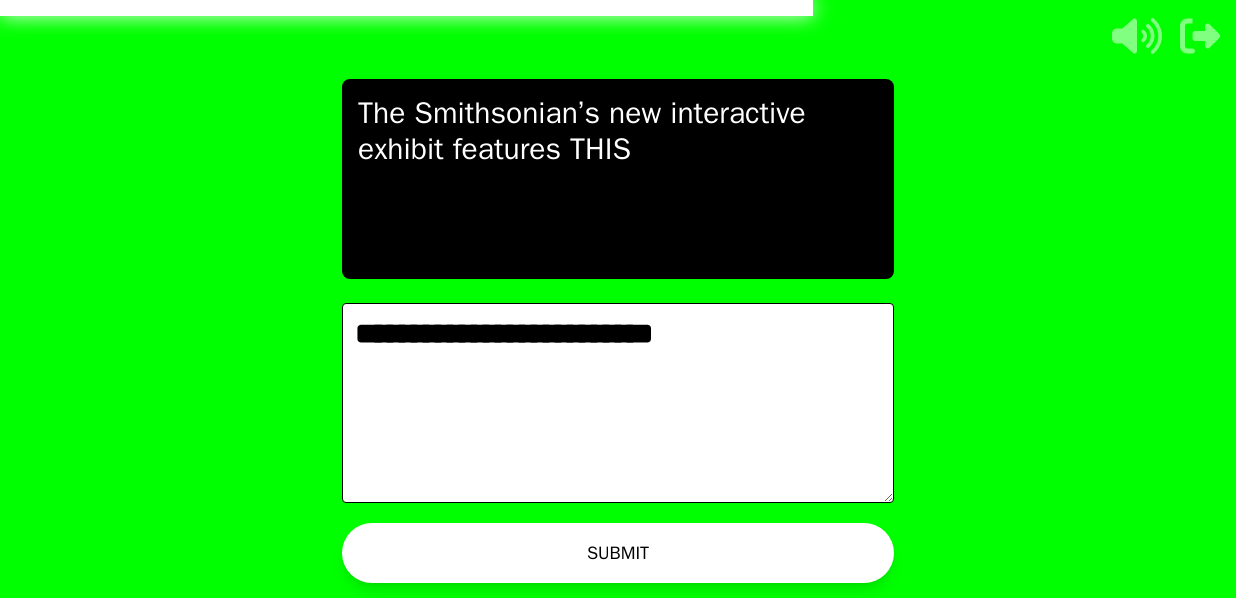 type on "**********" 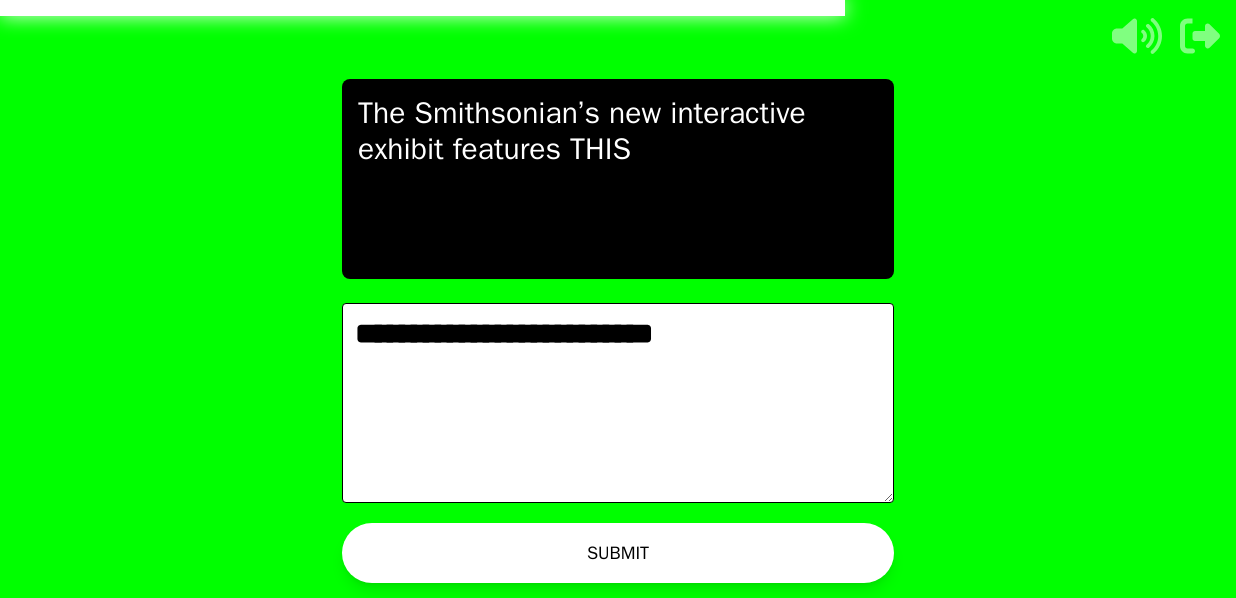 click on "[FIRST]" at bounding box center [629, 557] 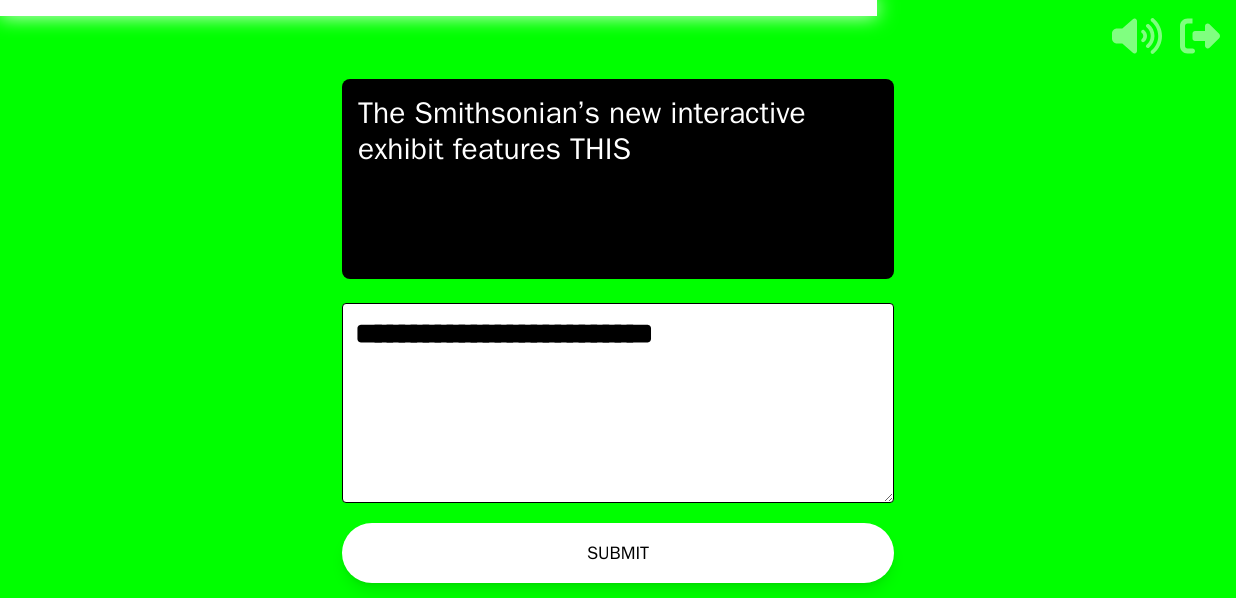 click on "[FIRST]" at bounding box center (629, 557) 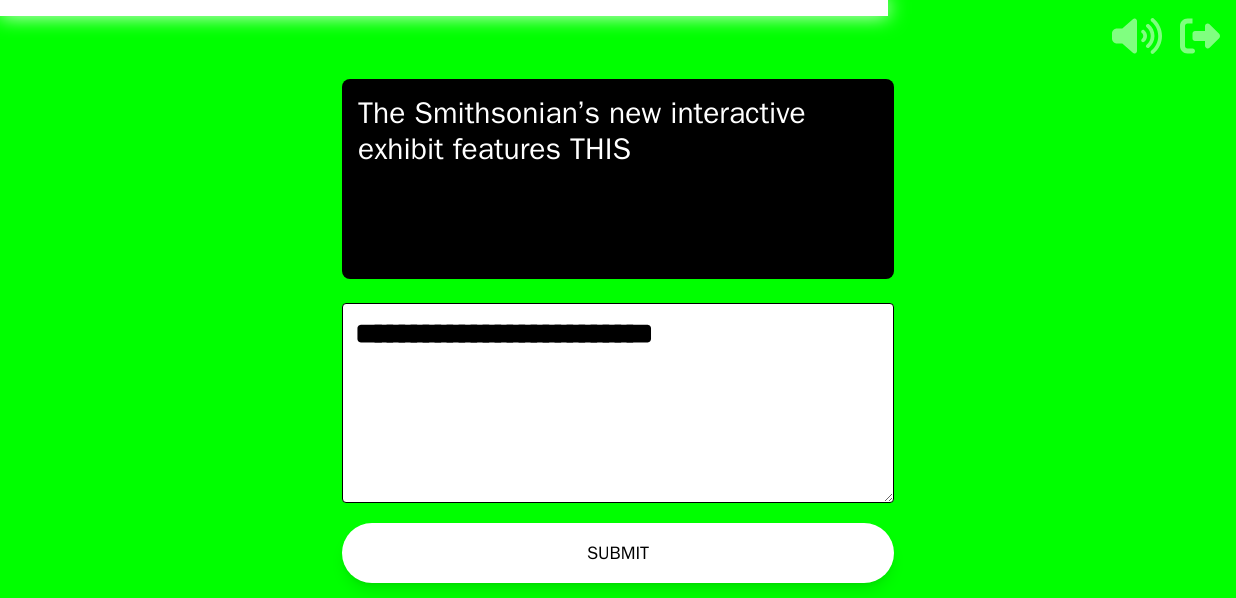 click on "[FIRST]" at bounding box center (629, 557) 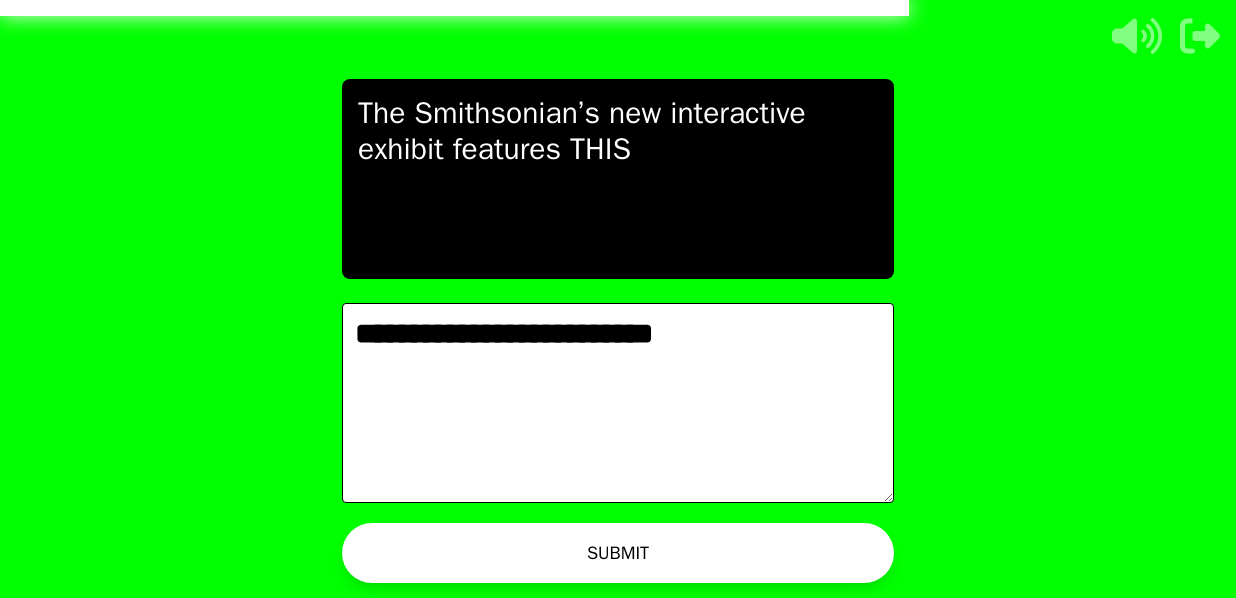 click on "WAITING ON   MIKE   TO ADVANCE..." at bounding box center (638, 558) 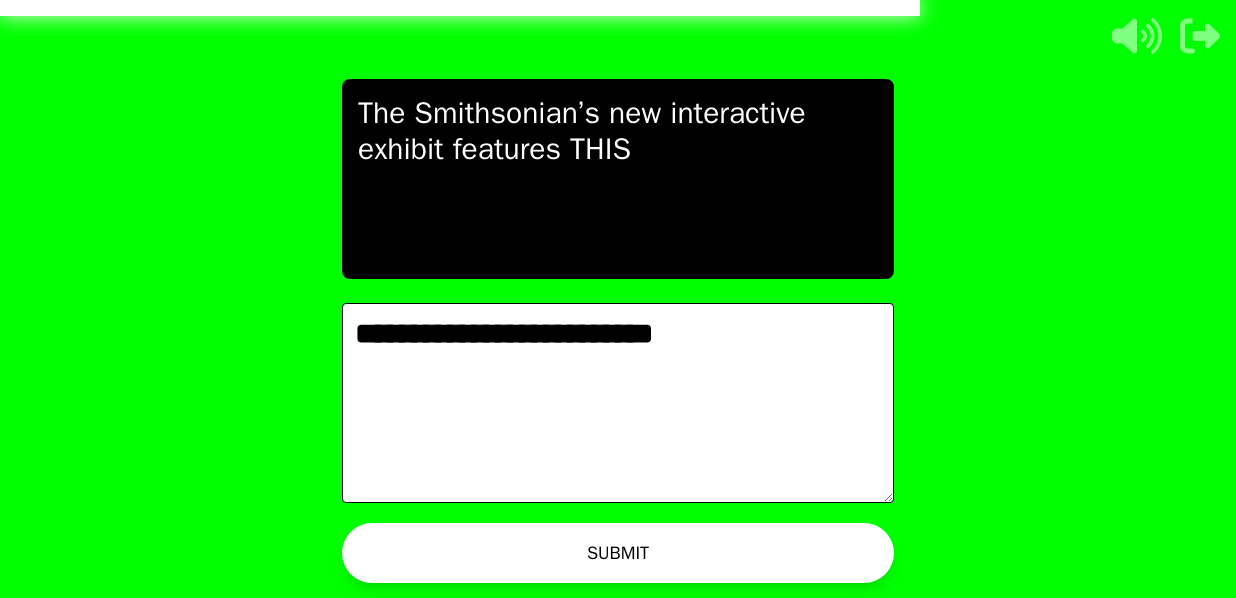 drag, startPoint x: 586, startPoint y: 549, endPoint x: 448, endPoint y: 564, distance: 138.81282 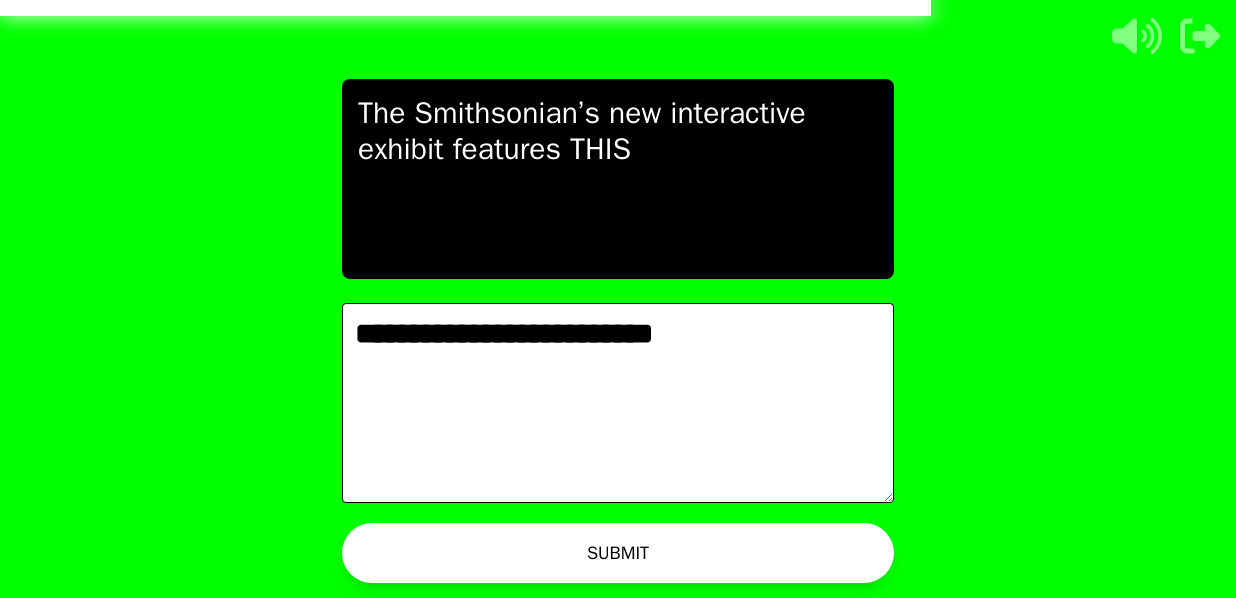 click on "SUBMIT" at bounding box center [618, 553] 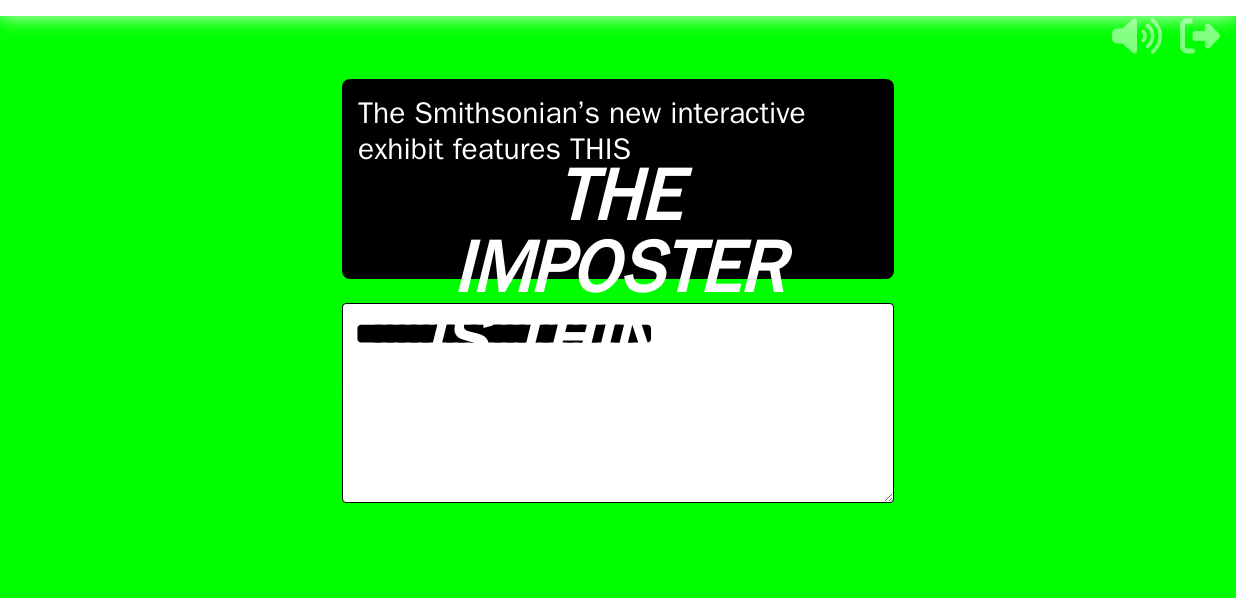 drag, startPoint x: 364, startPoint y: 558, endPoint x: 376, endPoint y: 554, distance: 12.649111 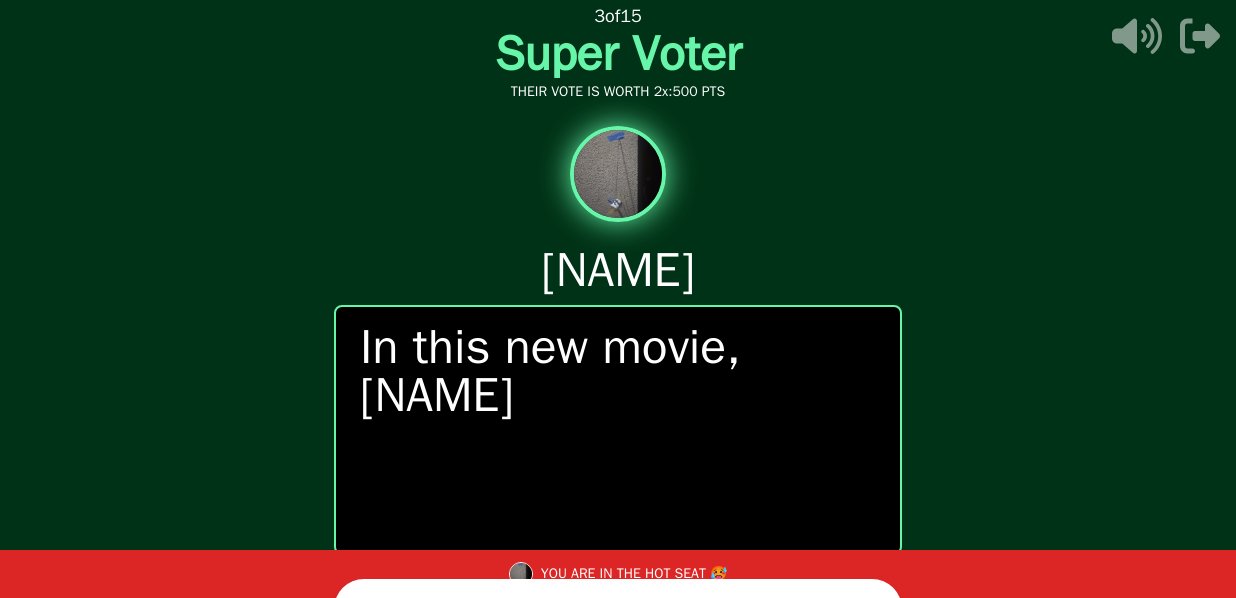 click on "START ROUND" at bounding box center (618, 609) 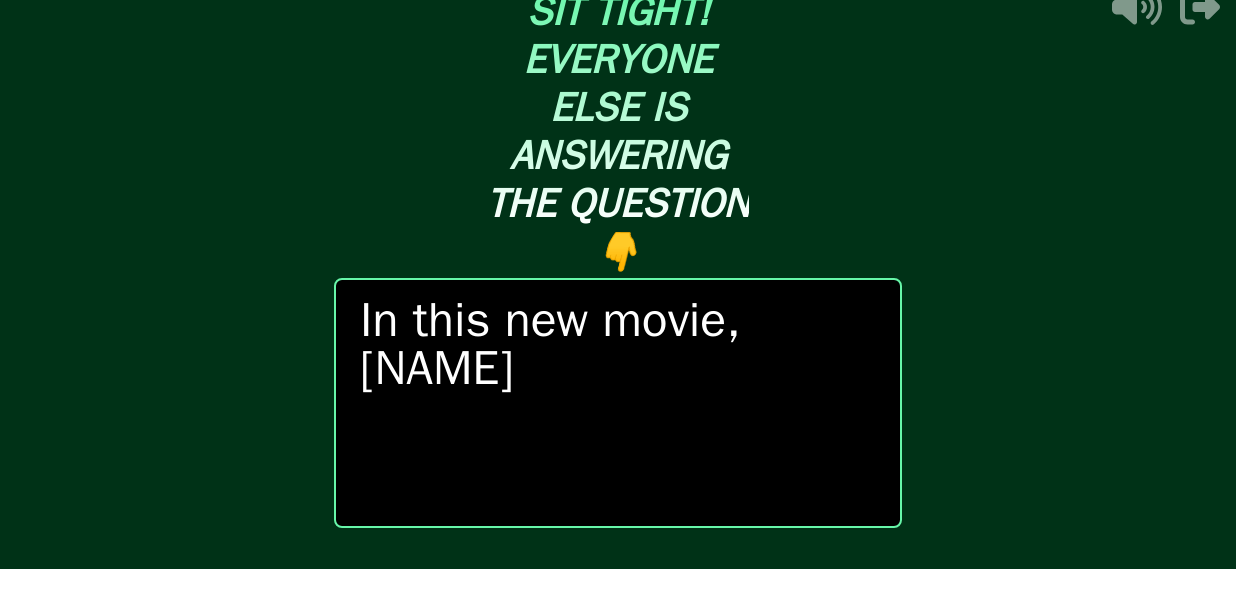 scroll, scrollTop: 43, scrollLeft: 0, axis: vertical 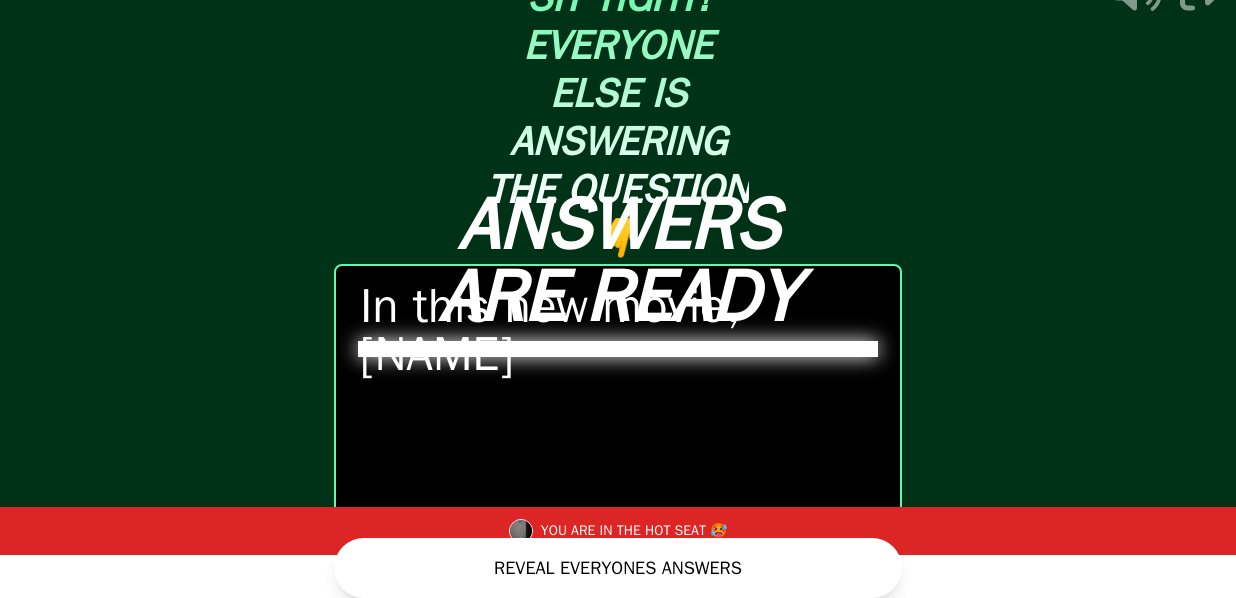 click on "REVEAL EVERYONES ANSWERS" at bounding box center (618, 568) 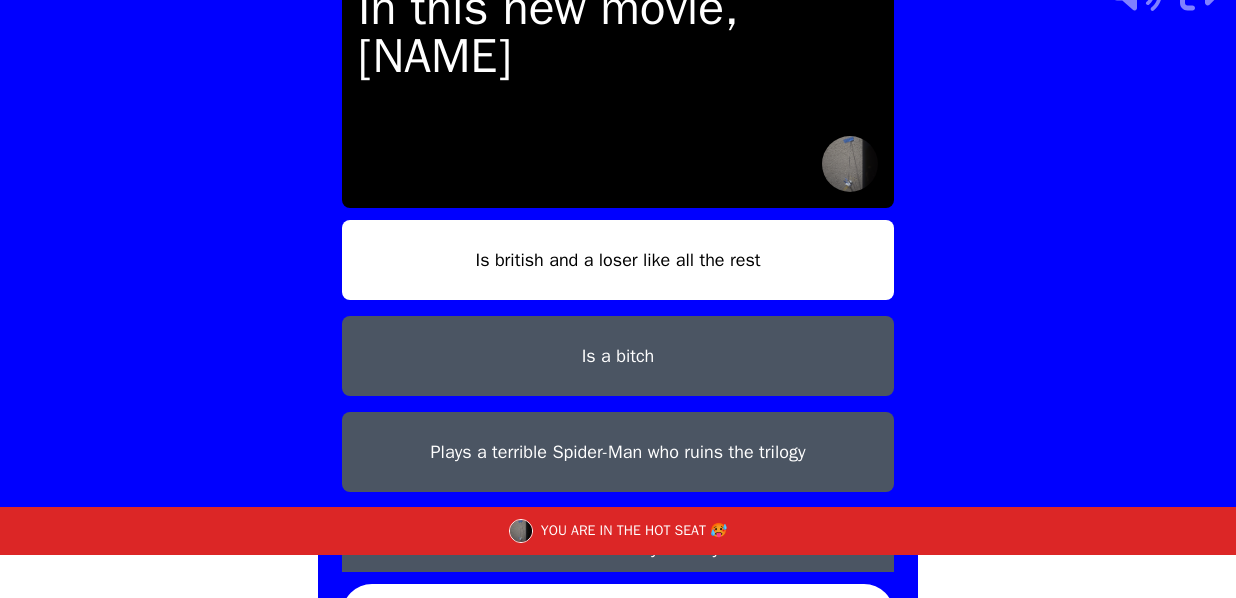 scroll, scrollTop: 0, scrollLeft: 0, axis: both 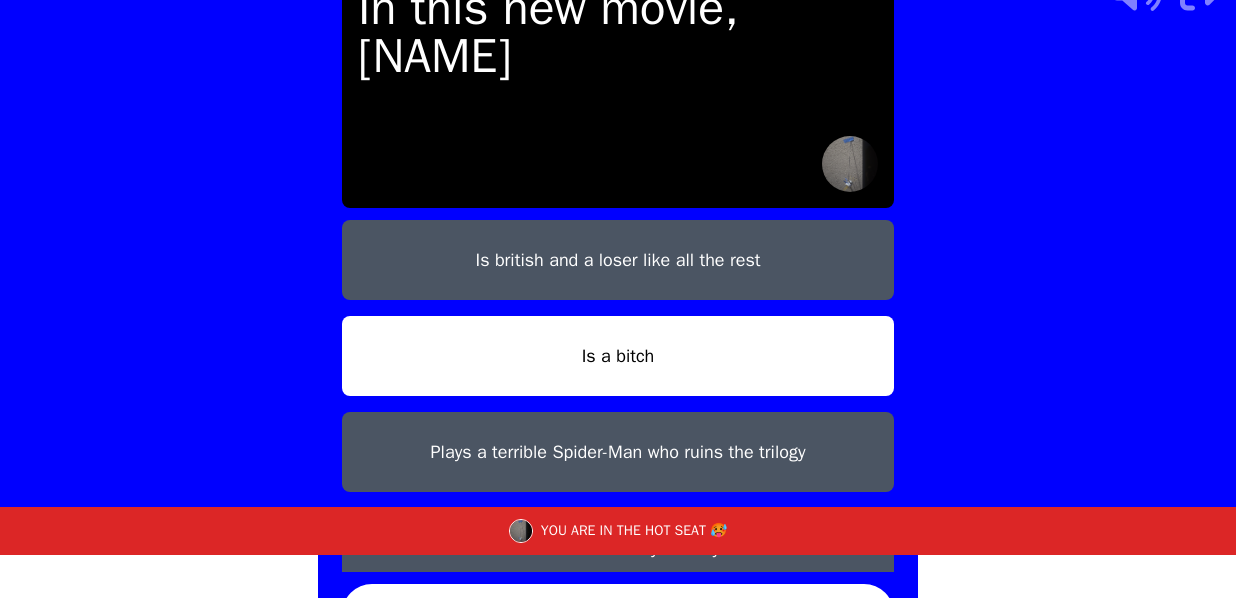 click on "CONFIRM" at bounding box center [618, 614] 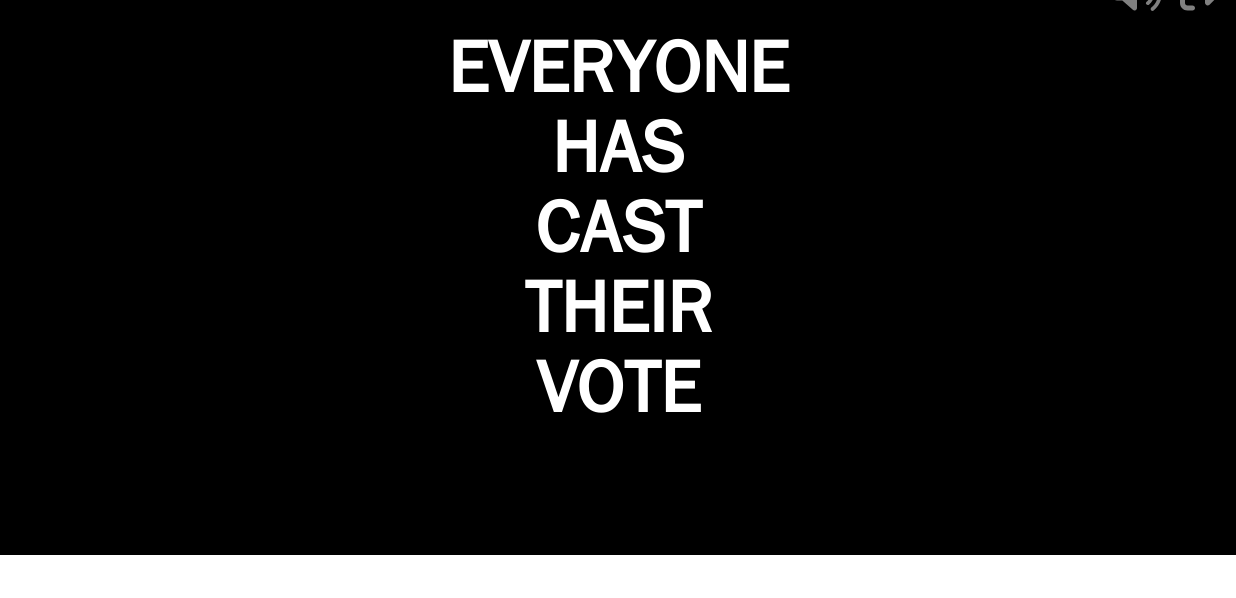 scroll, scrollTop: 0, scrollLeft: 0, axis: both 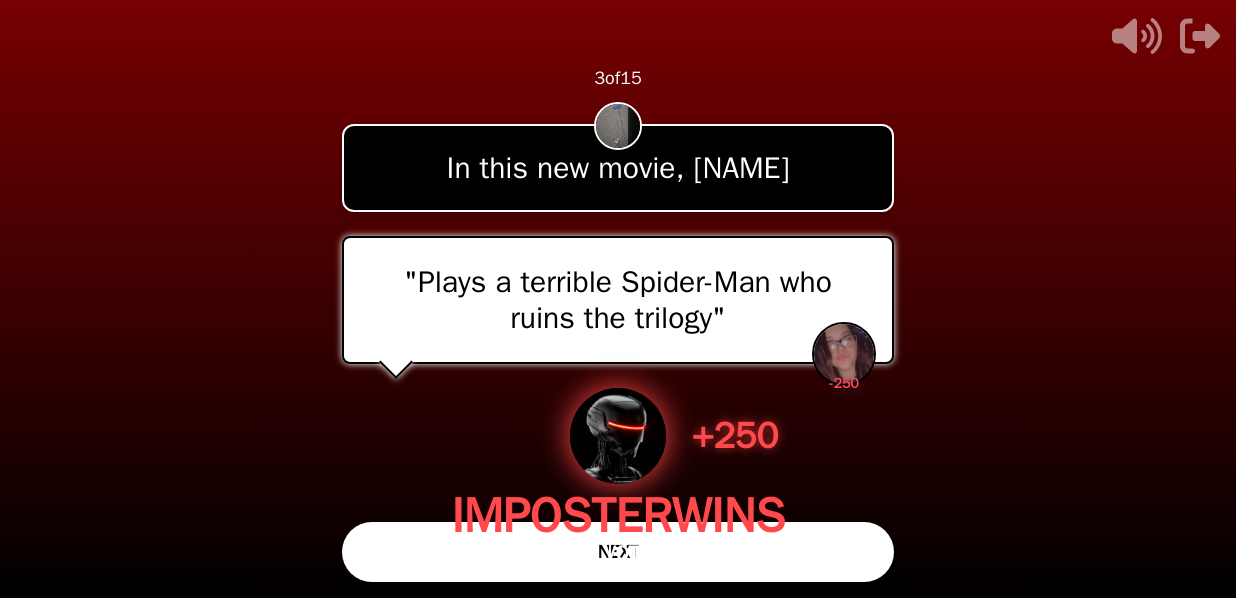 click on "NEXT" at bounding box center (618, 552) 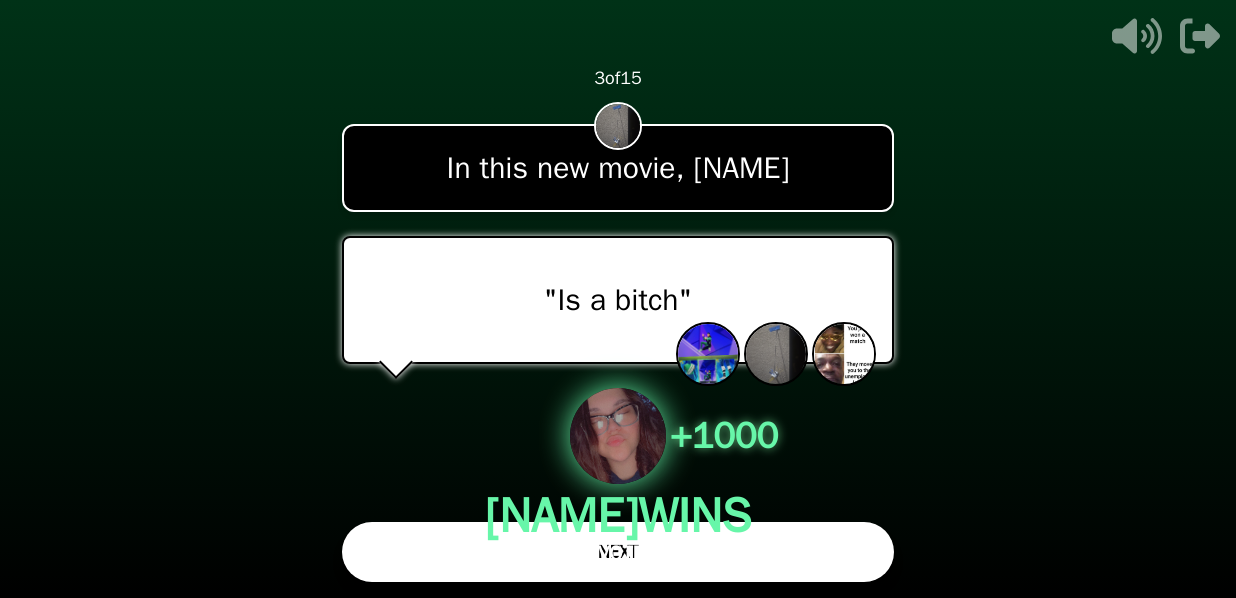 click on "NEXT" at bounding box center (618, 552) 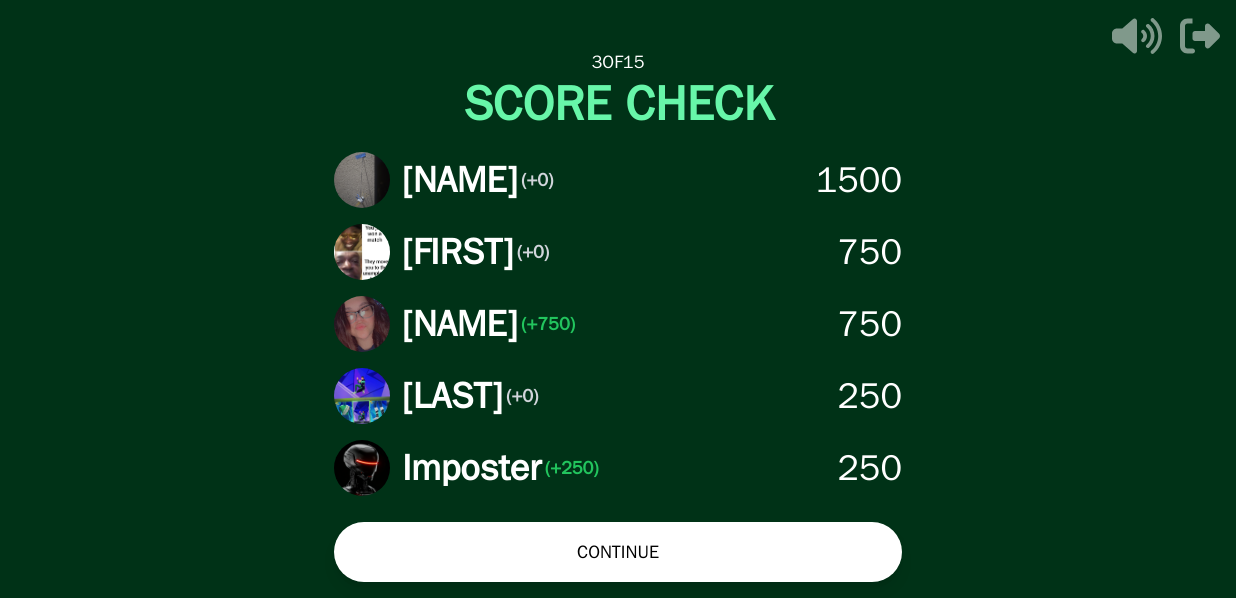 click on "CONTINUE" at bounding box center (618, 552) 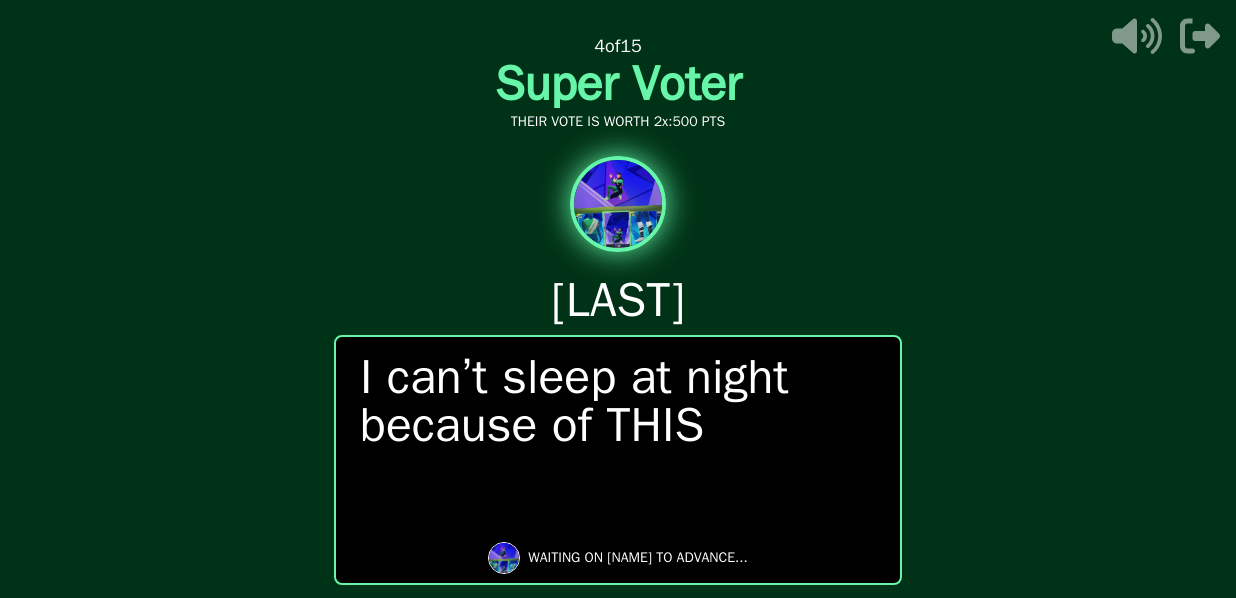 click at bounding box center [618, 299] 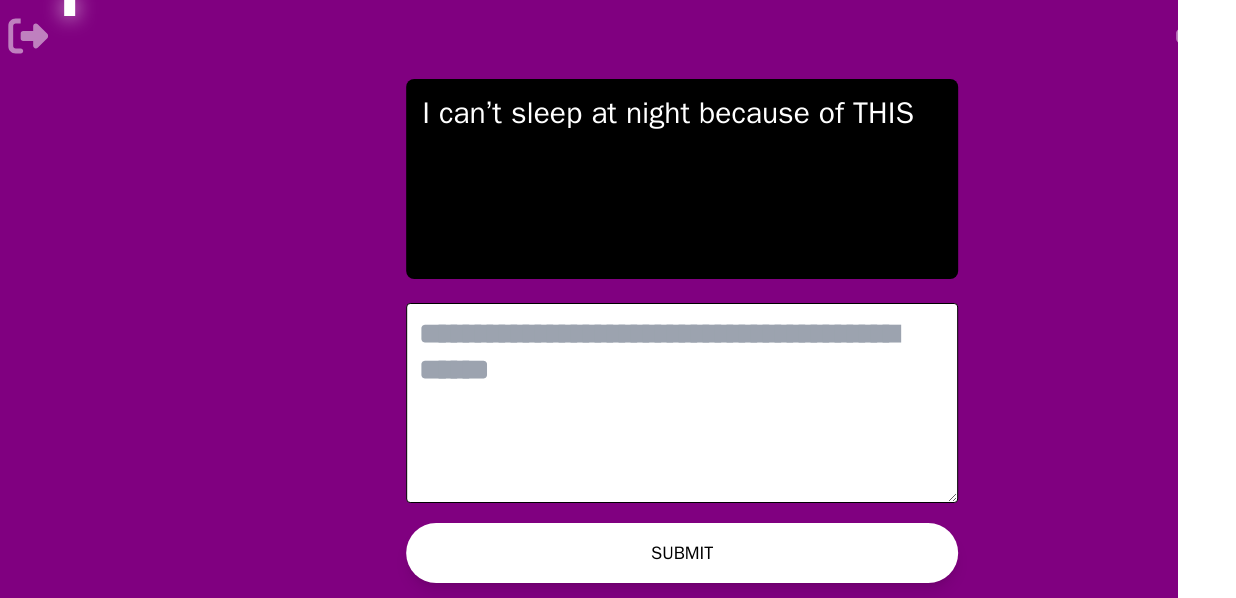 scroll, scrollTop: 0, scrollLeft: 0, axis: both 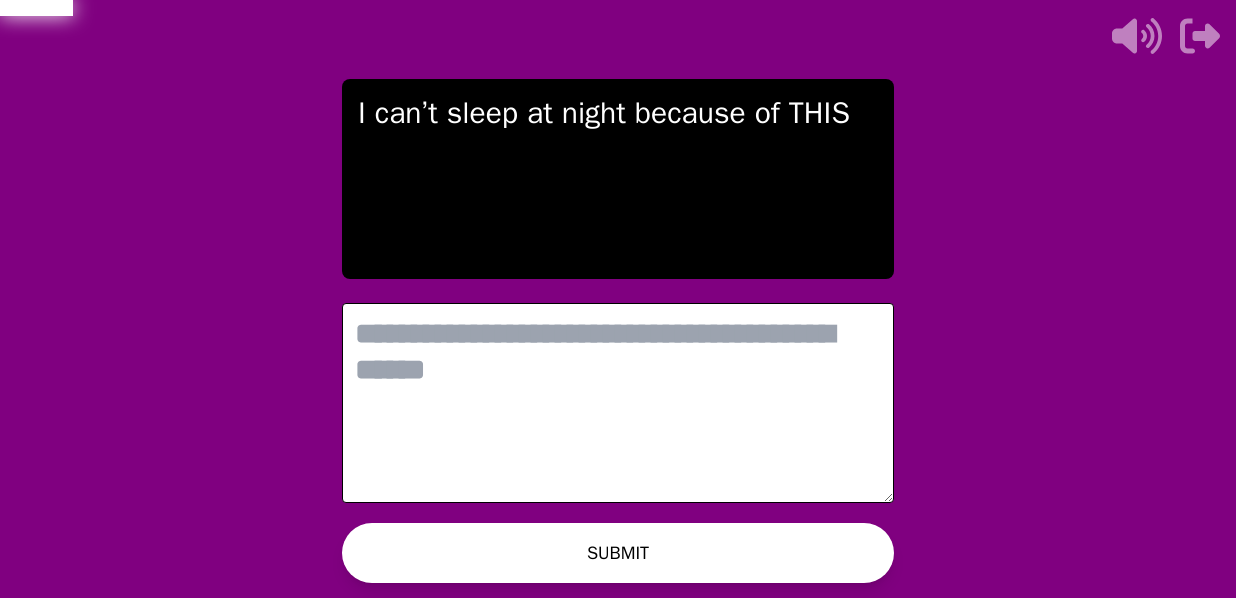 click at bounding box center [618, 403] 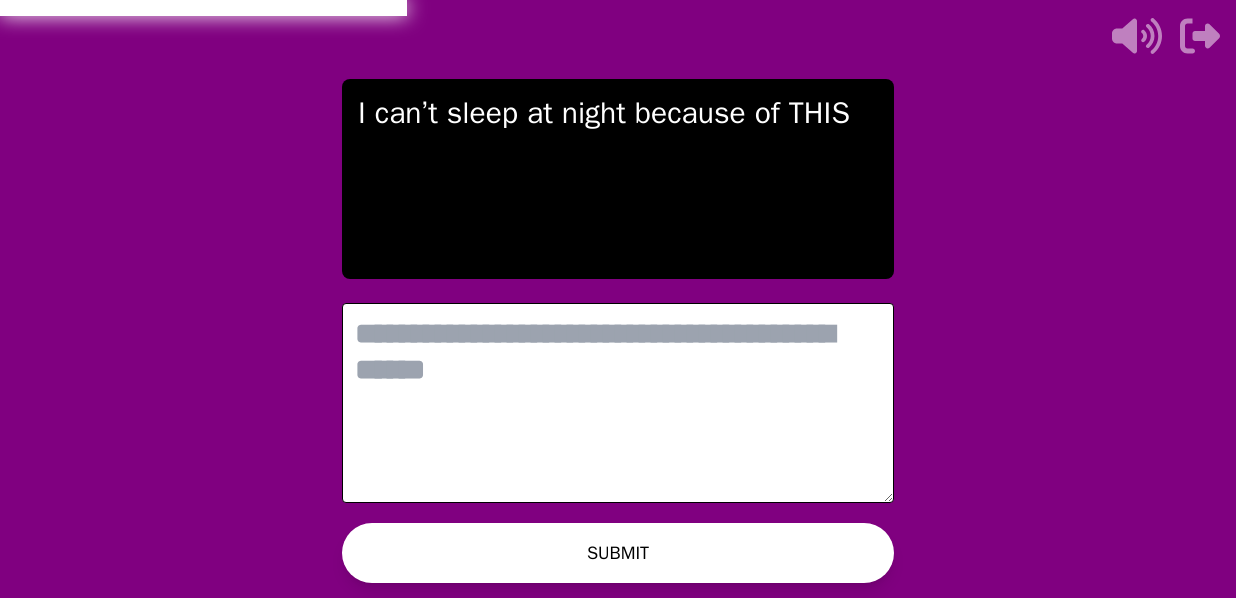 type on "*" 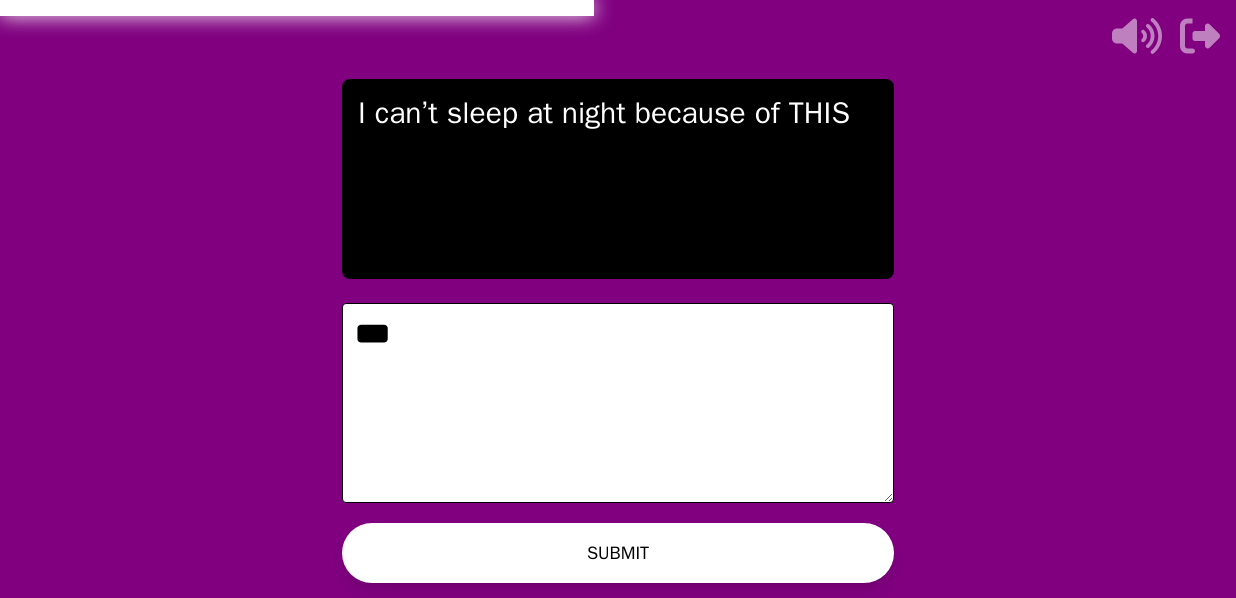 type on "***" 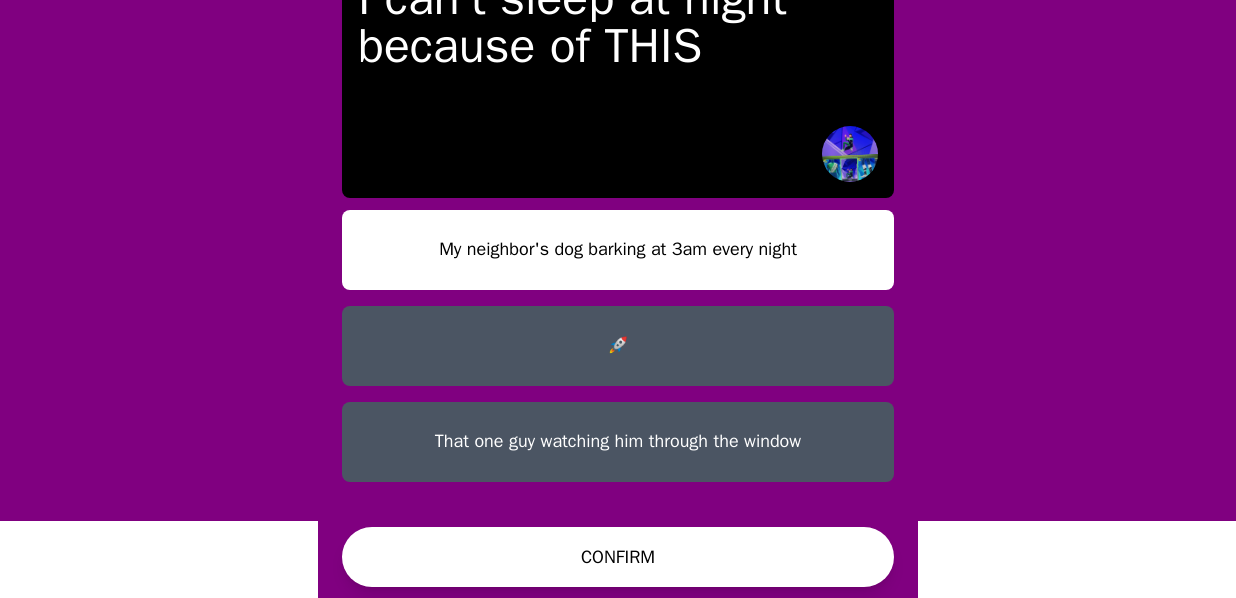 scroll, scrollTop: 0, scrollLeft: 0, axis: both 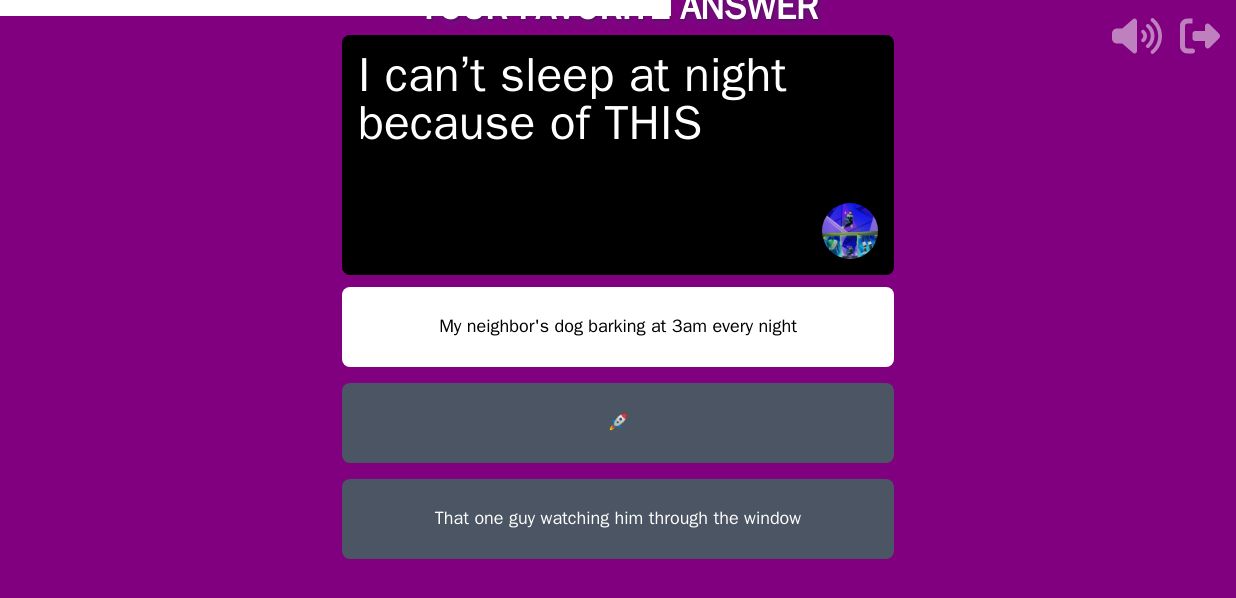 click on "That one guy watching him through the window" at bounding box center (618, 519) 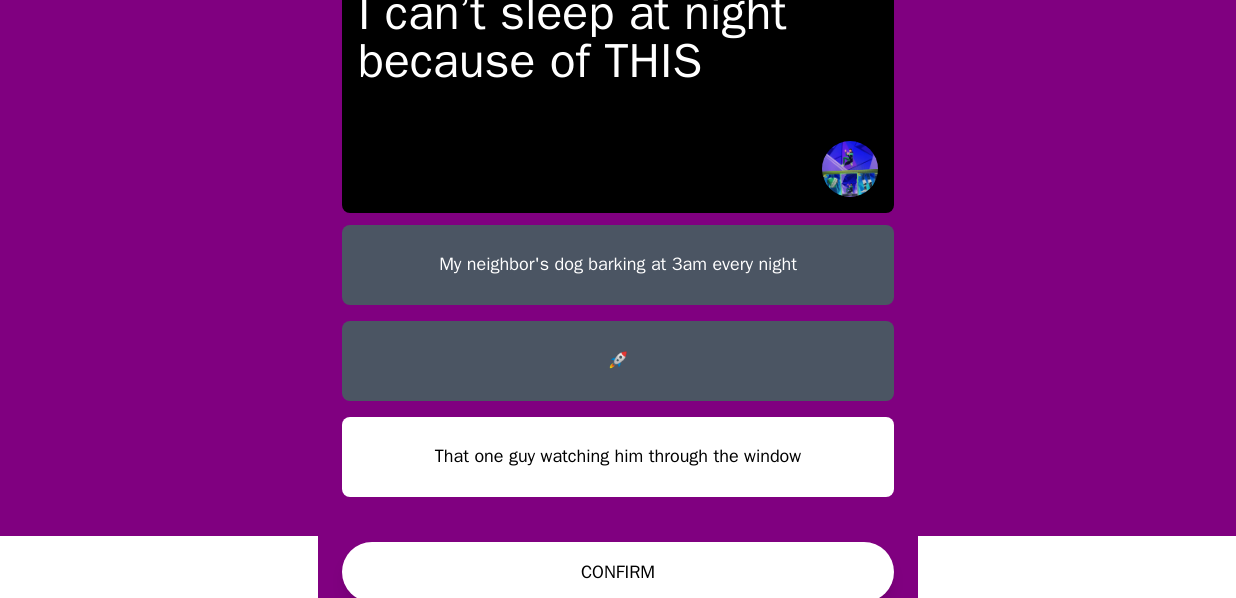 scroll, scrollTop: 77, scrollLeft: 0, axis: vertical 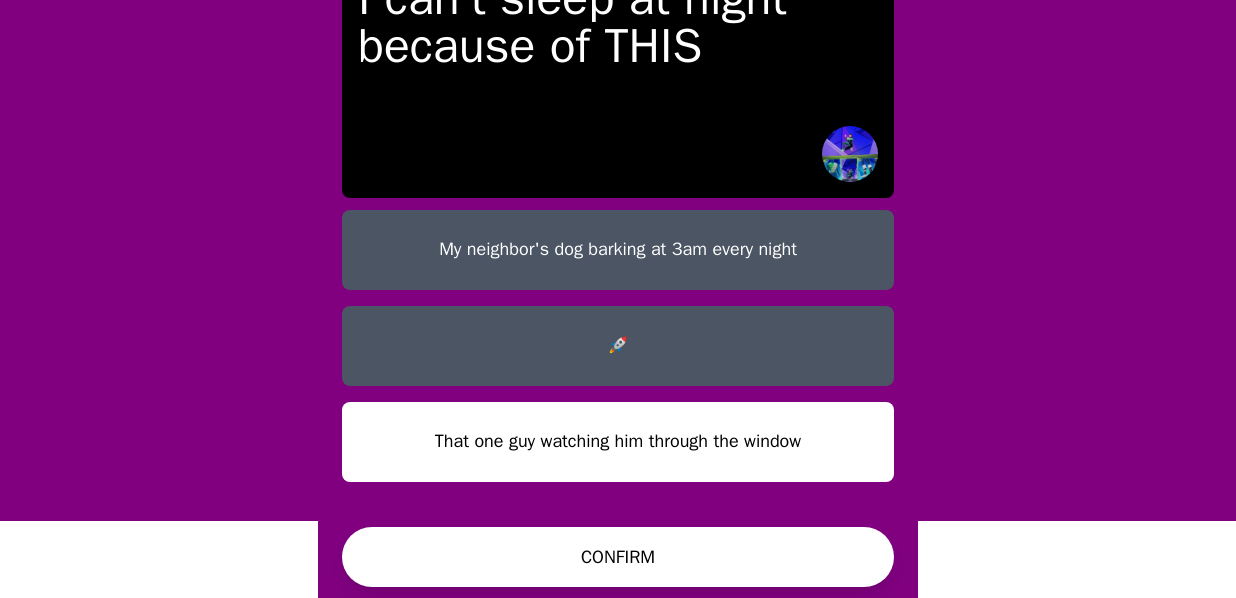 click on "CONFIRM" at bounding box center (618, 557) 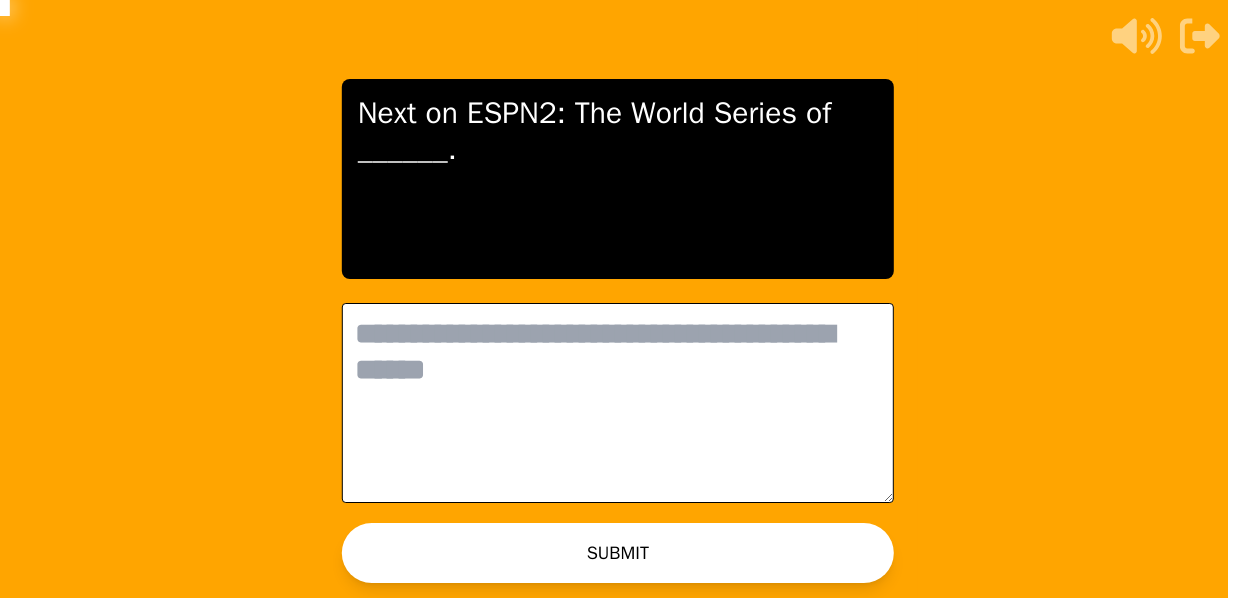 scroll, scrollTop: 0, scrollLeft: 0, axis: both 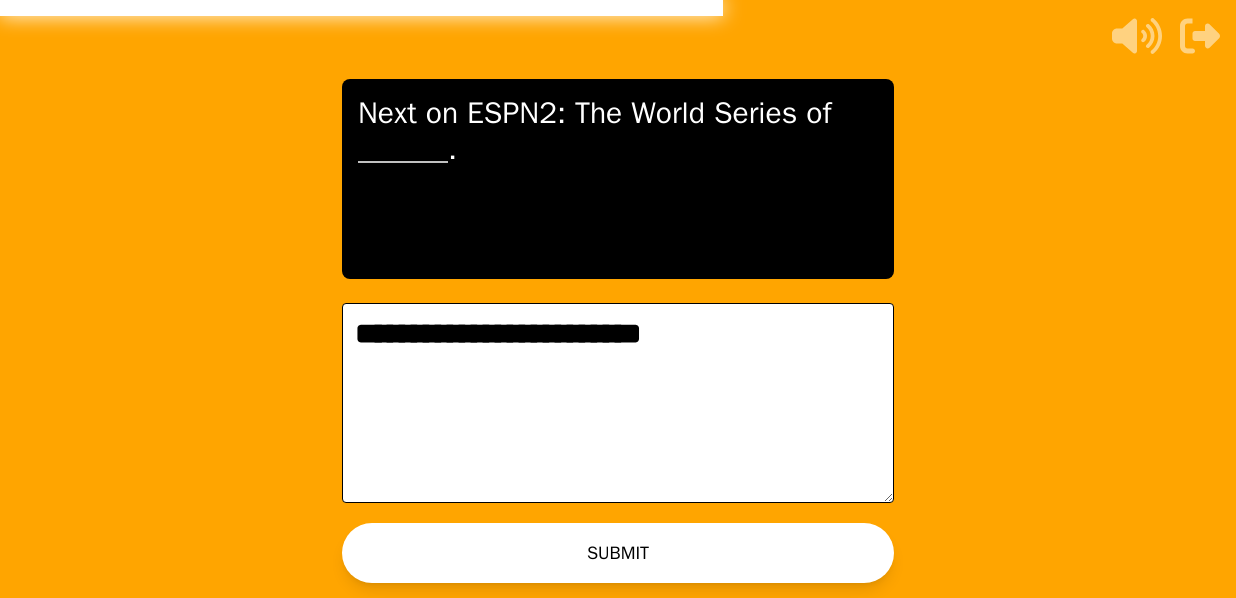 type on "**********" 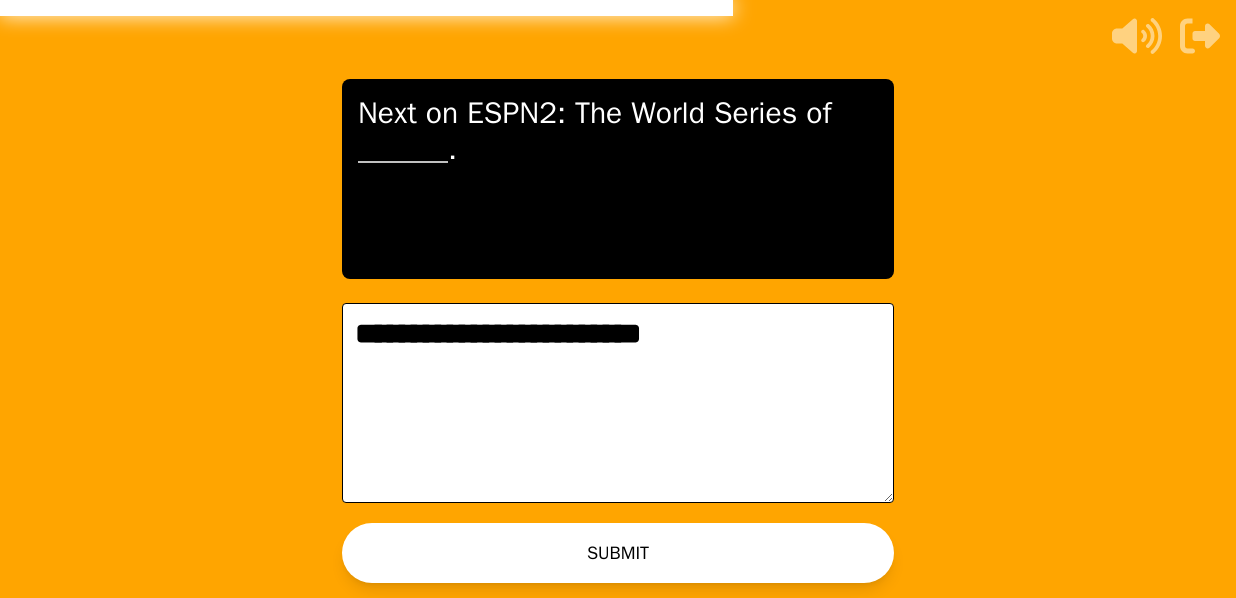 click on "SUBMIT" at bounding box center (618, 553) 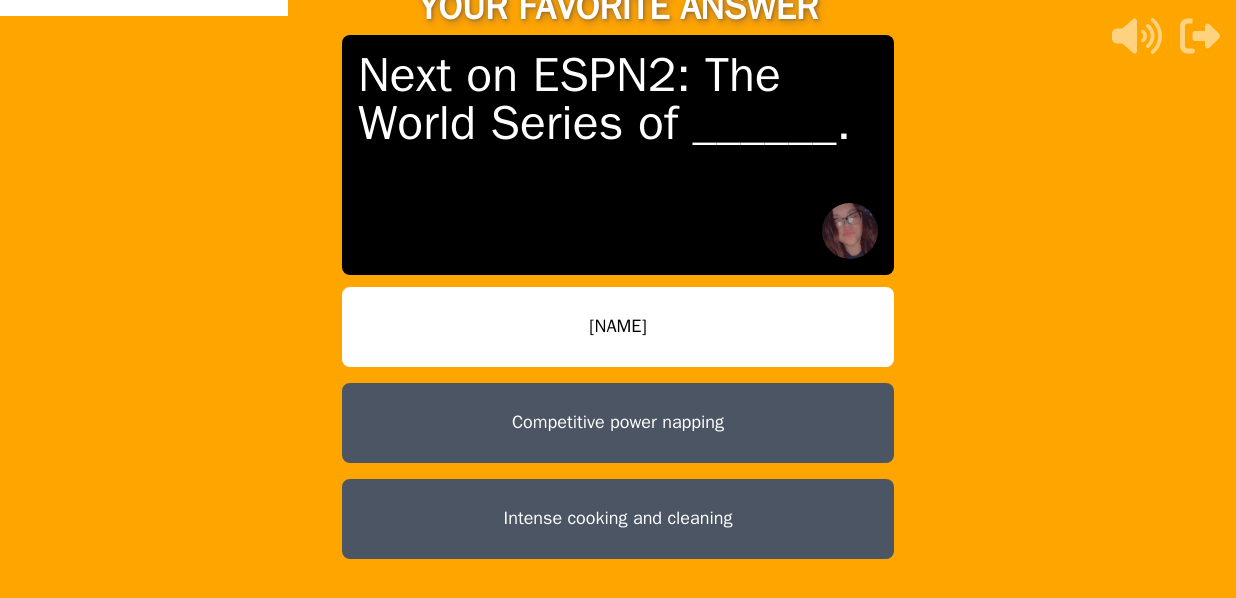 click on "[NAME]" at bounding box center [618, 327] 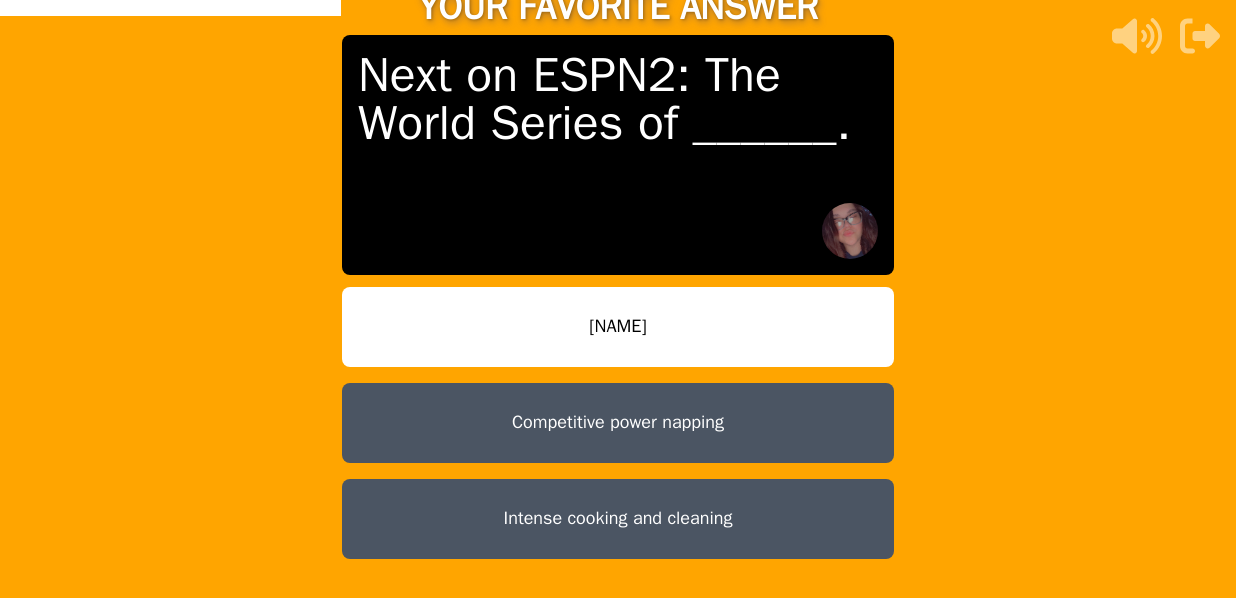 scroll, scrollTop: 77, scrollLeft: 0, axis: vertical 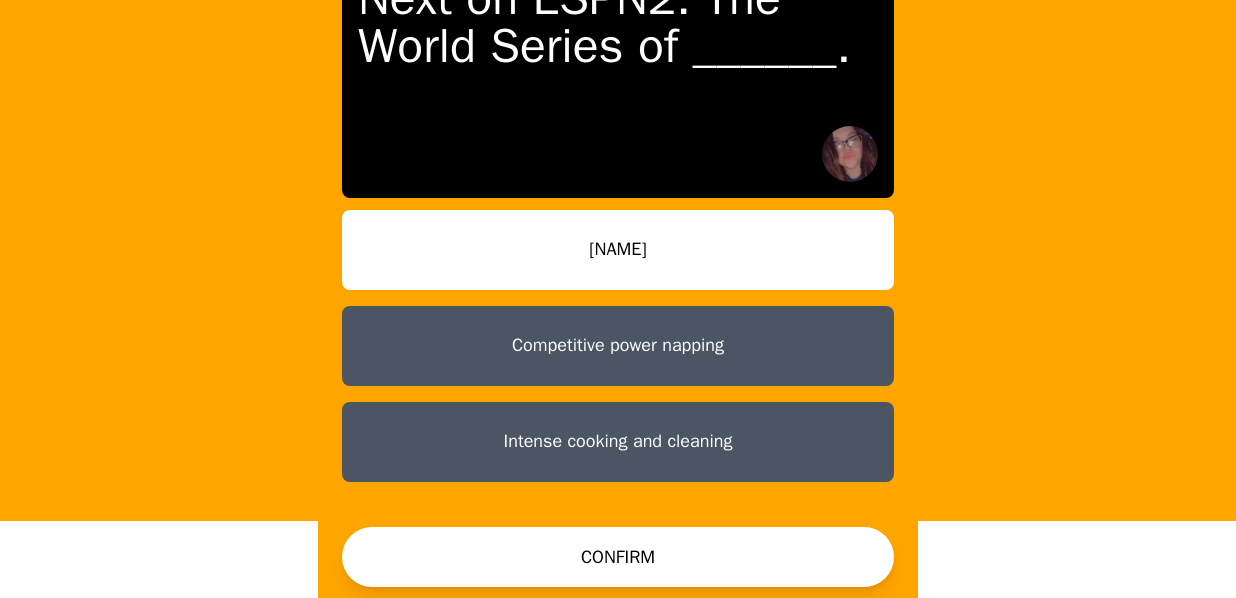 click on "CONFIRM" at bounding box center [618, 557] 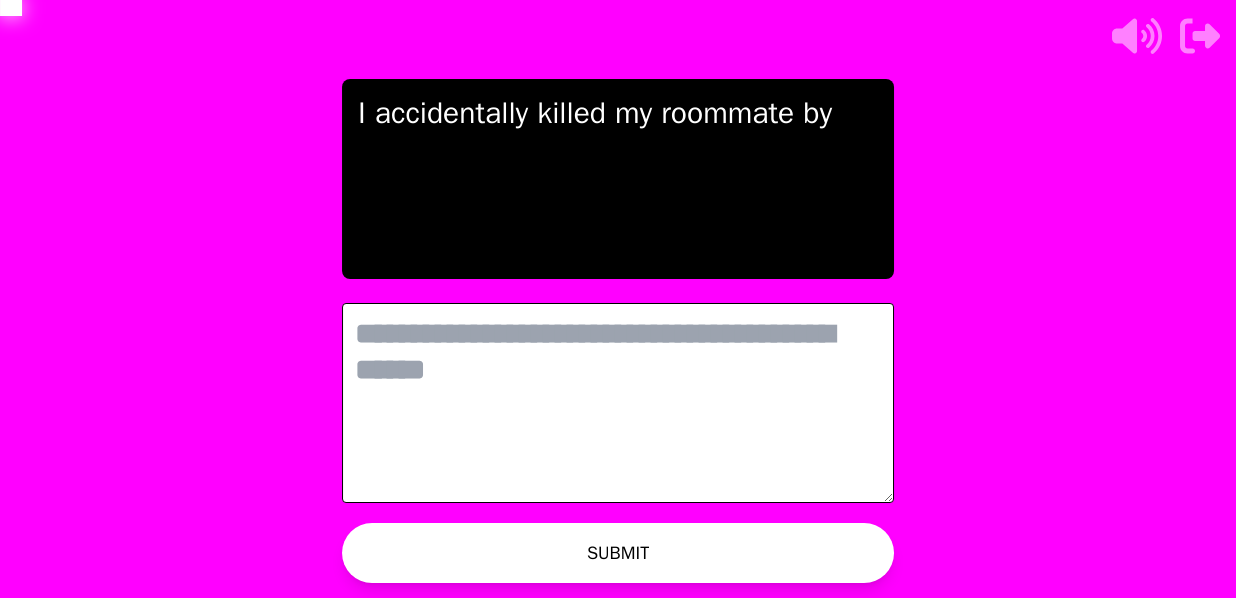 scroll, scrollTop: 0, scrollLeft: 0, axis: both 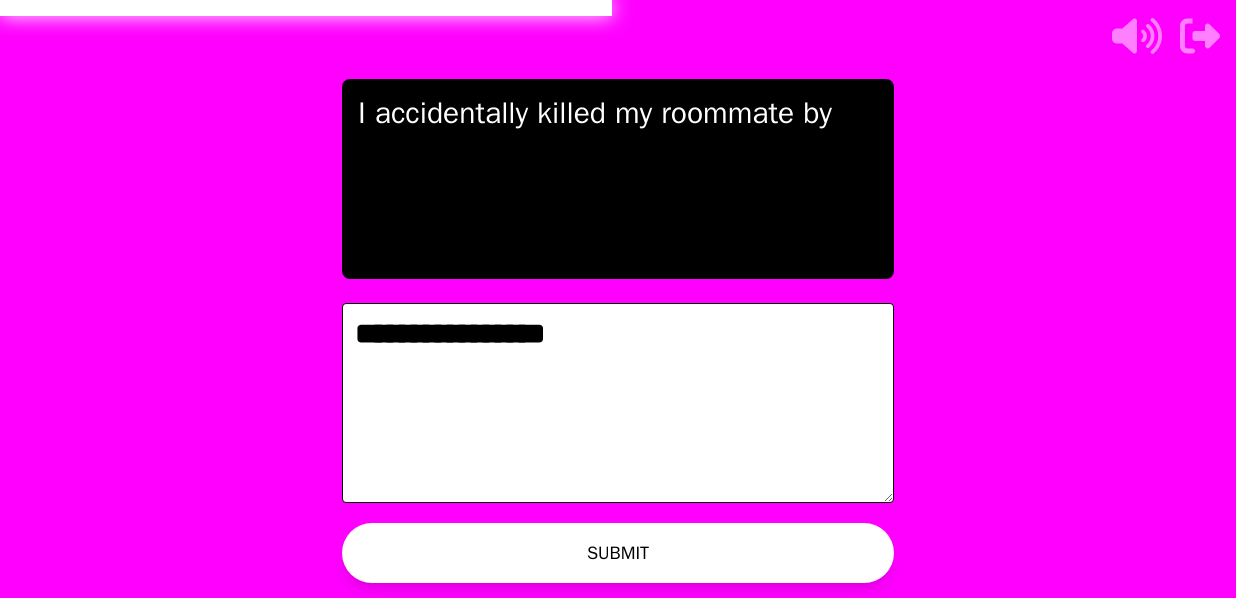 type on "**********" 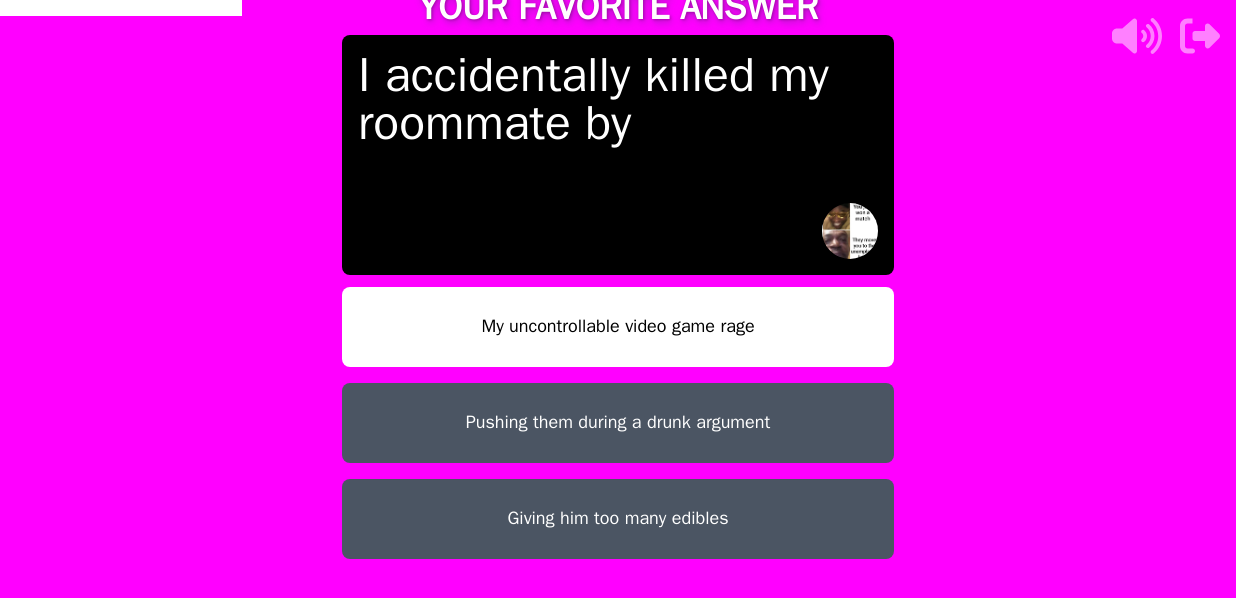 scroll, scrollTop: 77, scrollLeft: 0, axis: vertical 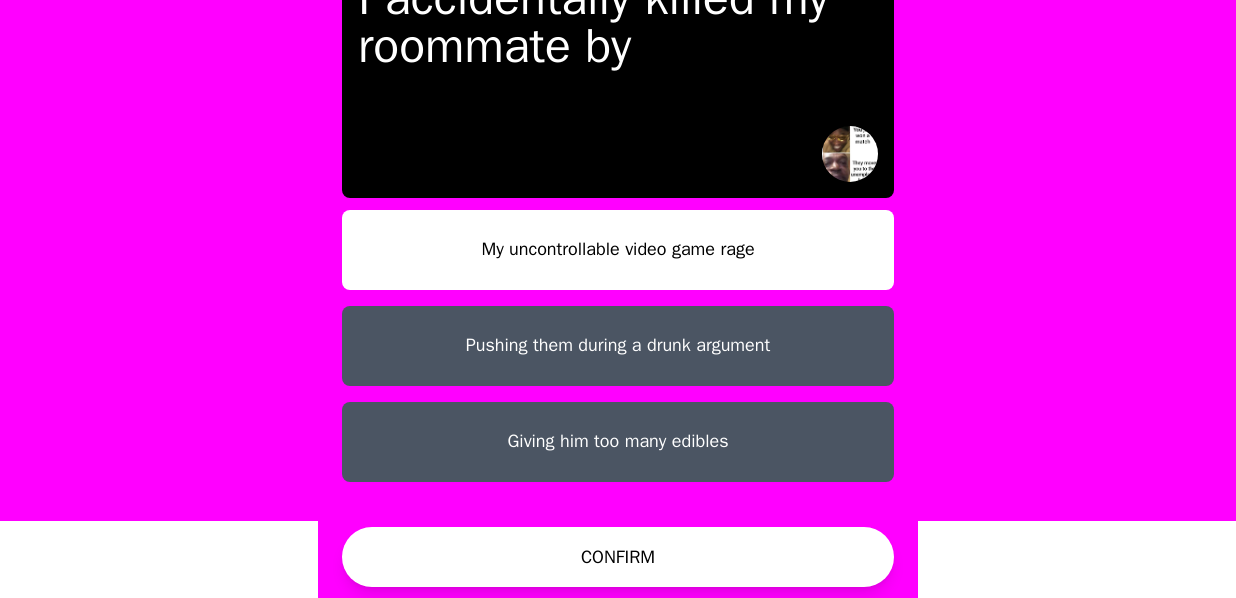 click on "Giving him too many edibles" at bounding box center [618, 442] 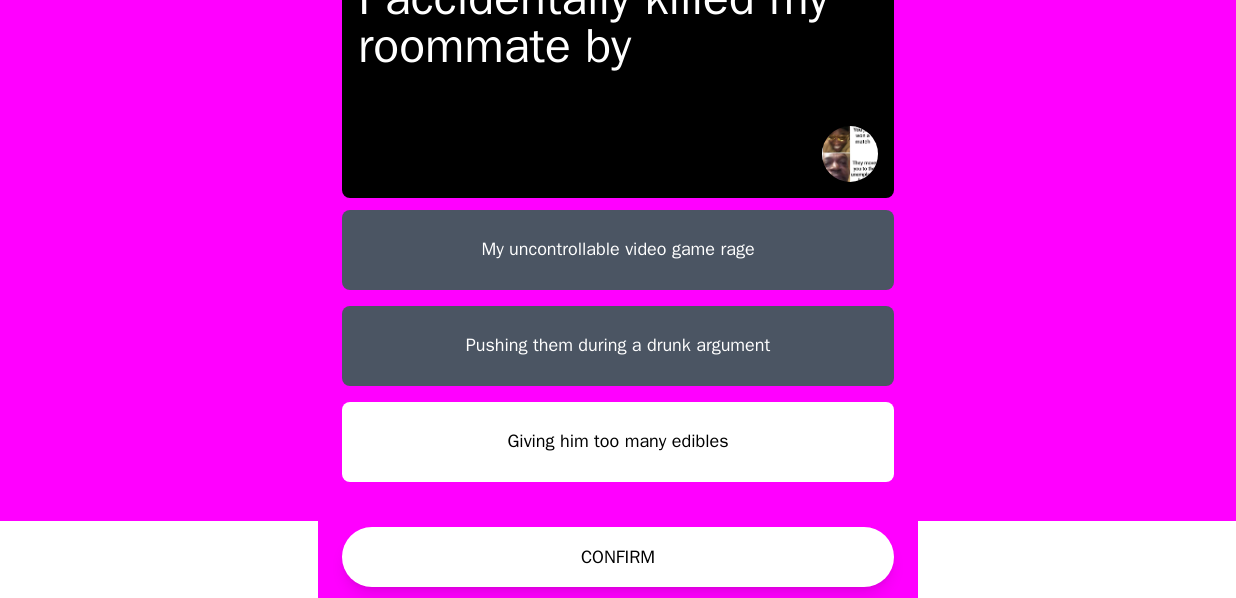 click on "CONFIRM" at bounding box center [618, 557] 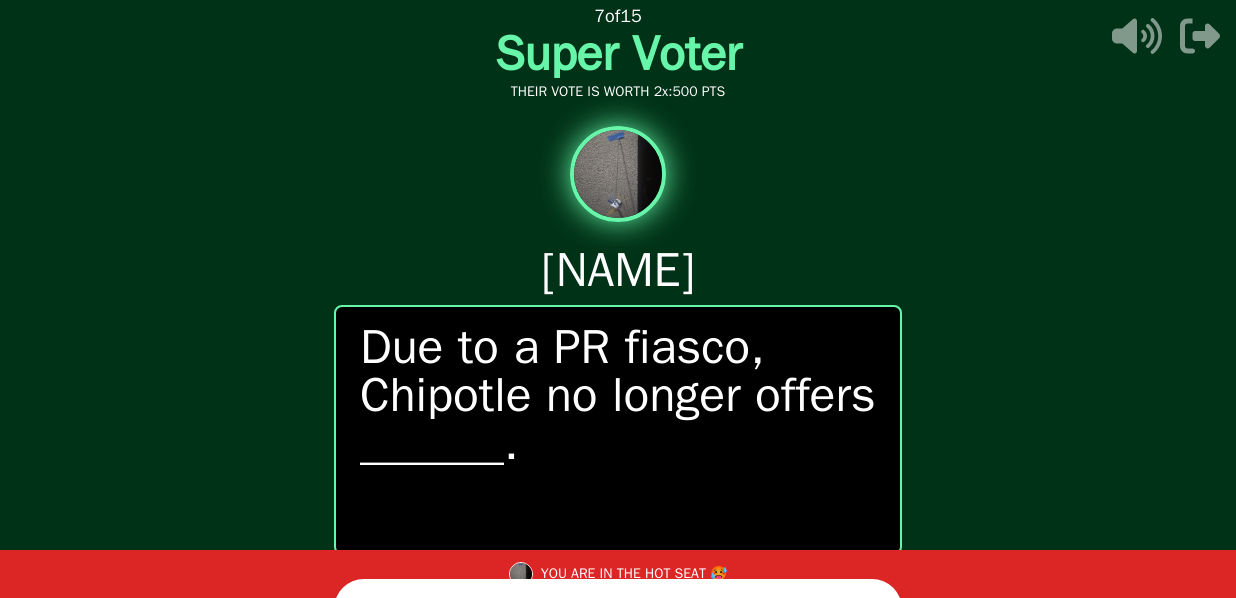 scroll, scrollTop: 41, scrollLeft: 0, axis: vertical 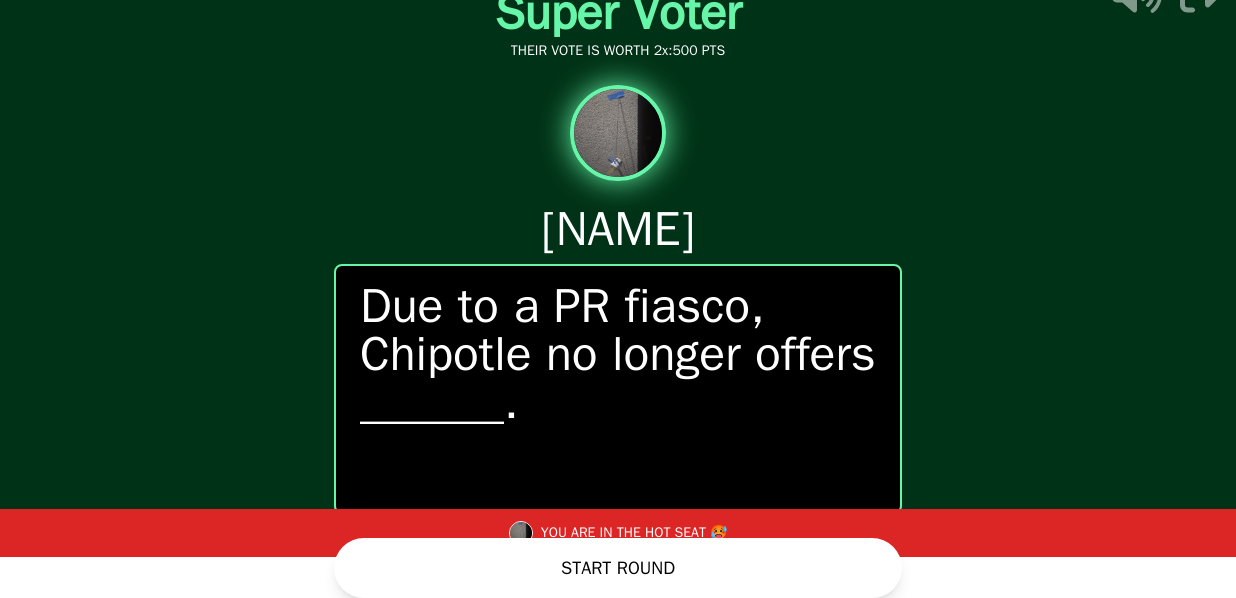 click on "START ROUND" at bounding box center (618, 568) 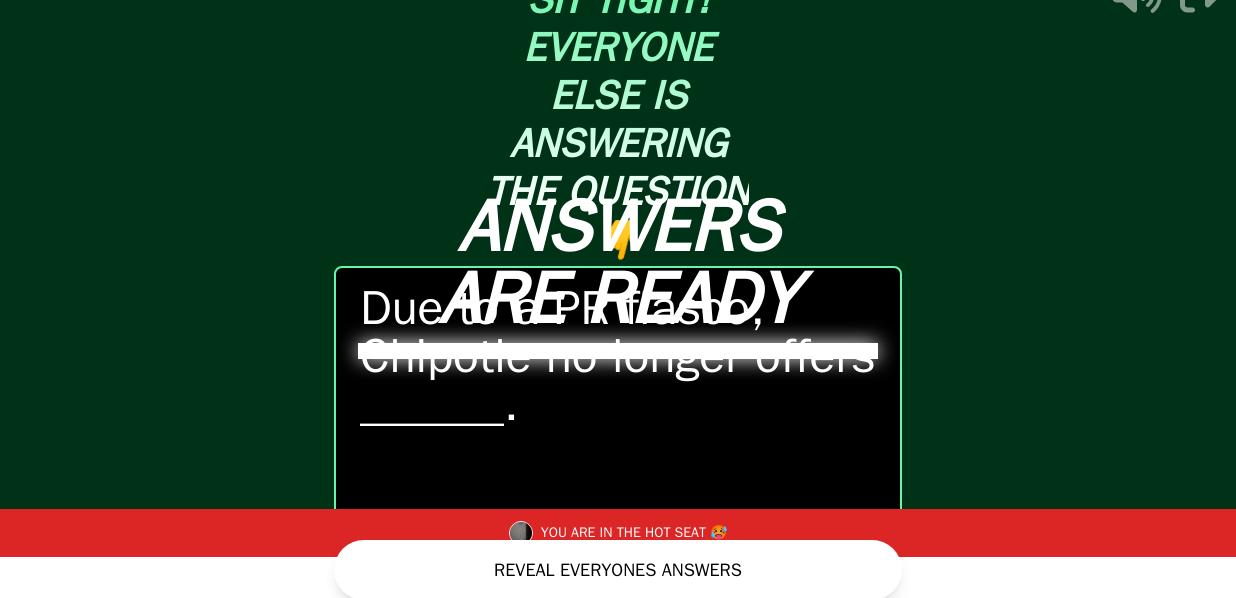 click on "REVEAL EVERYONES ANSWERS" at bounding box center (618, 570) 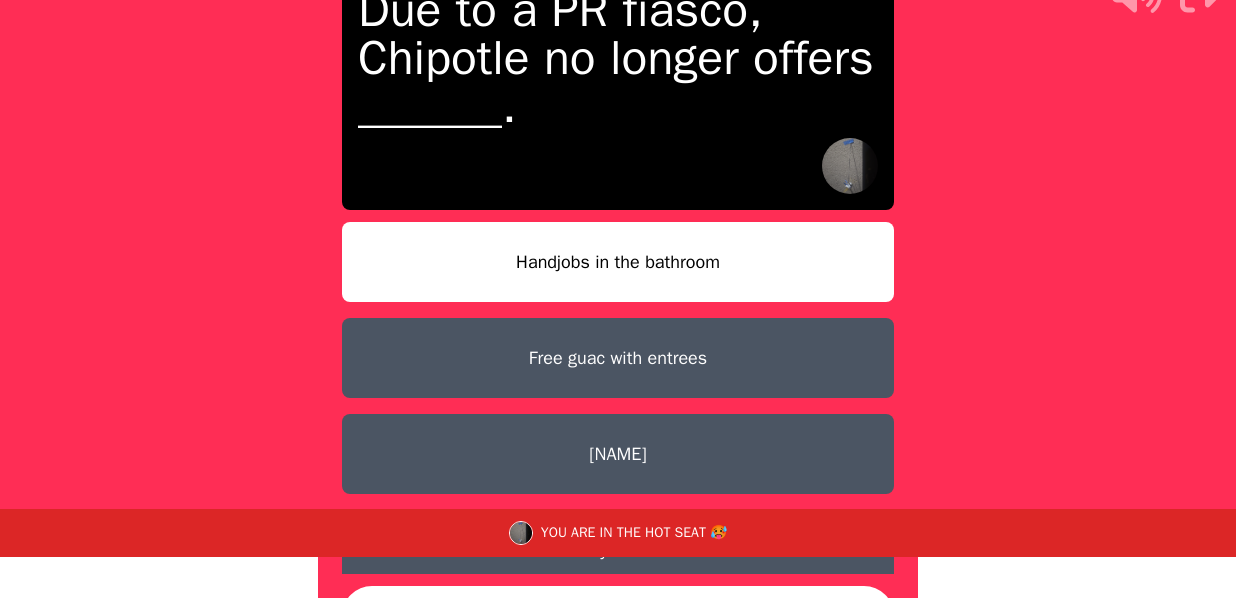 scroll, scrollTop: 0, scrollLeft: 0, axis: both 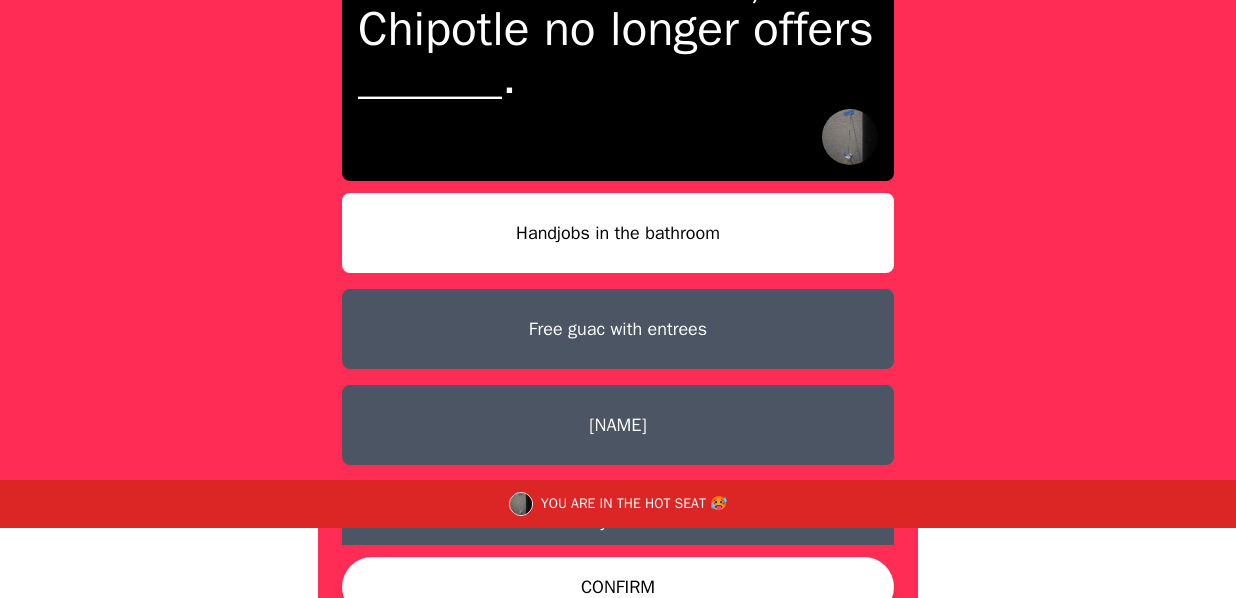 click on "Handjobs in the bathroom" at bounding box center (618, 233) 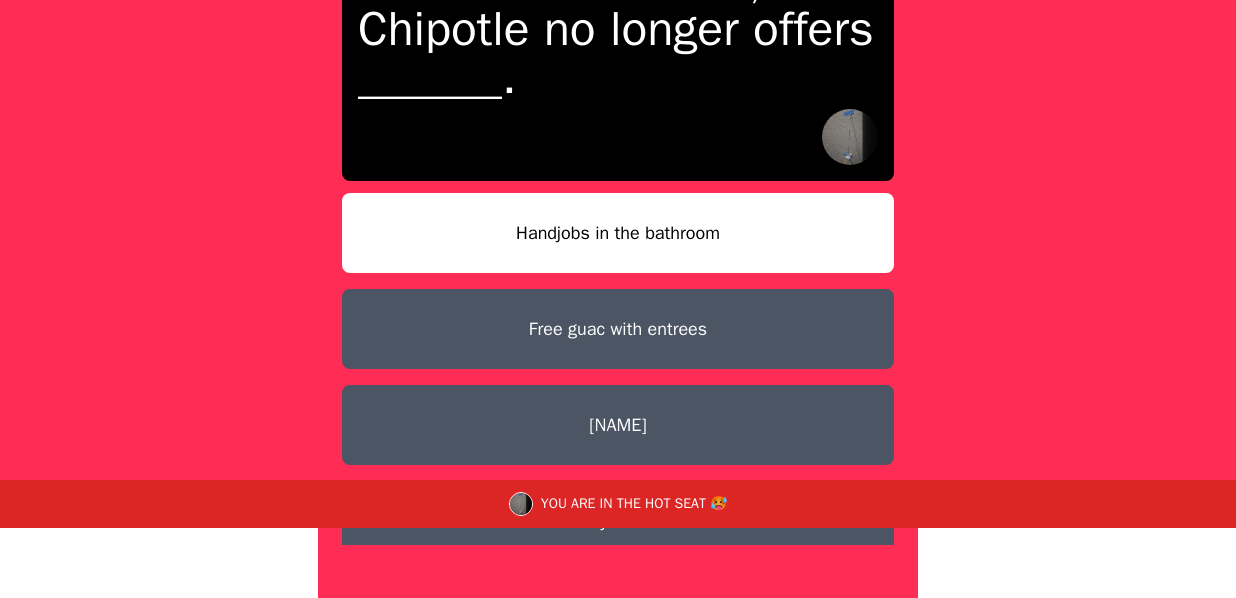 click on "CONFIRM" at bounding box center [618, 587] 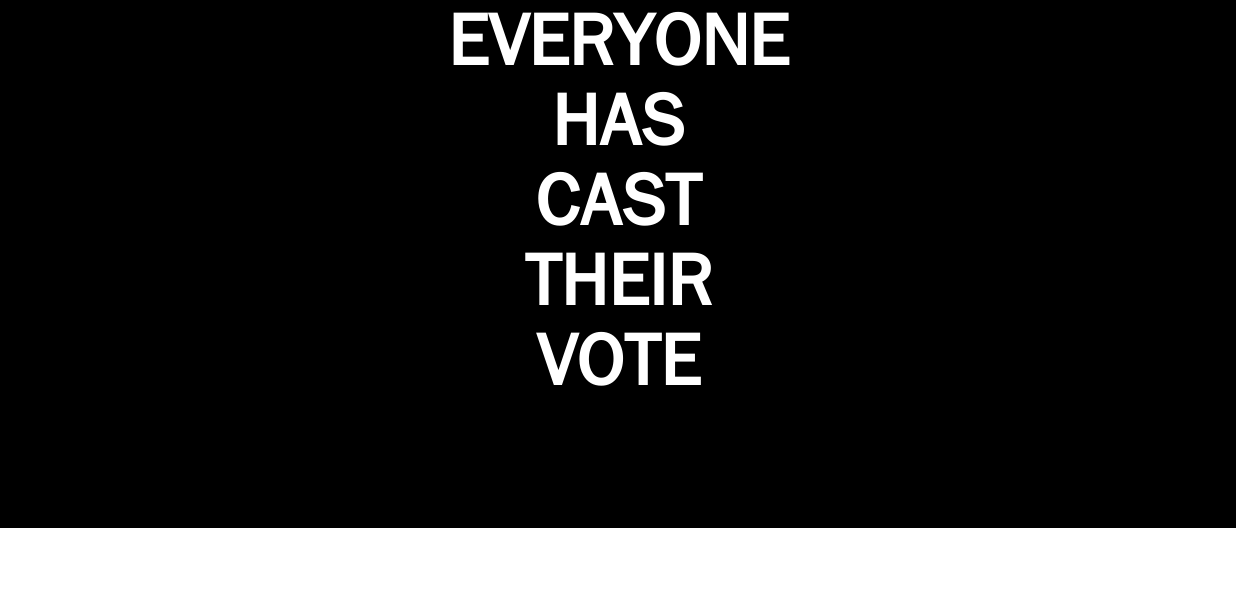 scroll, scrollTop: 15, scrollLeft: 0, axis: vertical 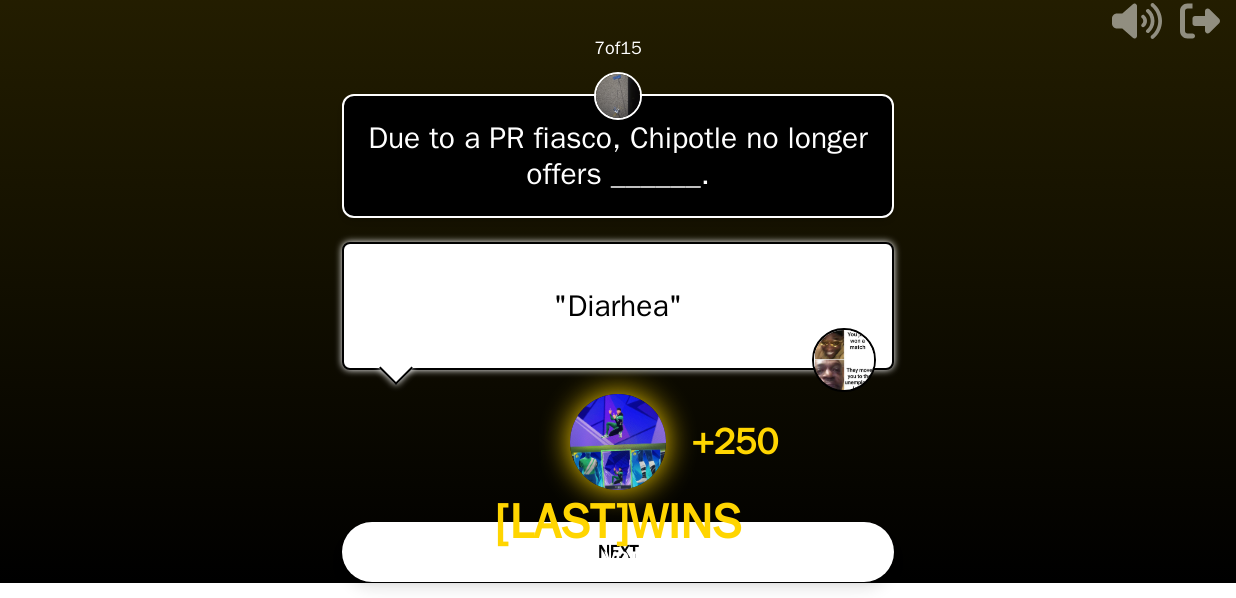 click on "1 VOTE" at bounding box center [618, 560] 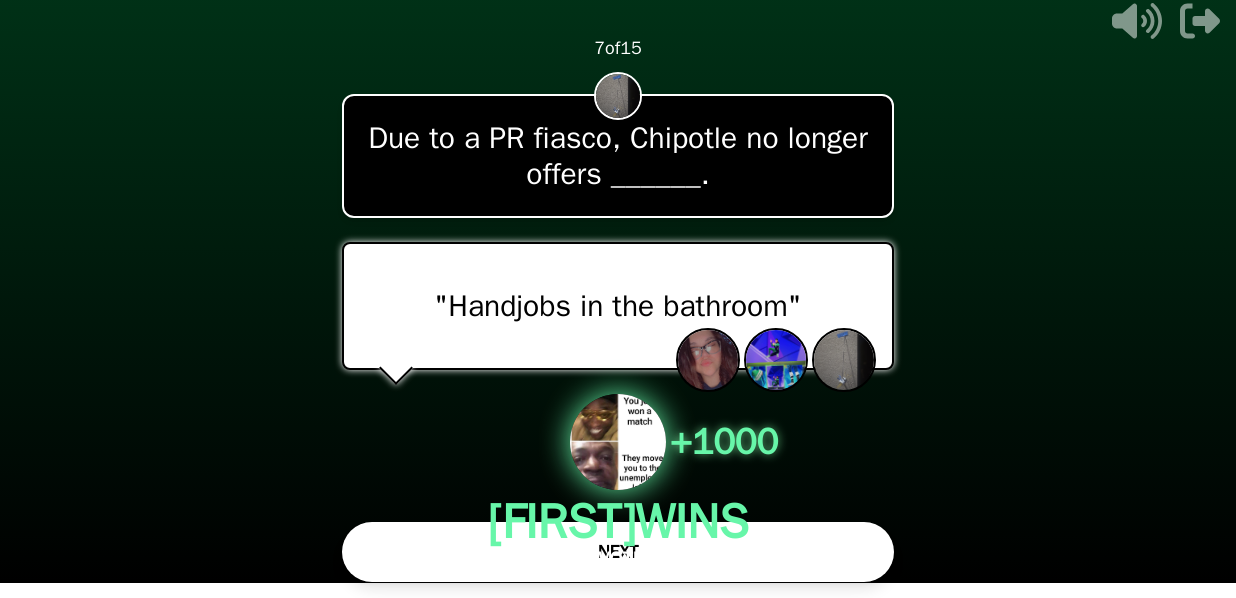 click on "NEXT" at bounding box center [618, 552] 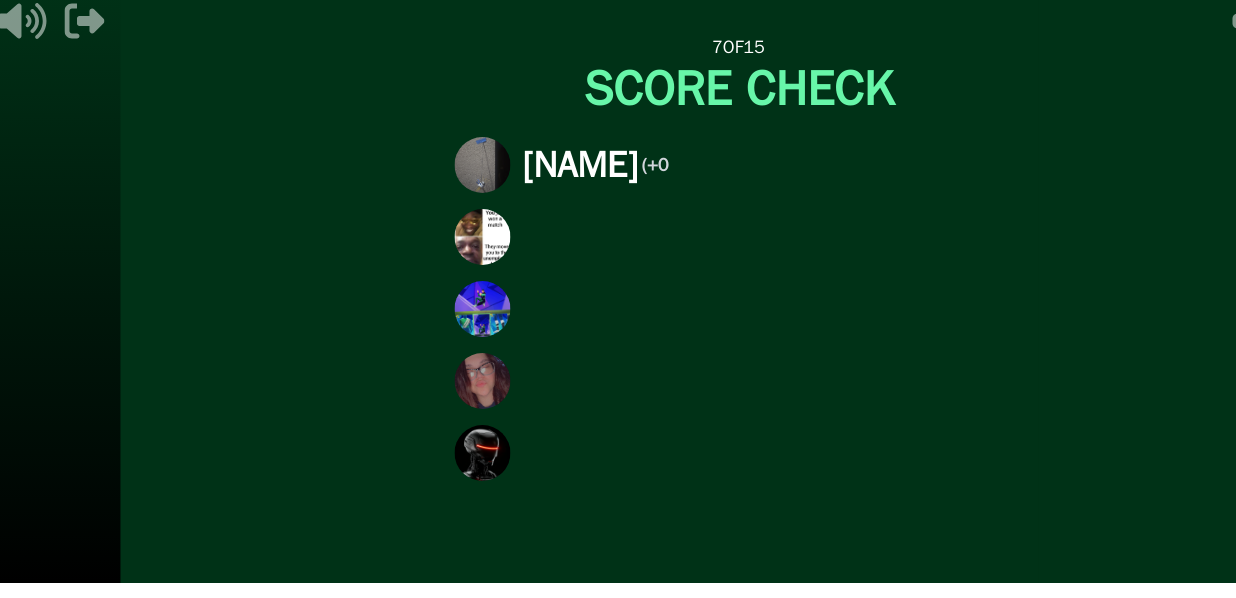 scroll, scrollTop: 0, scrollLeft: 0, axis: both 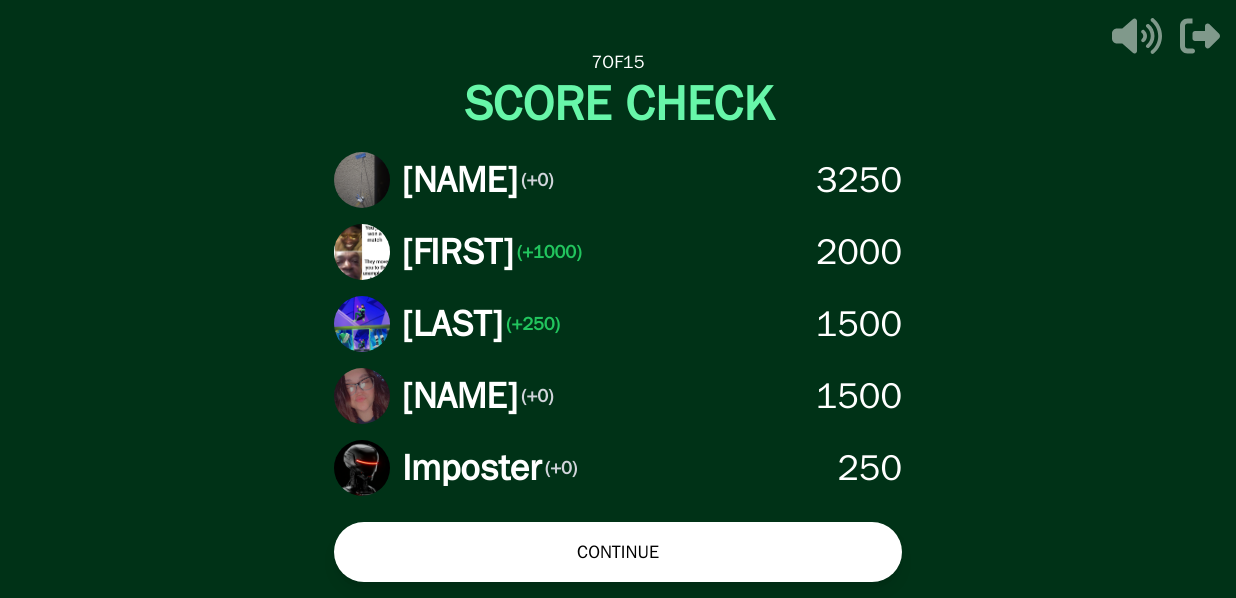 click on "CONTINUE" at bounding box center (618, 552) 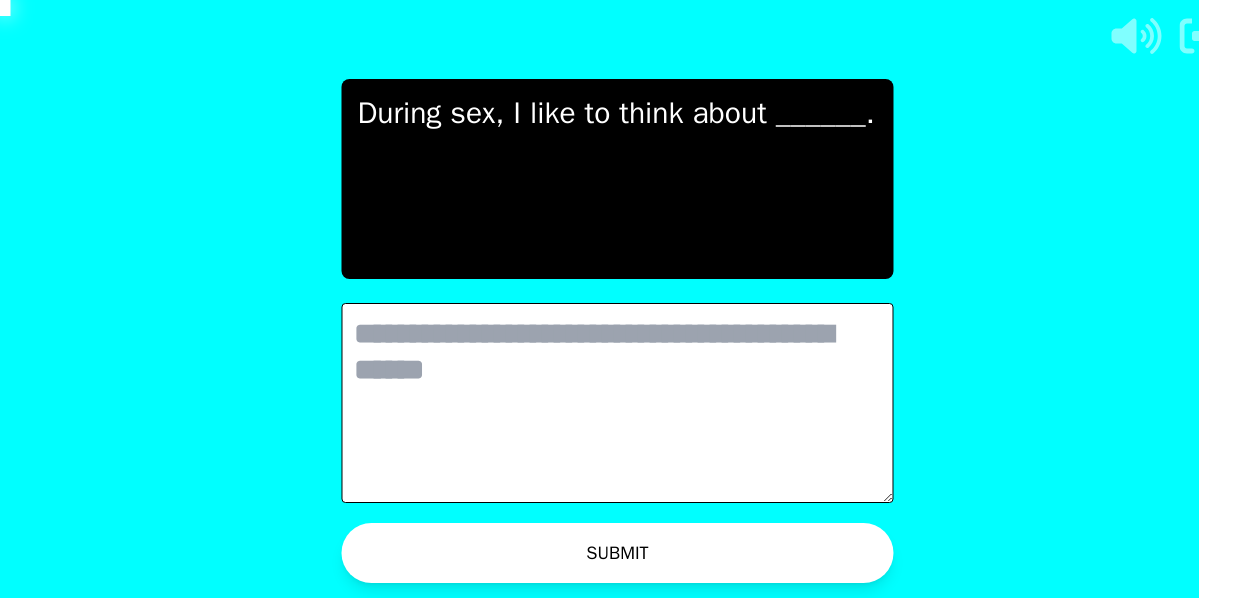 scroll, scrollTop: 0, scrollLeft: 0, axis: both 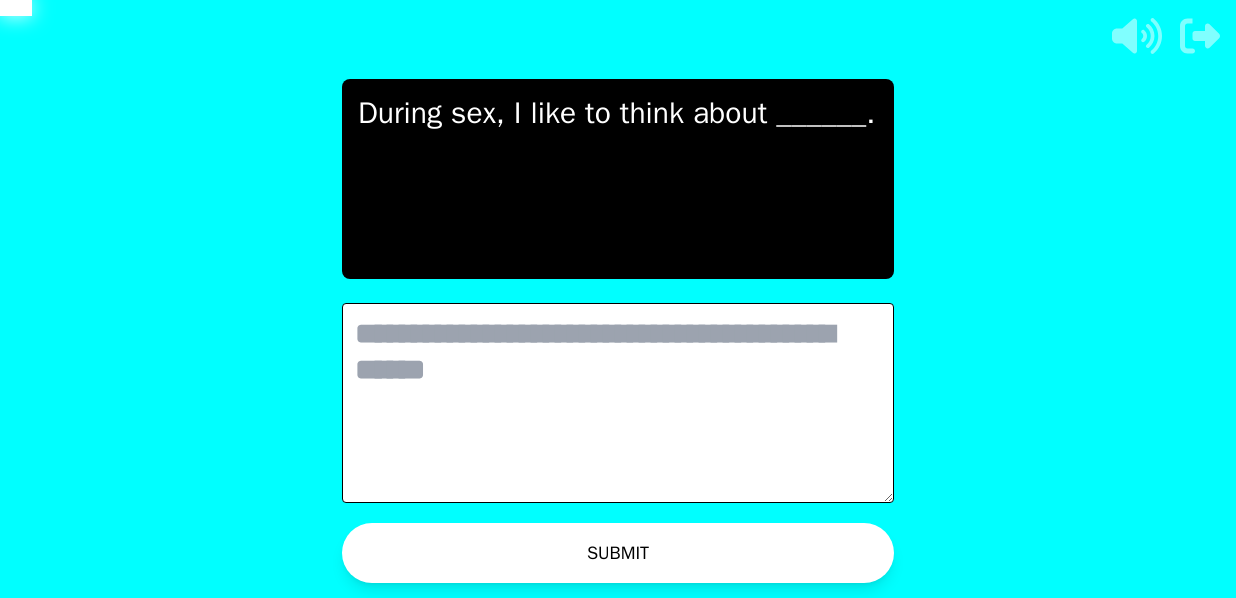 click at bounding box center (618, 403) 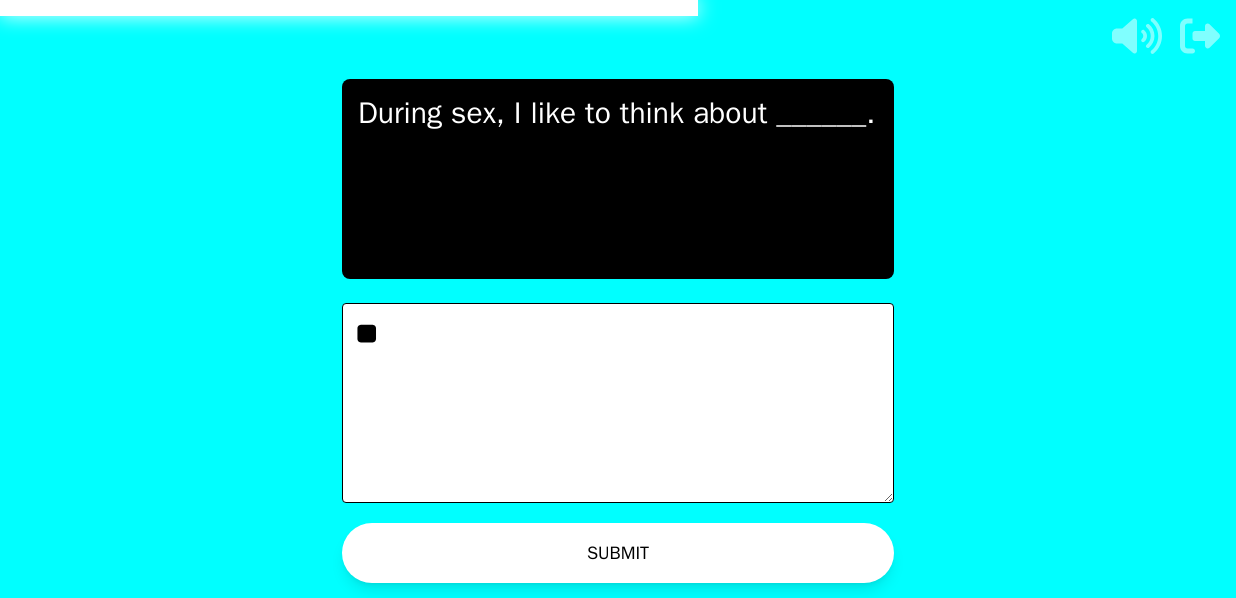 type on "*" 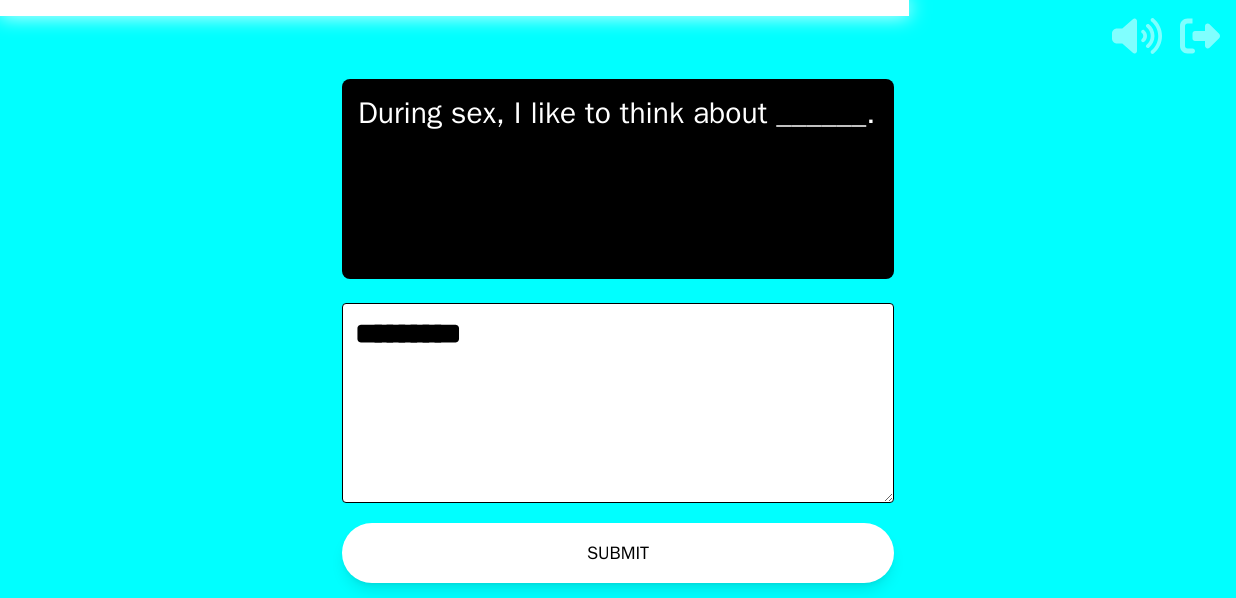 type on "*********" 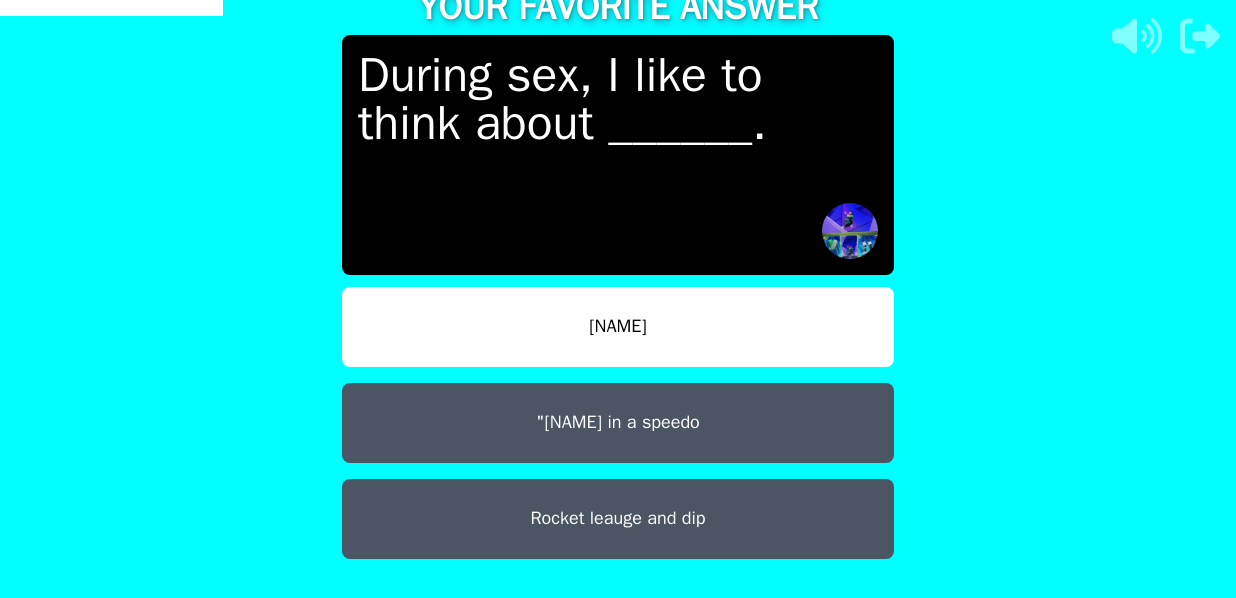 click on "Rocket leauge and dip" at bounding box center (618, 519) 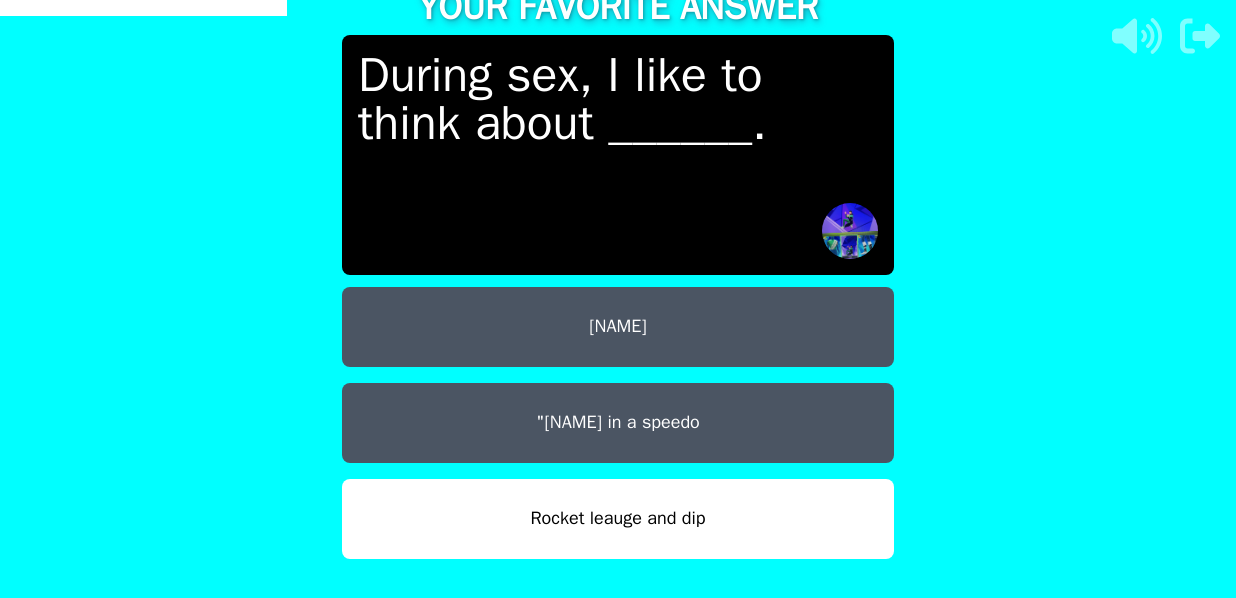 scroll, scrollTop: 77, scrollLeft: 0, axis: vertical 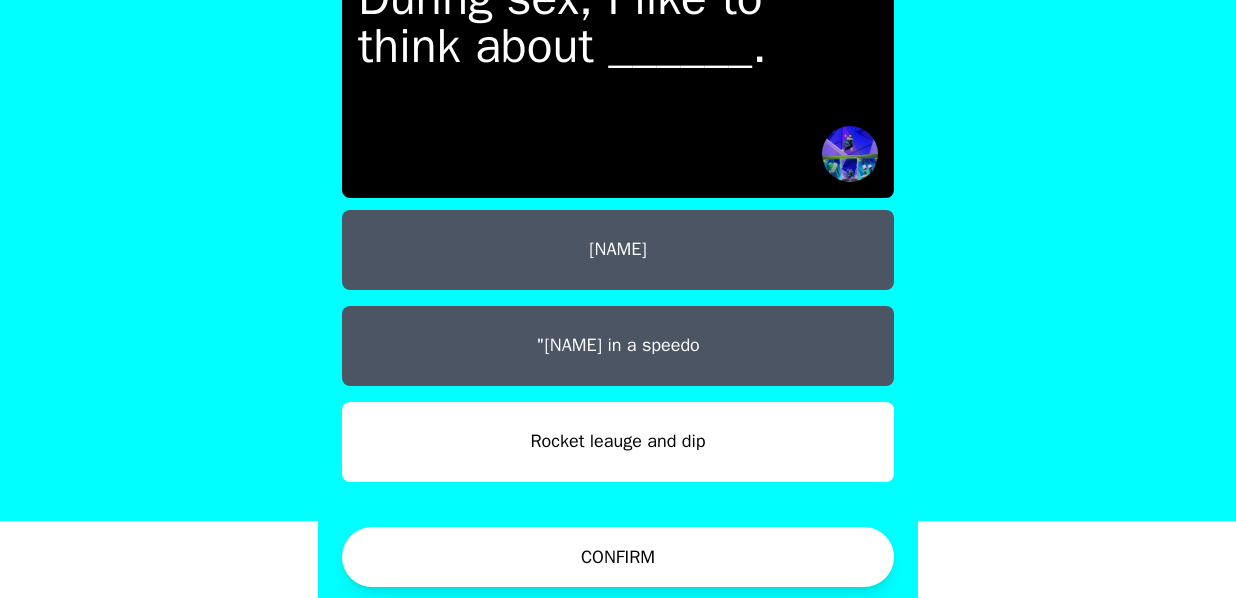 click on ""[NAME] in a speedo" at bounding box center (618, 346) 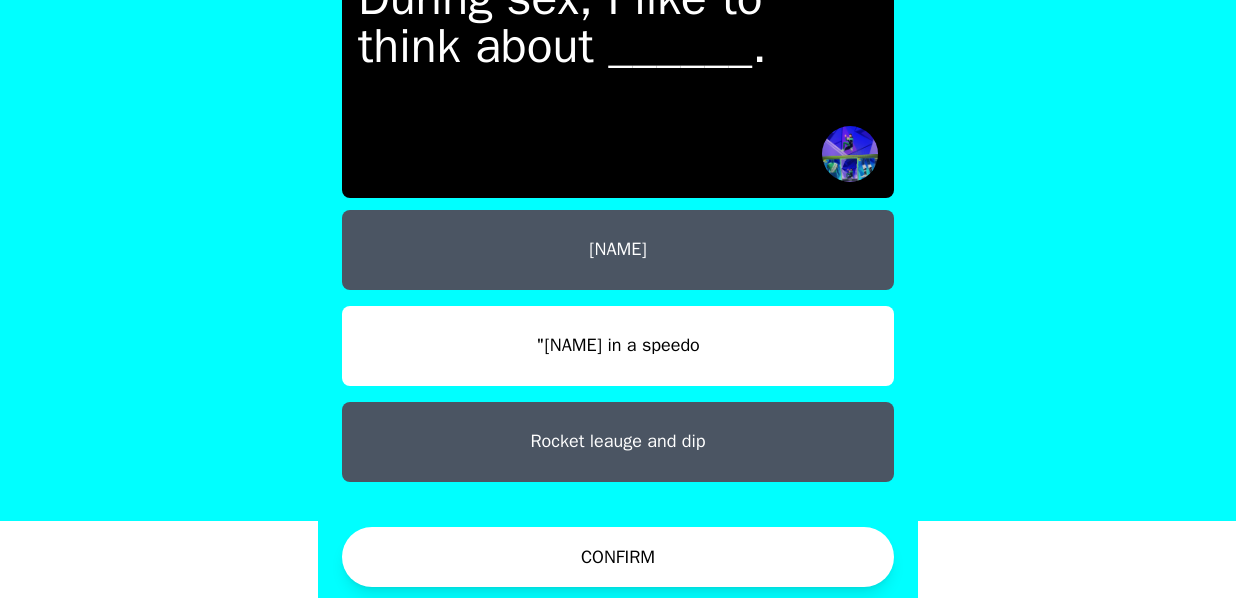 click on "Rocket leauge and dip" at bounding box center (618, 442) 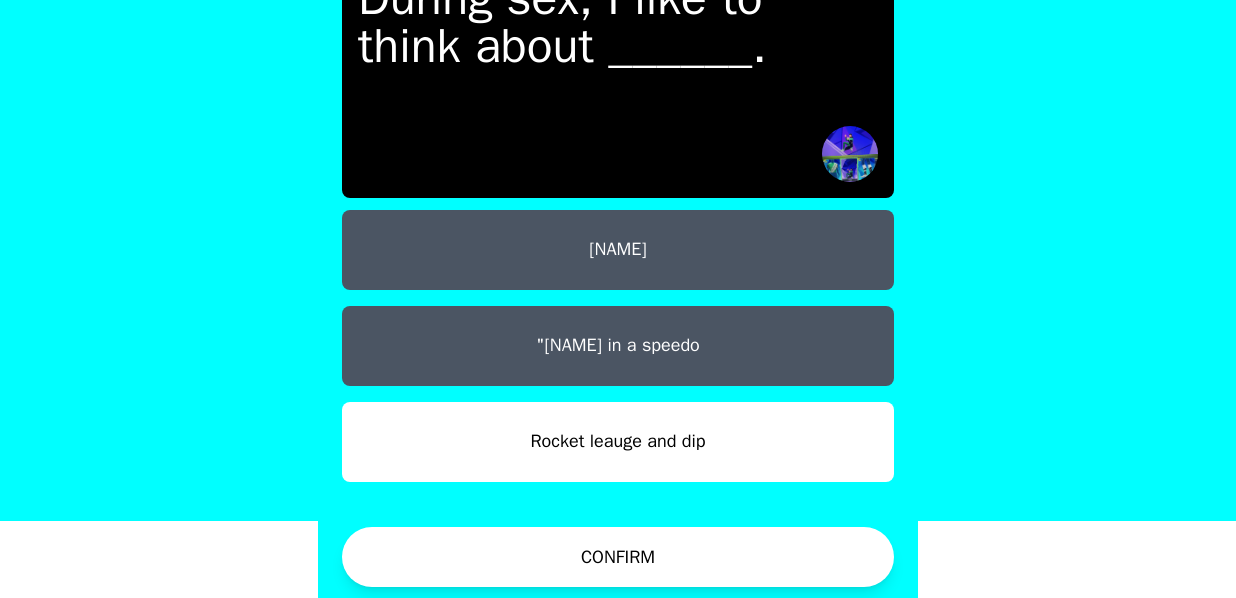 click on "CONFIRM" at bounding box center (618, 557) 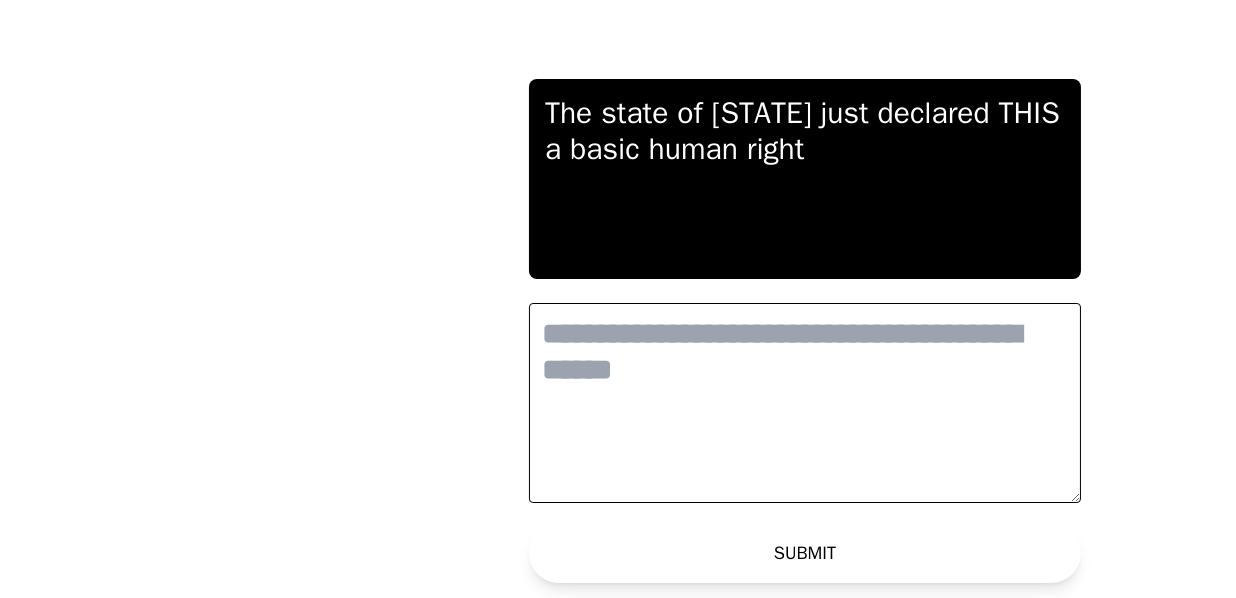 scroll, scrollTop: 0, scrollLeft: 0, axis: both 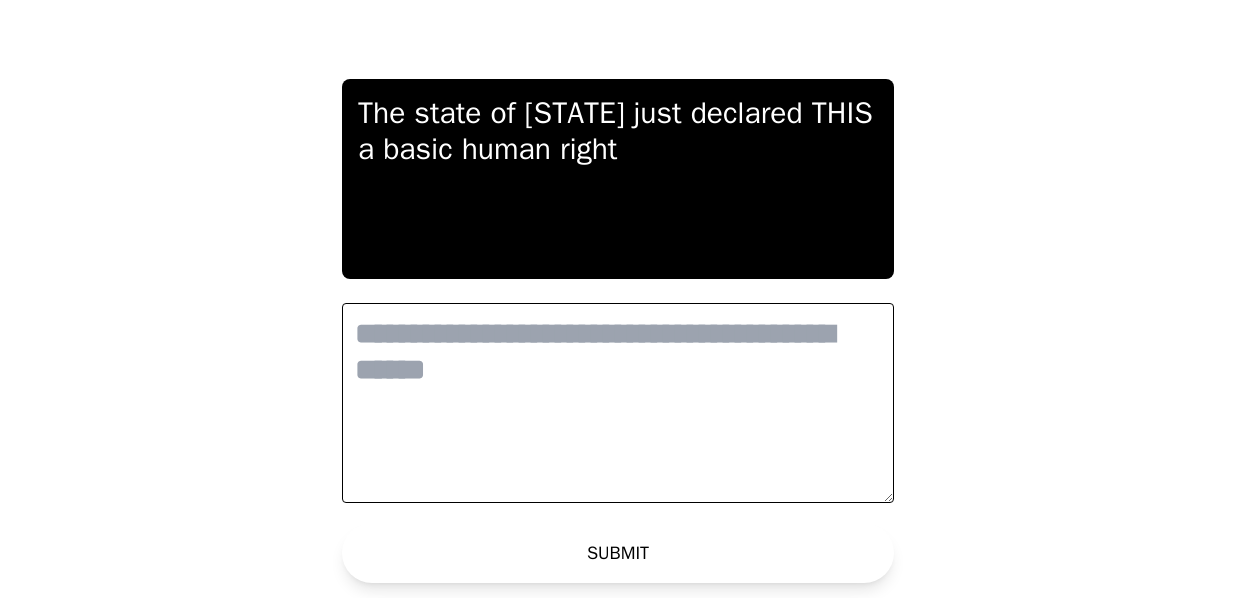 click at bounding box center [618, 403] 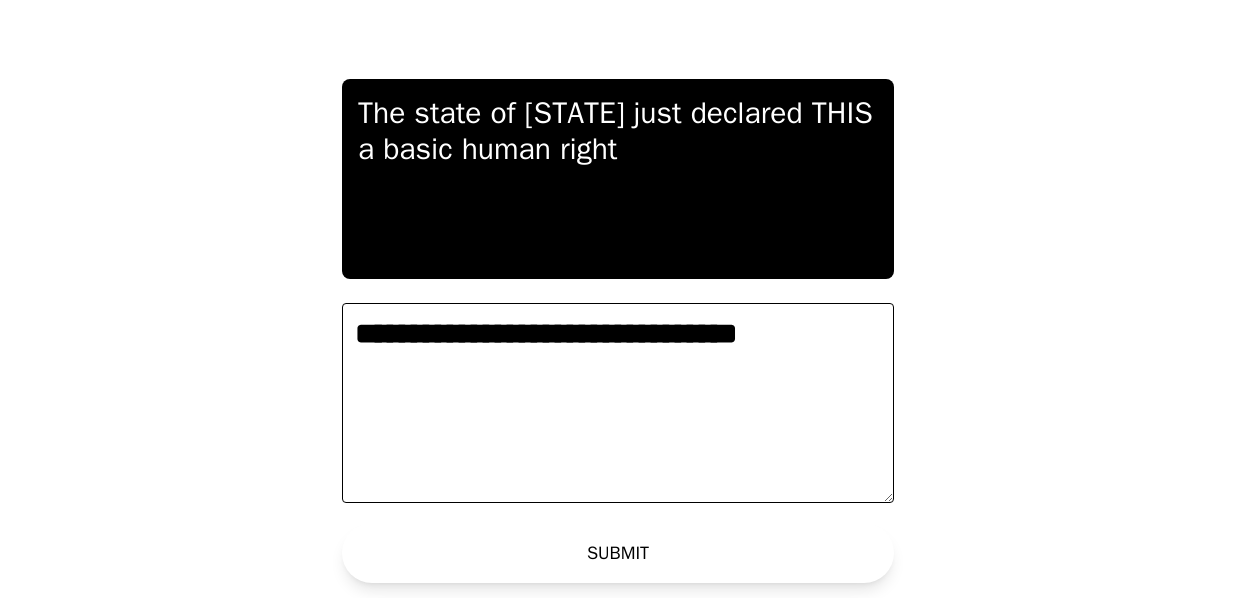 type on "**********" 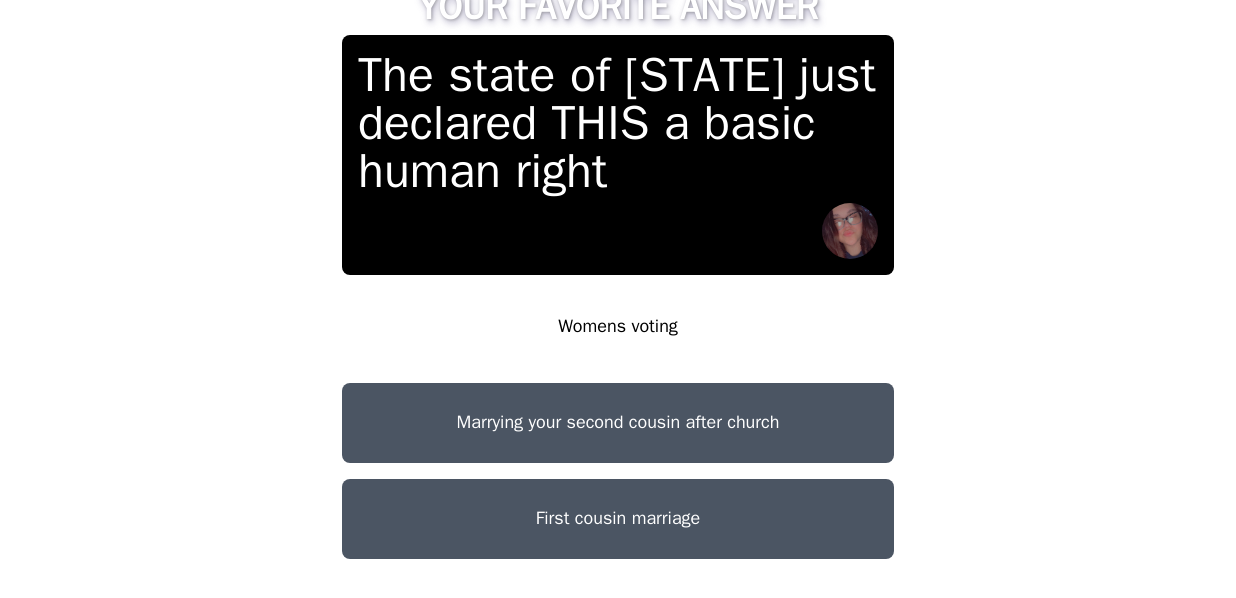 click on "First cousin marriage" at bounding box center (618, 519) 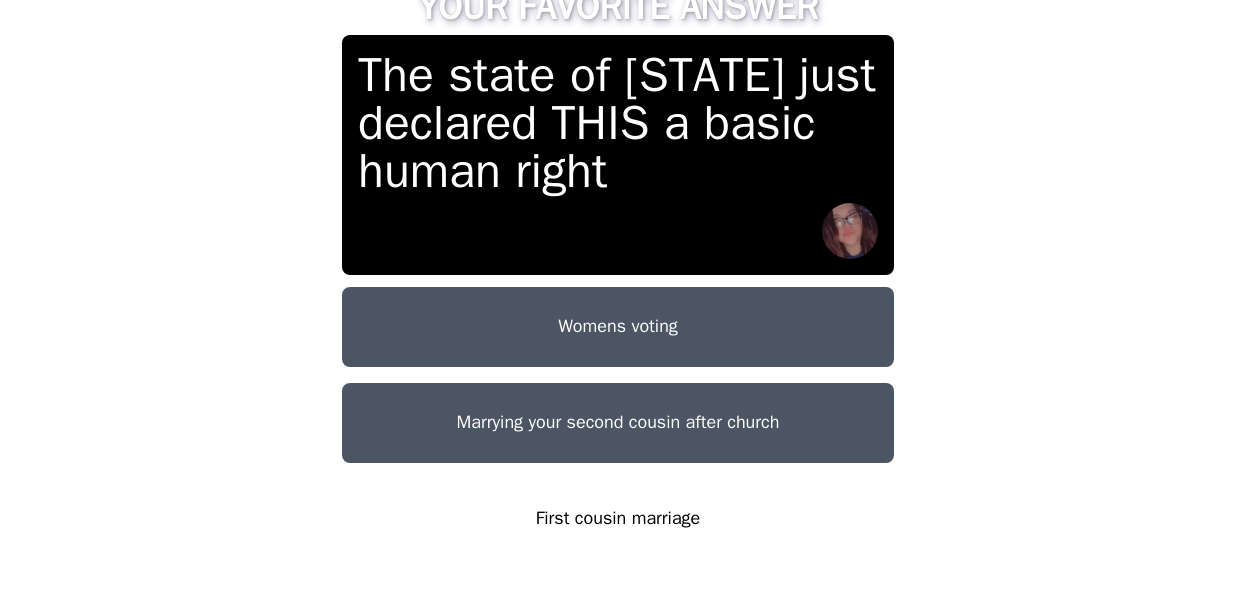 scroll, scrollTop: 77, scrollLeft: 0, axis: vertical 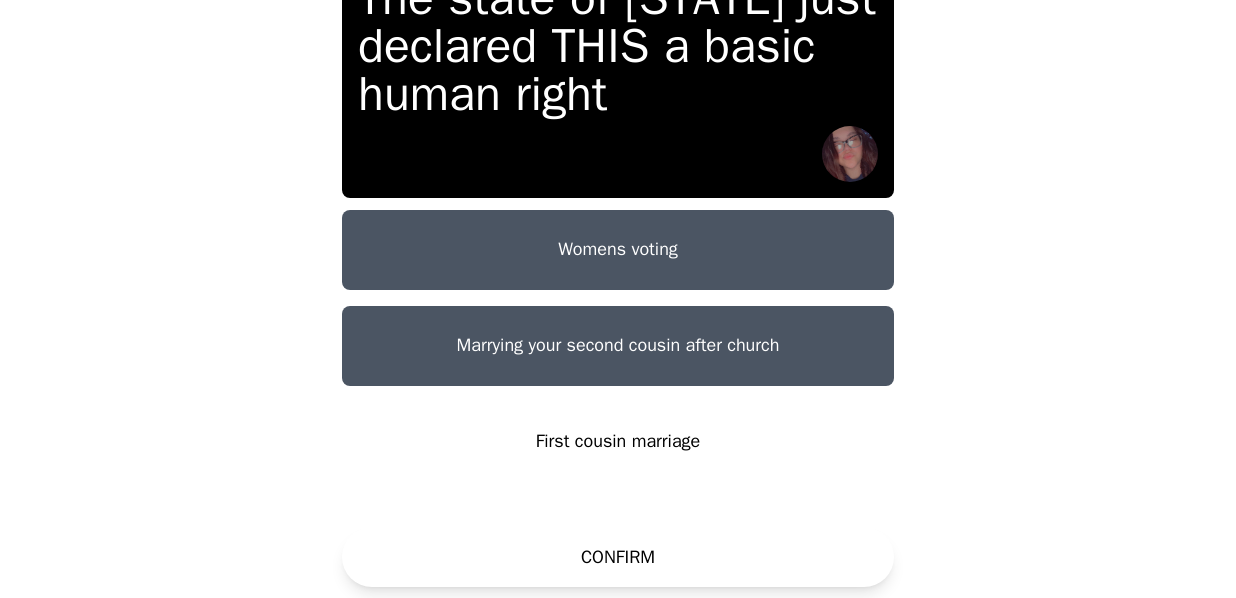 click on "CONFIRM" at bounding box center [618, 557] 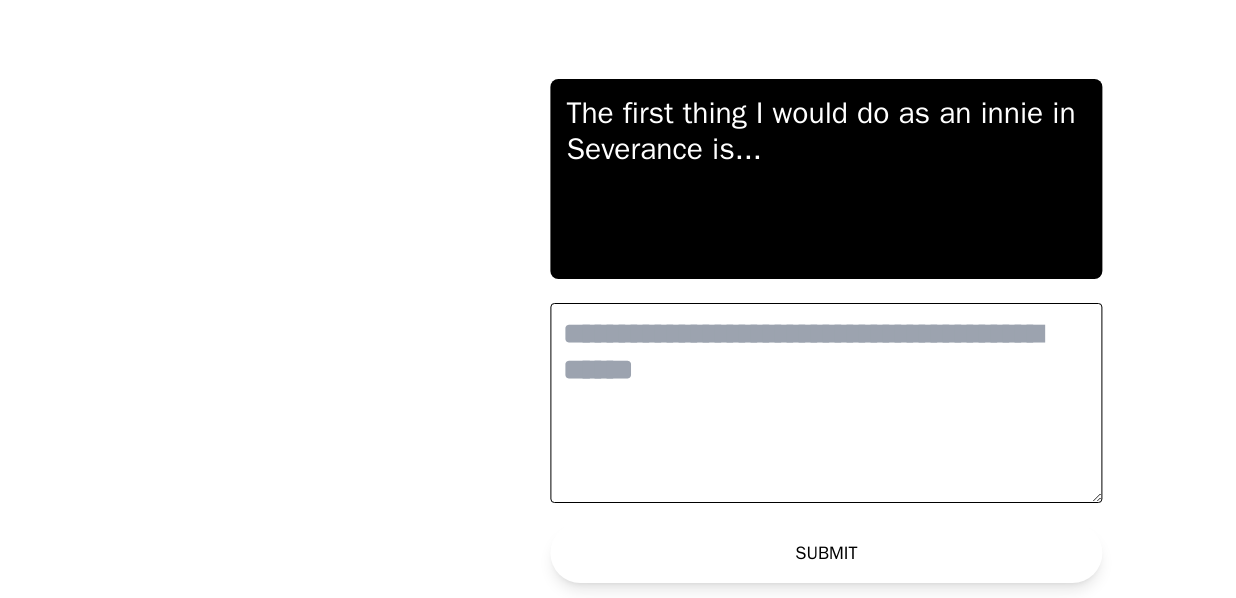 scroll, scrollTop: 0, scrollLeft: 0, axis: both 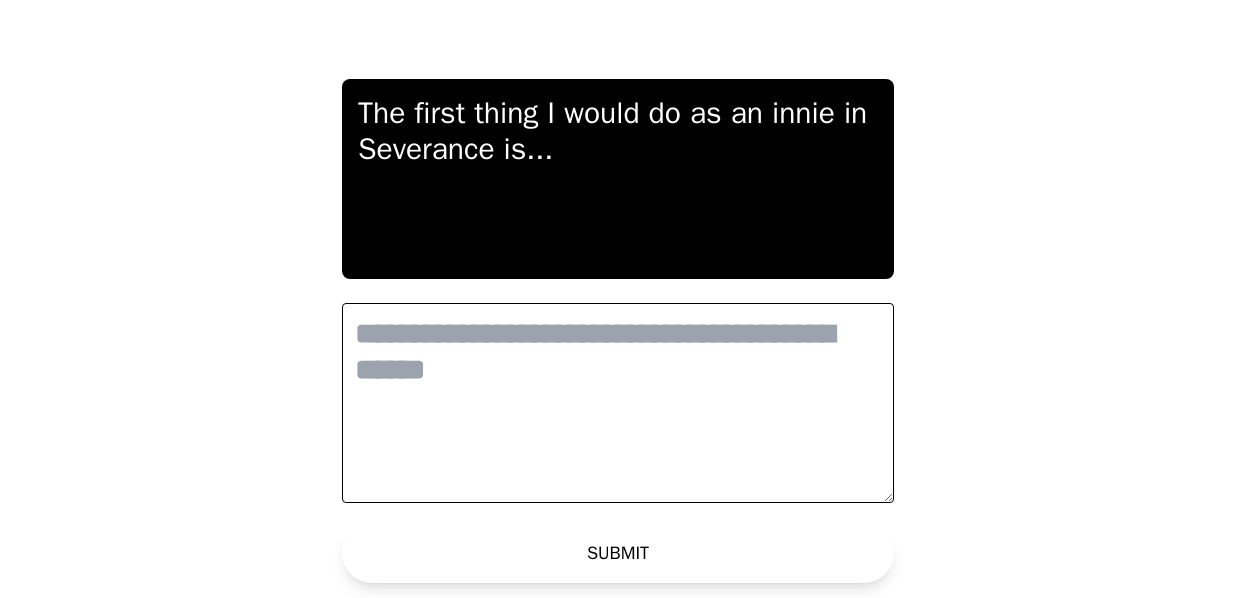 click at bounding box center [618, 403] 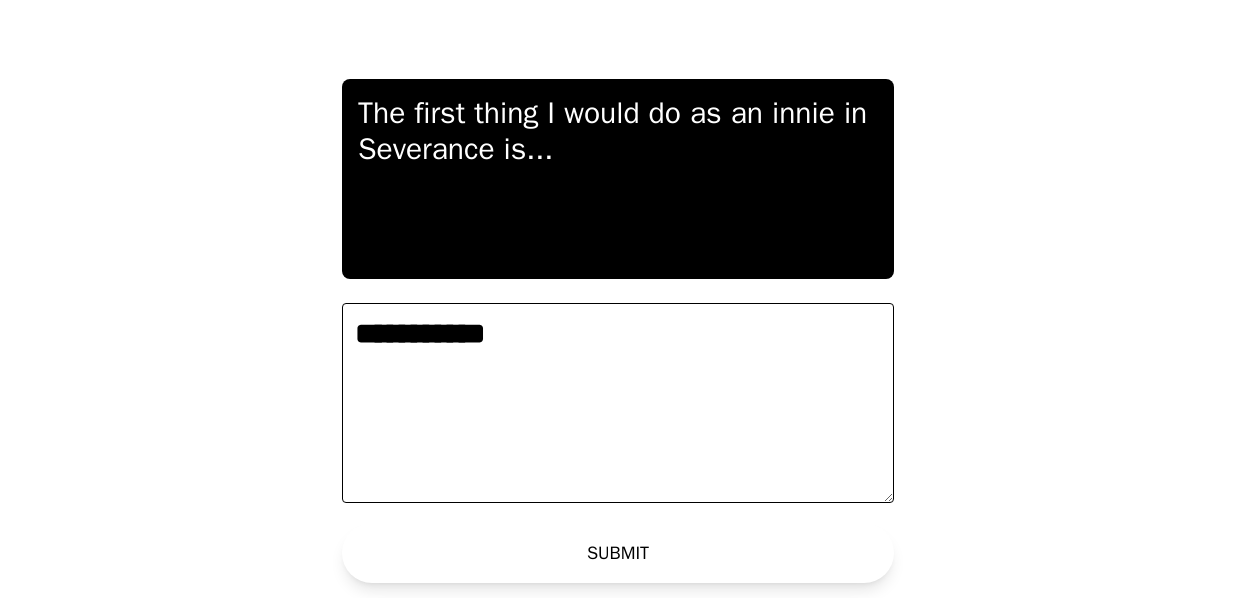 type on "**********" 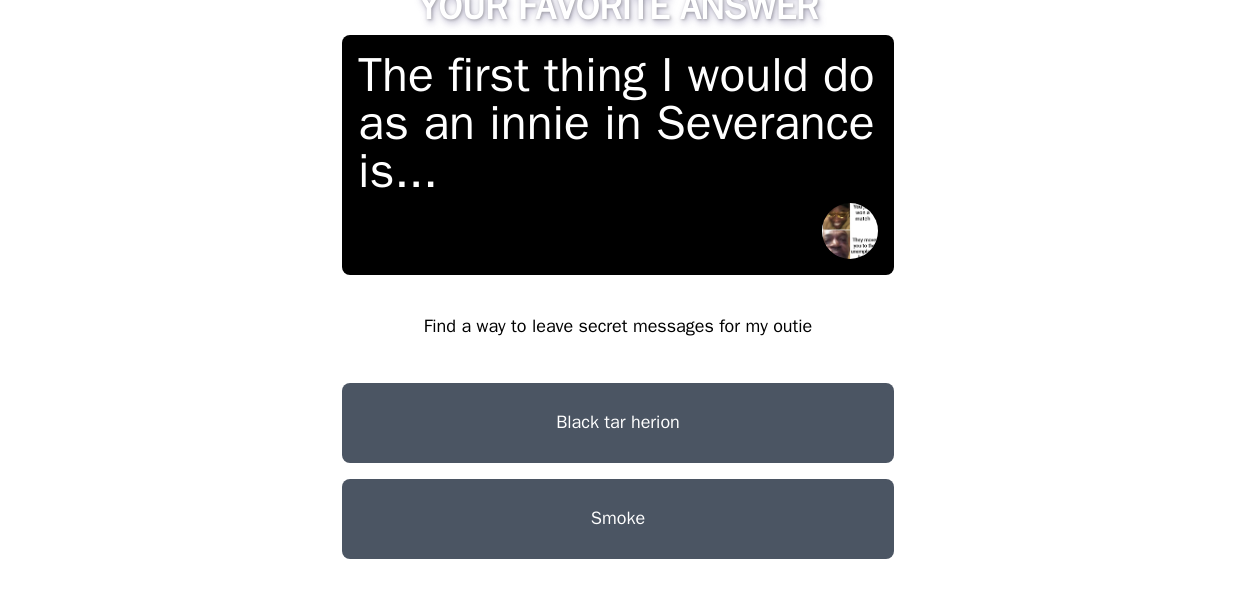 click on "Black tar herion" at bounding box center [618, 423] 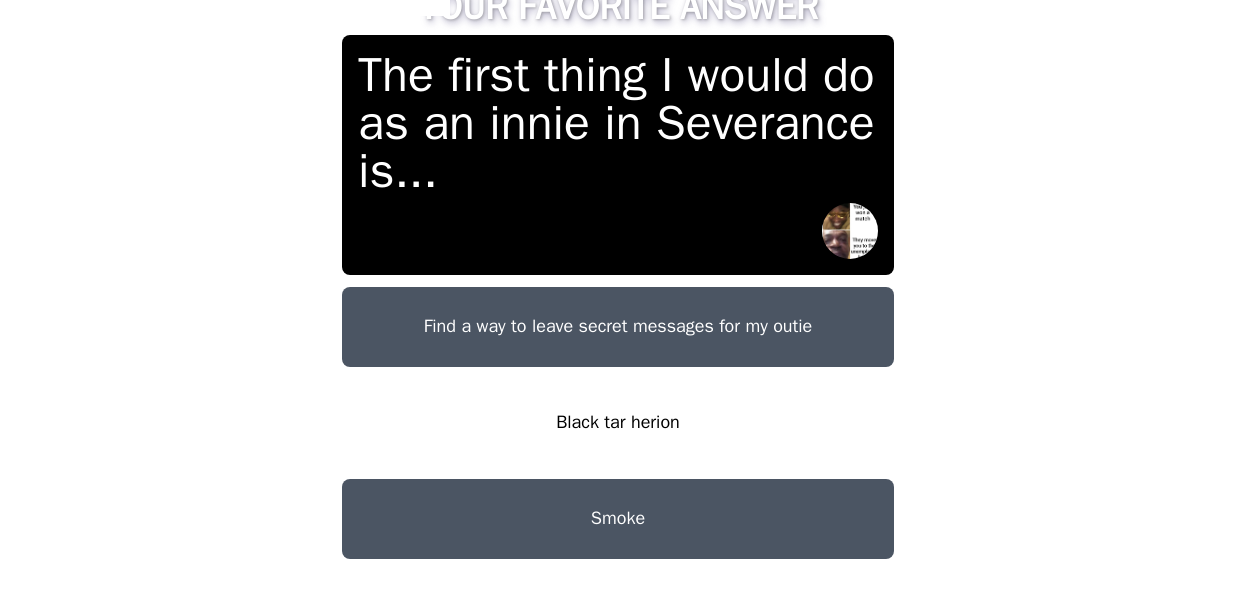 scroll, scrollTop: 77, scrollLeft: 0, axis: vertical 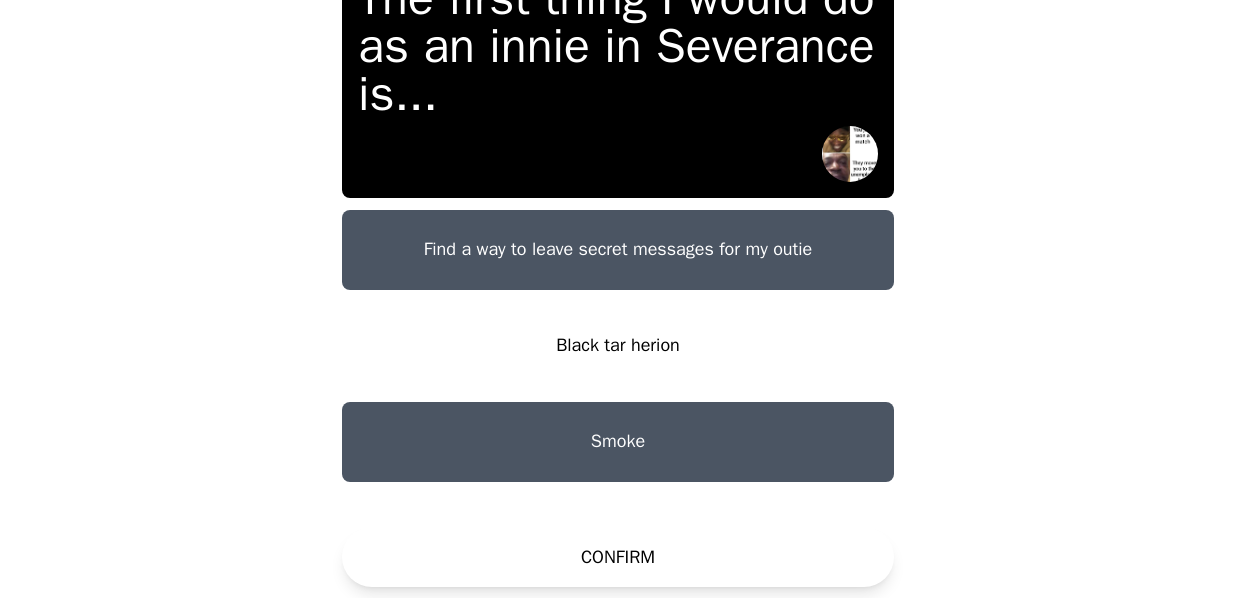 click on "CONFIRM" at bounding box center (618, 557) 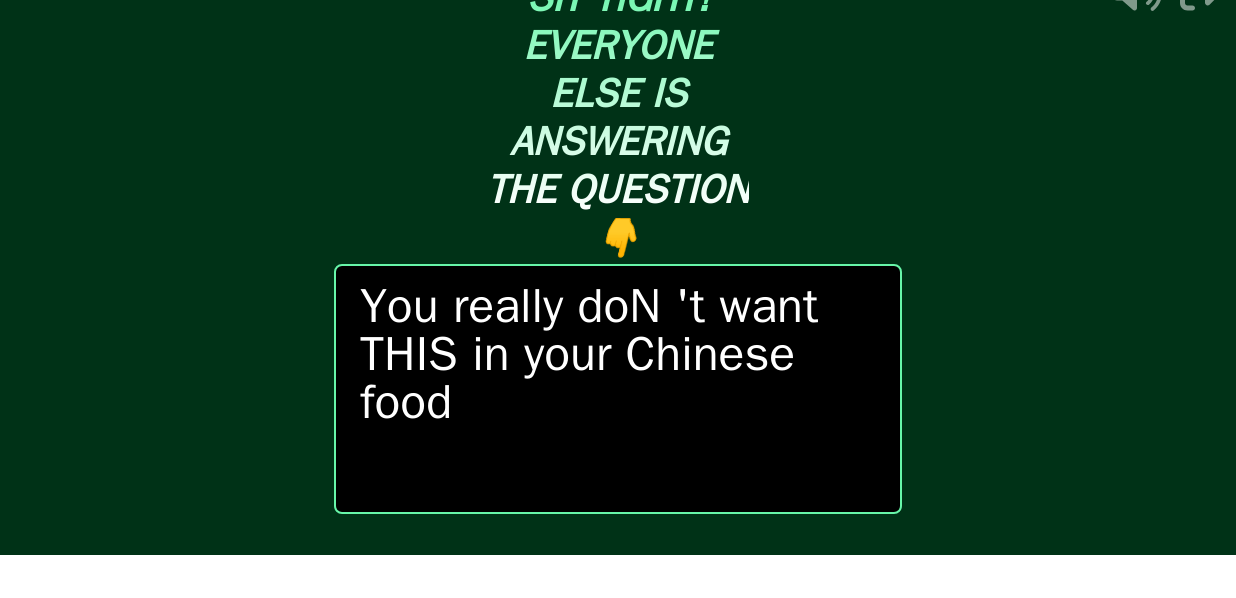 scroll, scrollTop: 0, scrollLeft: 0, axis: both 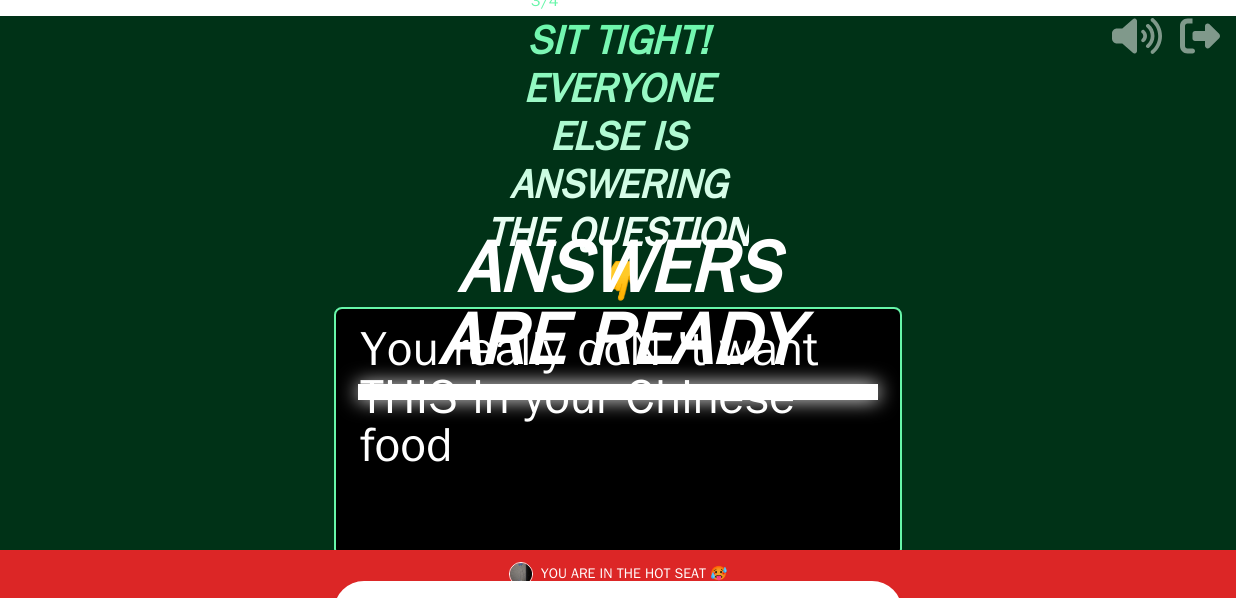 click on "REVEAL EVERYONES ANSWERS" at bounding box center [618, 611] 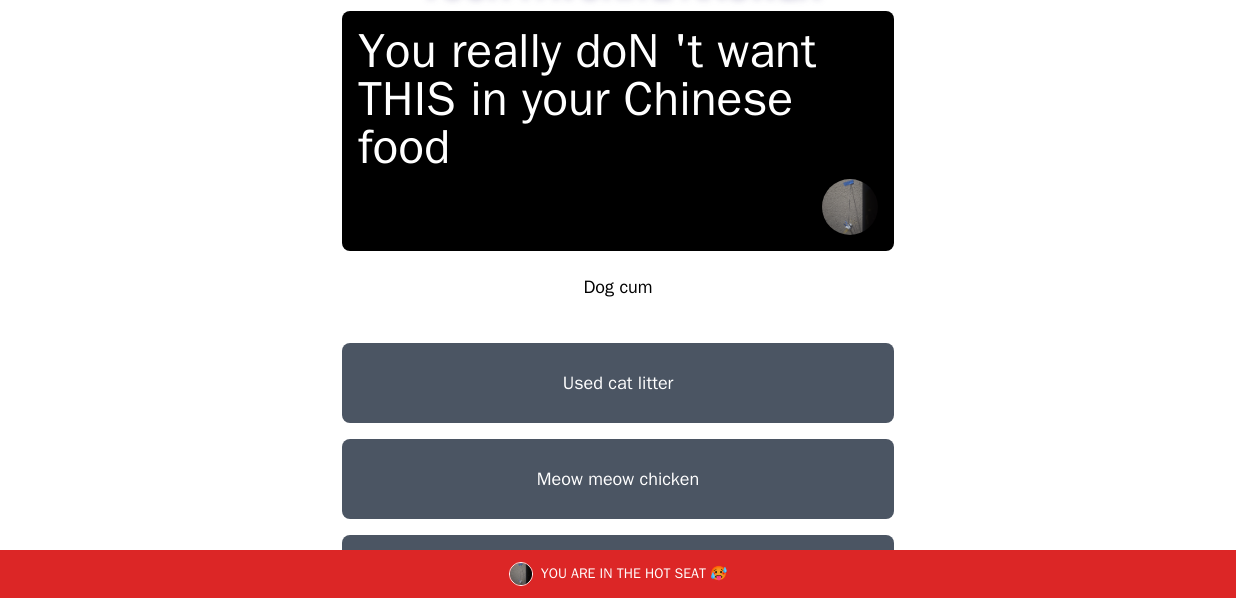 scroll, scrollTop: 15, scrollLeft: 0, axis: vertical 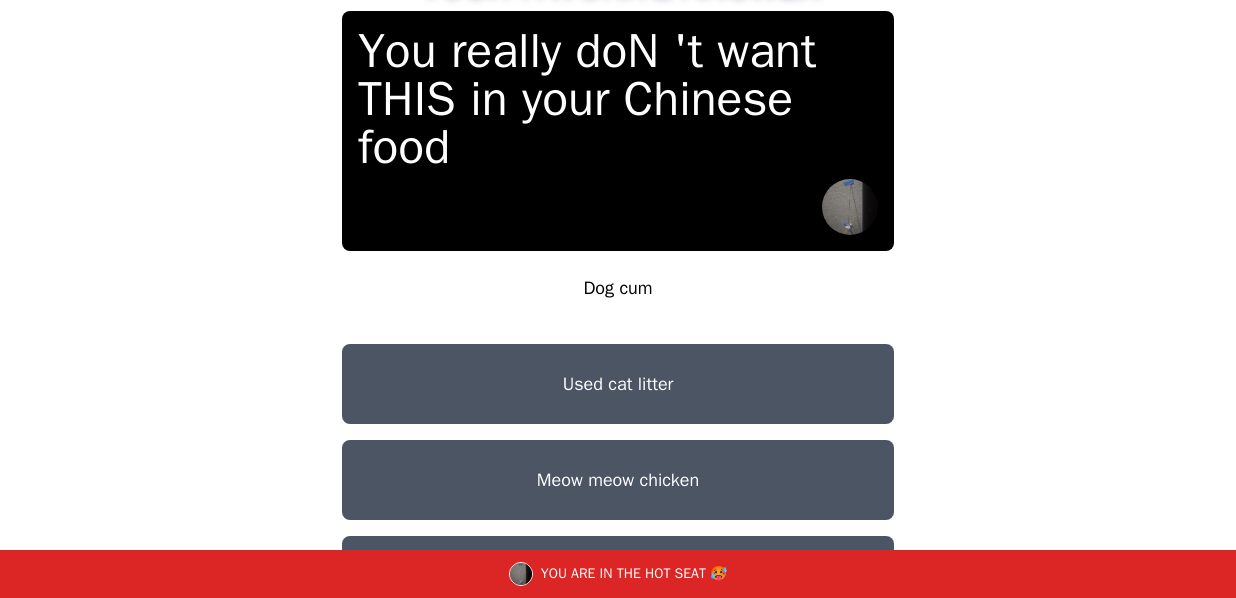 click on "Dog  cum" at bounding box center (618, 288) 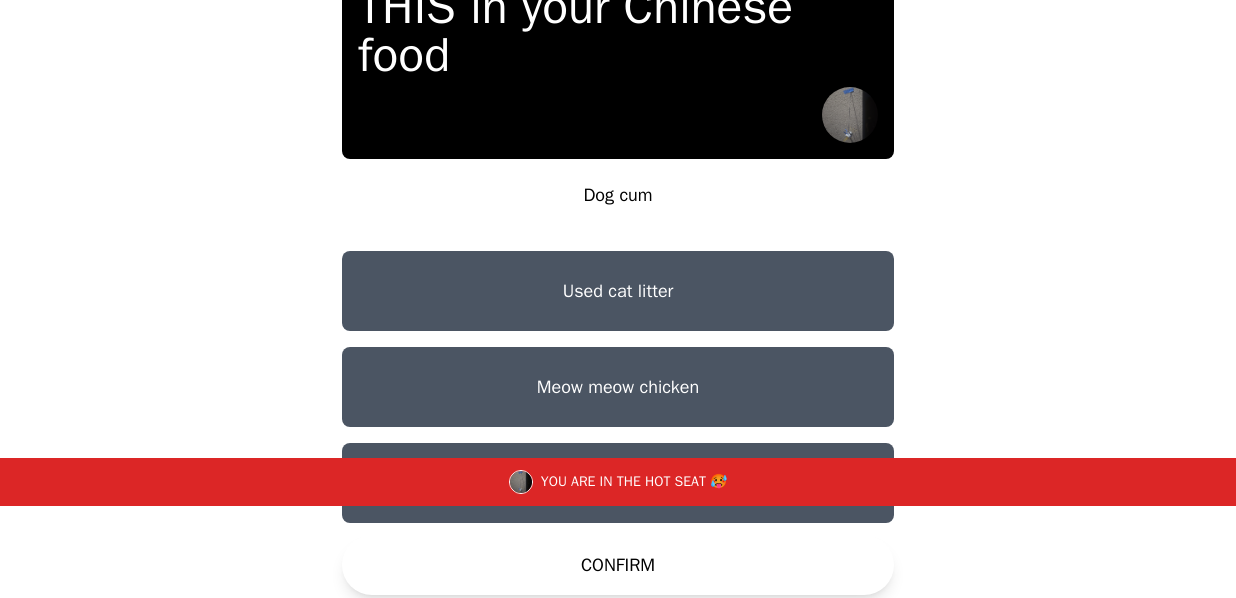 scroll, scrollTop: 101, scrollLeft: 0, axis: vertical 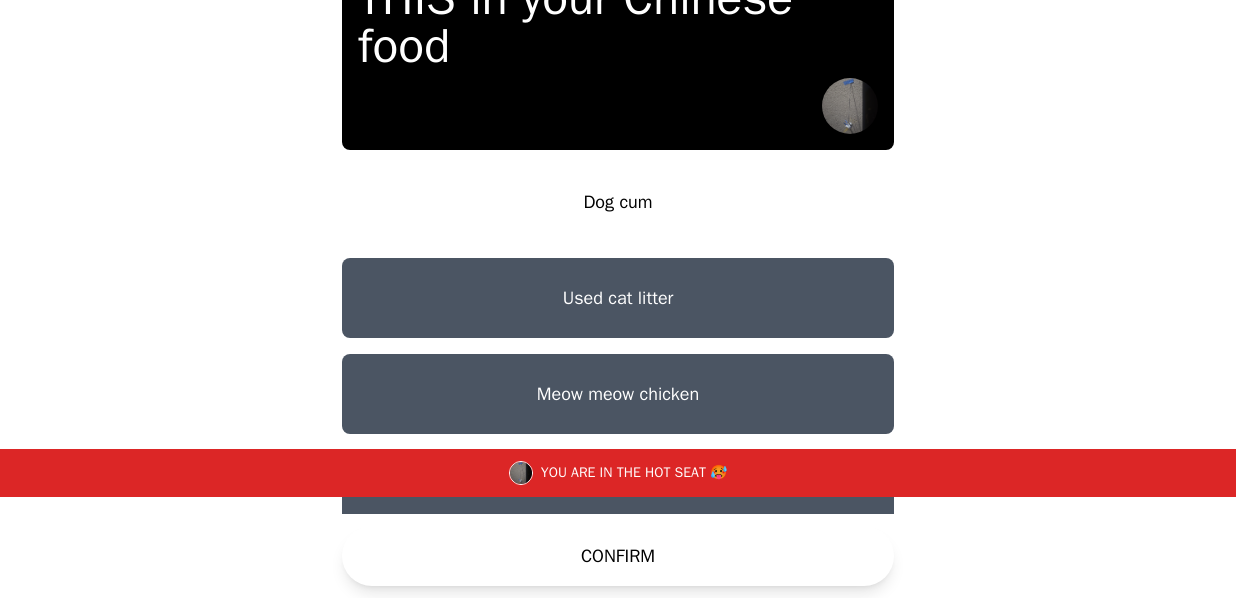 click on "CONFIRM" at bounding box center [618, 556] 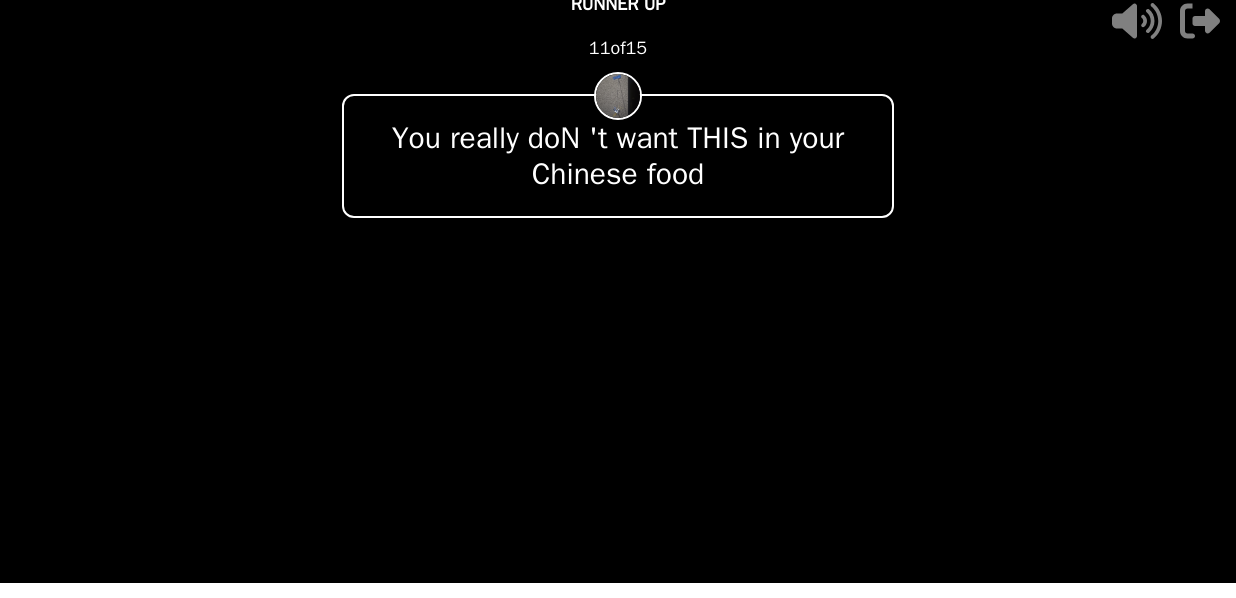 scroll, scrollTop: 15, scrollLeft: 0, axis: vertical 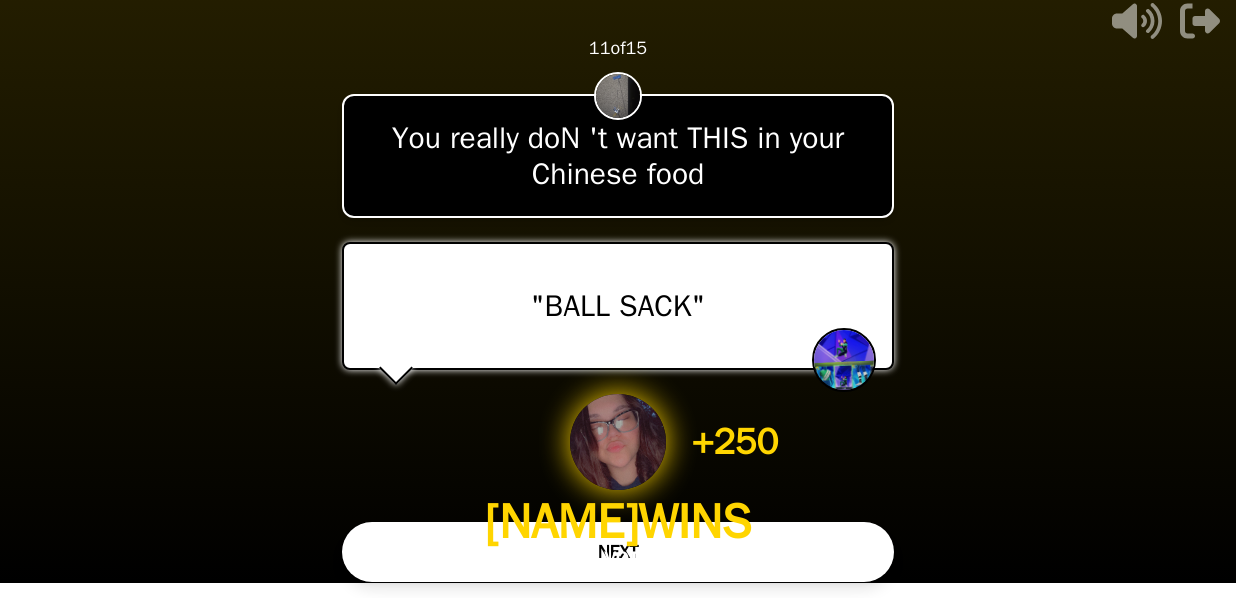click on "NEXT" at bounding box center (618, 552) 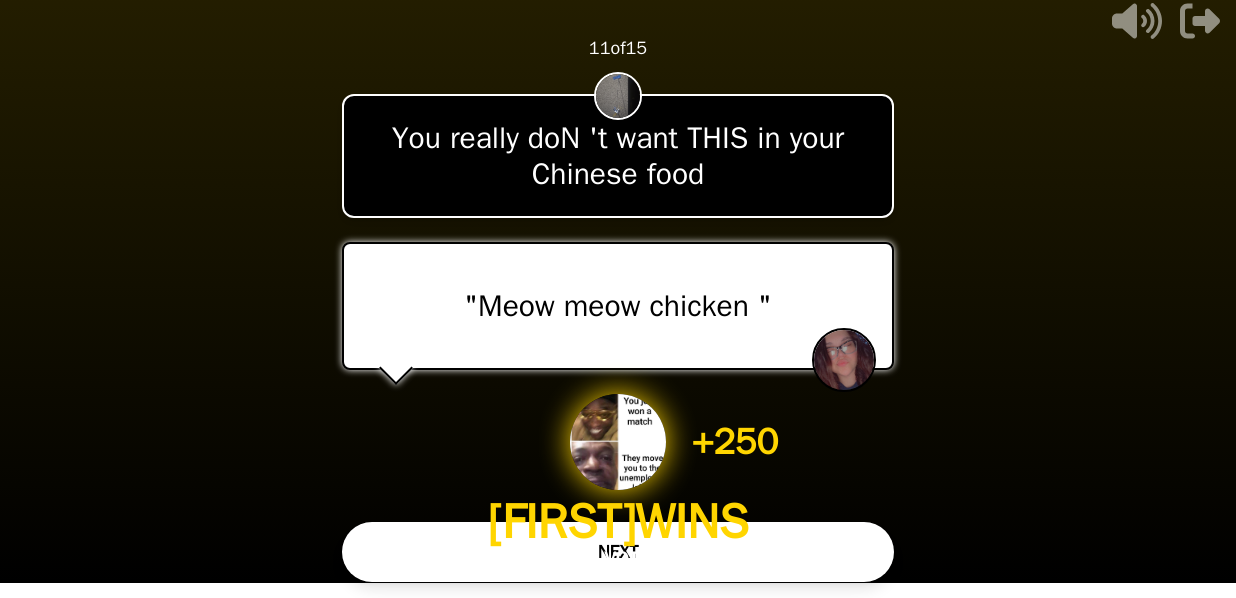 drag, startPoint x: 816, startPoint y: 540, endPoint x: 721, endPoint y: 554, distance: 96.02604 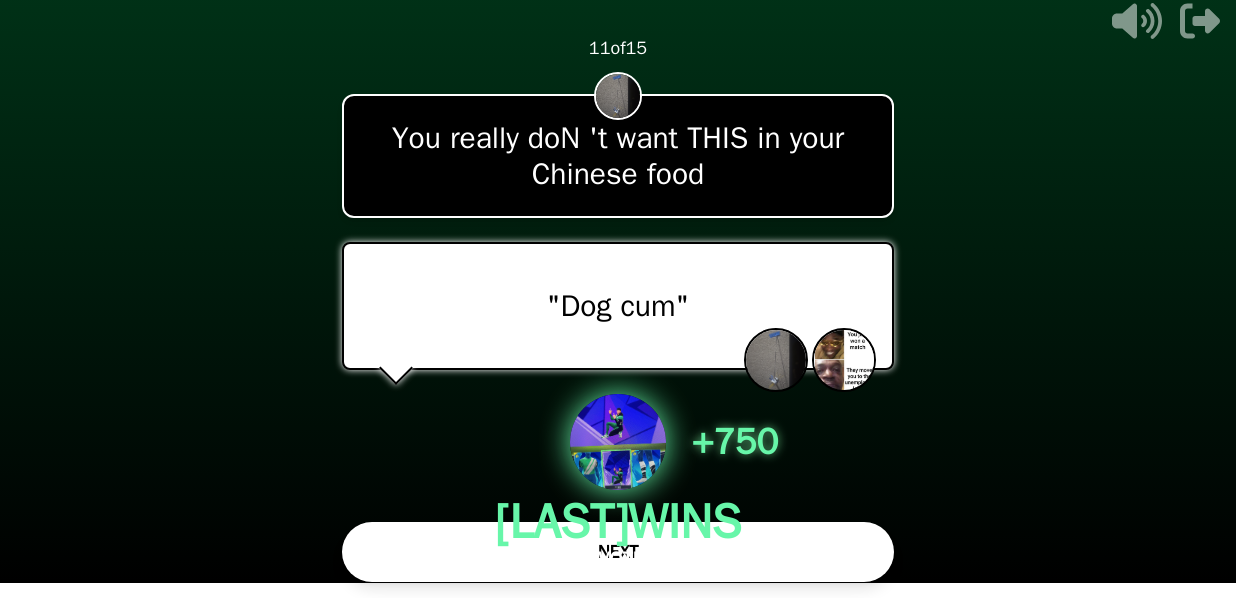 click on "NEXT" at bounding box center (618, 552) 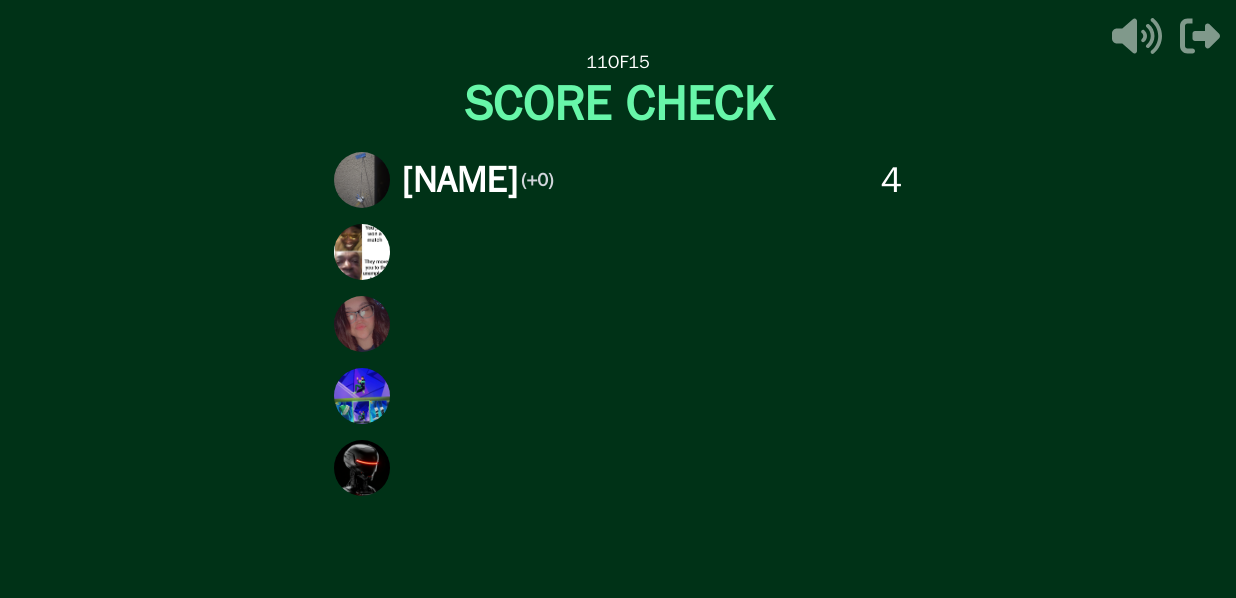 scroll, scrollTop: 0, scrollLeft: 0, axis: both 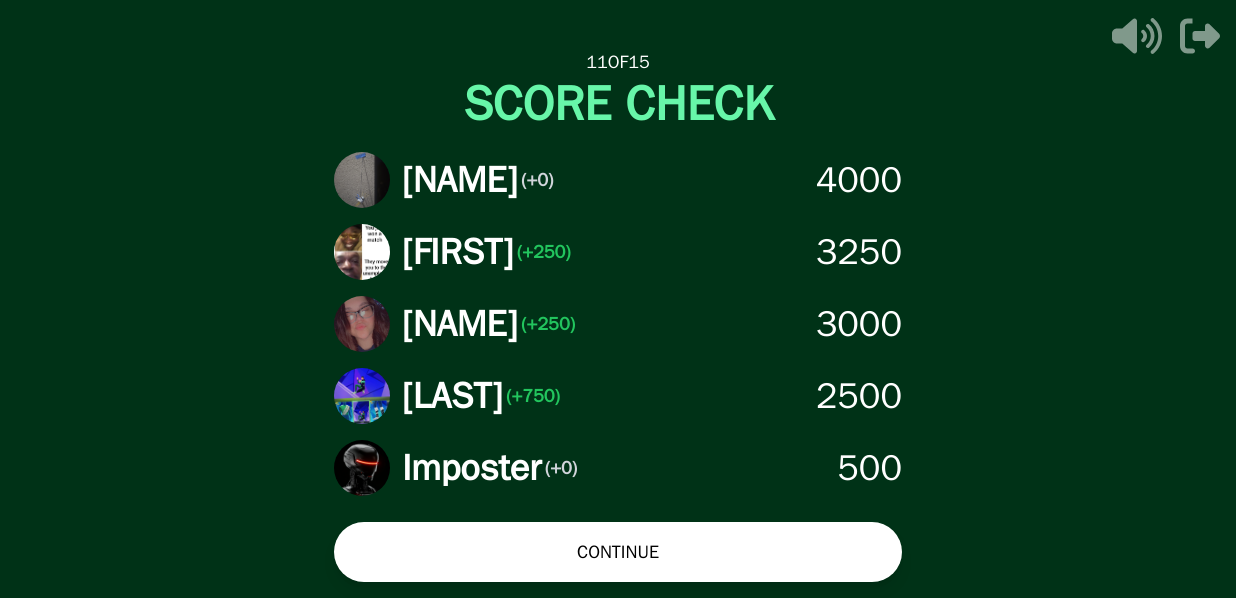 click on "CONTINUE" at bounding box center [618, 552] 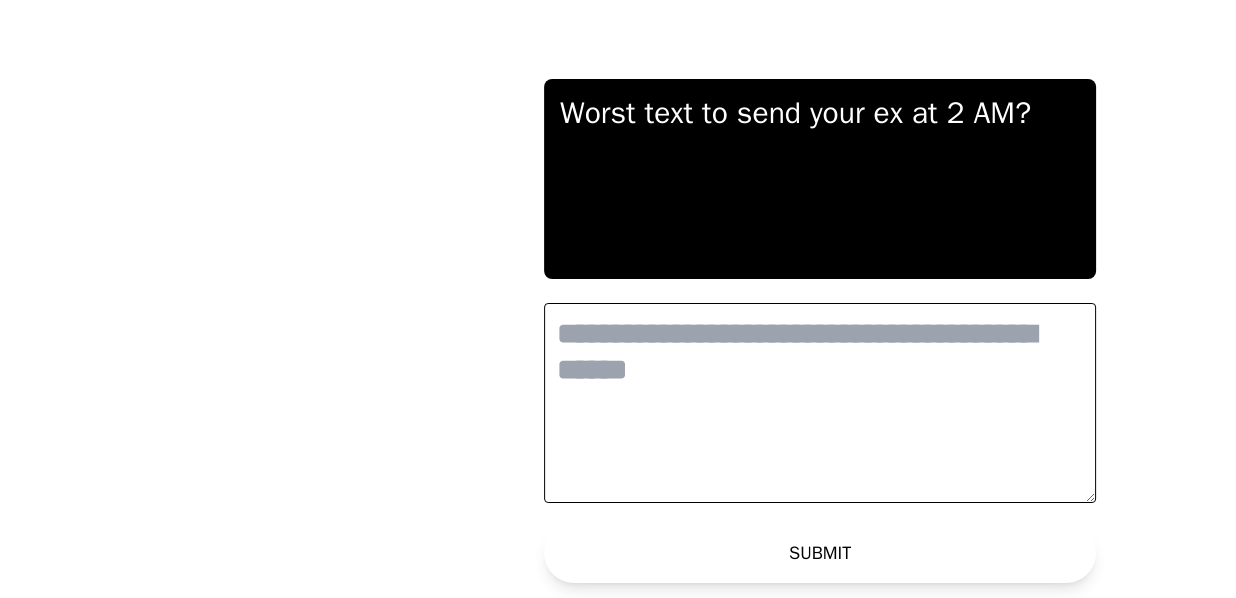 scroll, scrollTop: 0, scrollLeft: 0, axis: both 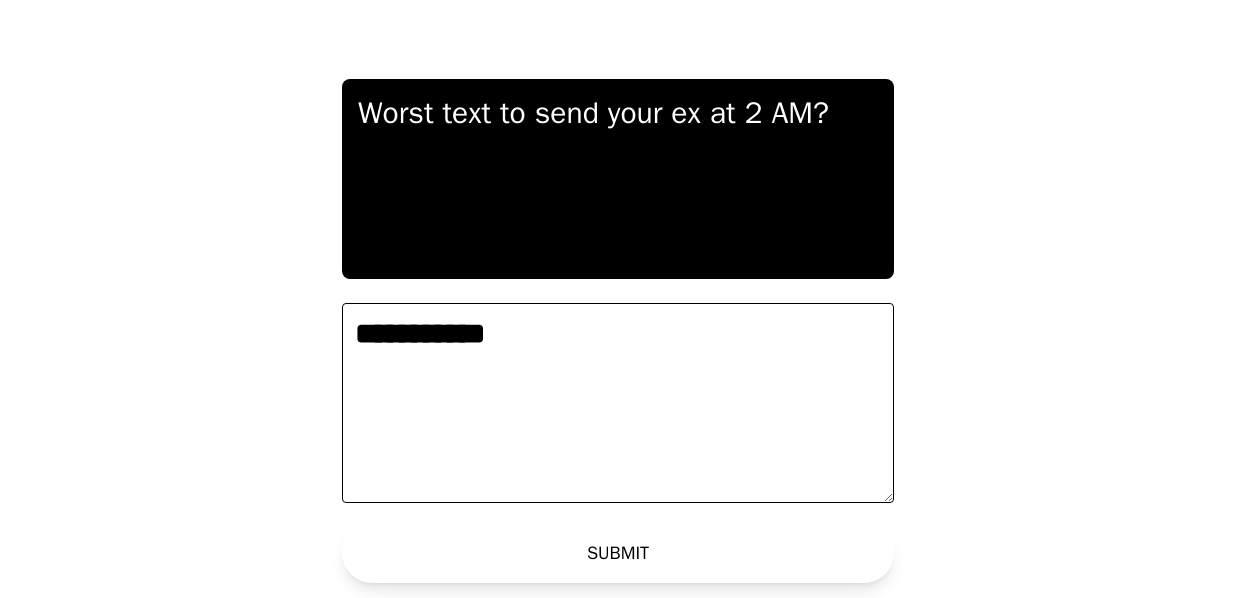 click on "**********" at bounding box center (618, 403) 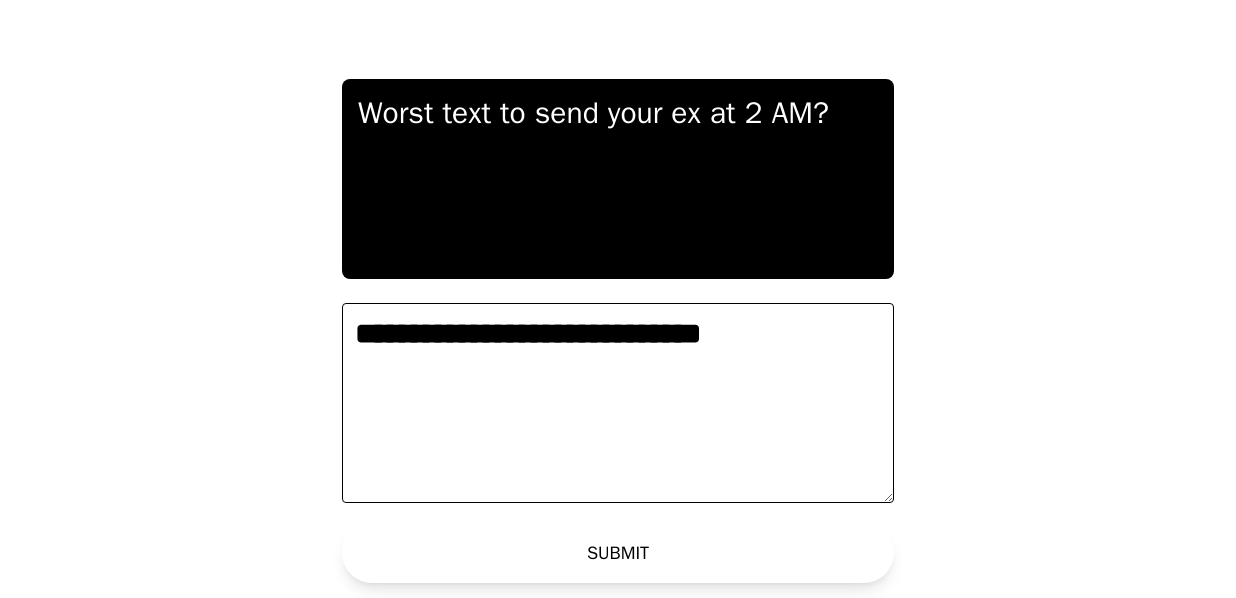 click on "**********" at bounding box center (618, 403) 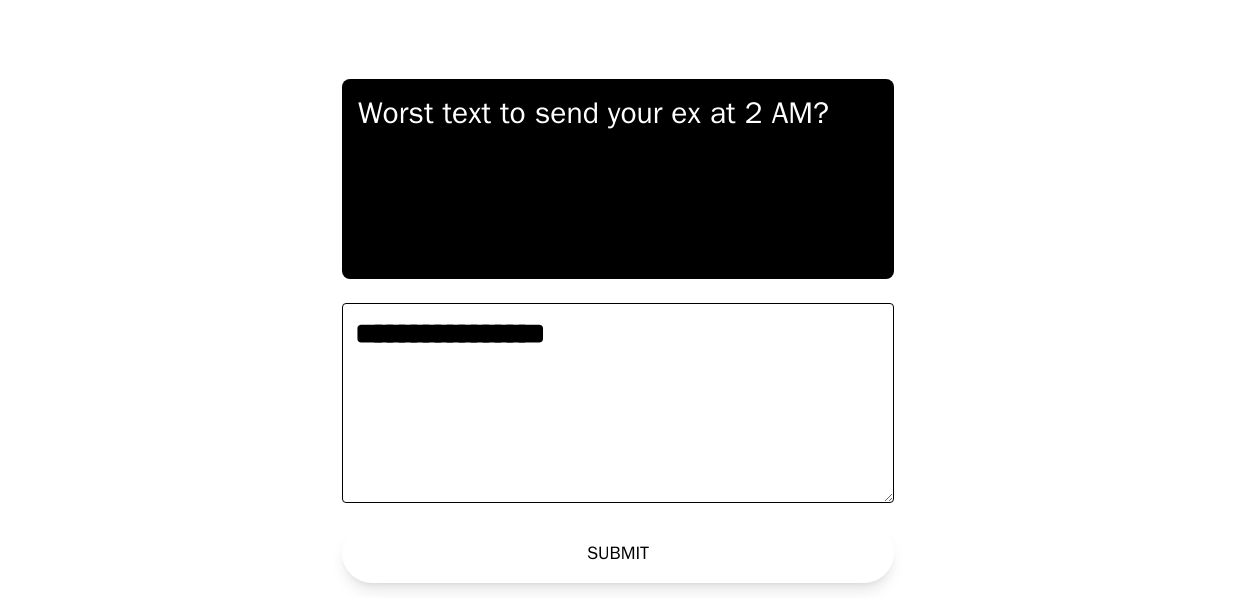 type on "**********" 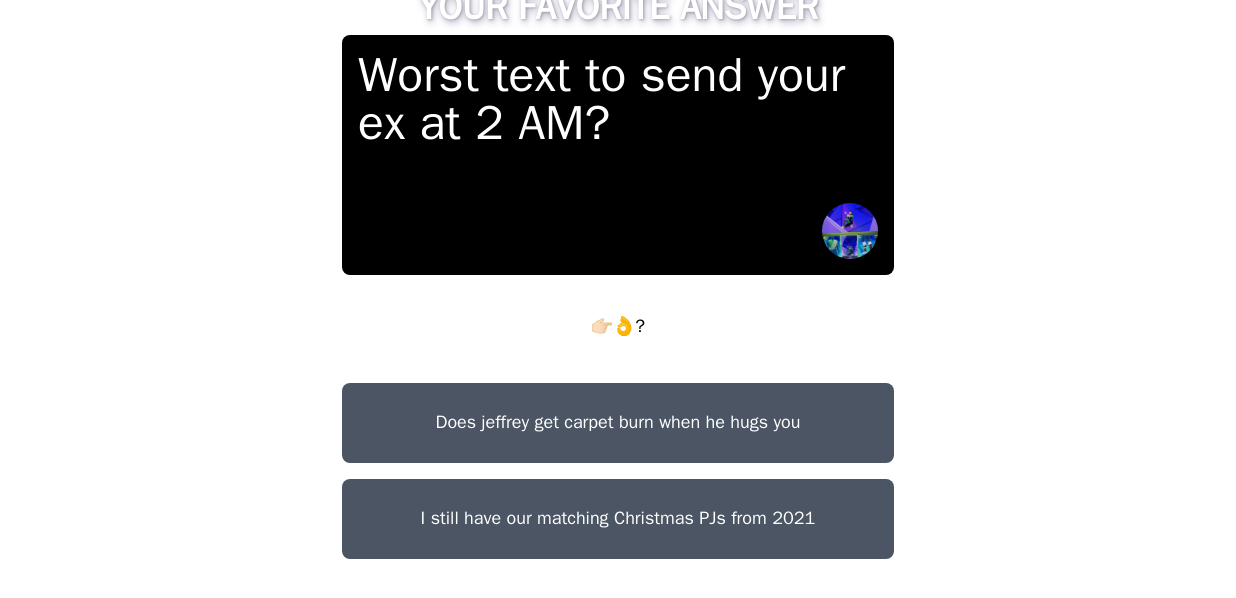 click on "I still have our matching Christmas PJs from 2021" at bounding box center [618, 519] 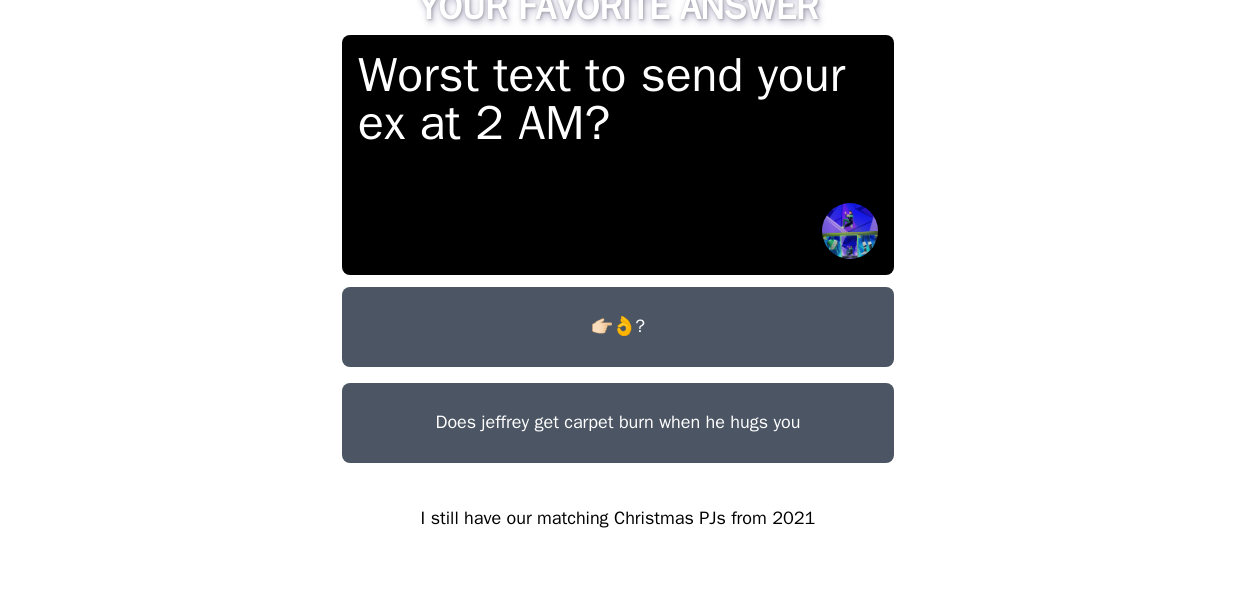 scroll, scrollTop: 77, scrollLeft: 0, axis: vertical 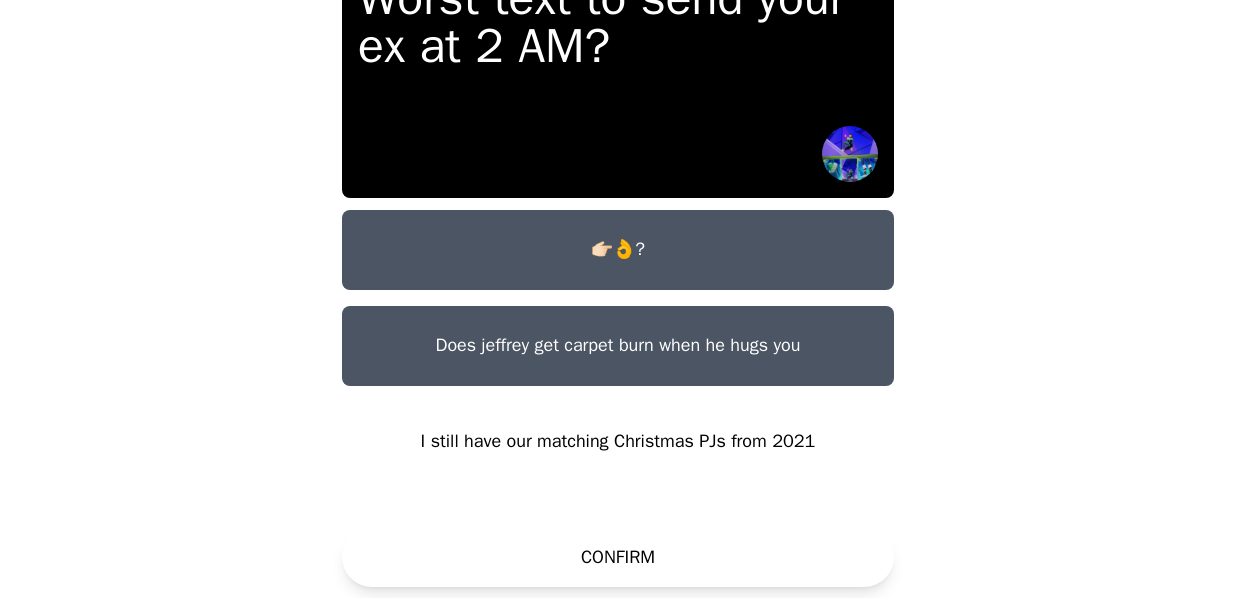 click on "CONFIRM" at bounding box center [618, 557] 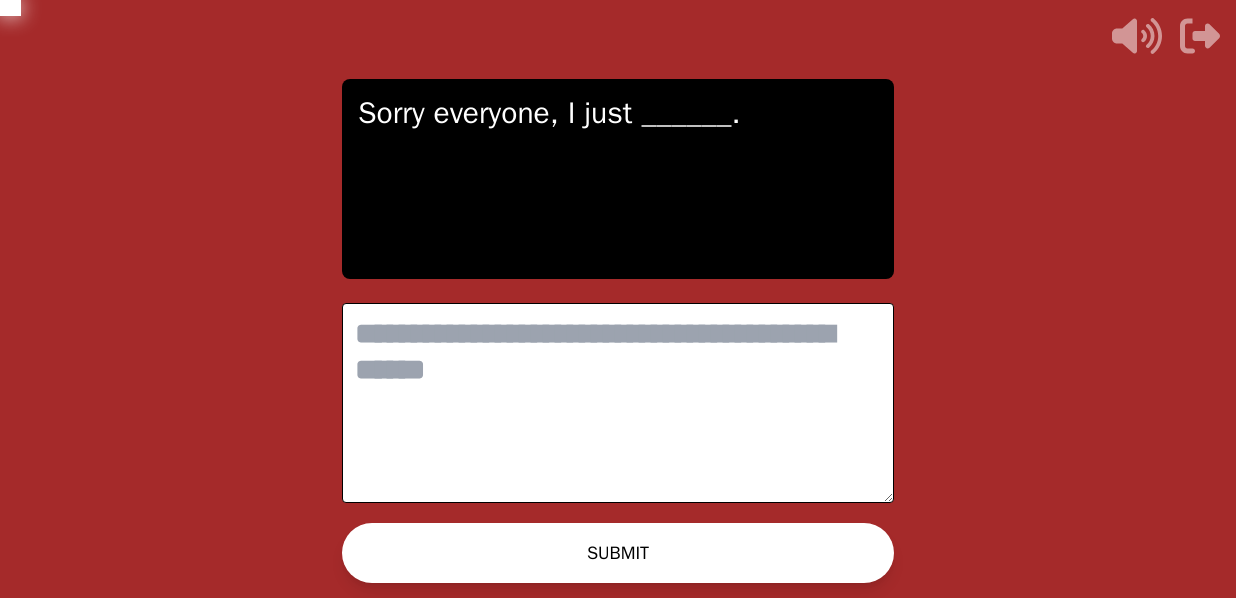 scroll, scrollTop: 0, scrollLeft: 0, axis: both 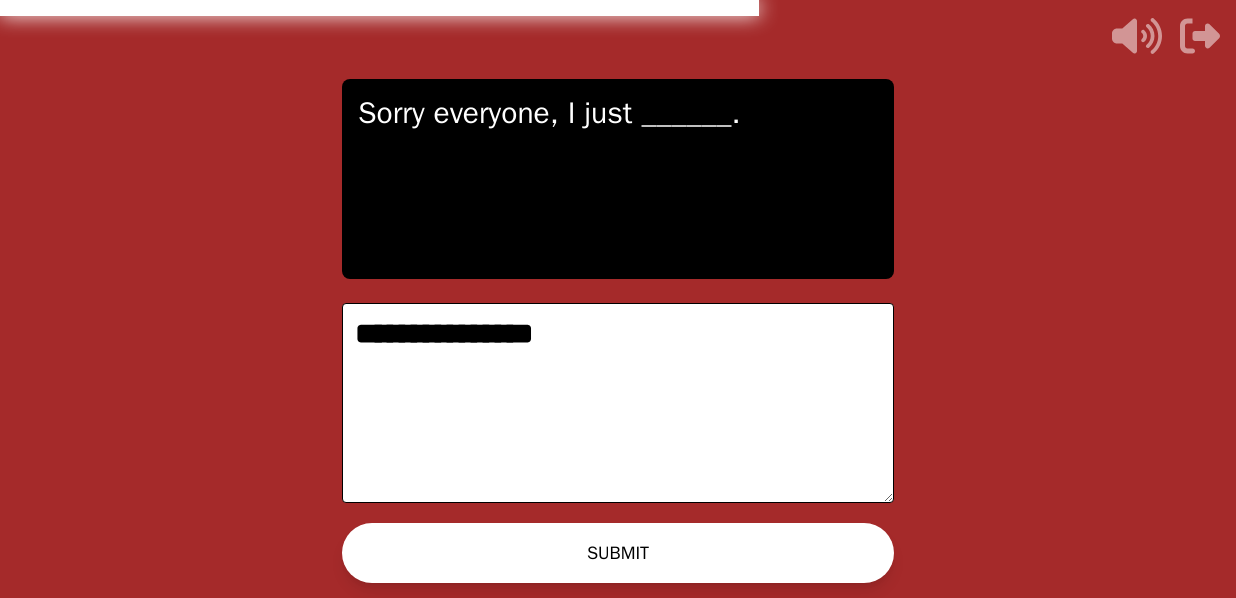 click on "**********" at bounding box center (618, 403) 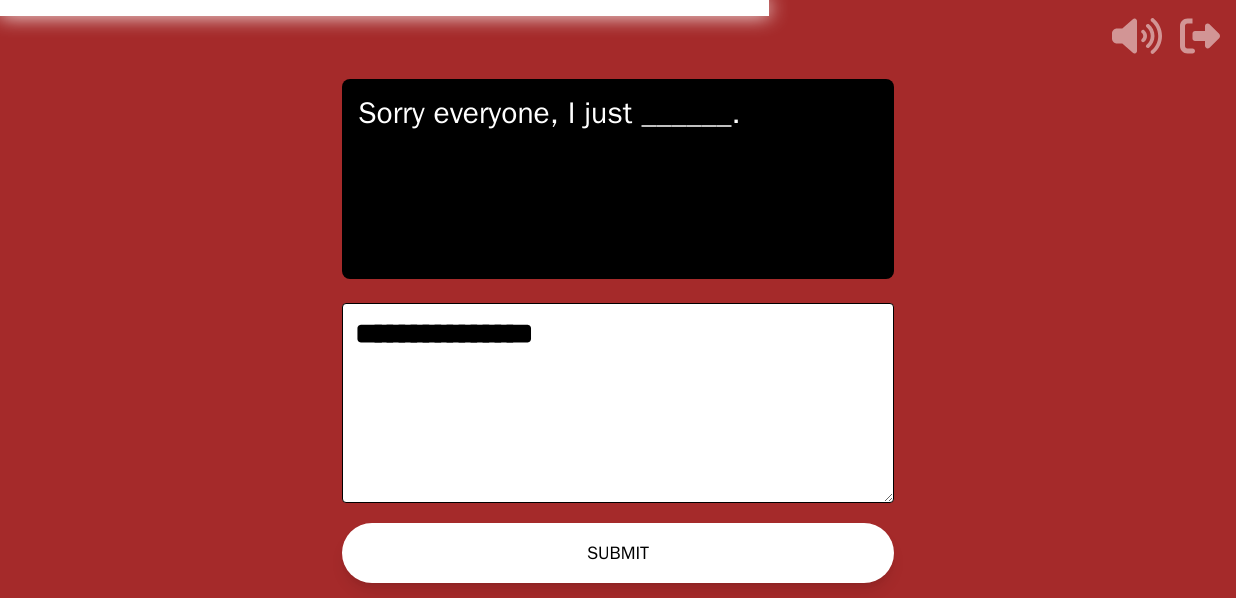 click on "**********" at bounding box center (618, 403) 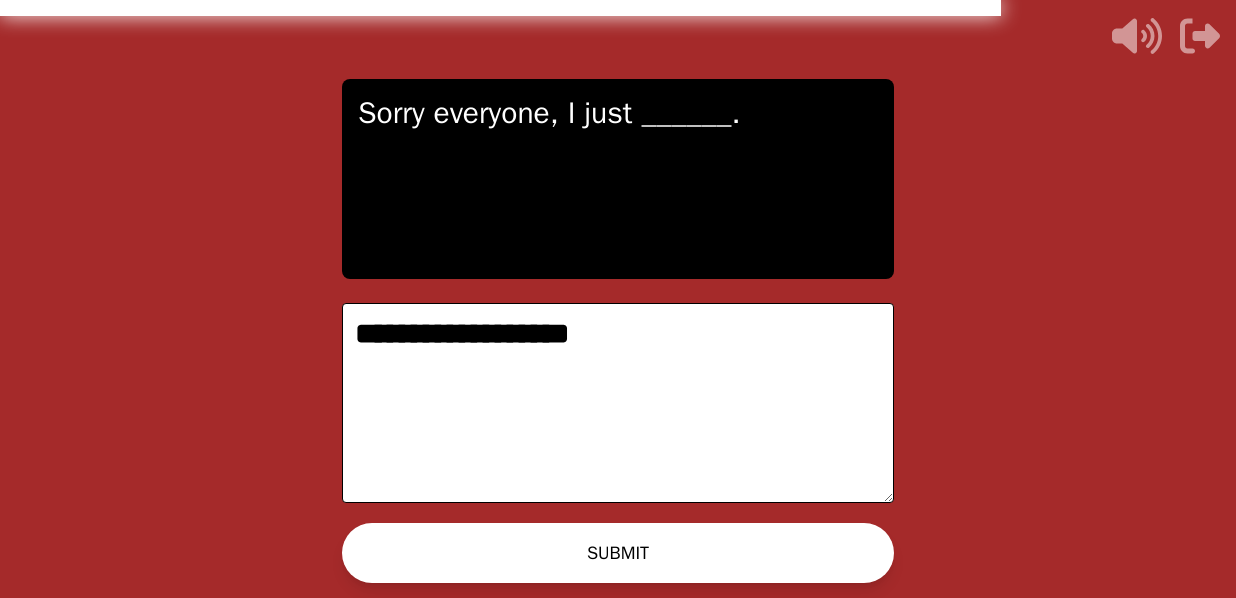 type on "**********" 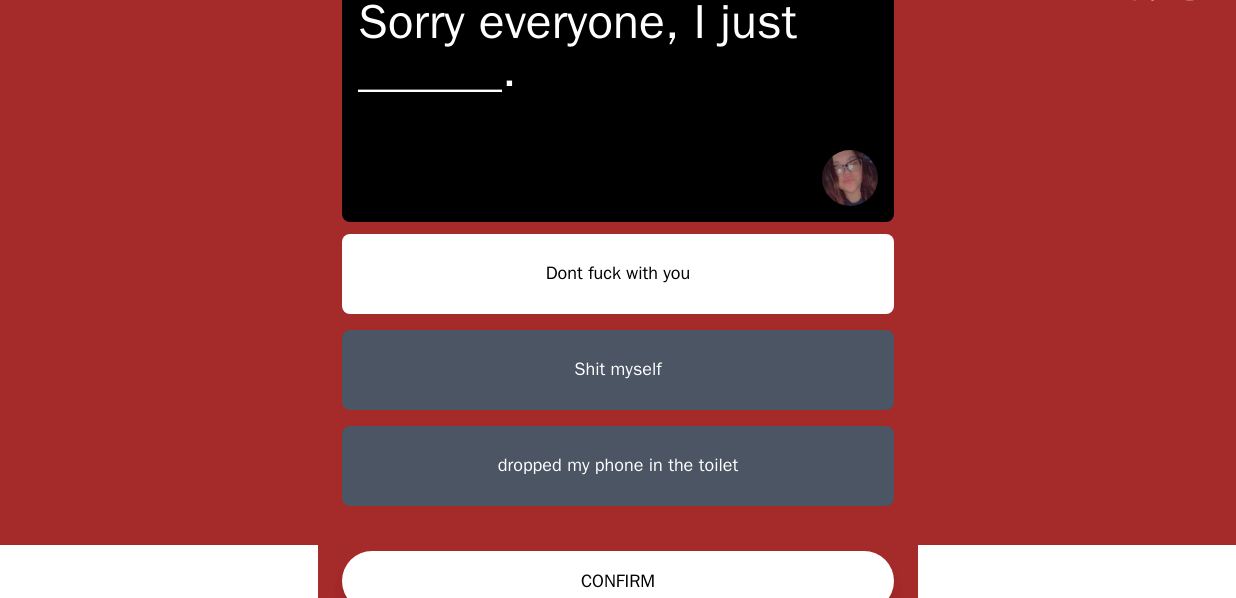 scroll, scrollTop: 56, scrollLeft: 0, axis: vertical 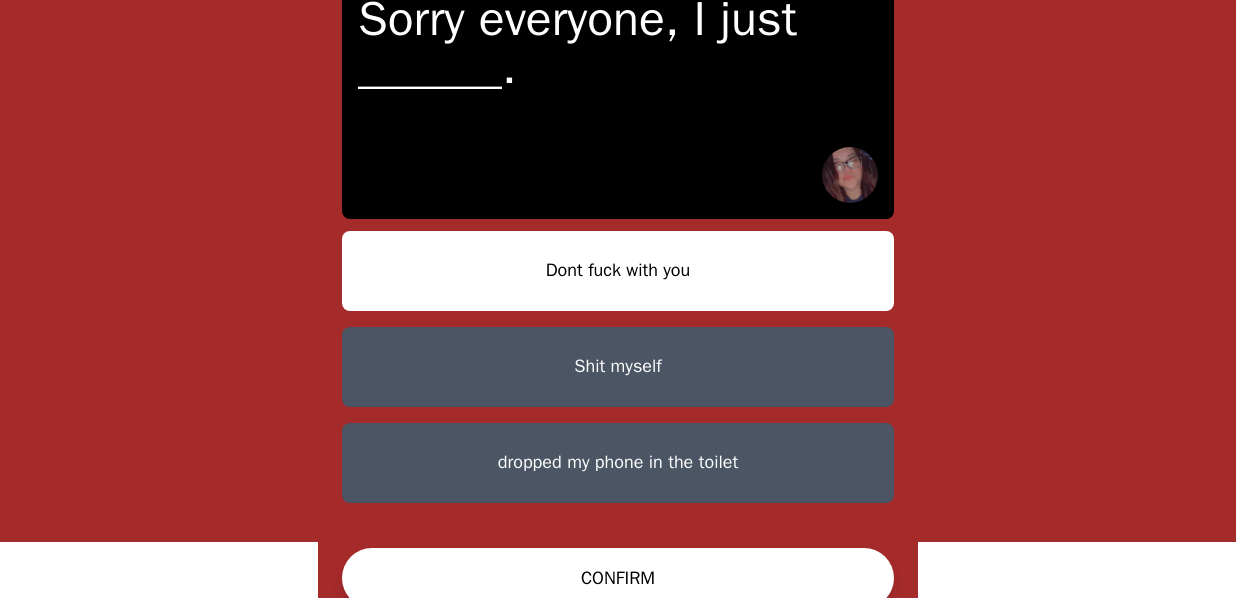 click on "Dont fuck with you" at bounding box center (618, 271) 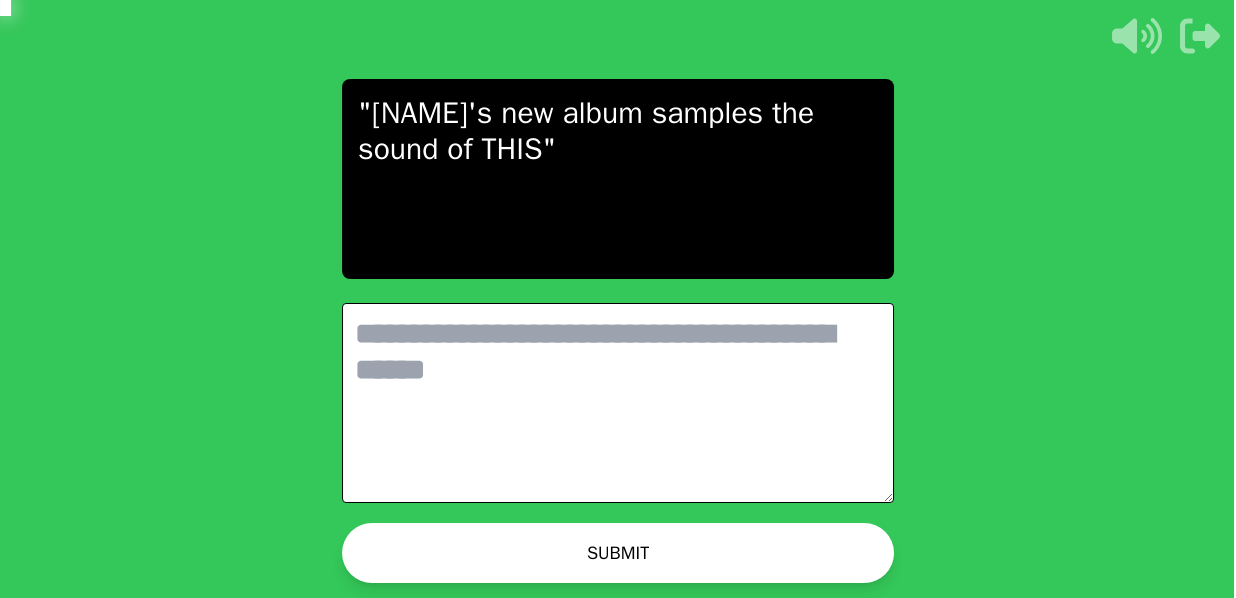 scroll, scrollTop: 0, scrollLeft: 0, axis: both 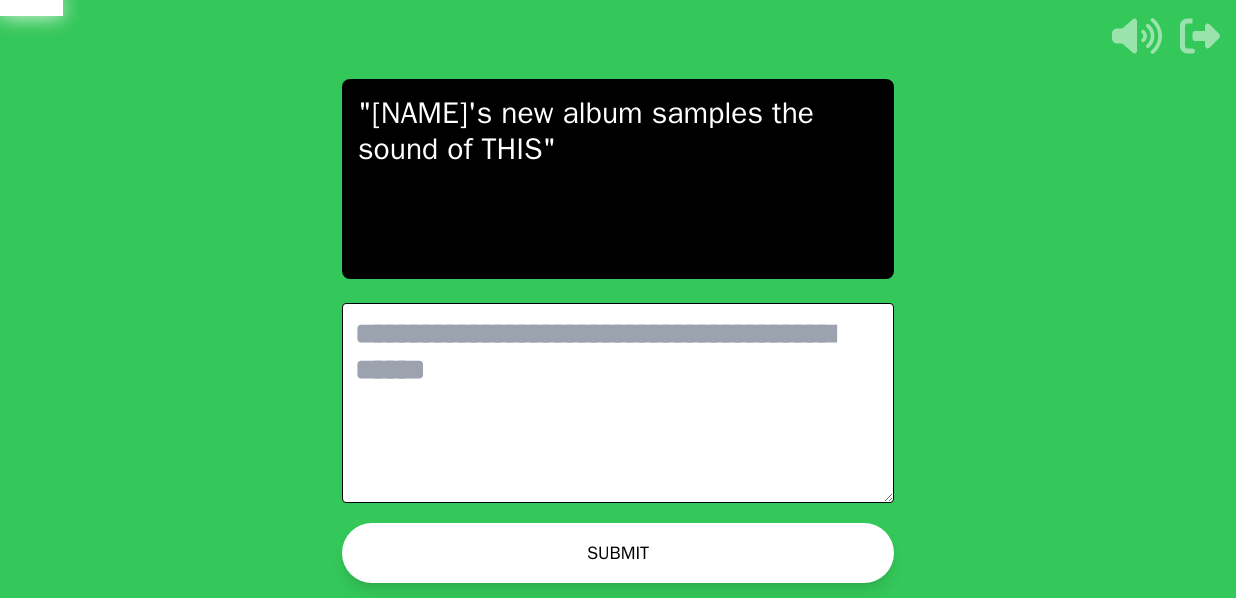 type on "*" 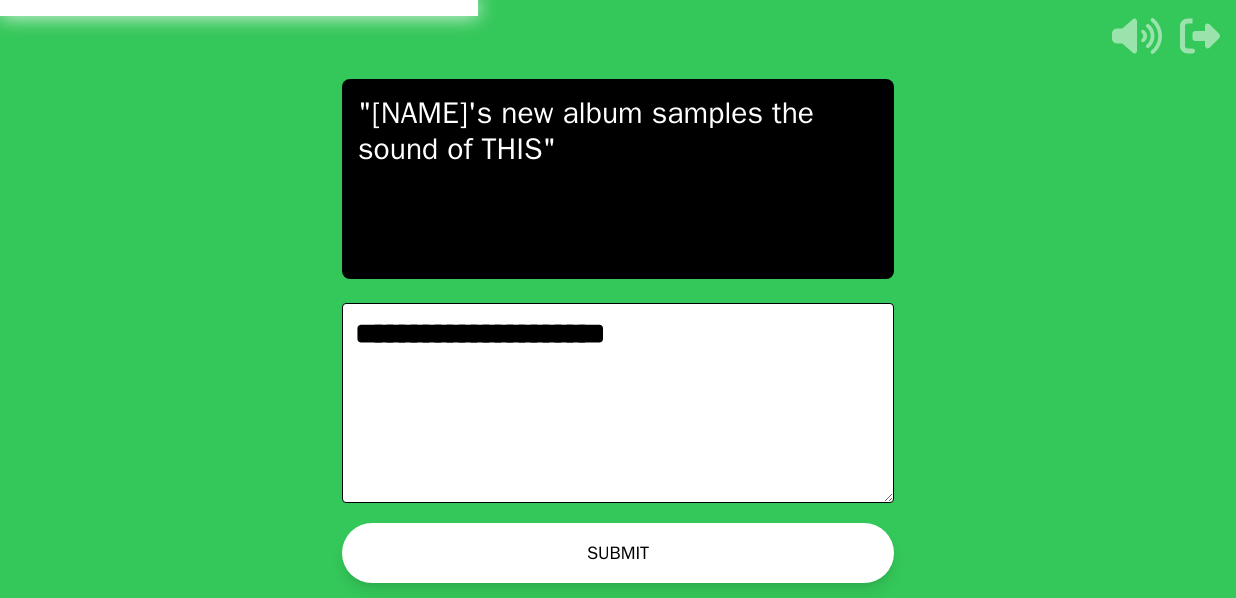 type on "**********" 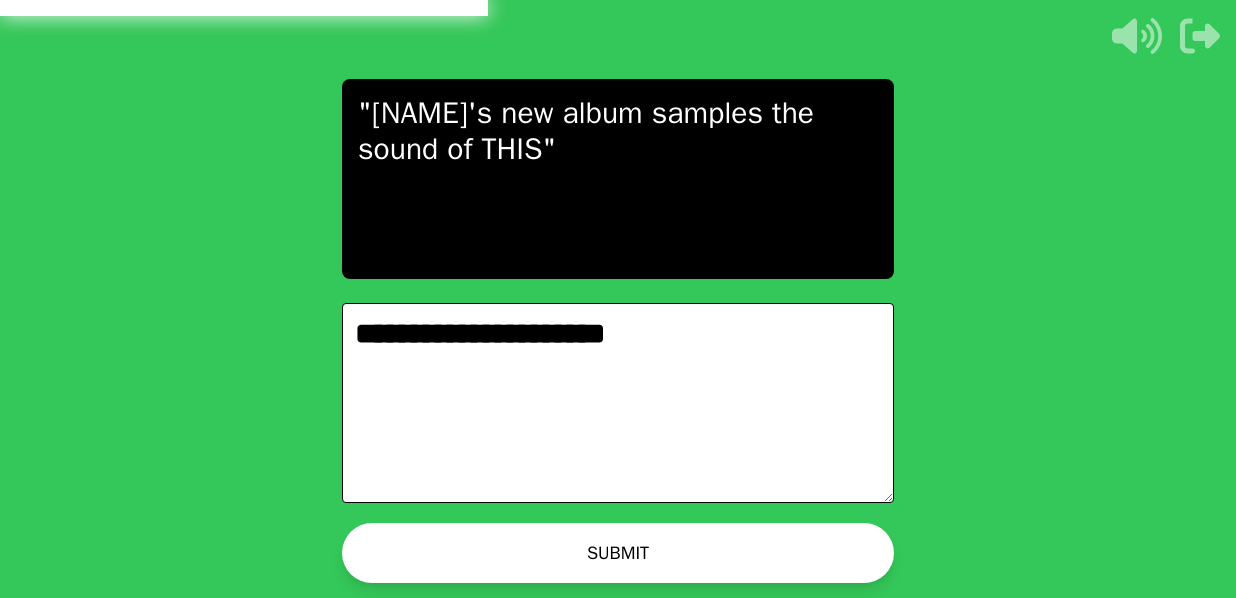 click on "SUBMIT" at bounding box center (618, 553) 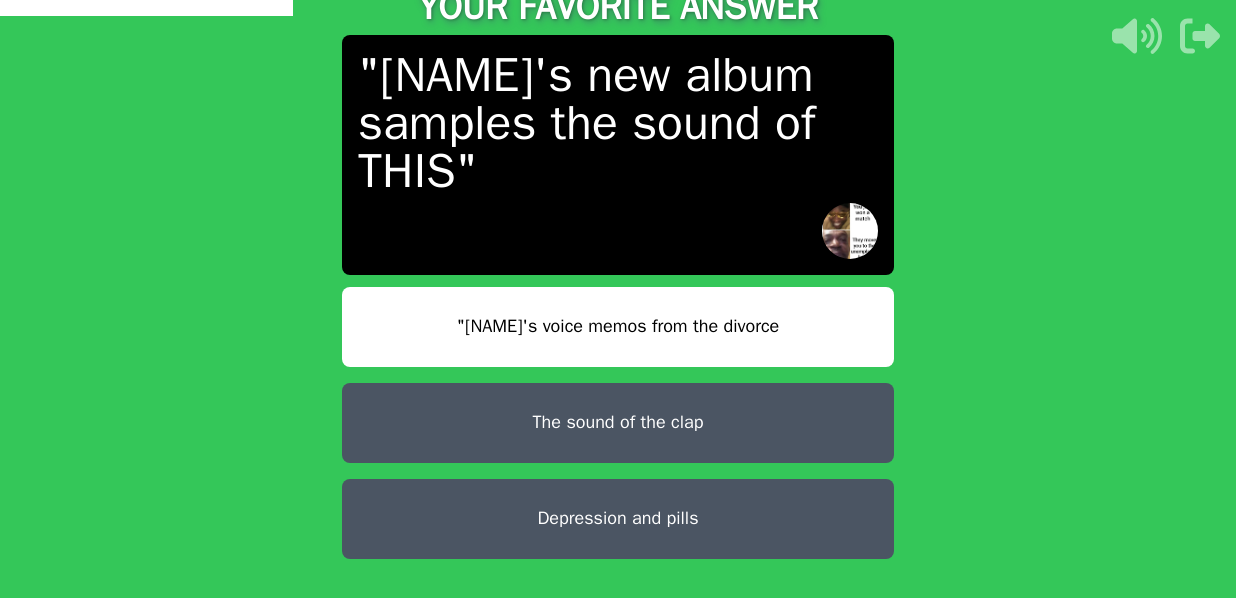 click on "Depression and pills" at bounding box center (618, 519) 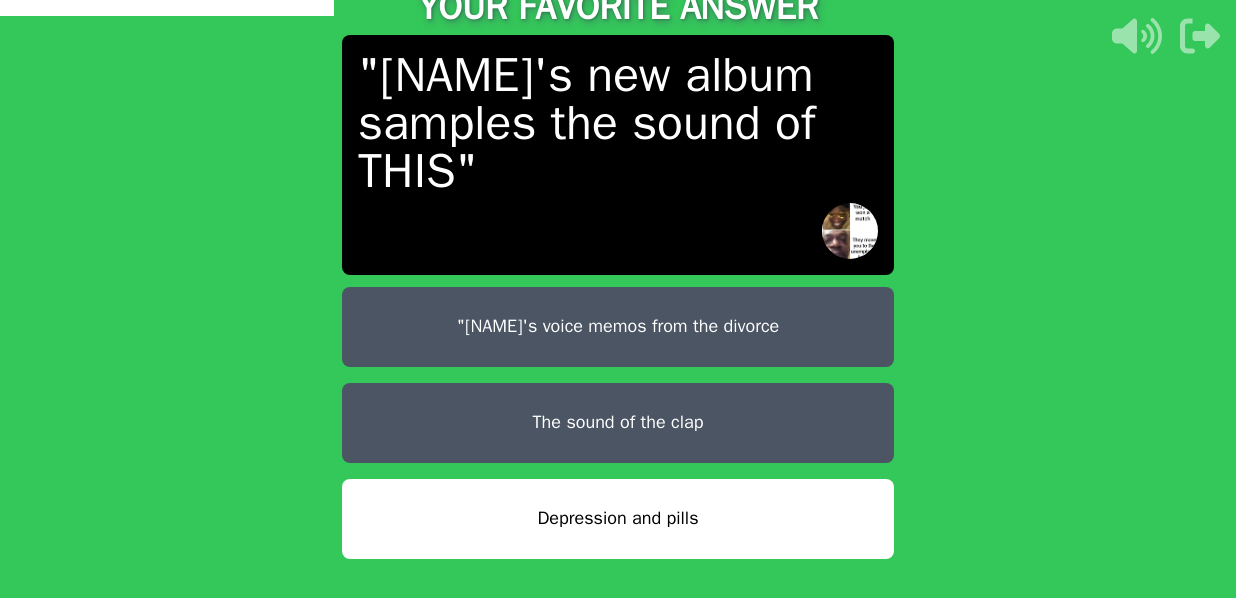 scroll, scrollTop: 77, scrollLeft: 0, axis: vertical 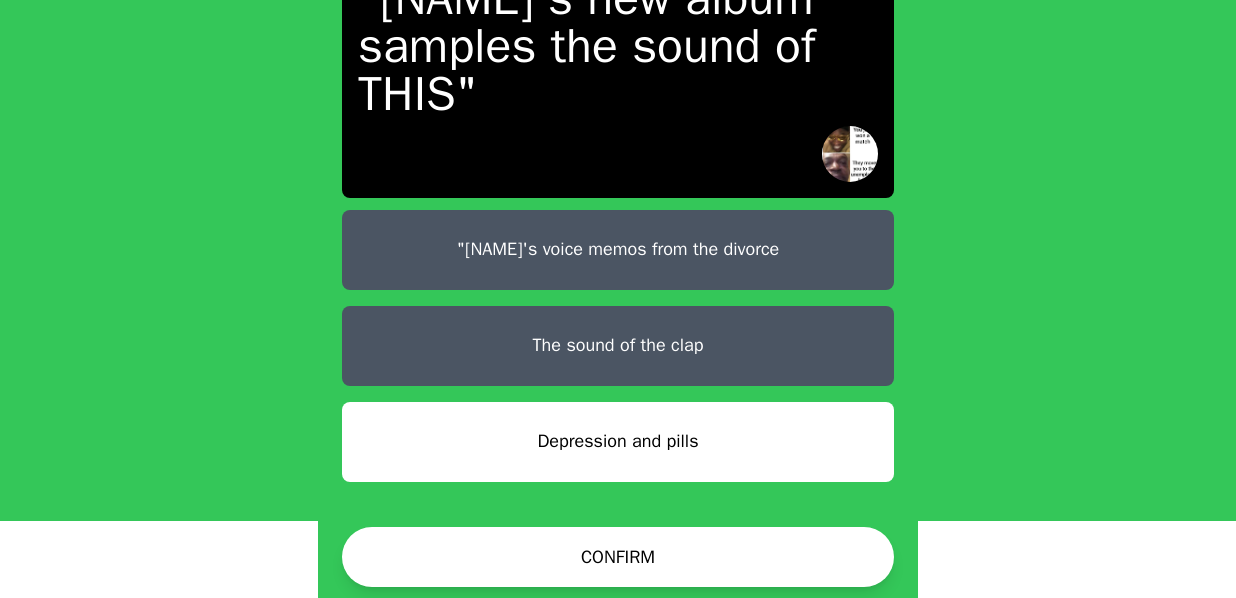 click on "CONFIRM" at bounding box center [618, 557] 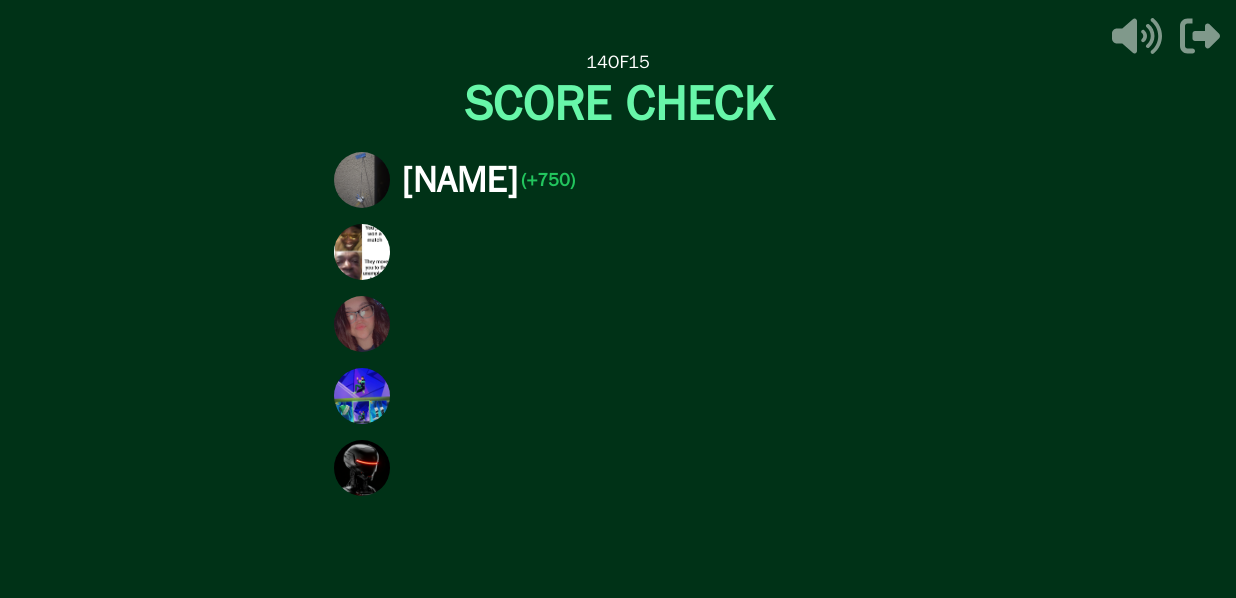 scroll, scrollTop: 0, scrollLeft: 0, axis: both 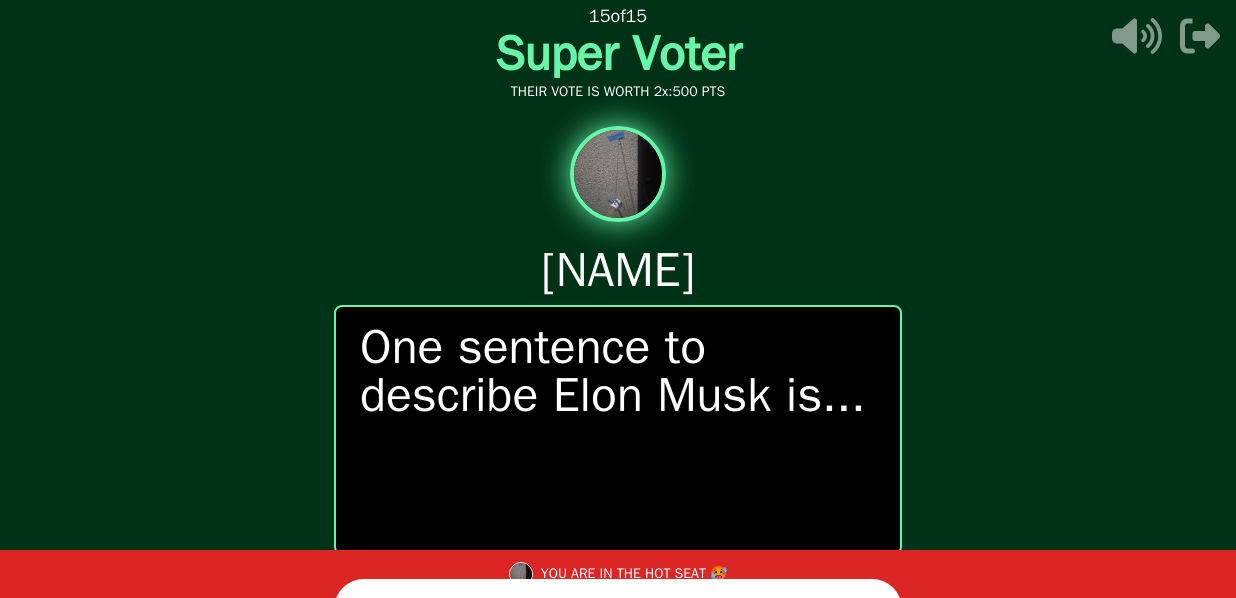 click on "START ROUND" at bounding box center [618, 609] 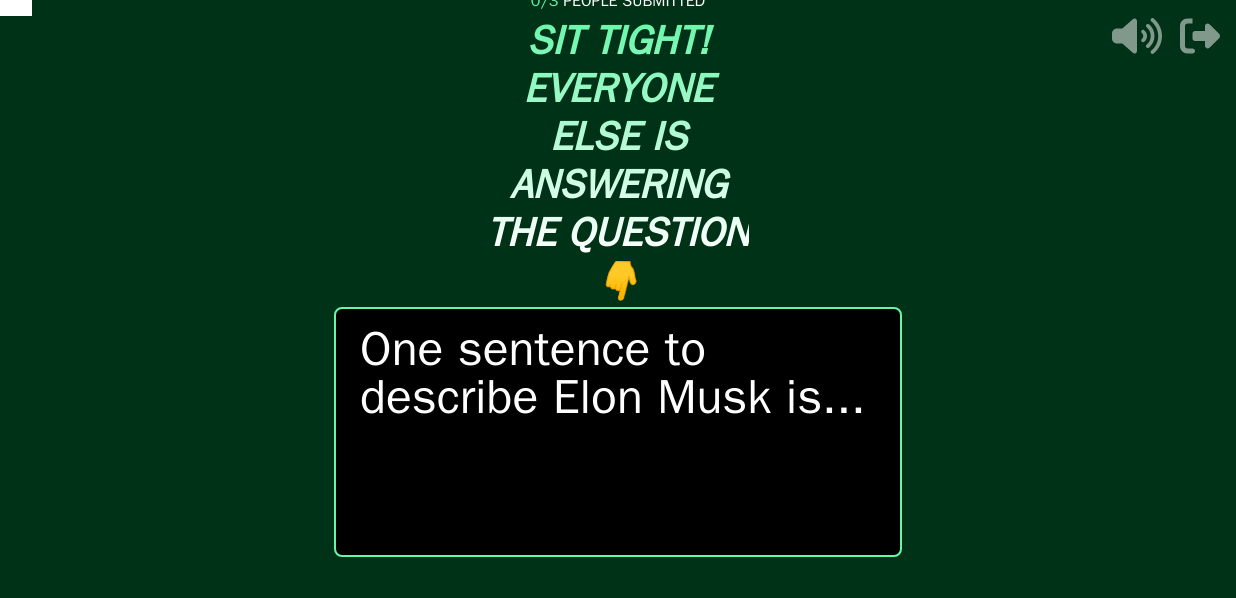 scroll, scrollTop: 43, scrollLeft: 0, axis: vertical 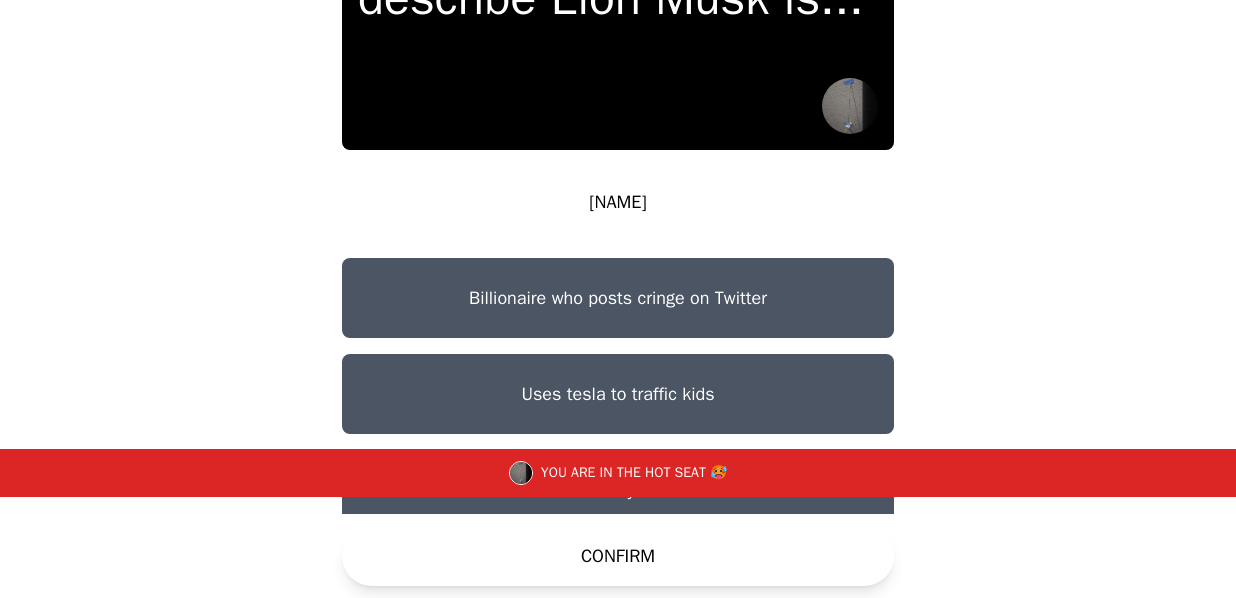 click on "Billionaire who posts cringe on Twitter" at bounding box center (618, 298) 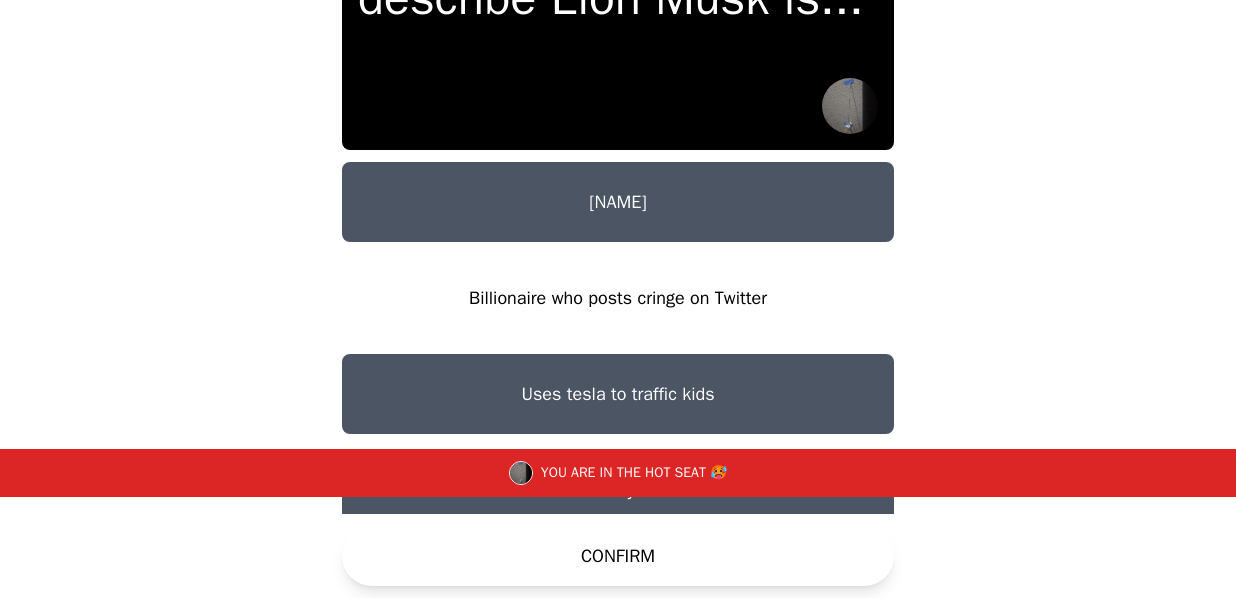click on "CONFIRM" at bounding box center (618, 556) 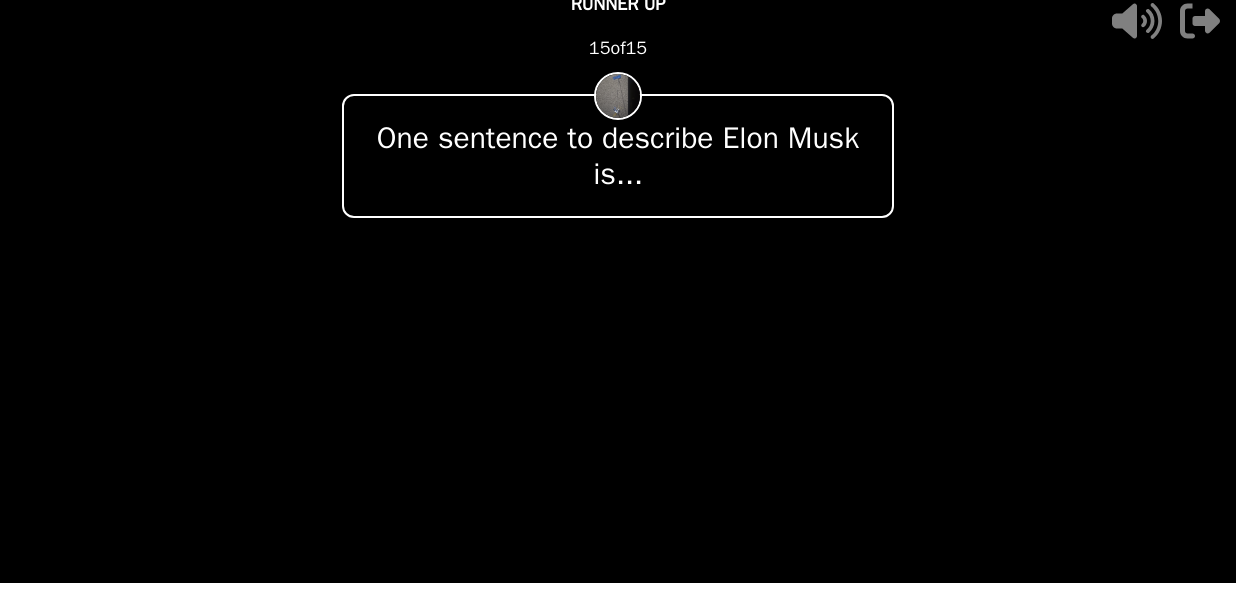 scroll, scrollTop: 0, scrollLeft: 0, axis: both 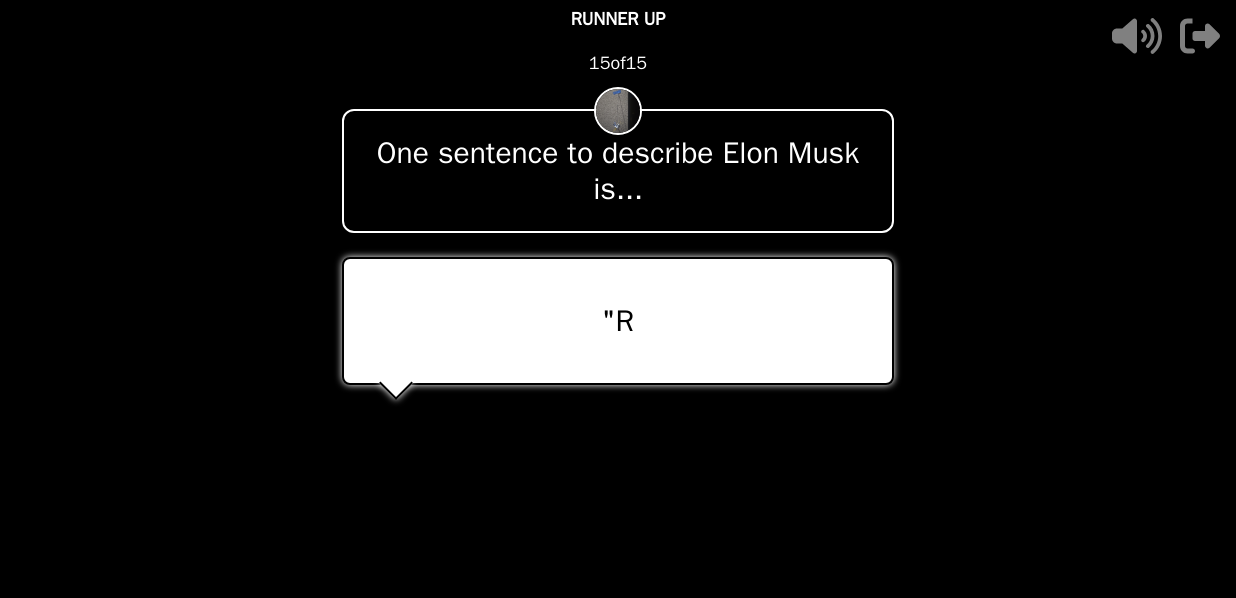 click on "Bri  WINS" at bounding box center [618, 537] 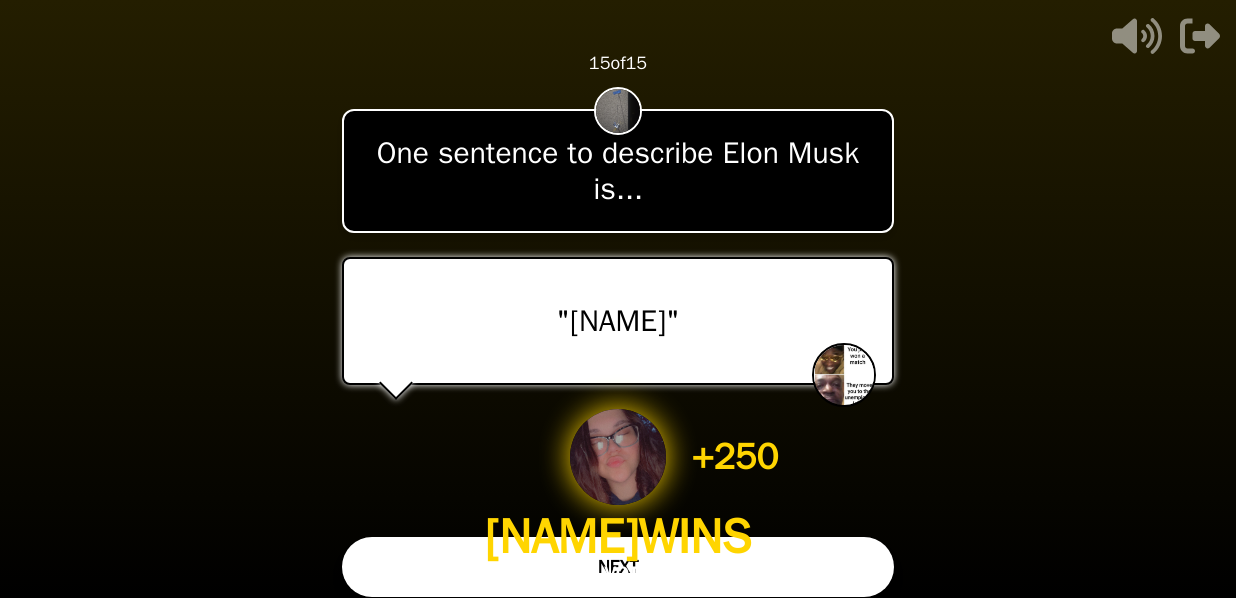 click on "NEXT" at bounding box center [618, 567] 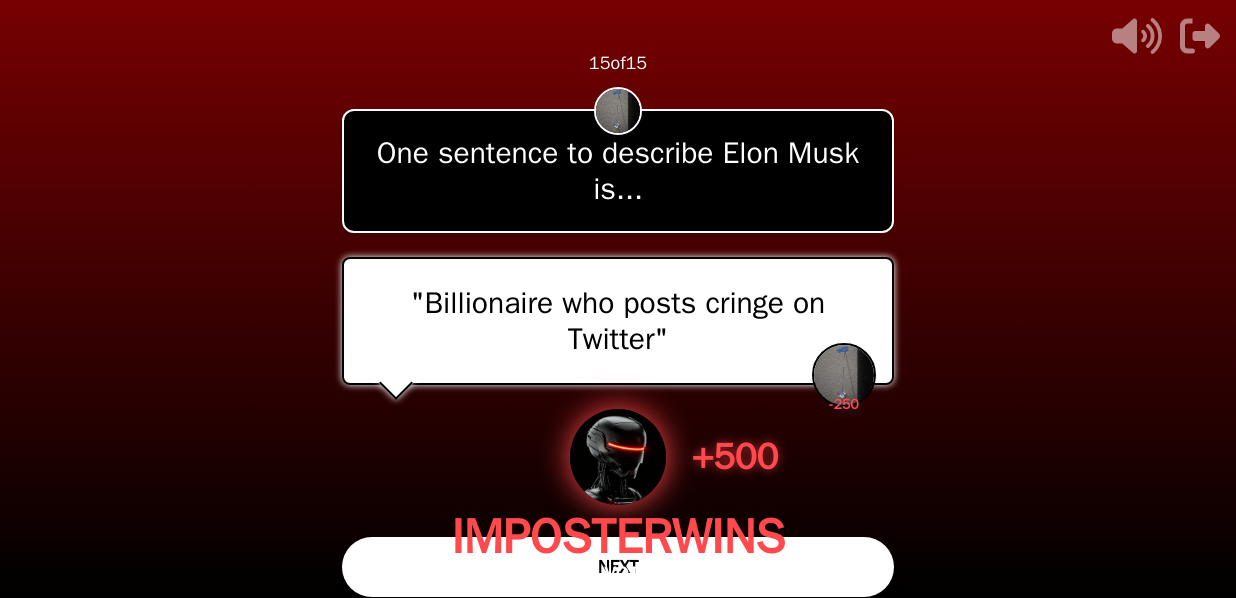click on "NEXT" at bounding box center [618, 567] 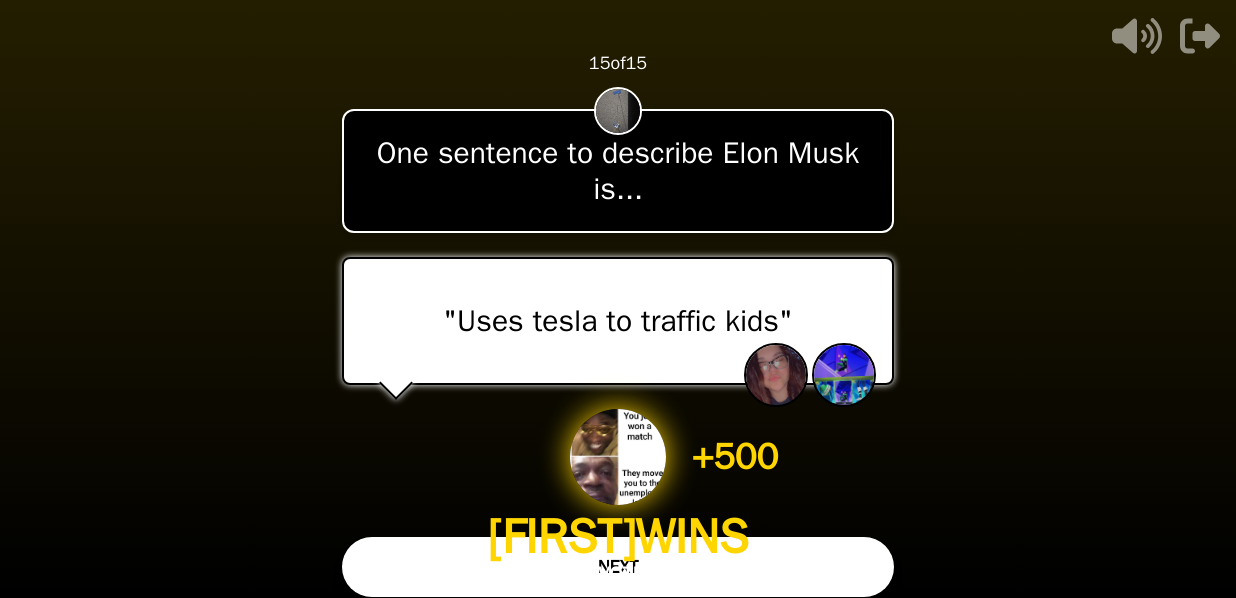click on "NEXT" at bounding box center (618, 567) 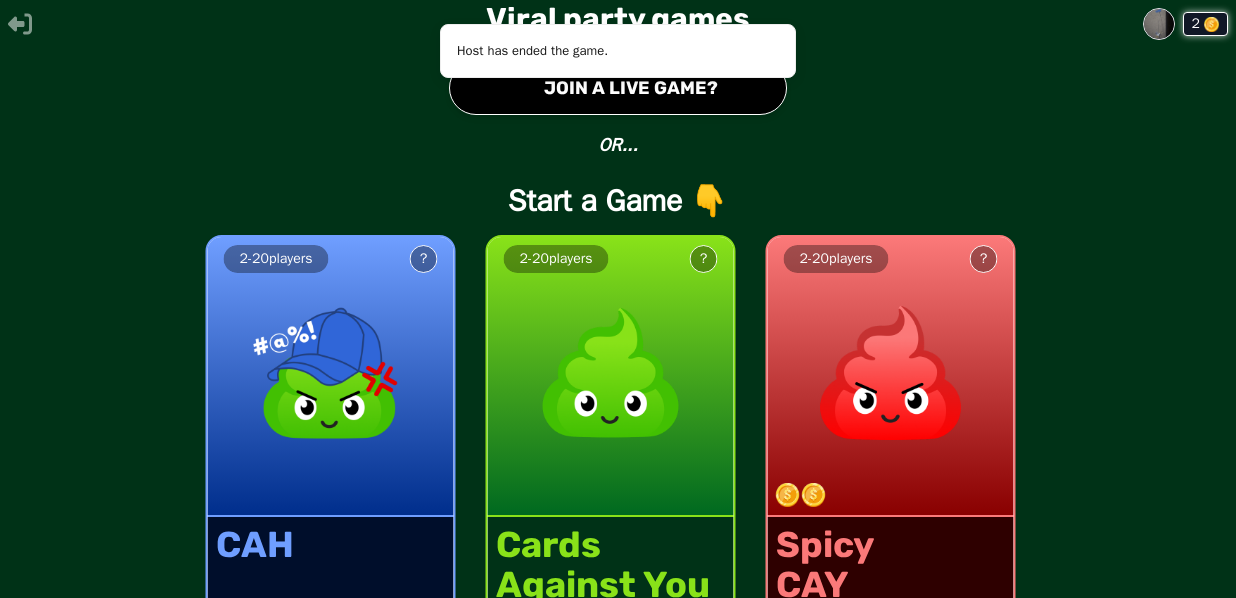 click on "● JOIN A LIVE GAME?" at bounding box center [618, 88] 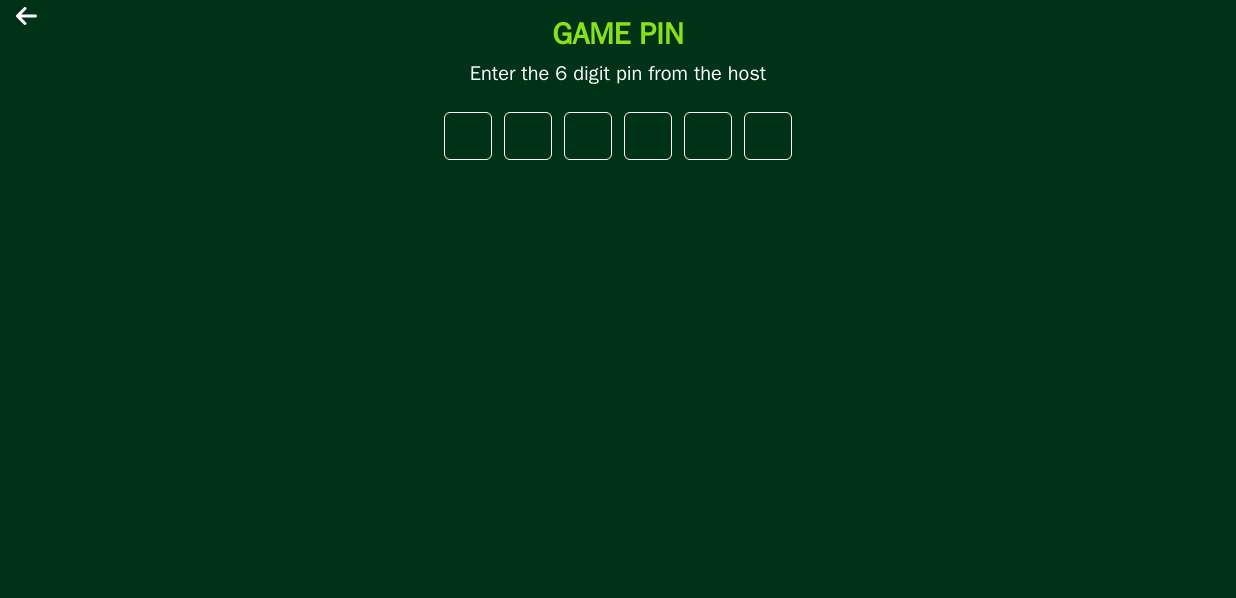 type on "*" 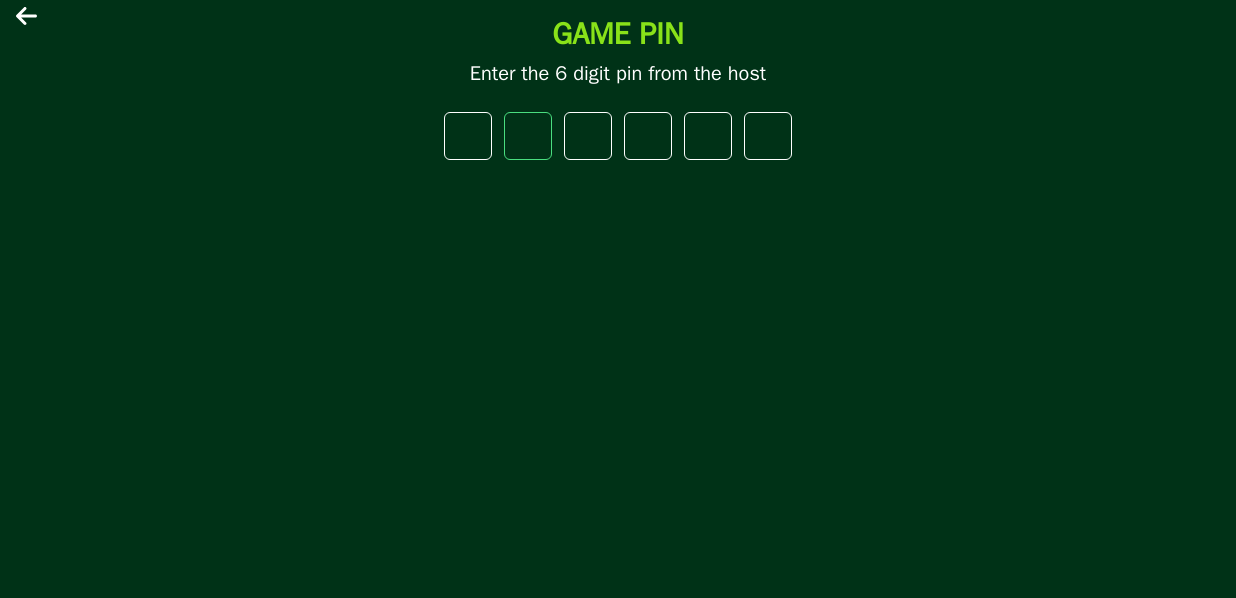 type on "*" 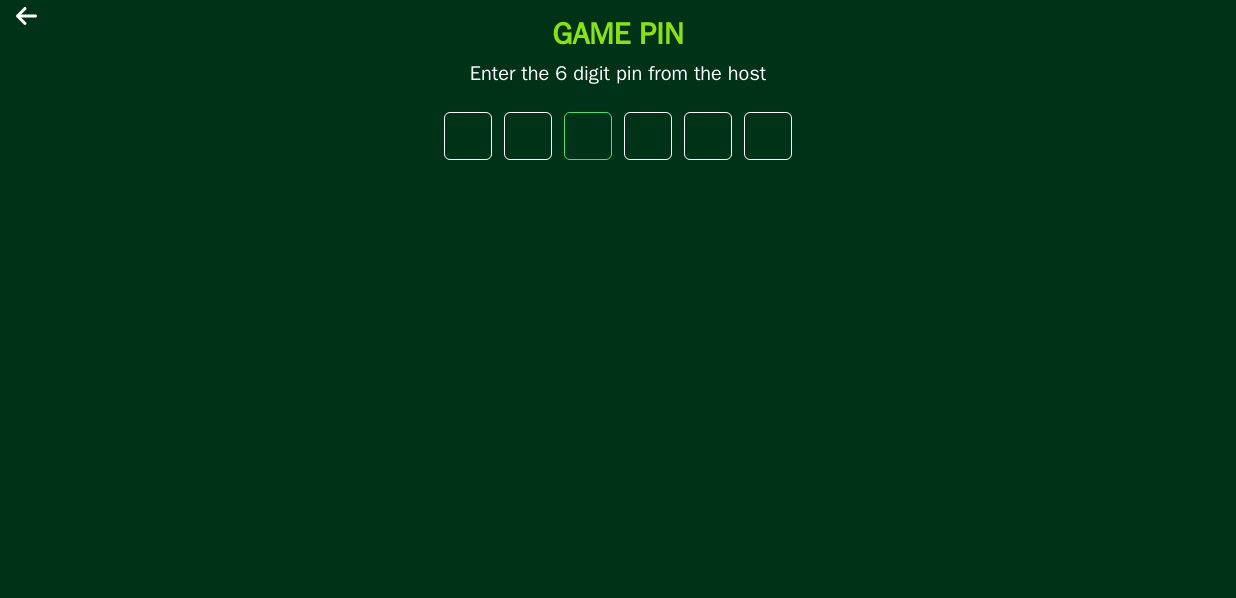type on "*" 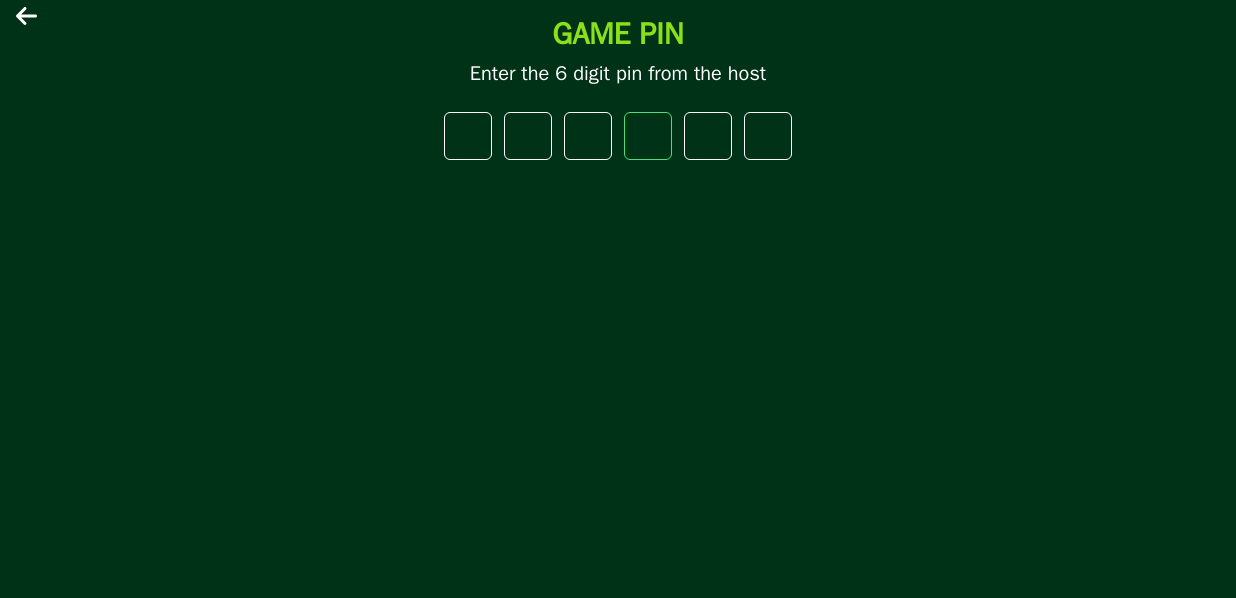 type on "*" 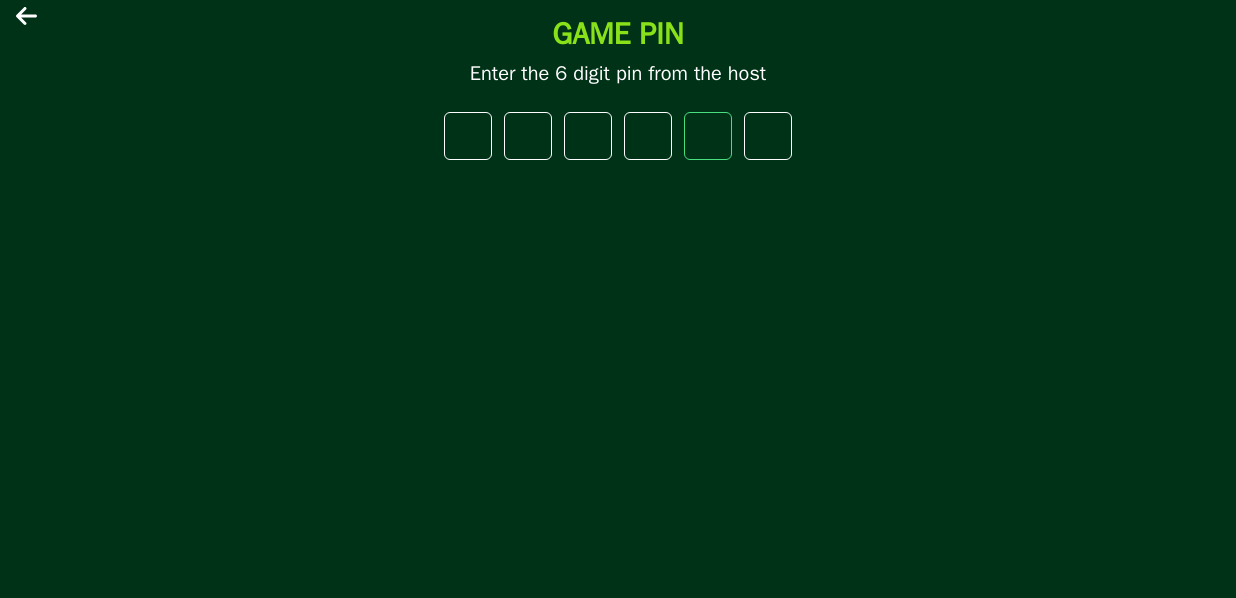 type on "*" 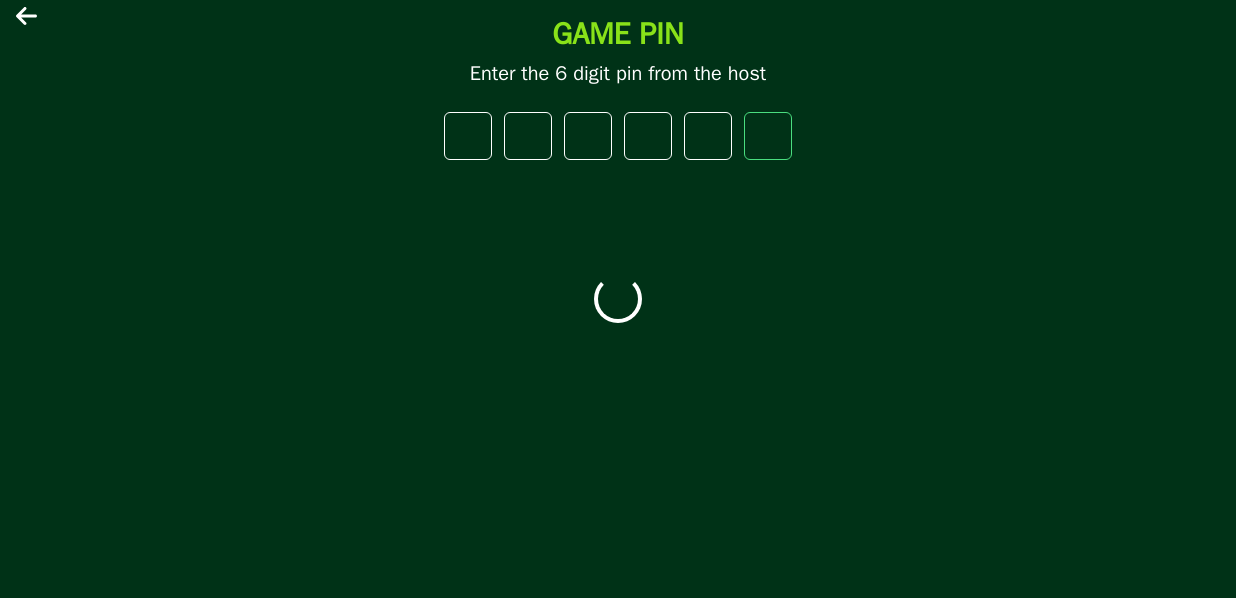 type on "*" 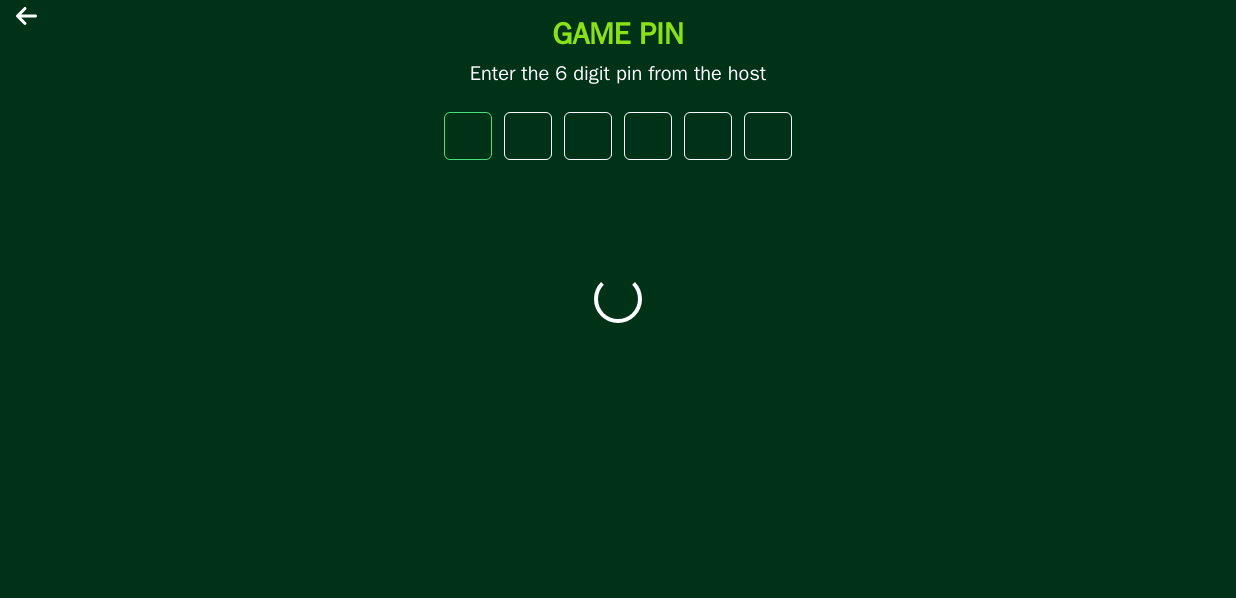 type 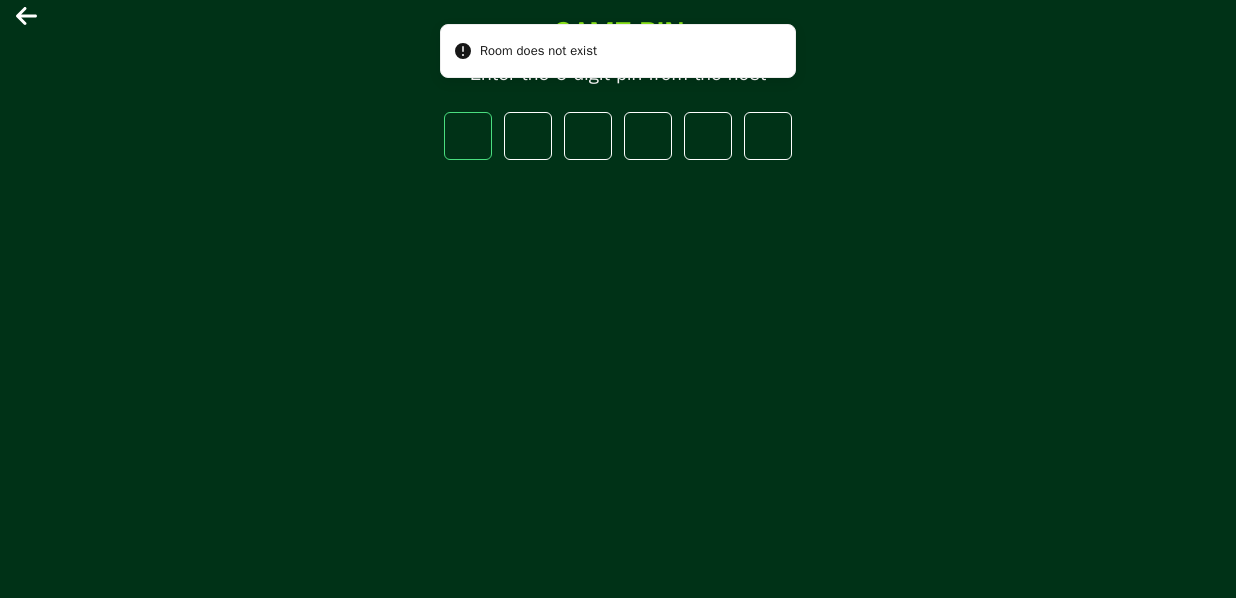 type on "*" 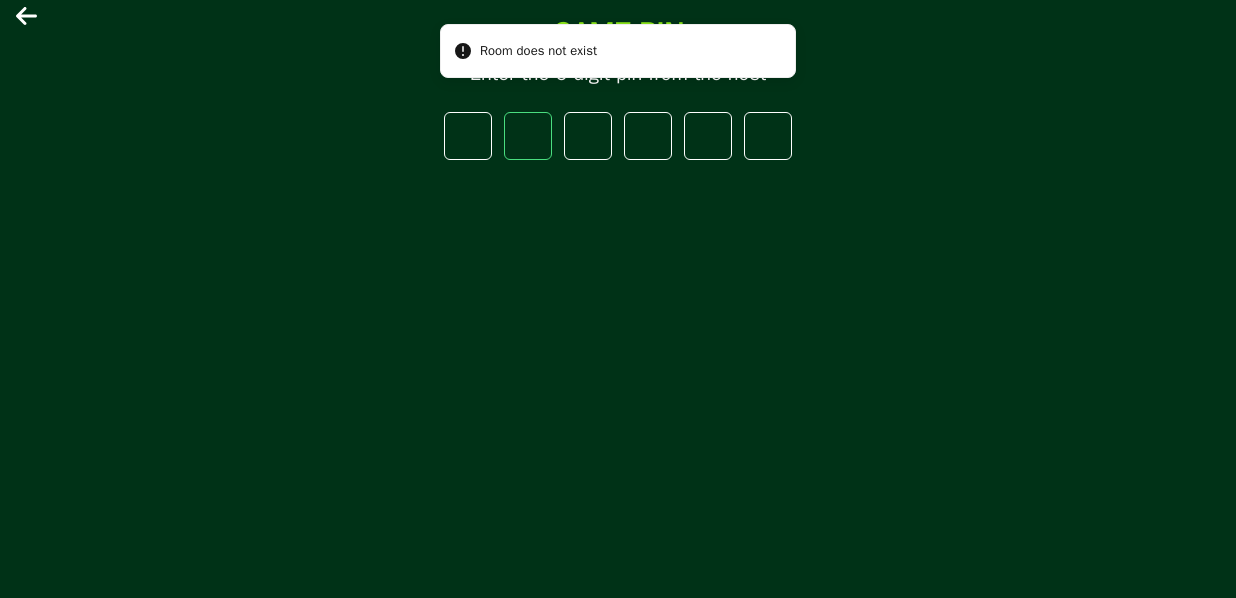 type on "*" 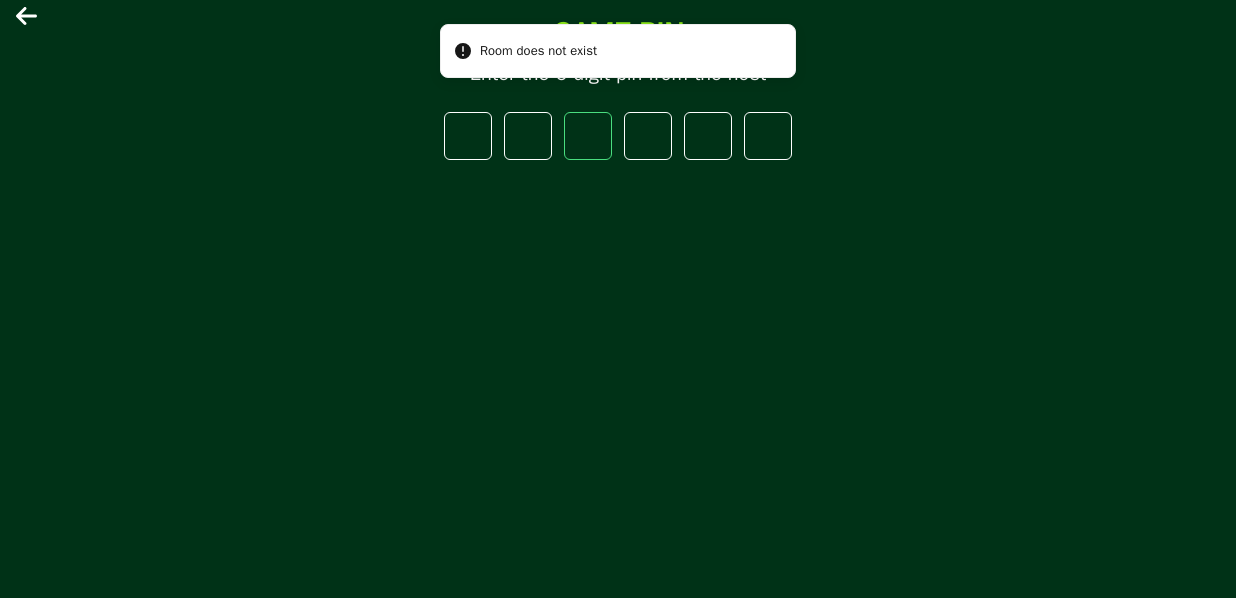 type on "*" 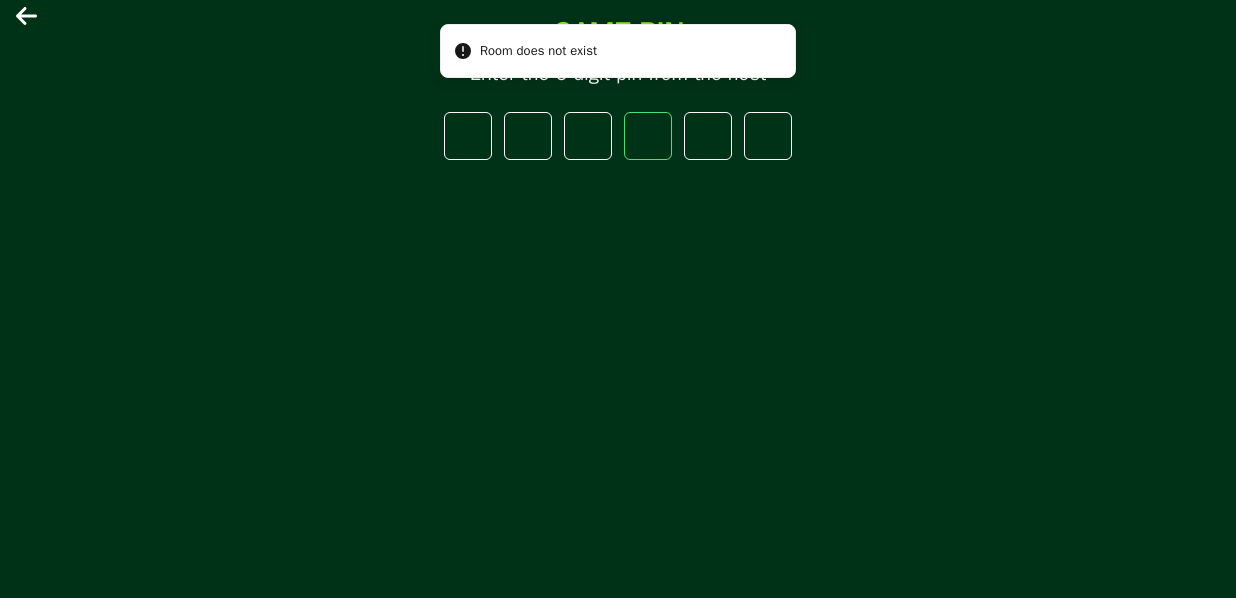type on "*" 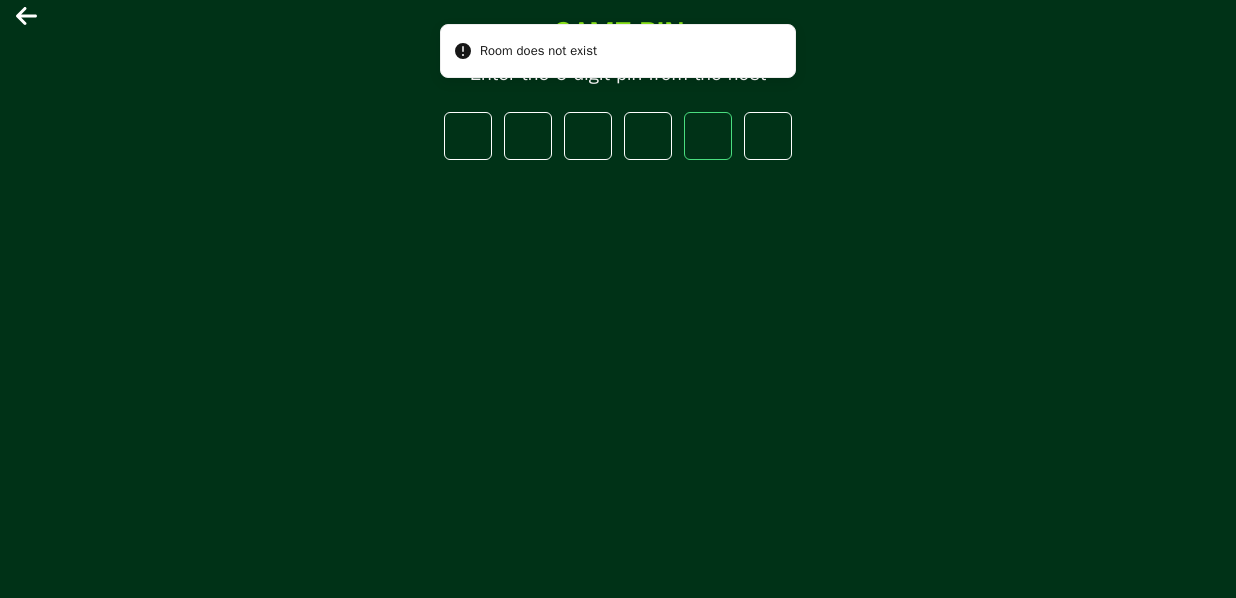 type on "*" 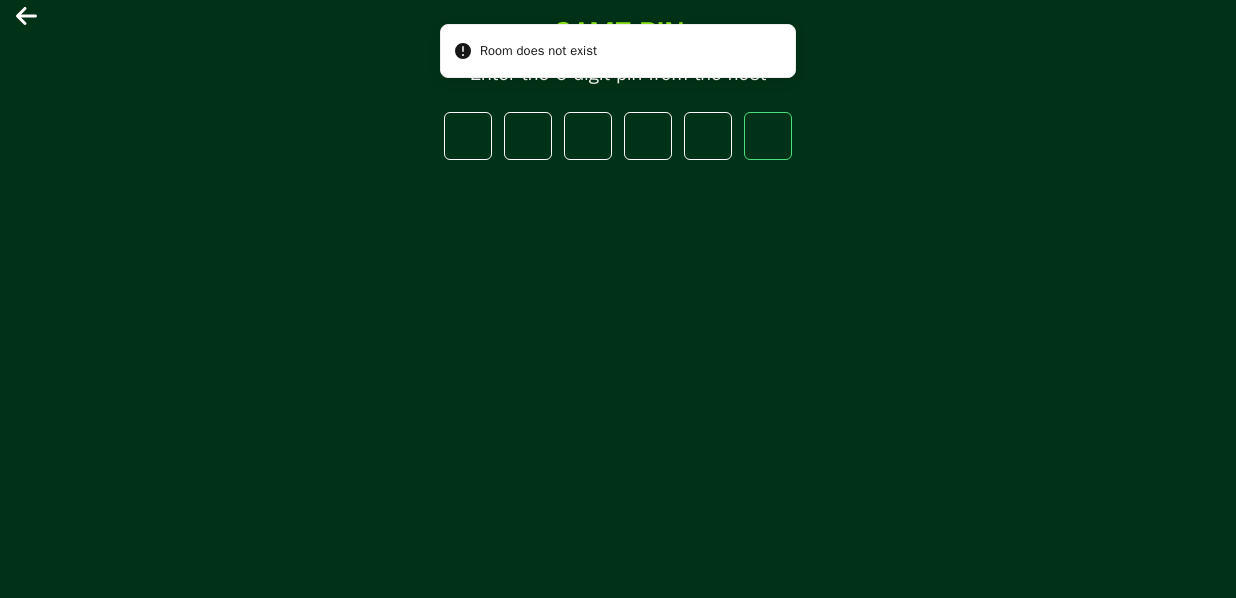 type on "*" 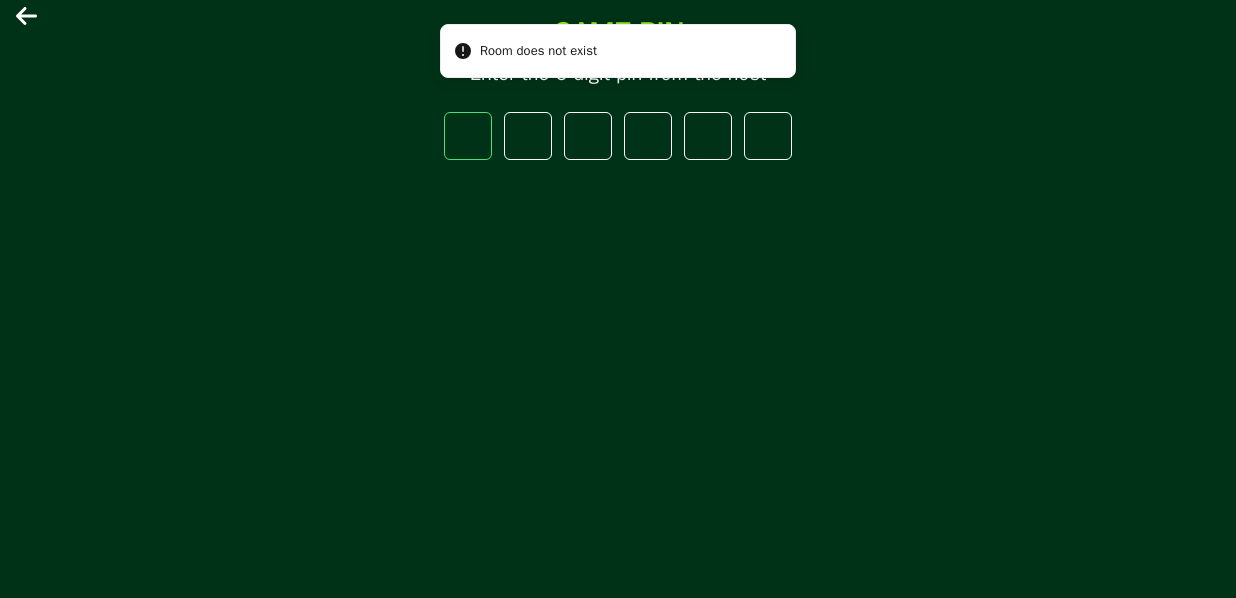 type 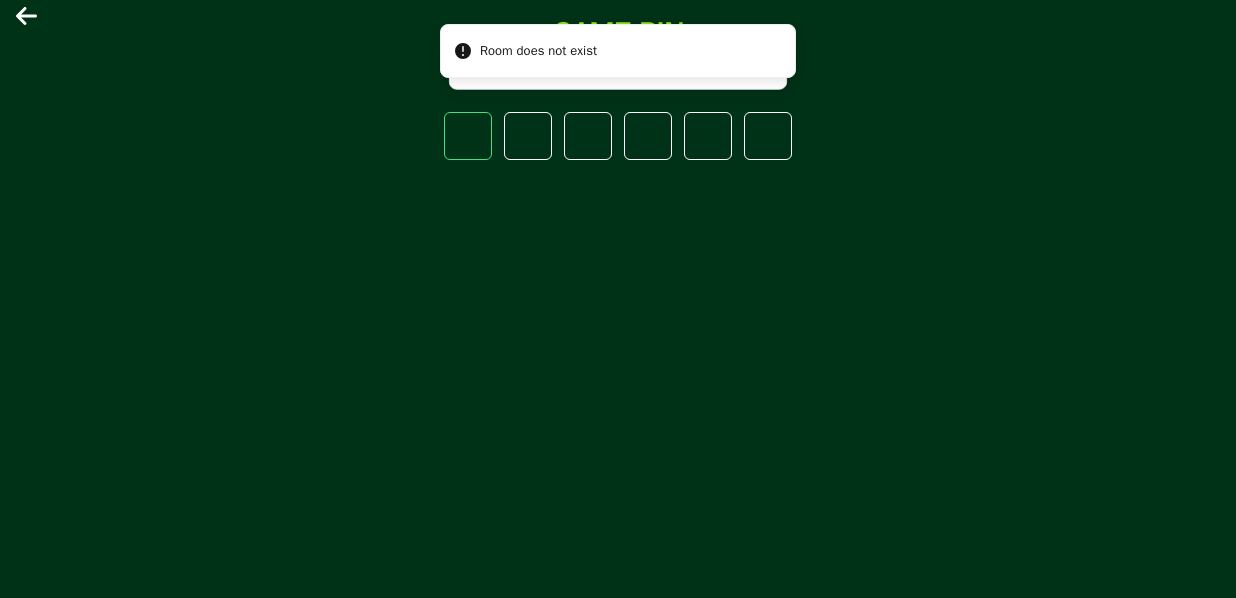 type on "*" 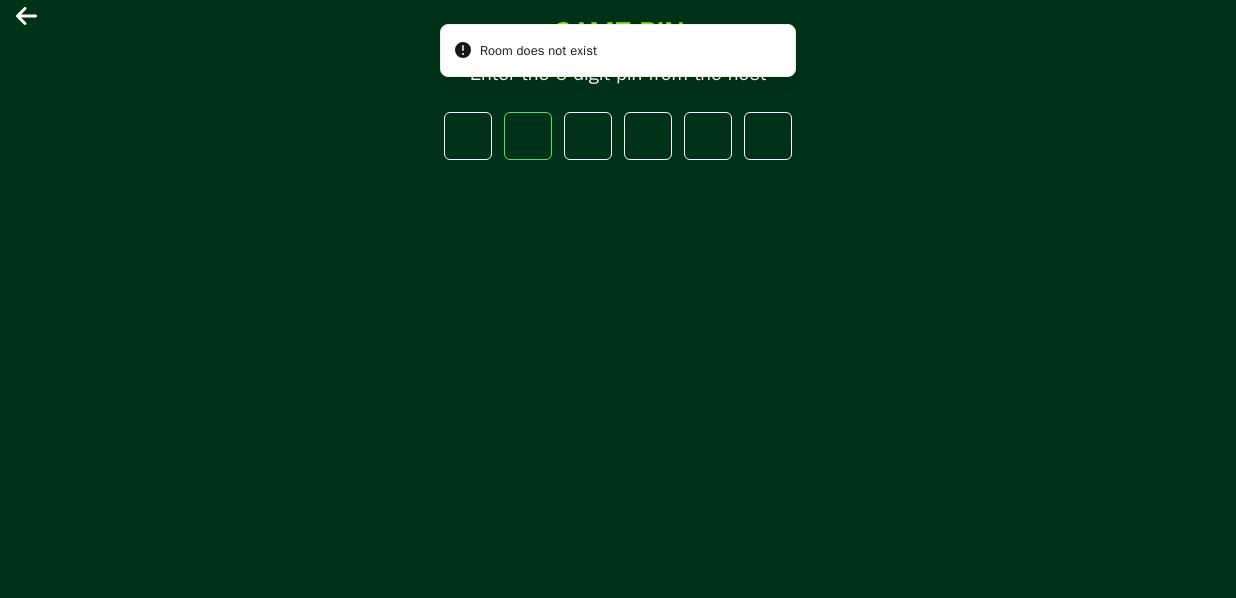 type on "*" 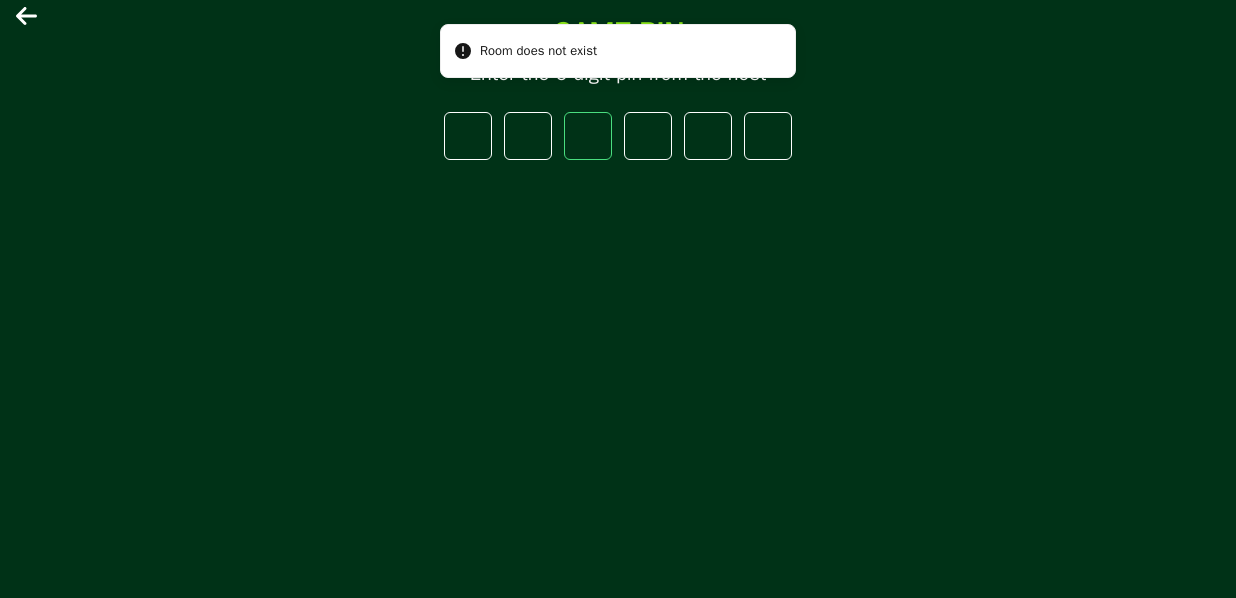 type on "*" 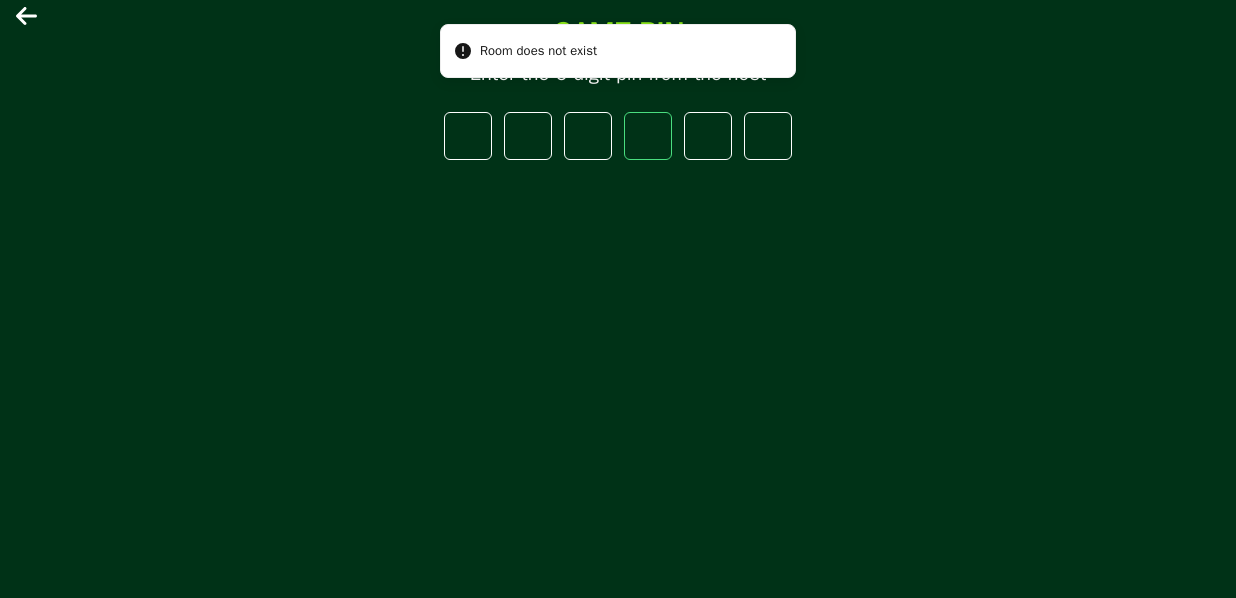 type on "*" 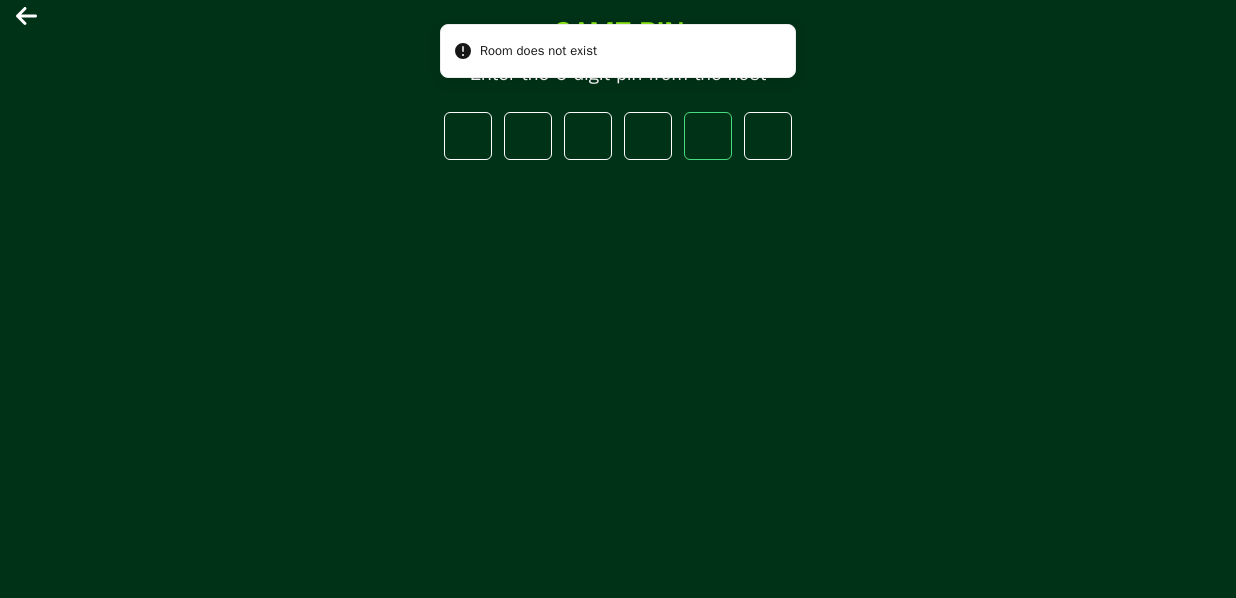 type on "*" 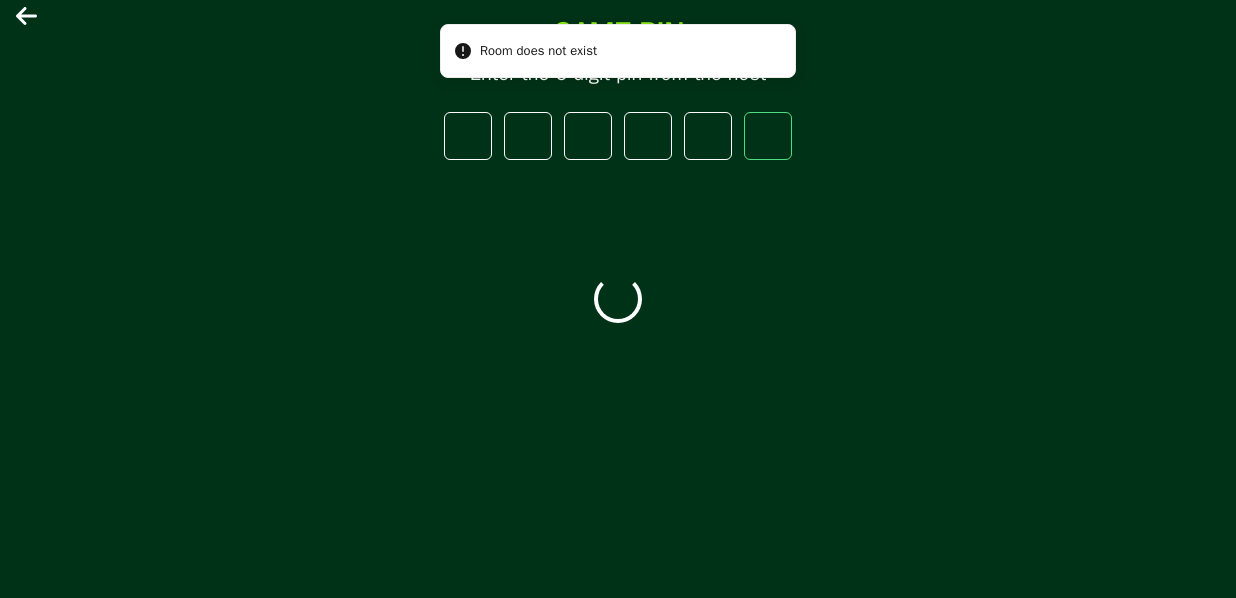 type on "*" 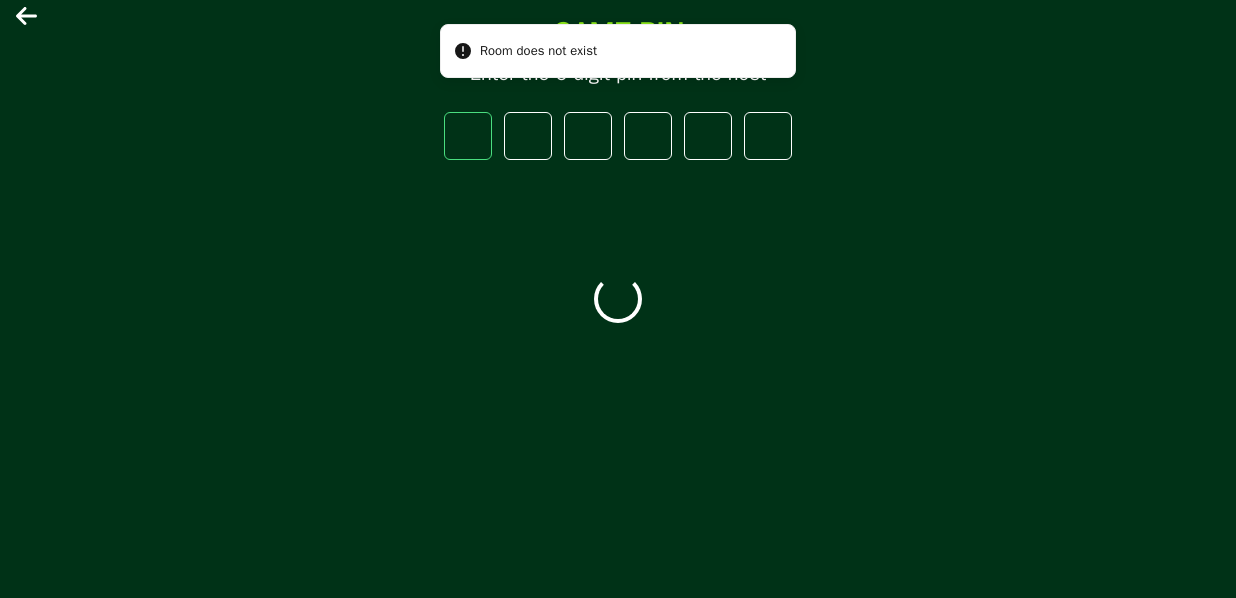 type 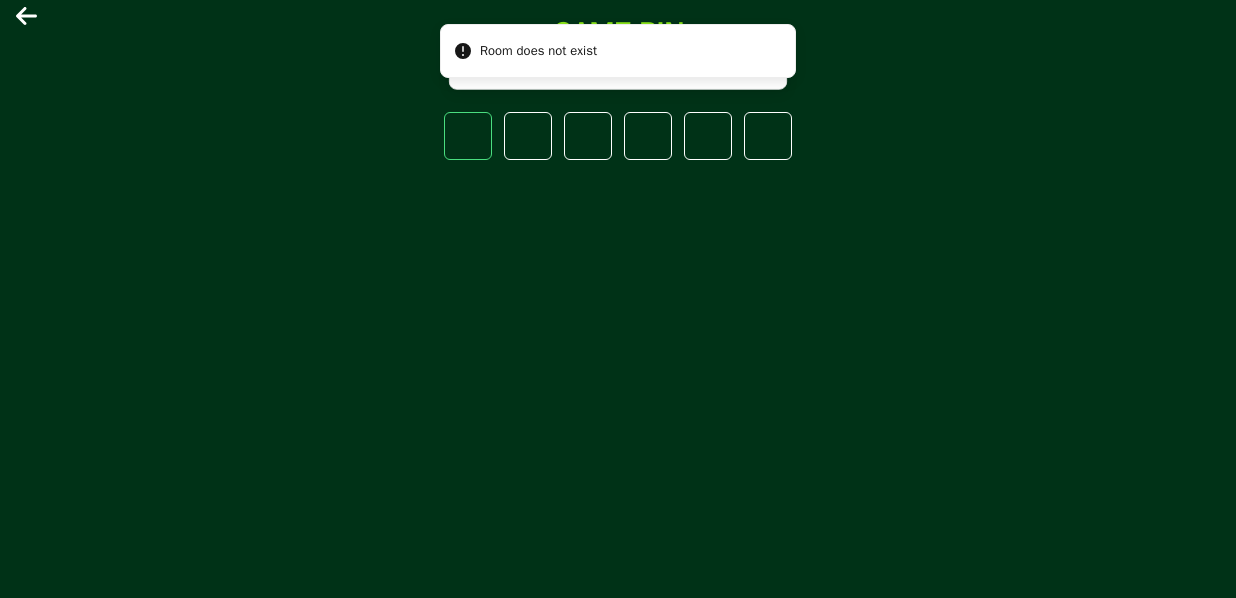 type on "*" 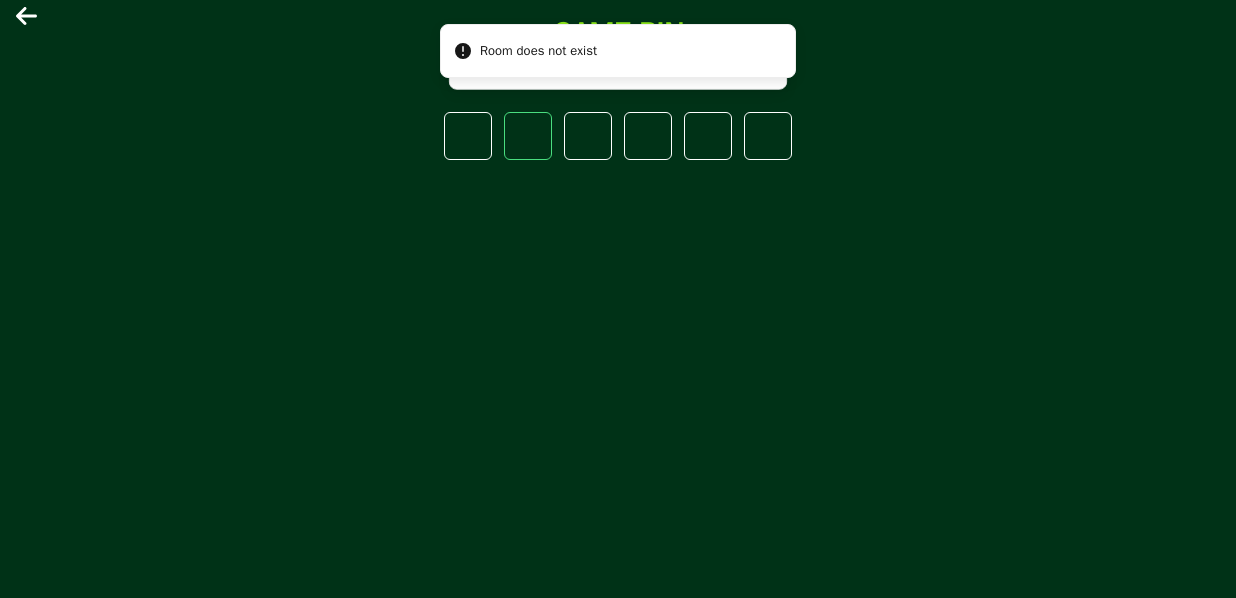 type on "*" 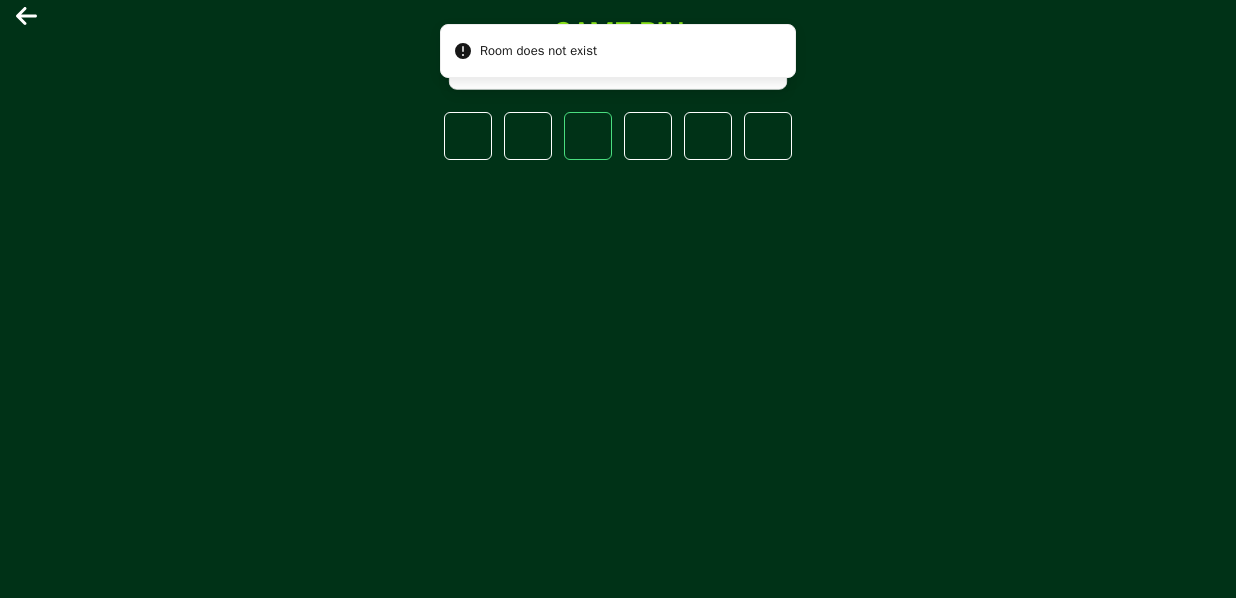 type on "*" 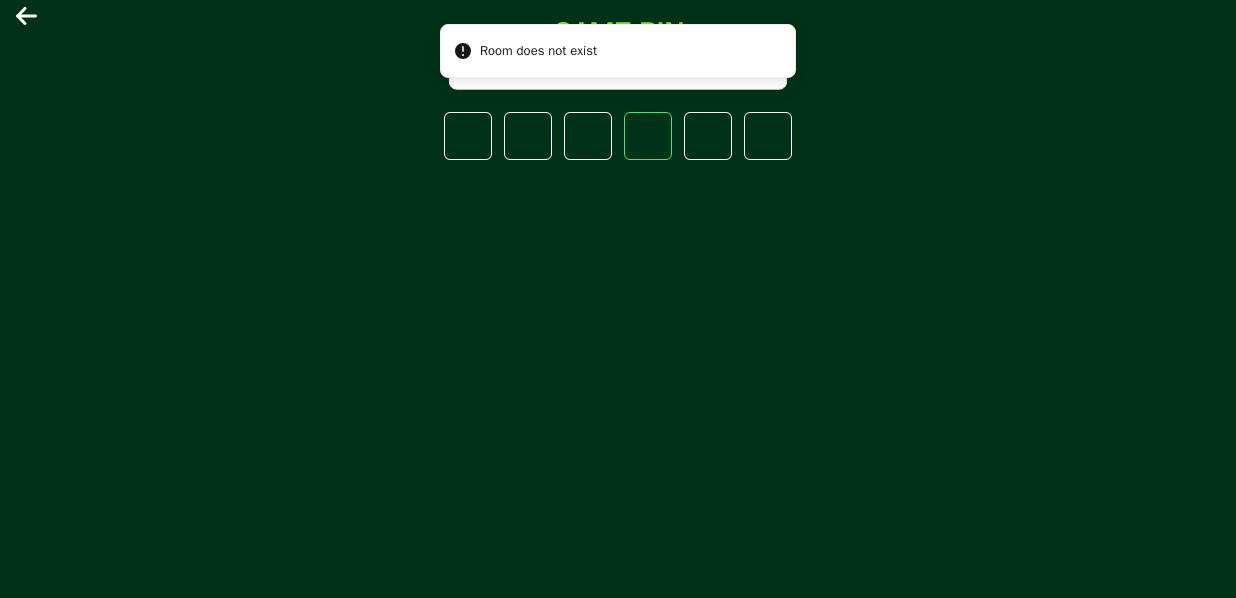 type on "*" 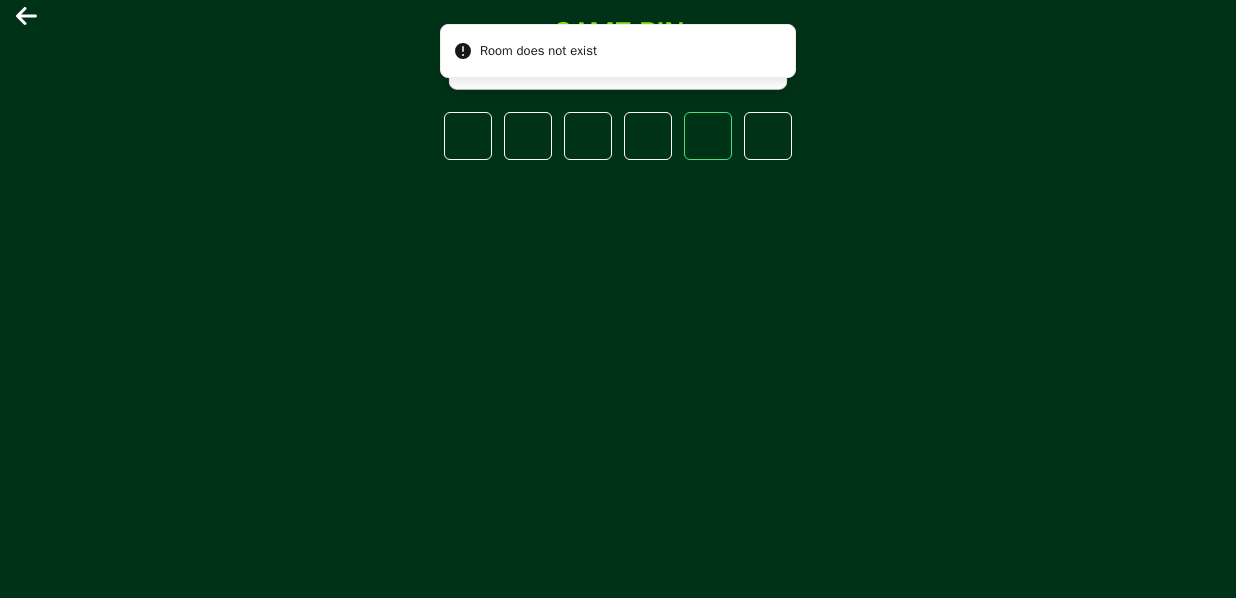 type on "*" 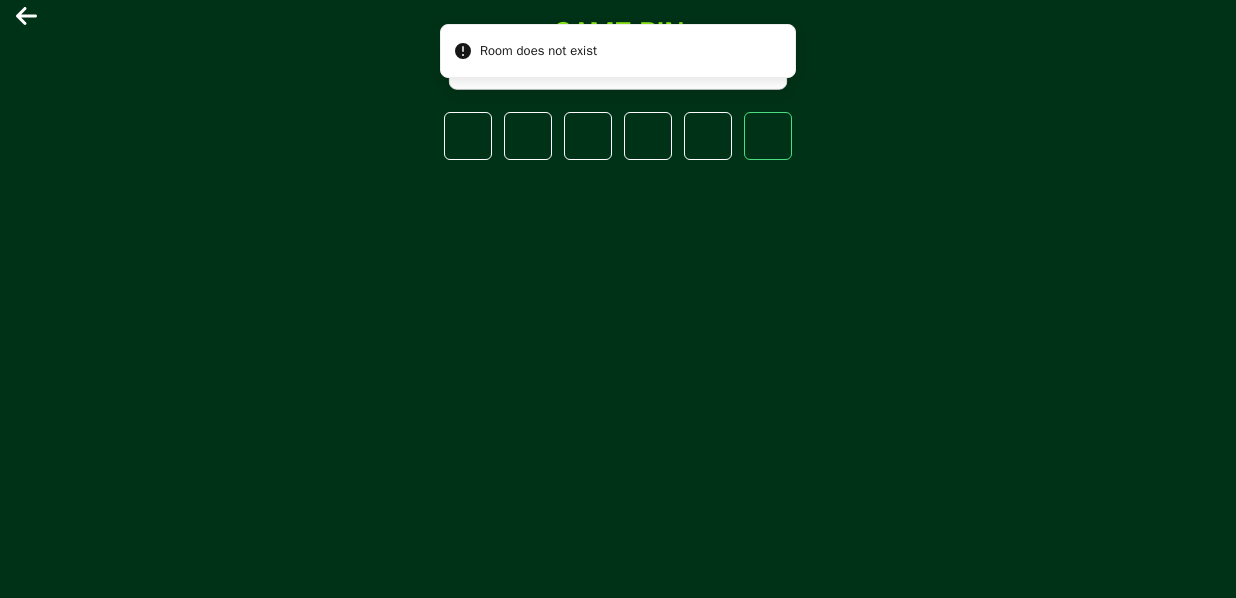 type on "*" 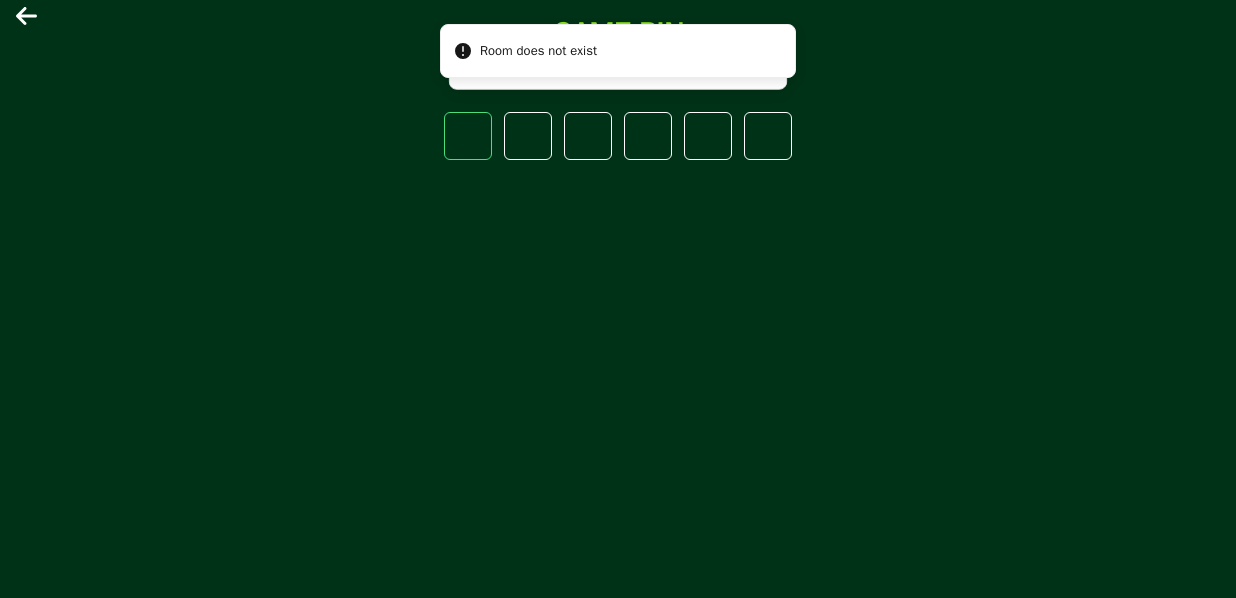 type 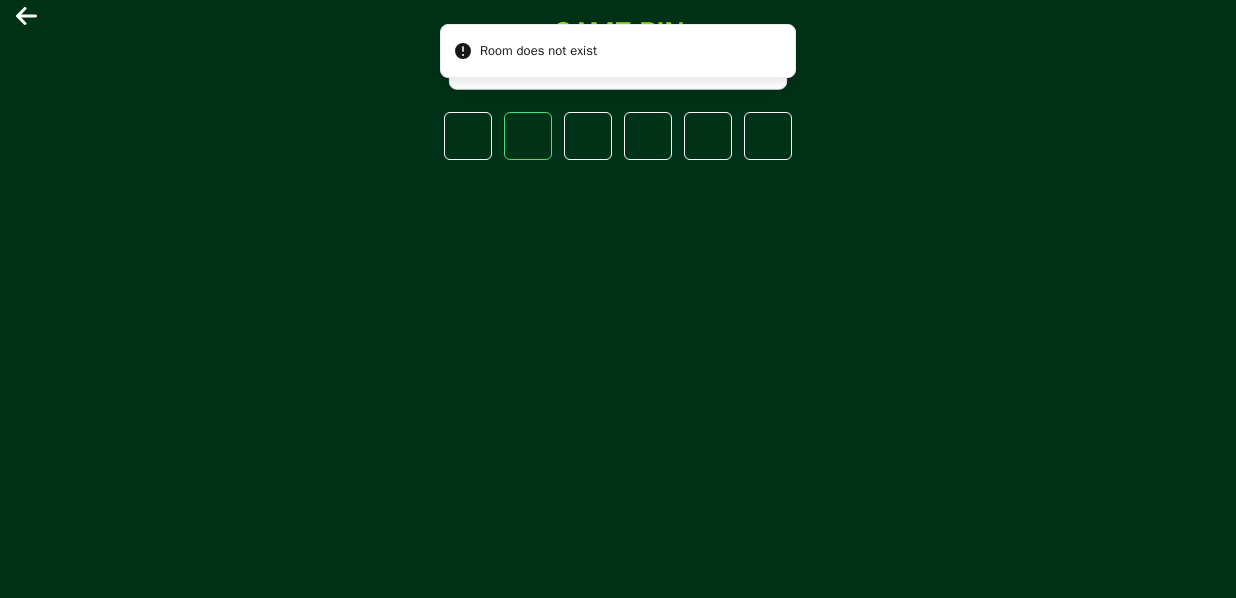 type on "*" 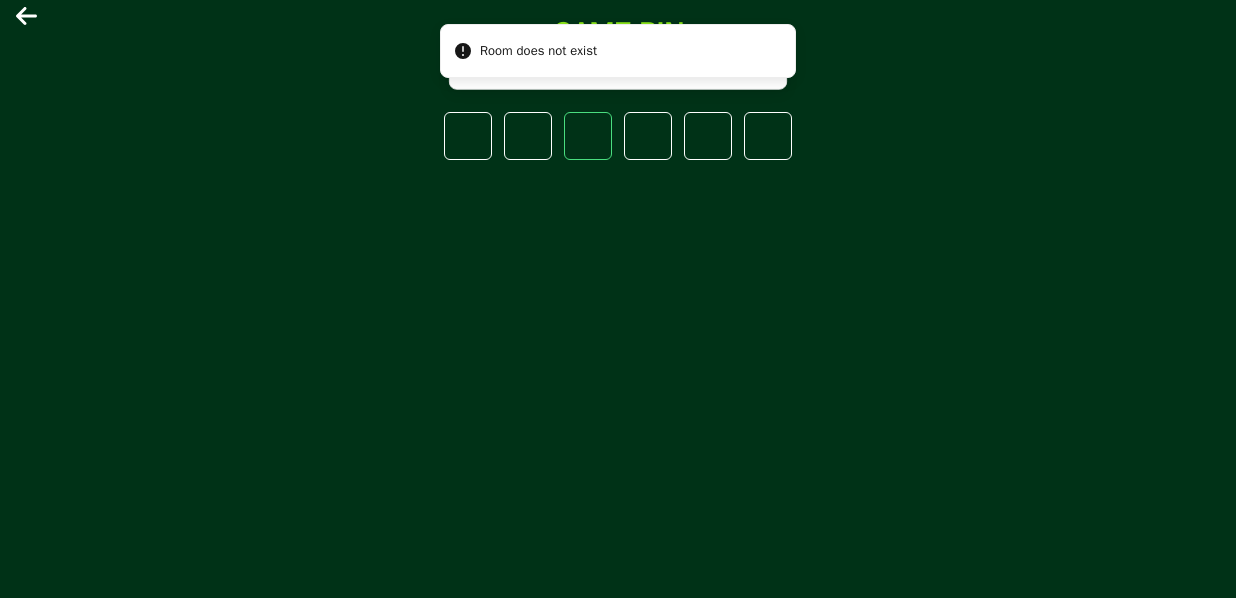type on "*" 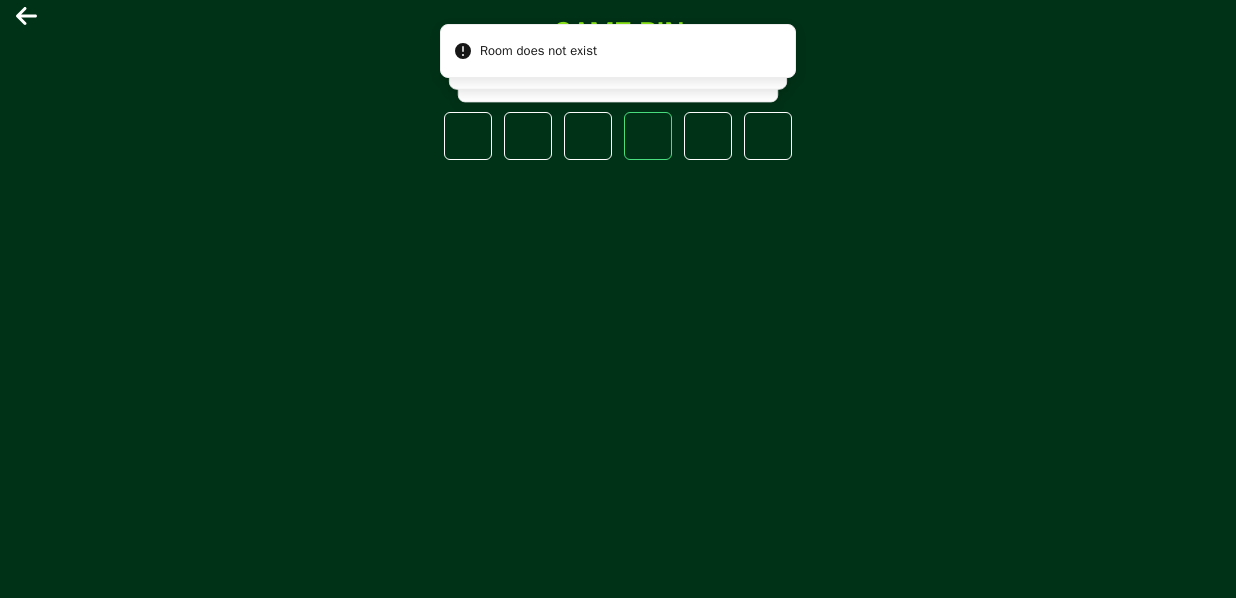 type on "*" 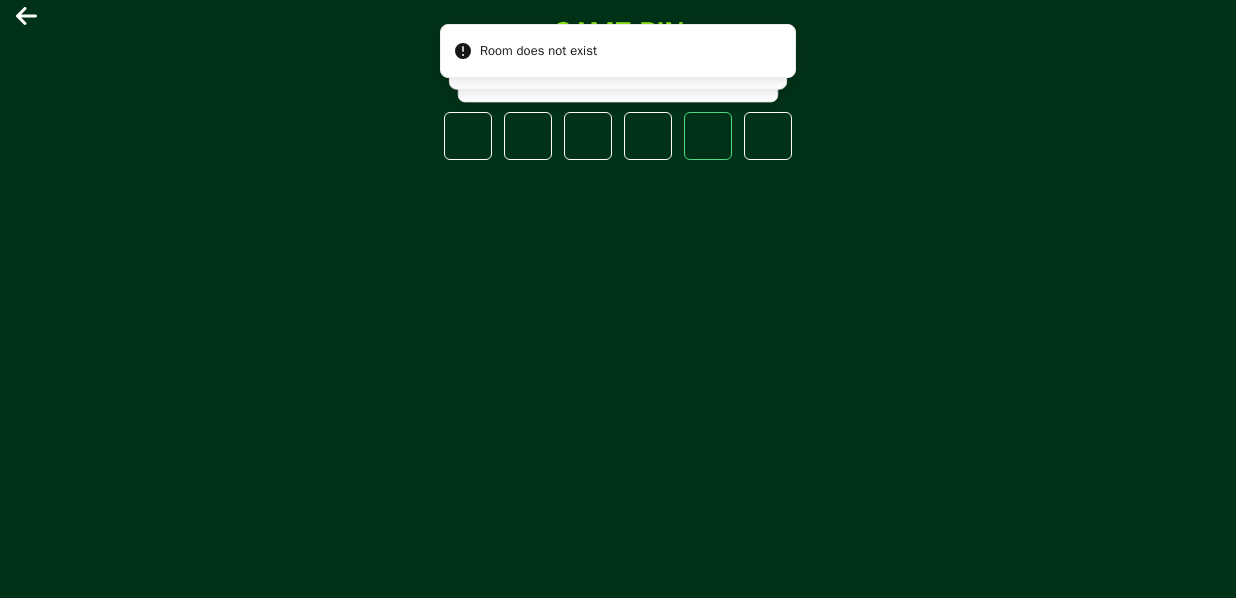 type on "*" 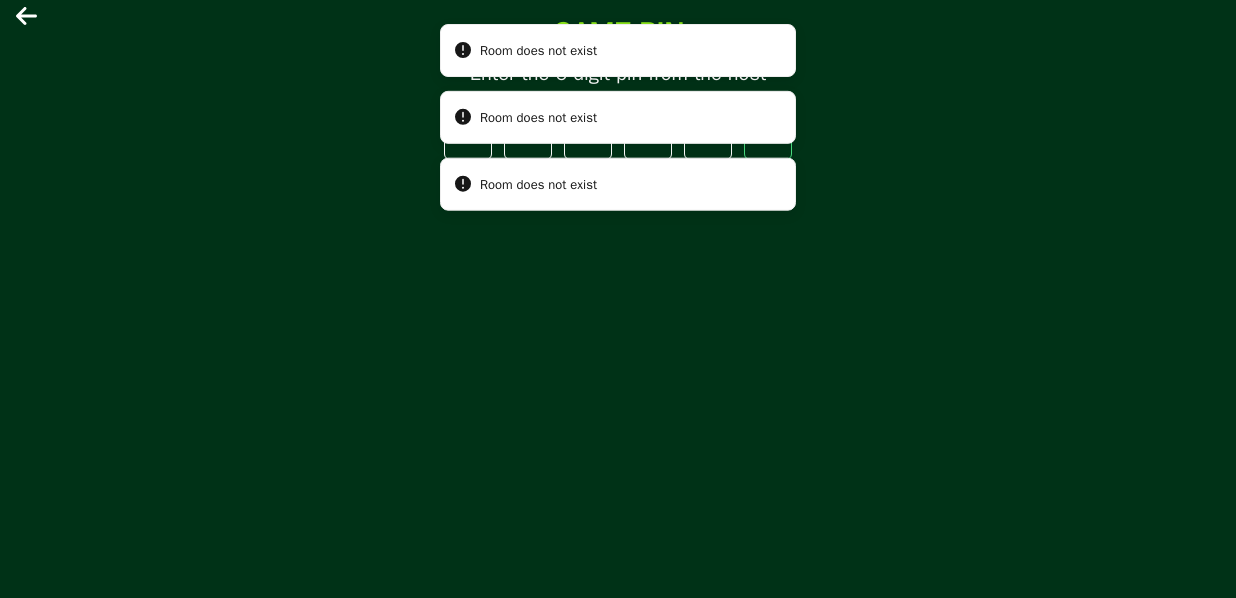 type on "*" 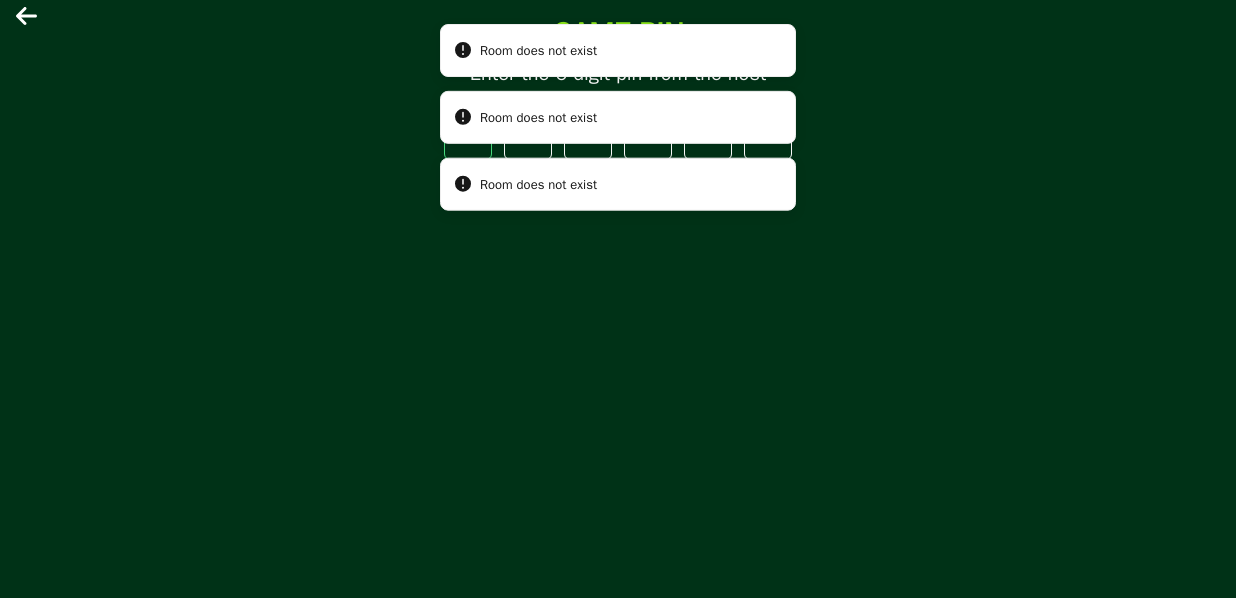 type 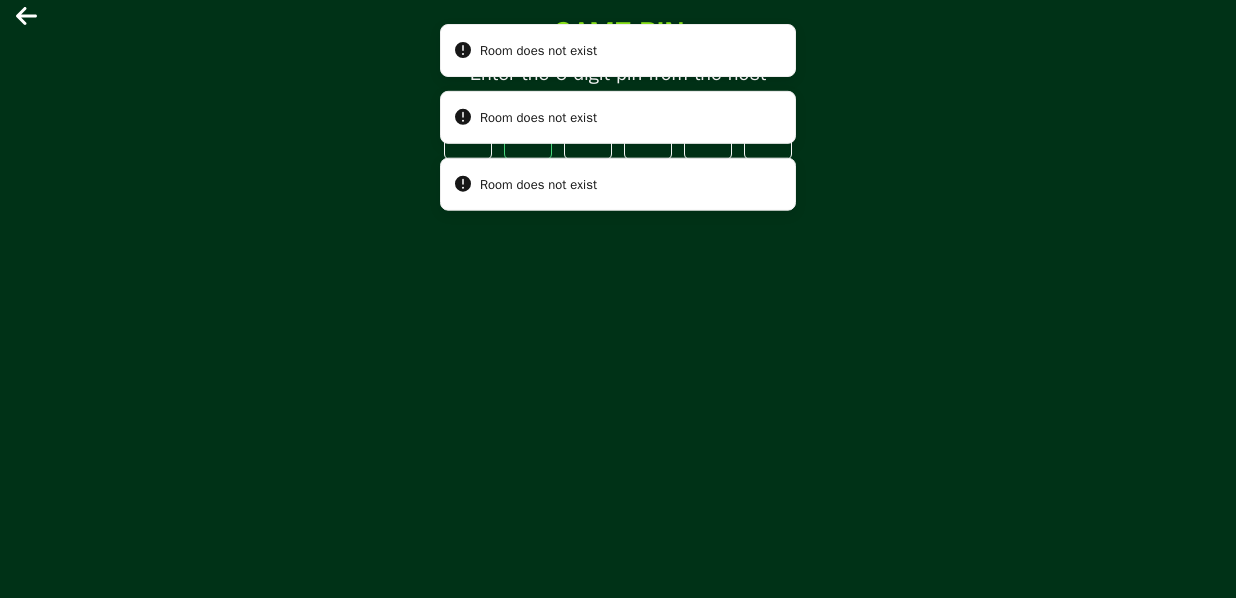 type on "*" 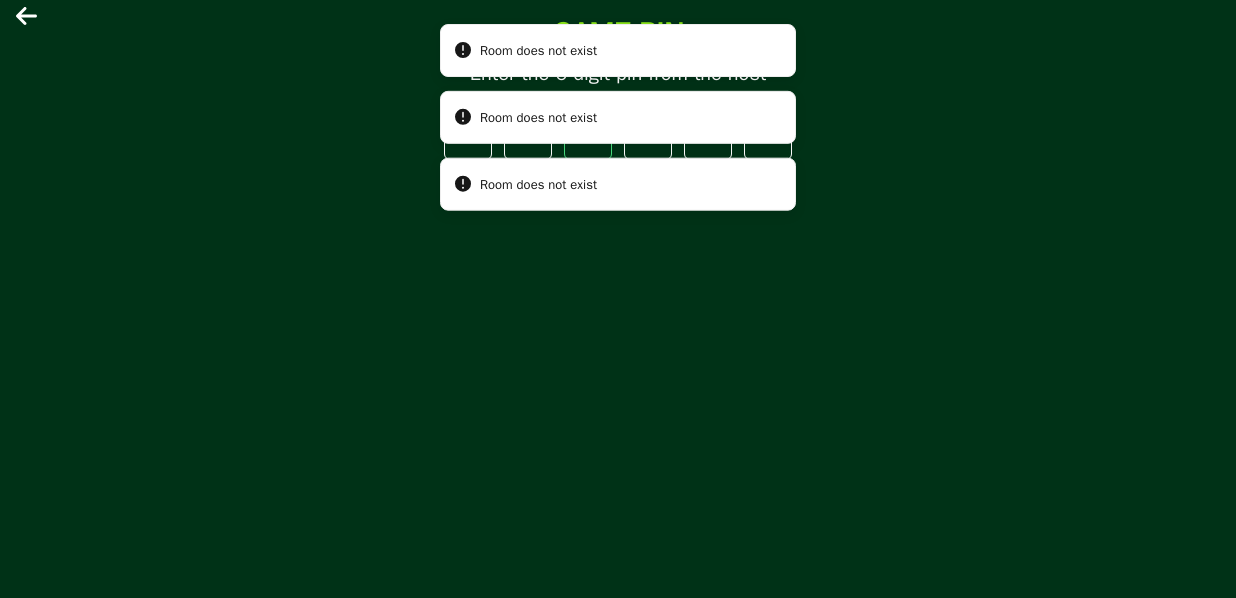 type on "*" 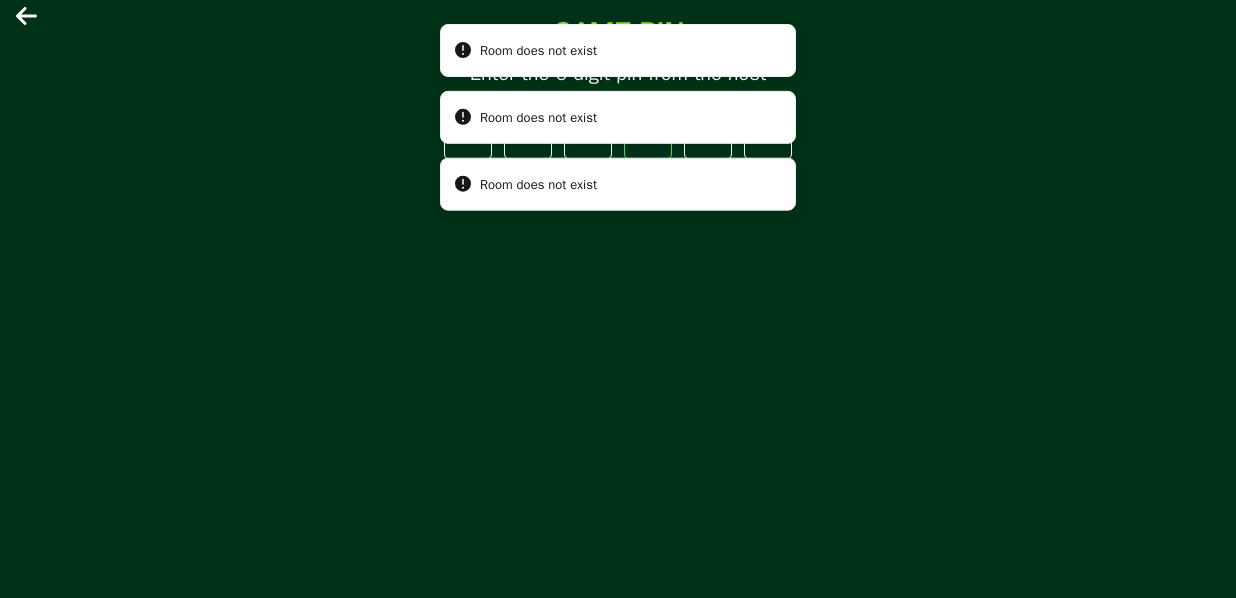 type on "*" 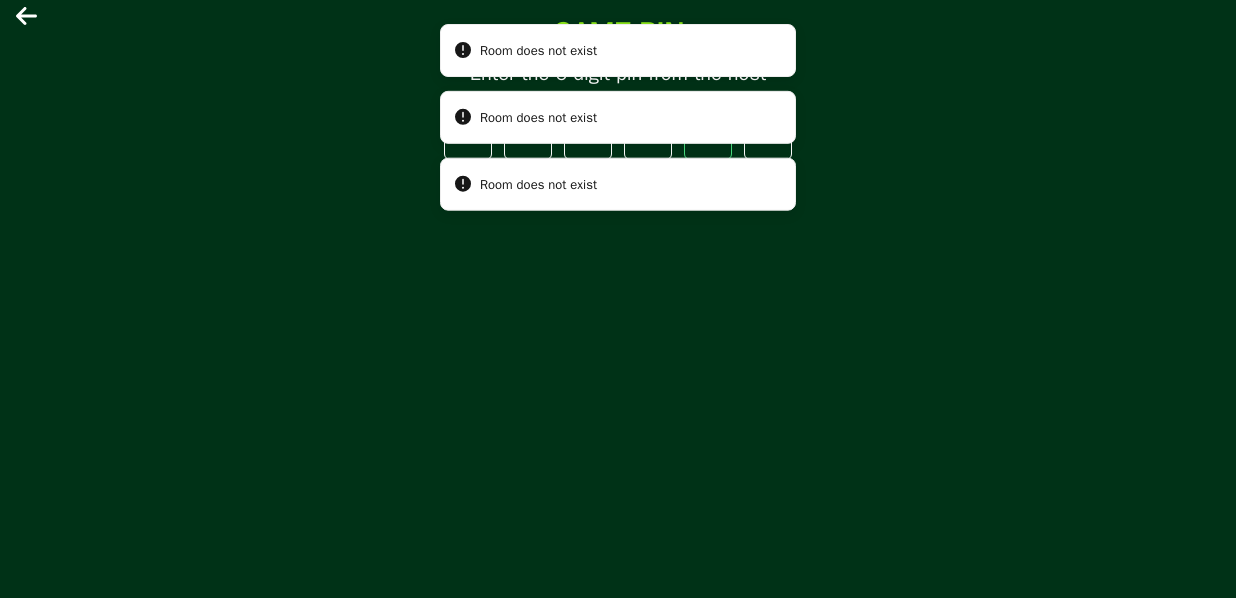 type on "*" 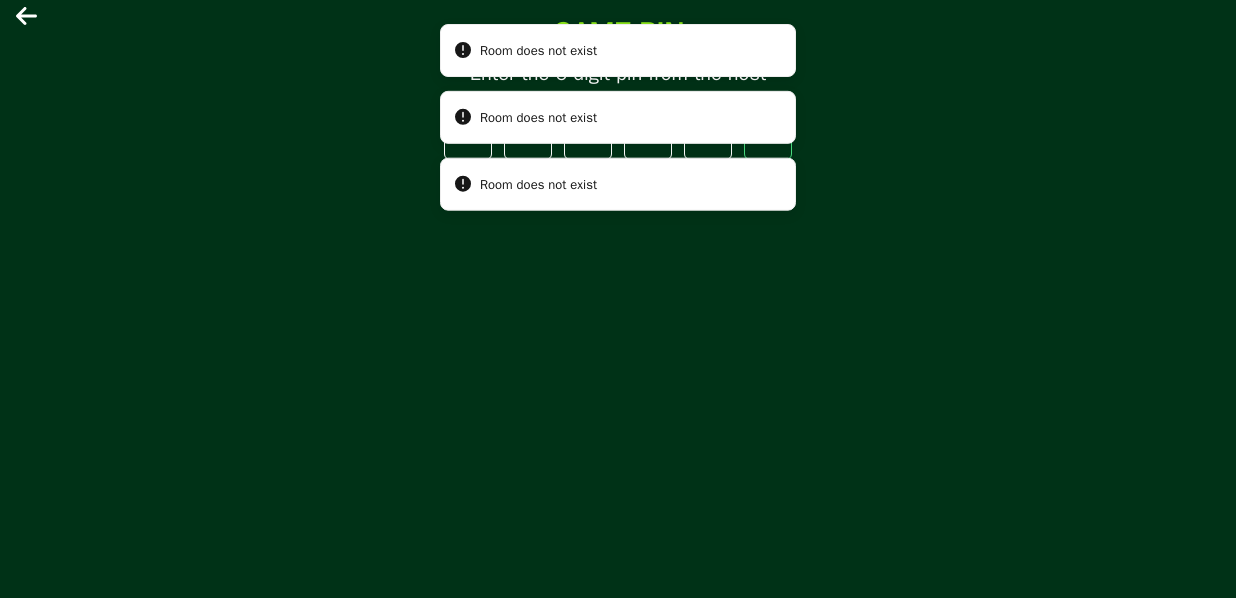 type on "*" 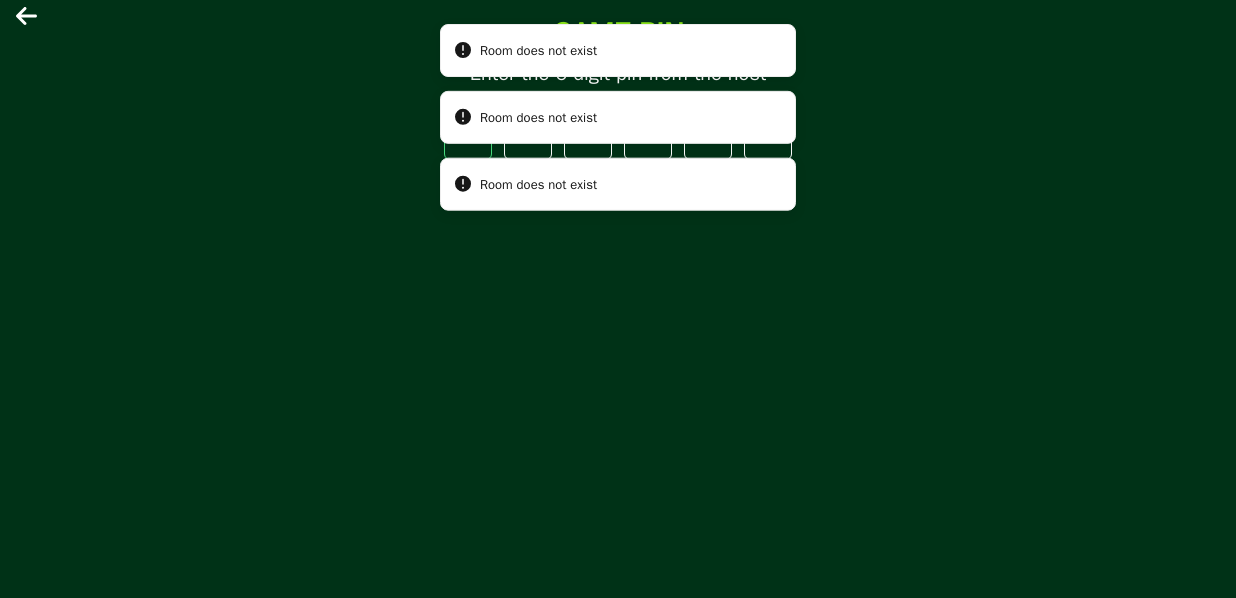 type on "*" 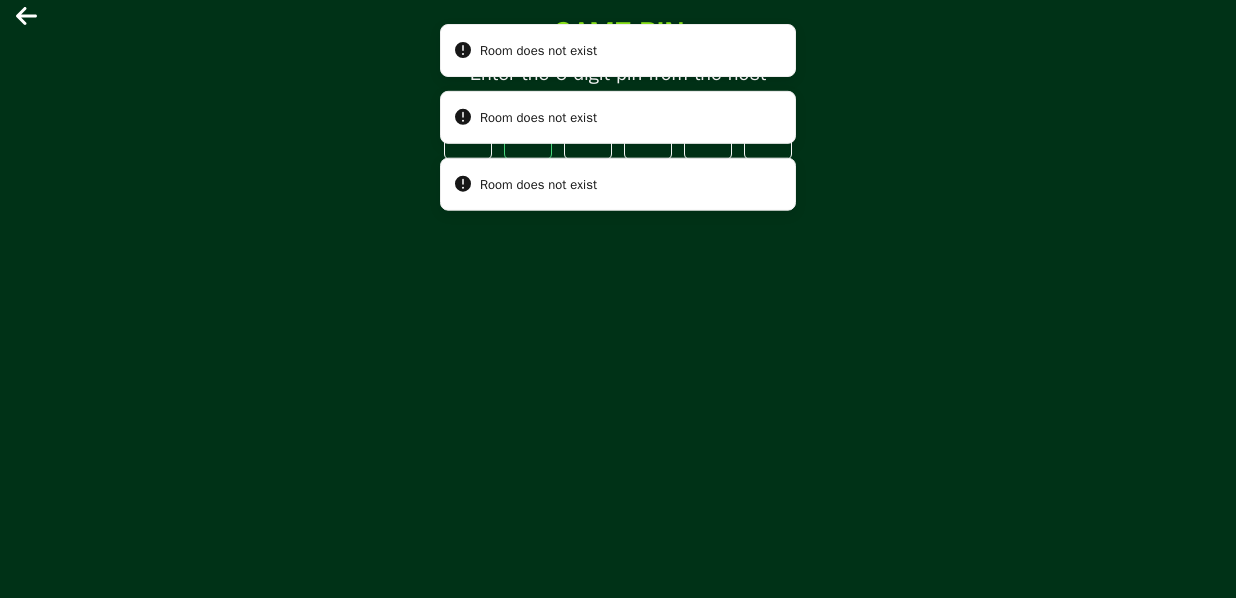 type 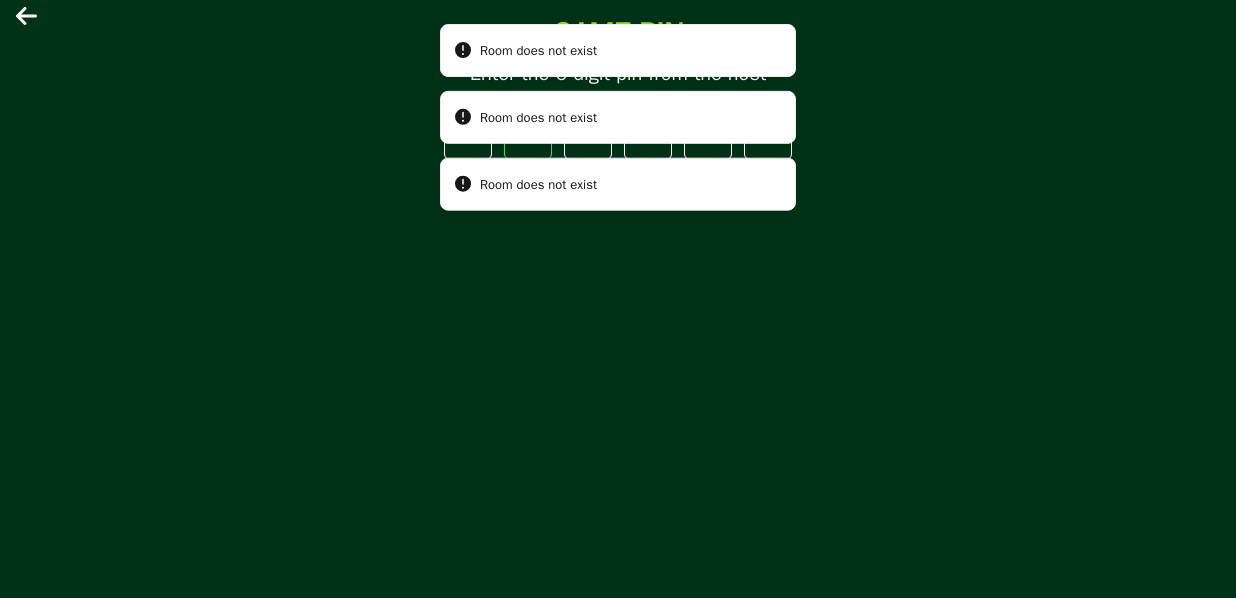 type on "*" 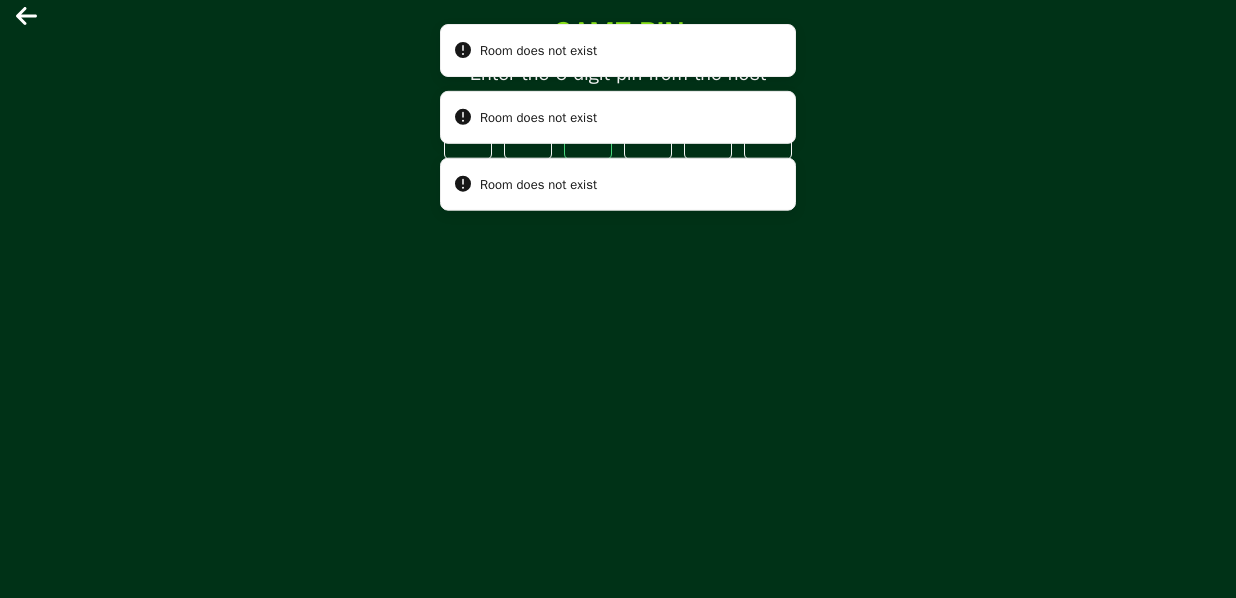 type on "*" 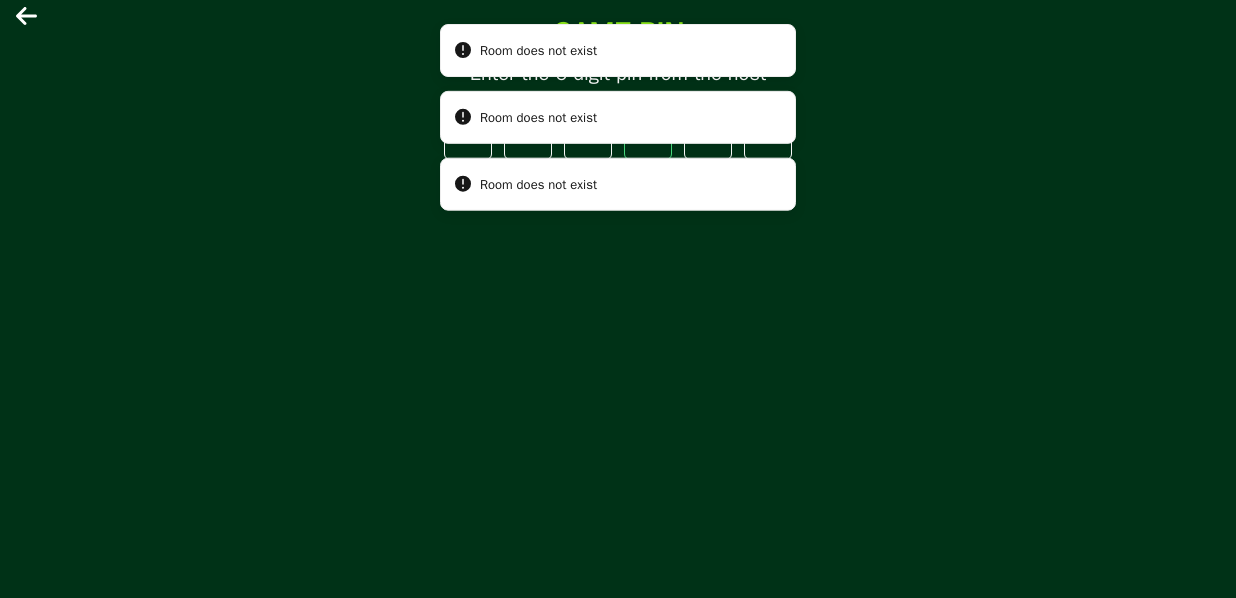 type on "*" 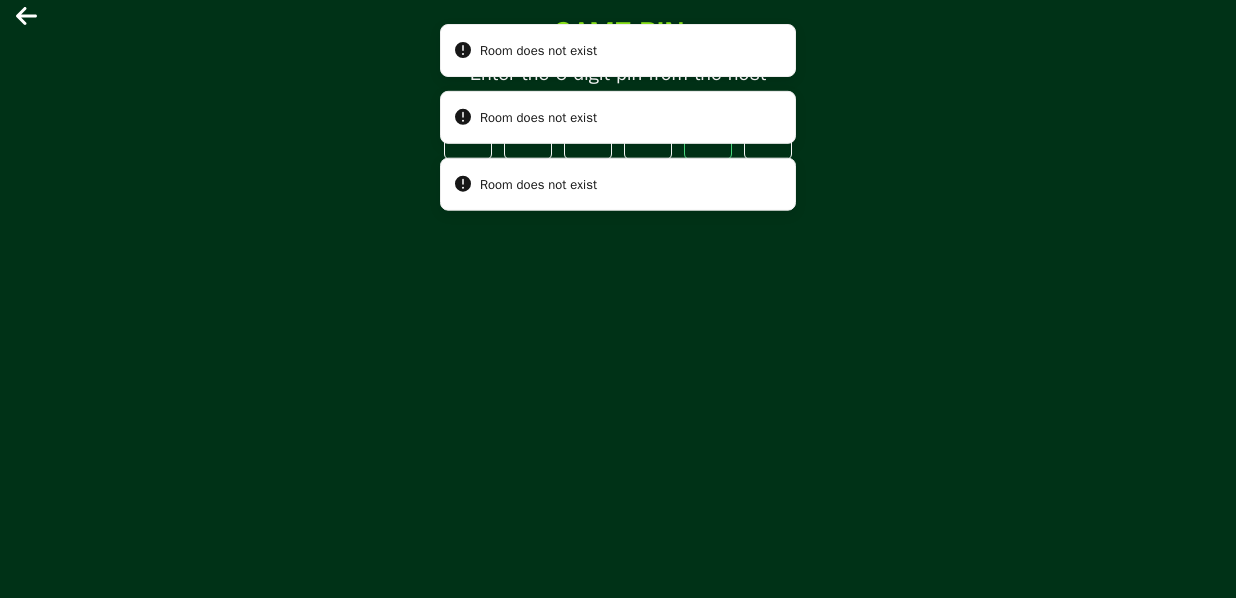 type on "*" 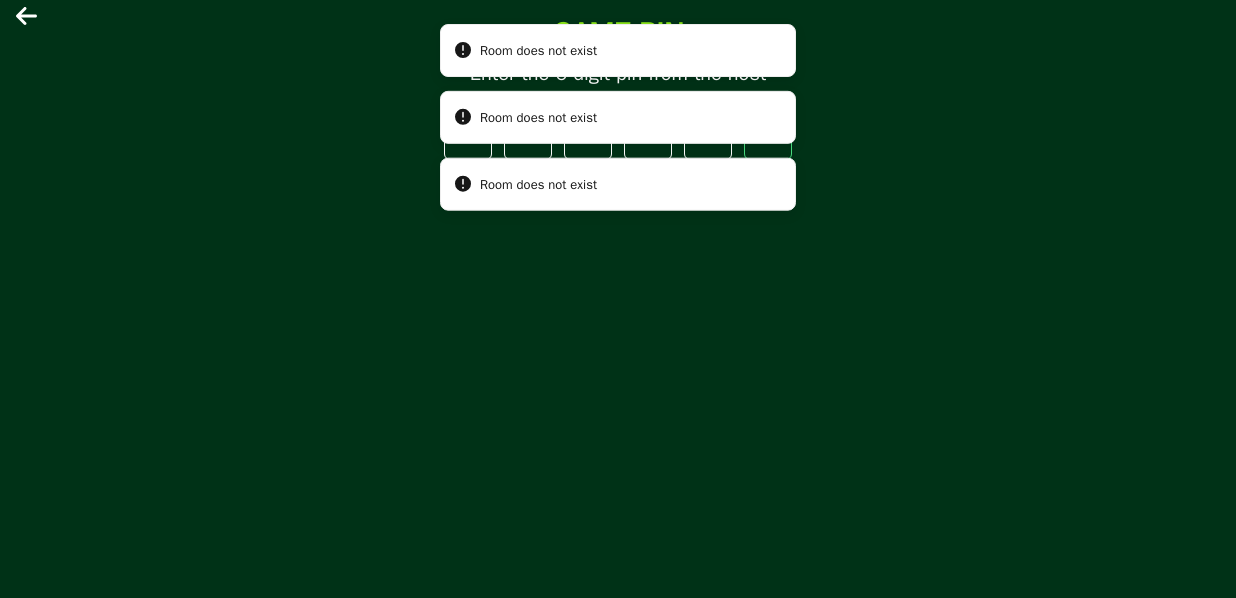 type on "*" 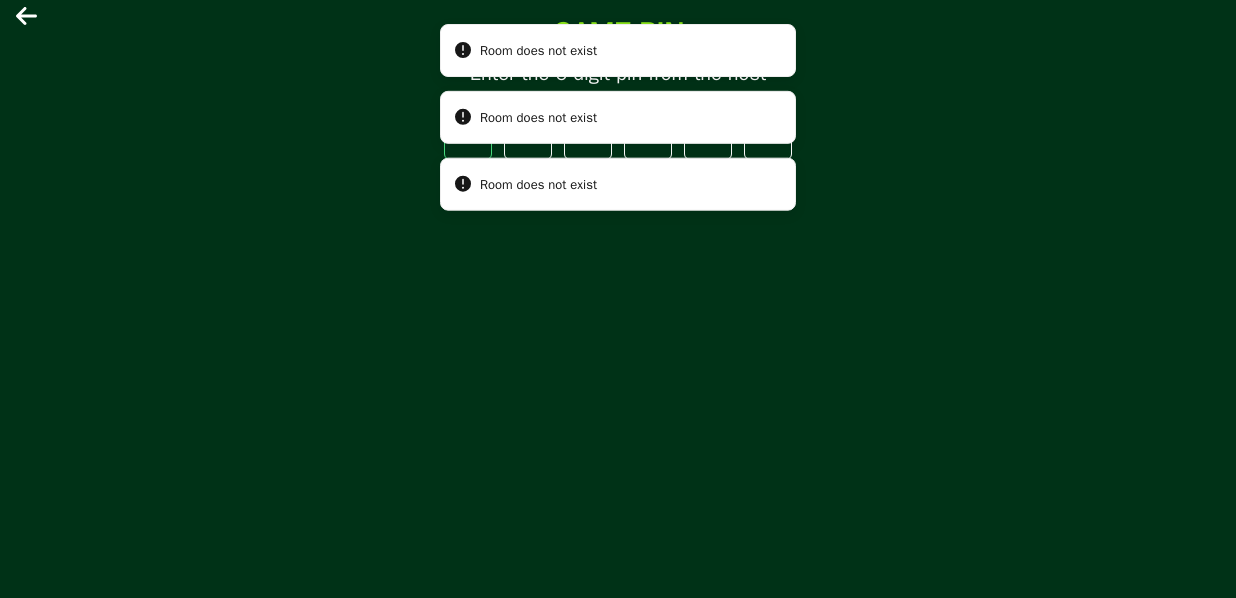 type on "*" 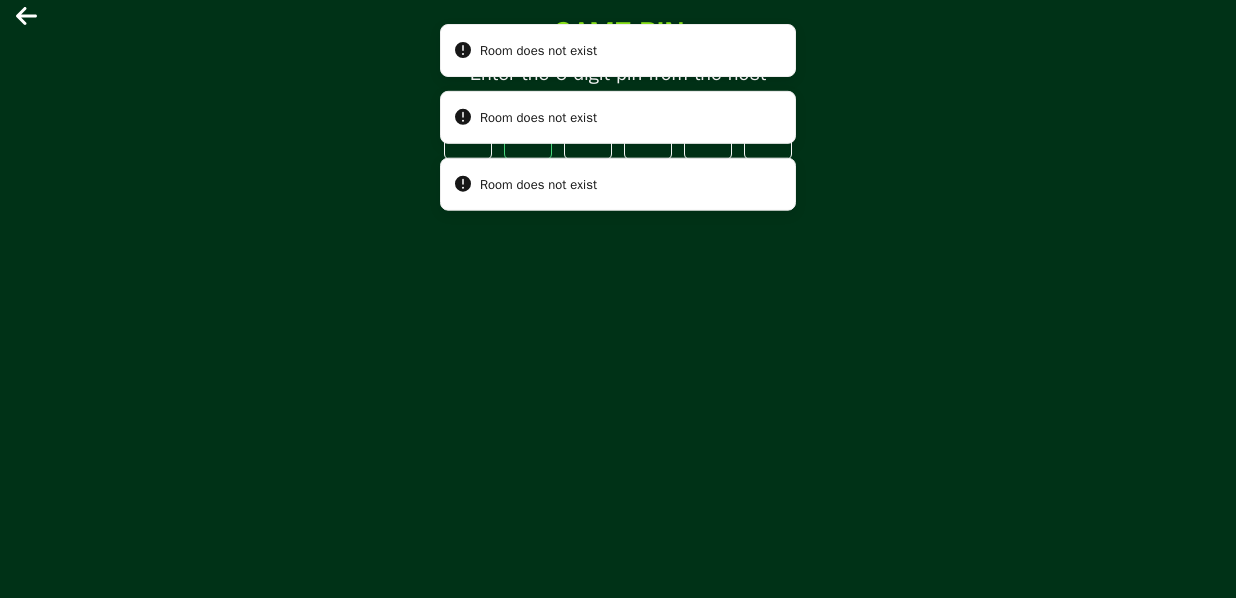 type 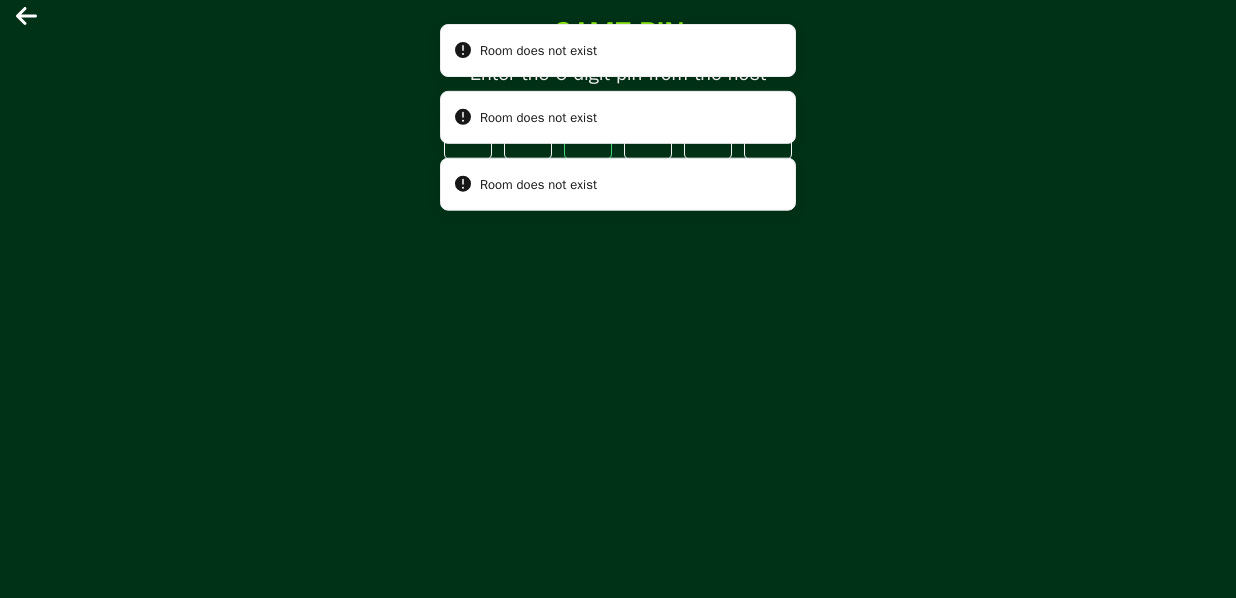 type on "*" 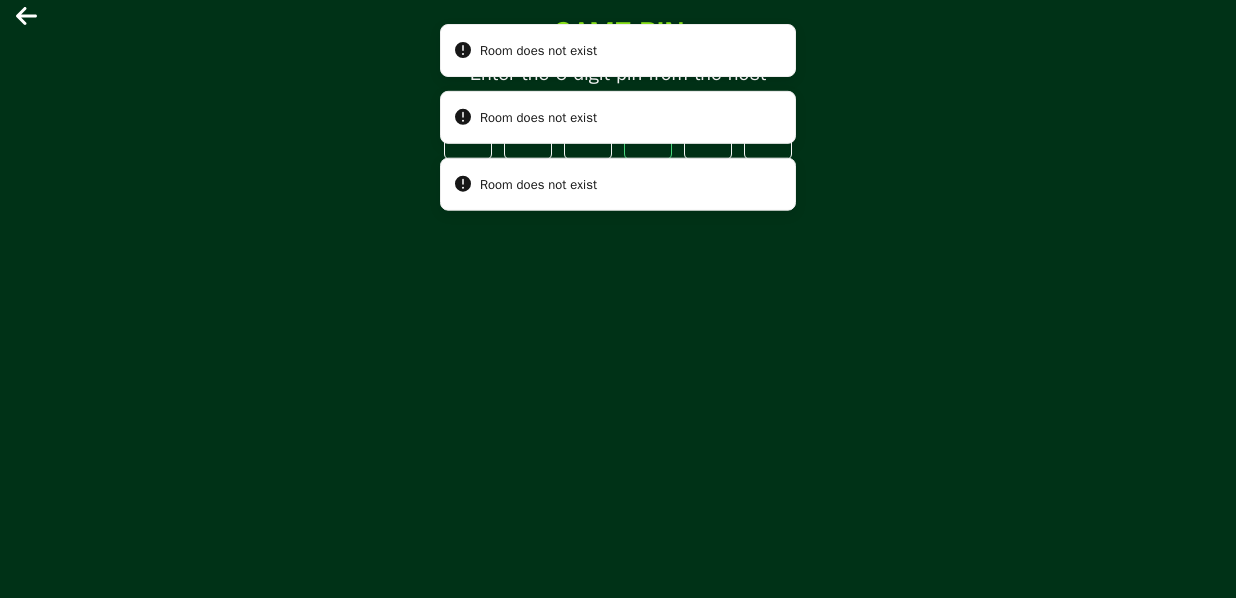 type on "*" 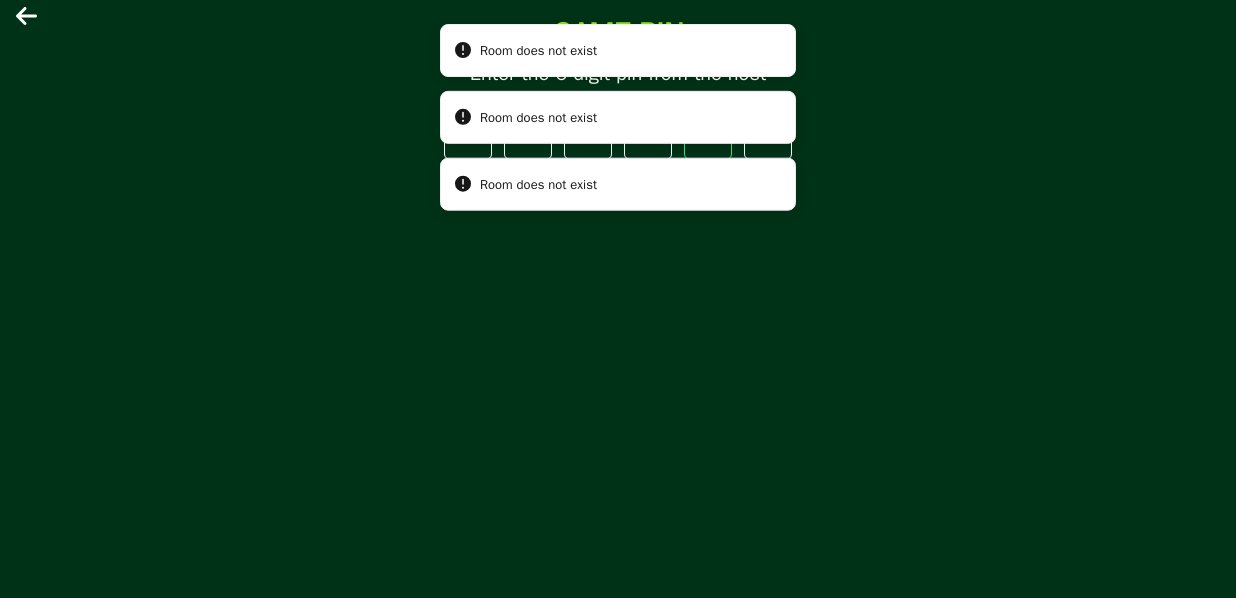type on "*" 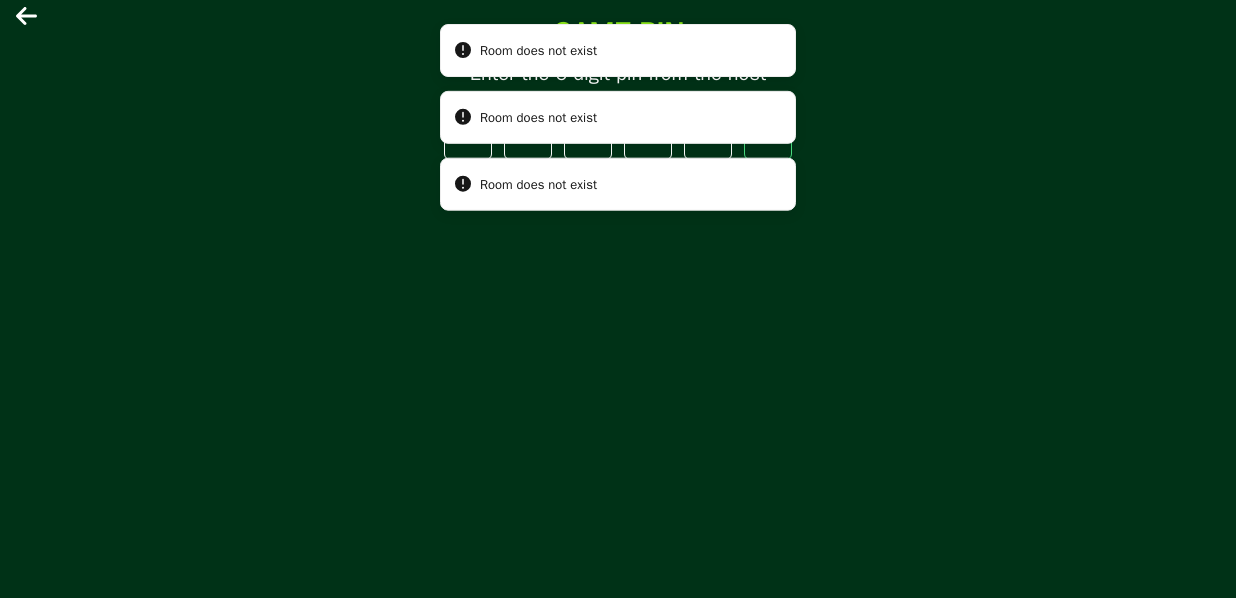 type on "*" 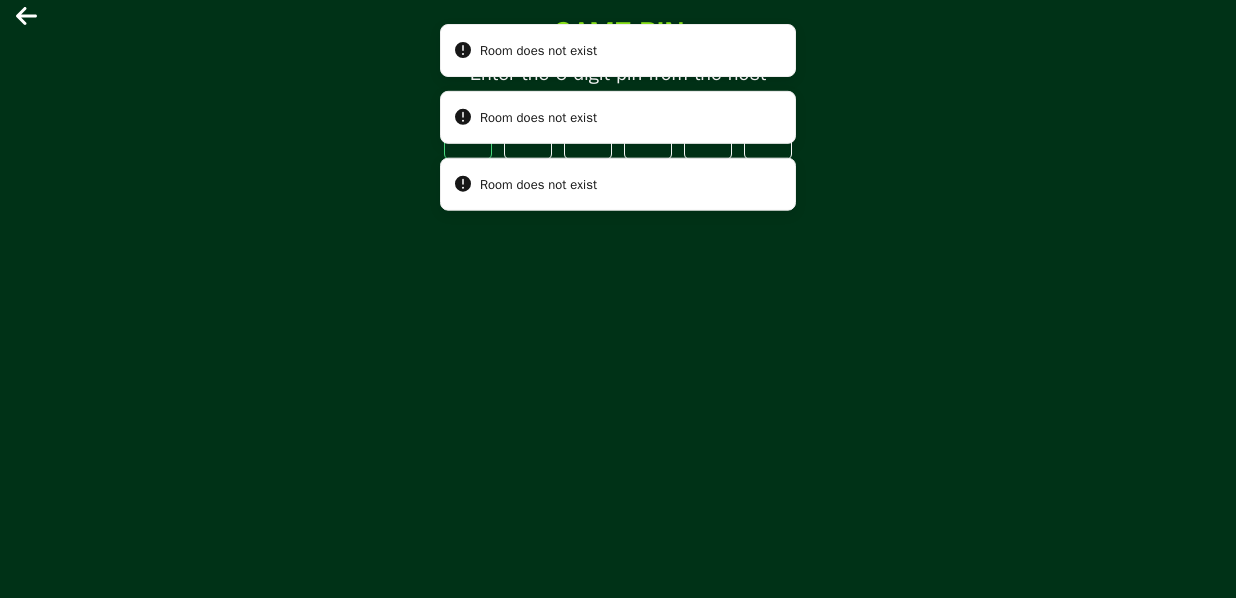type 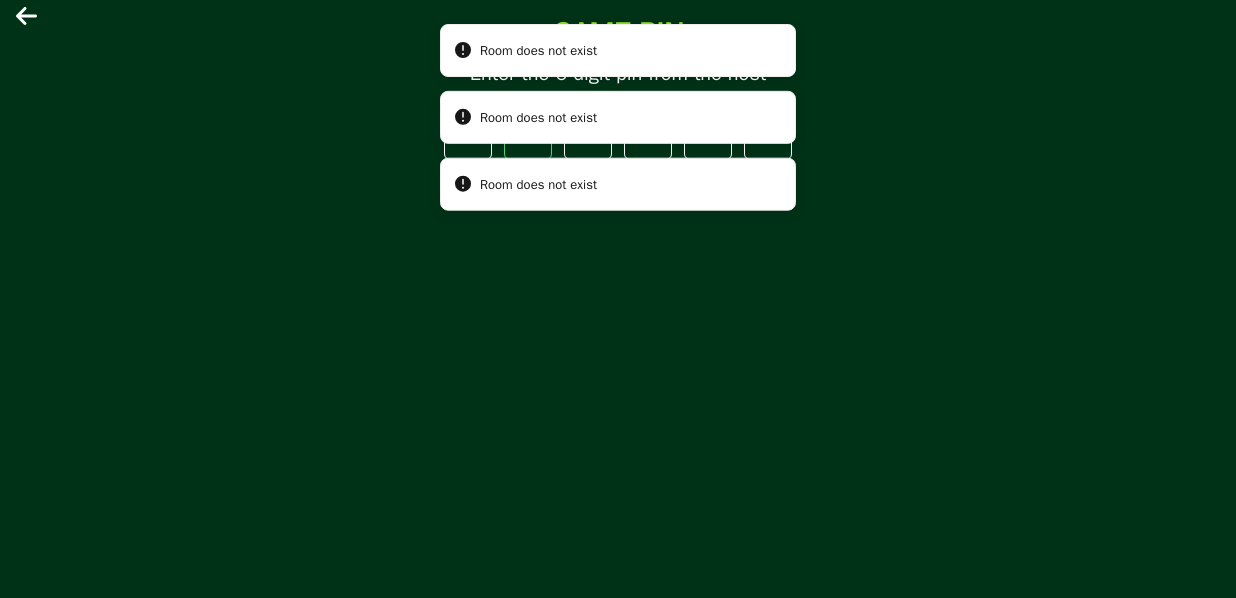 type on "*" 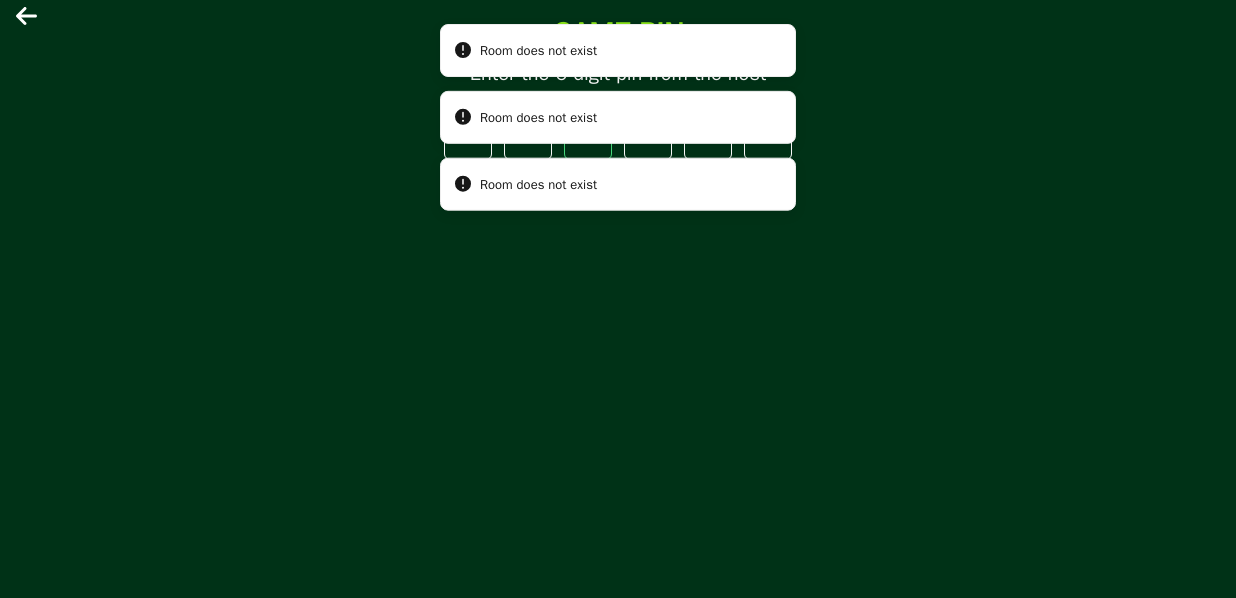 type on "*" 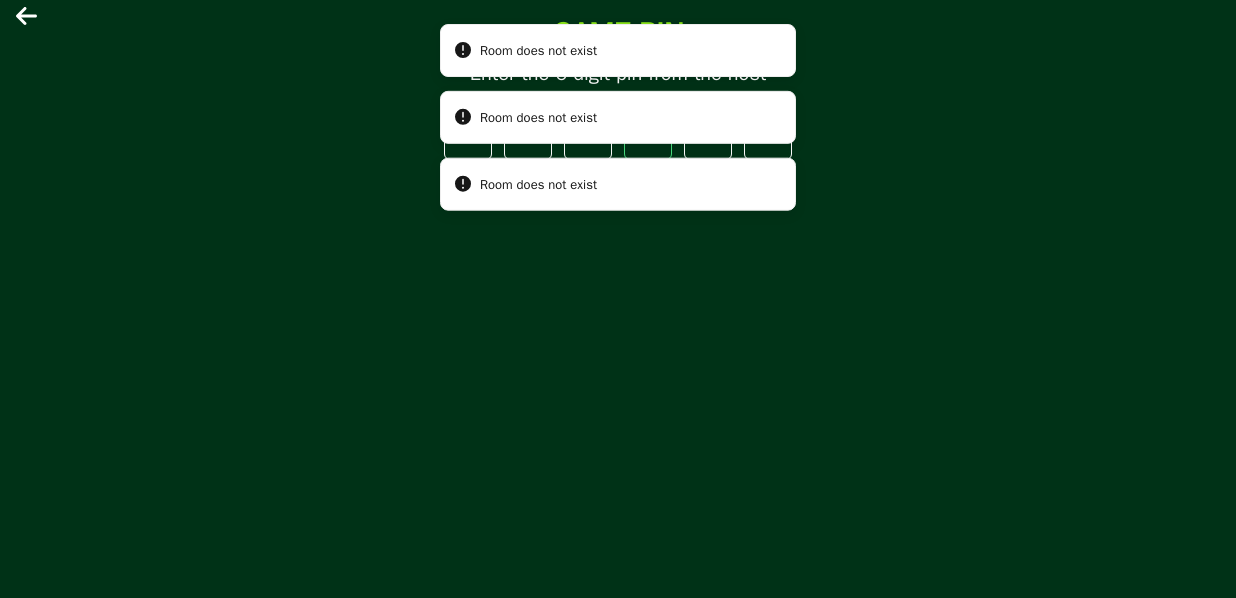 type on "*" 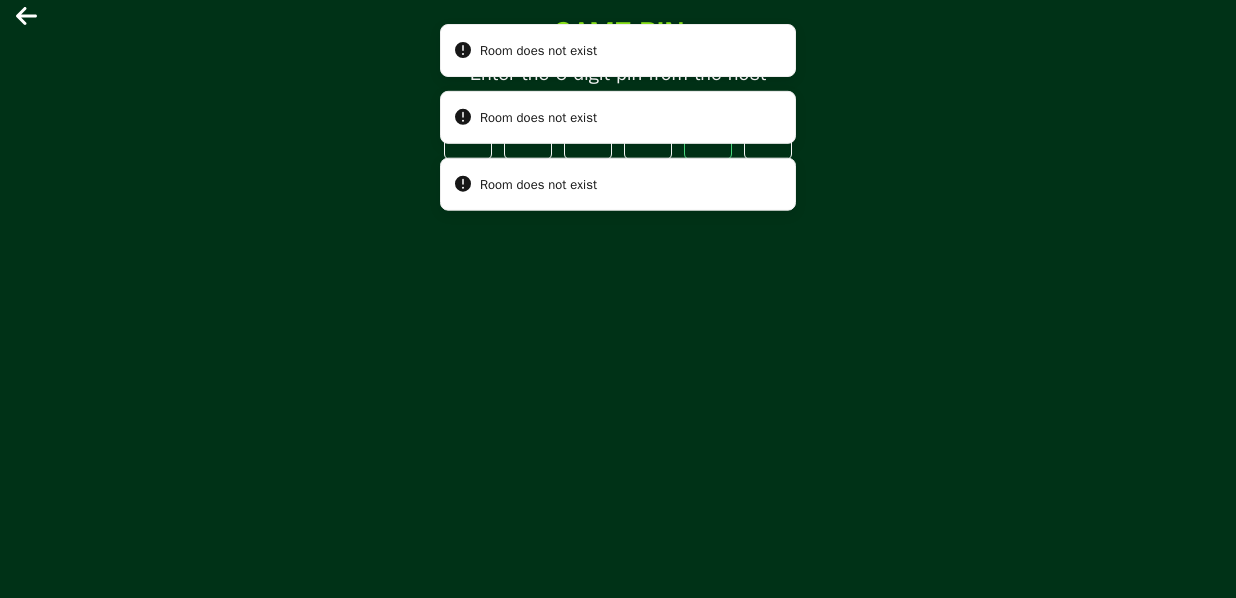 type on "*" 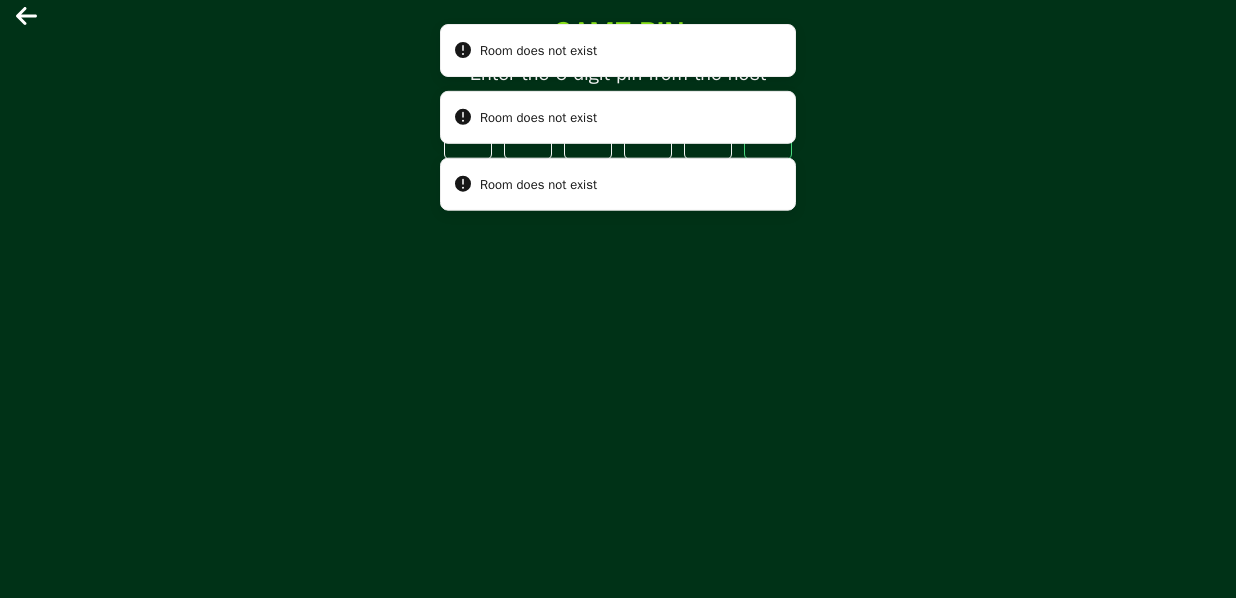 type on "*" 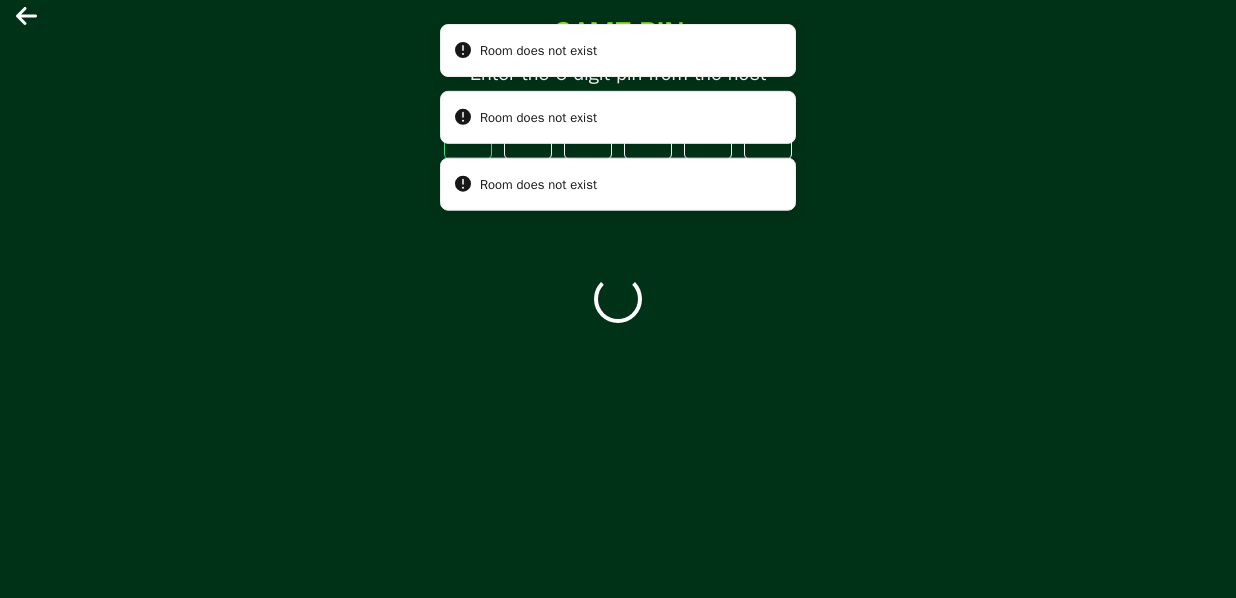 type on "*" 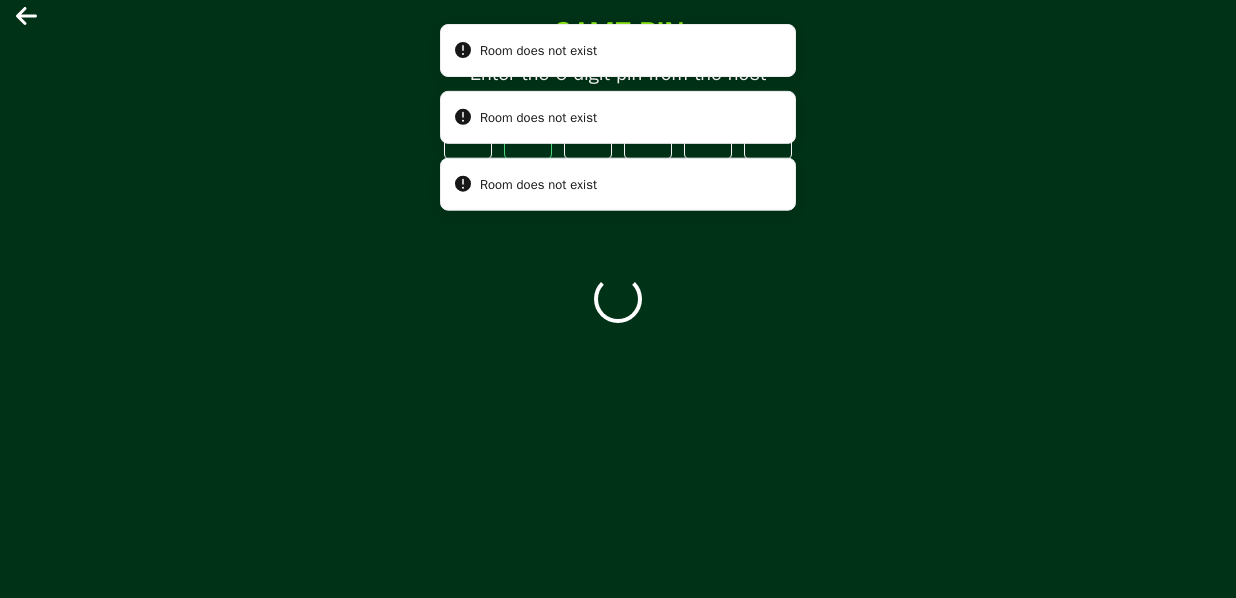 type 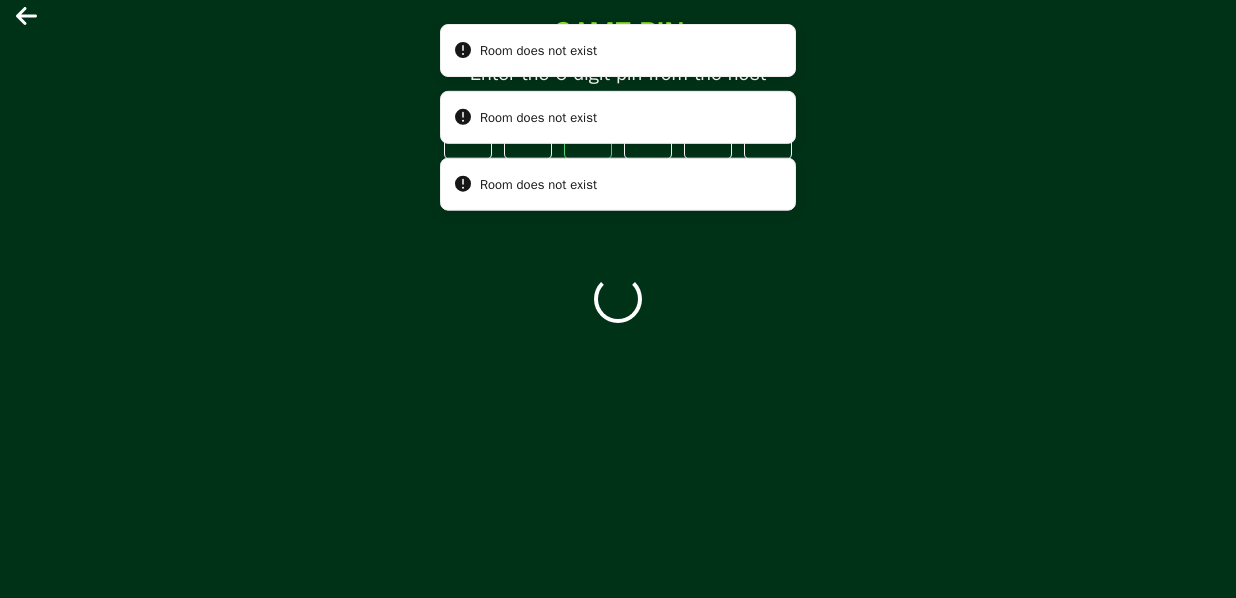 type on "*" 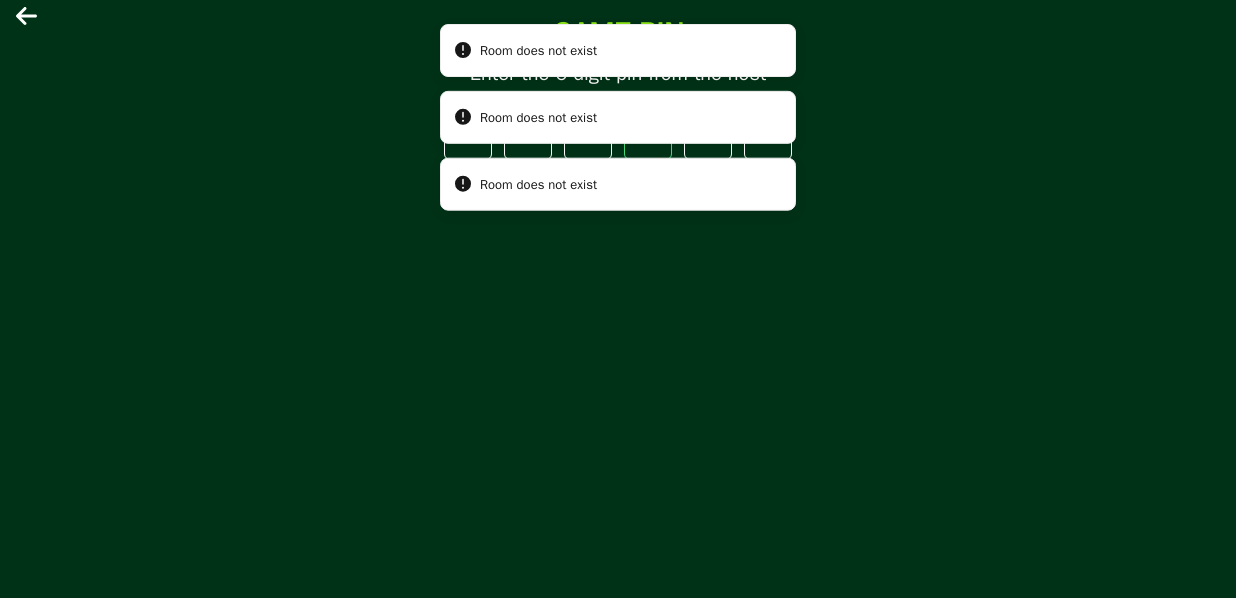 type on "*" 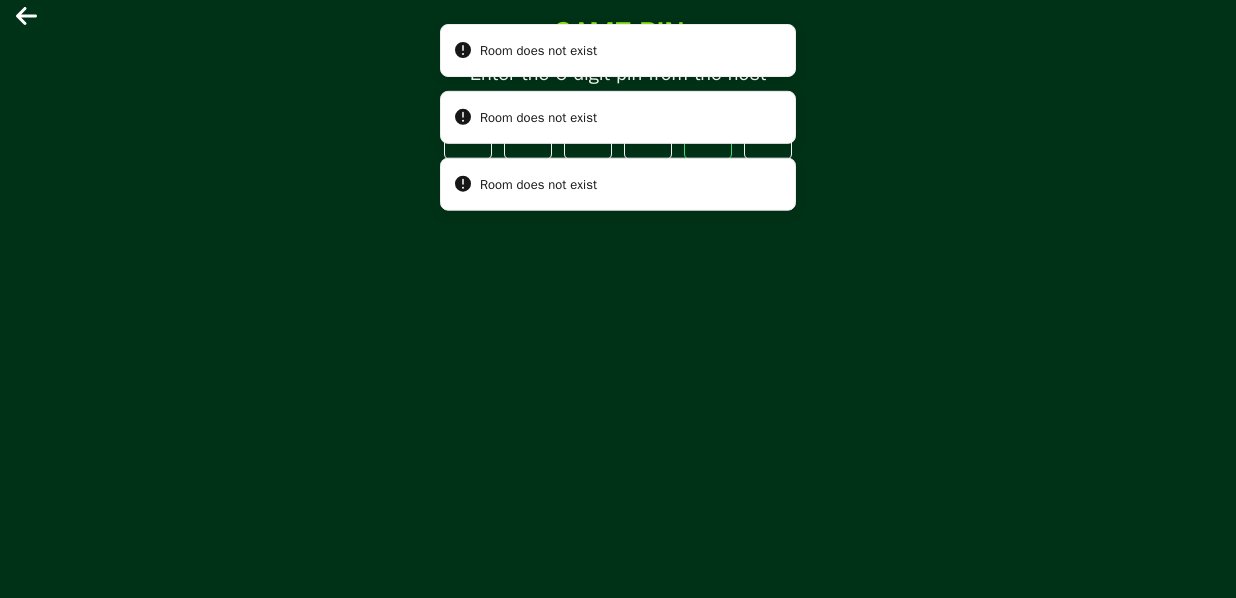 type on "*" 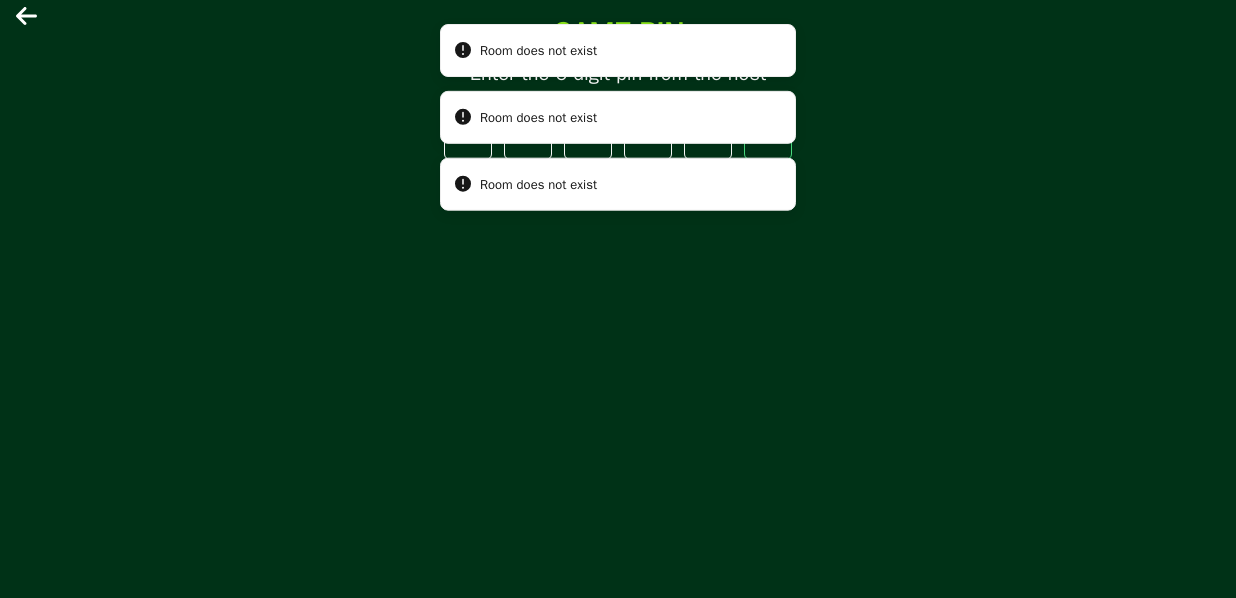 type on "*" 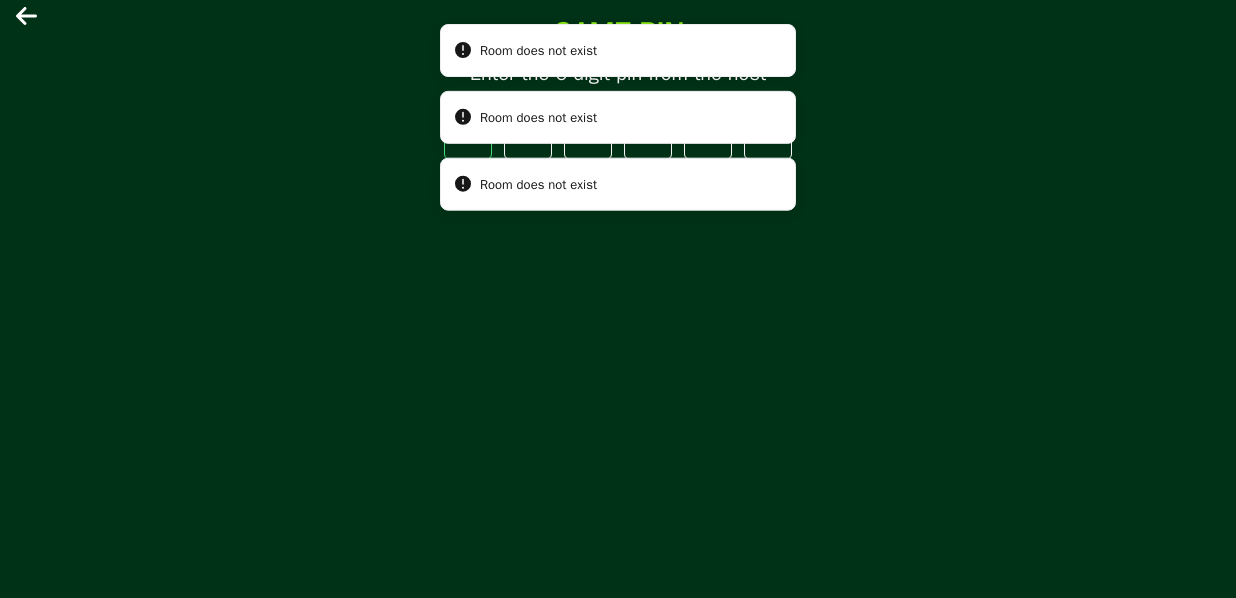 type 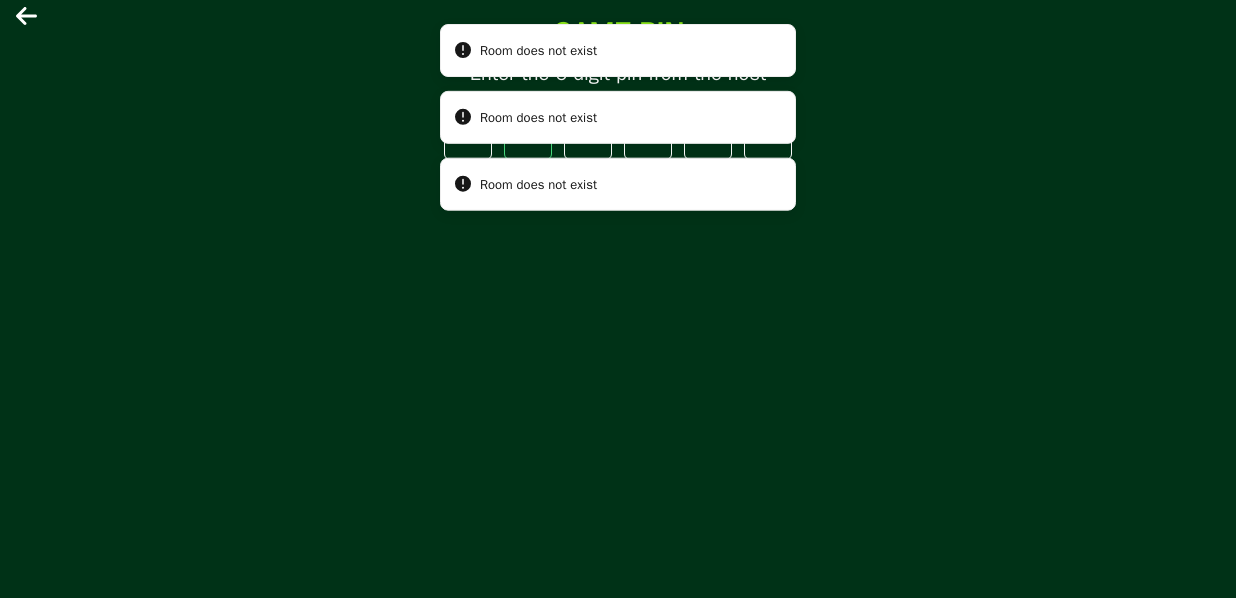 type on "*" 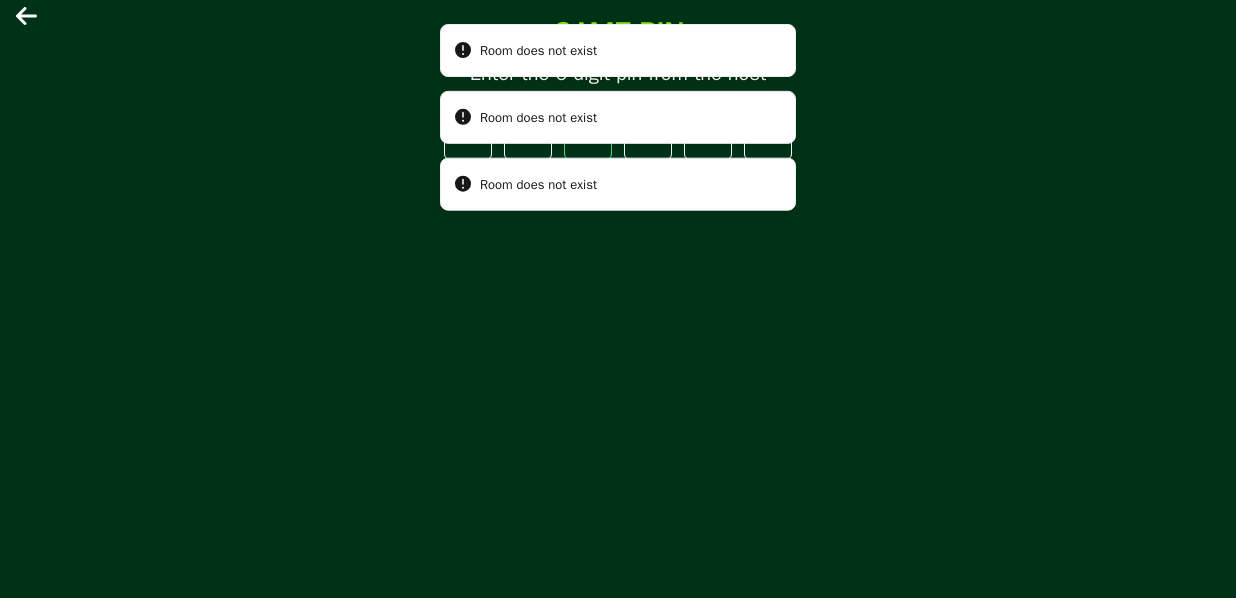 type on "*" 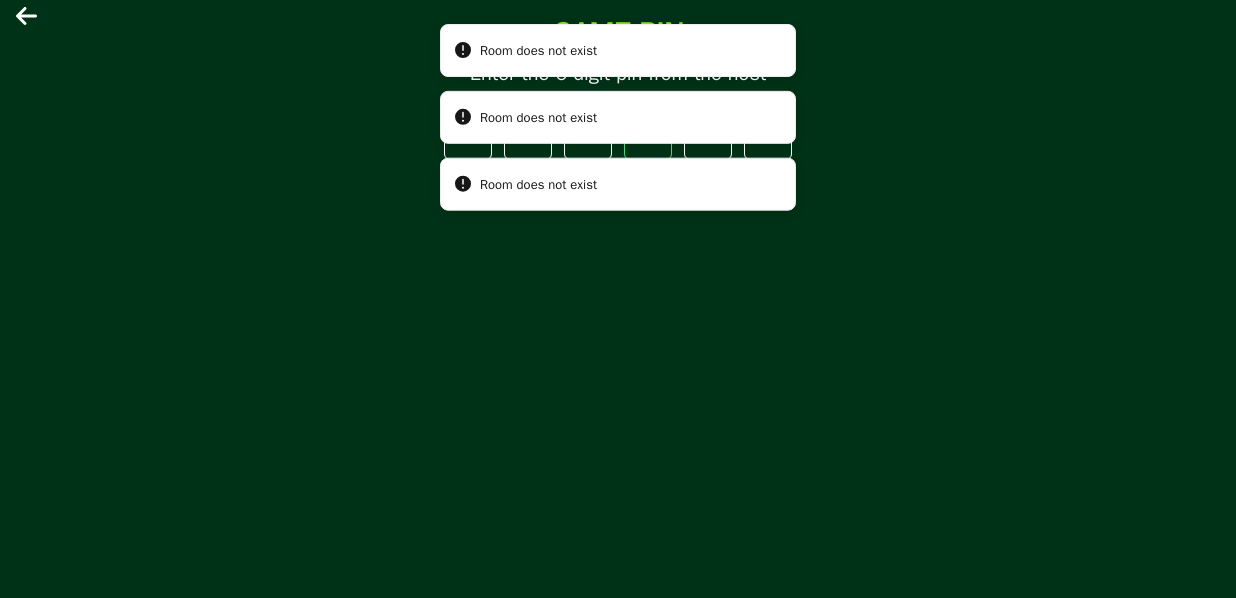 type on "*" 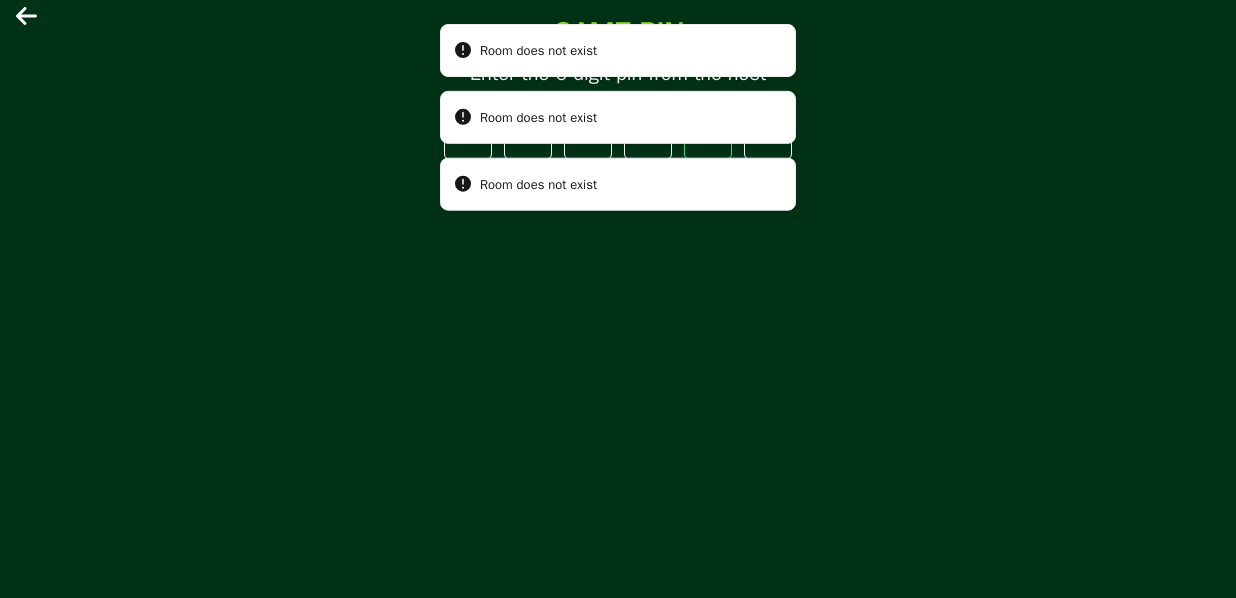 type on "*" 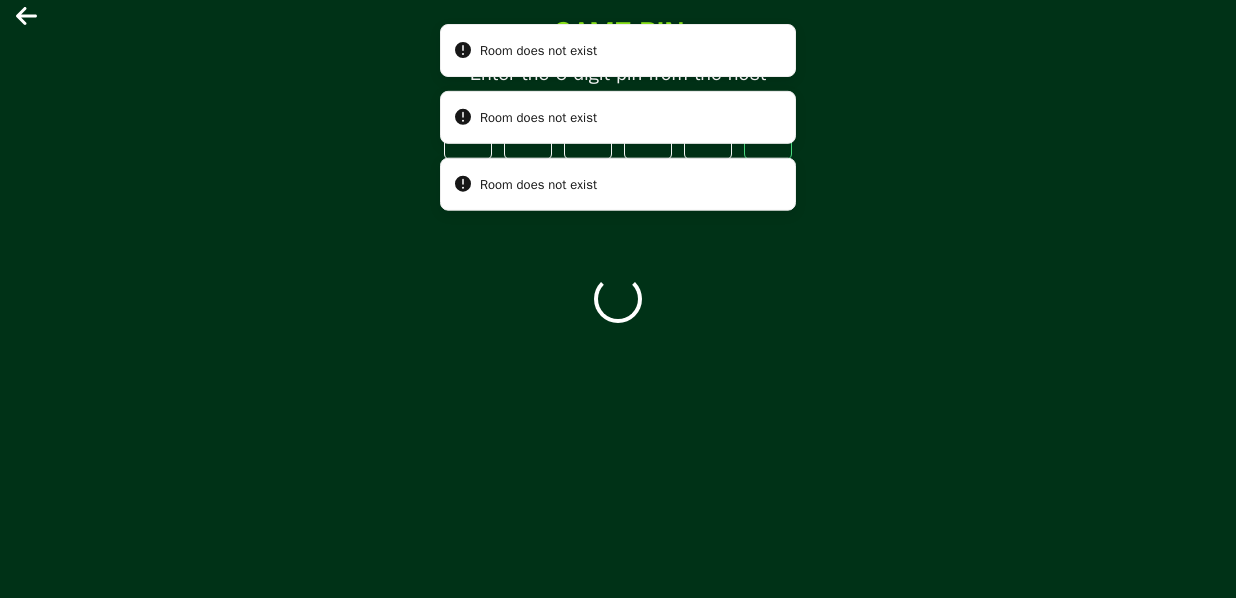 type on "*" 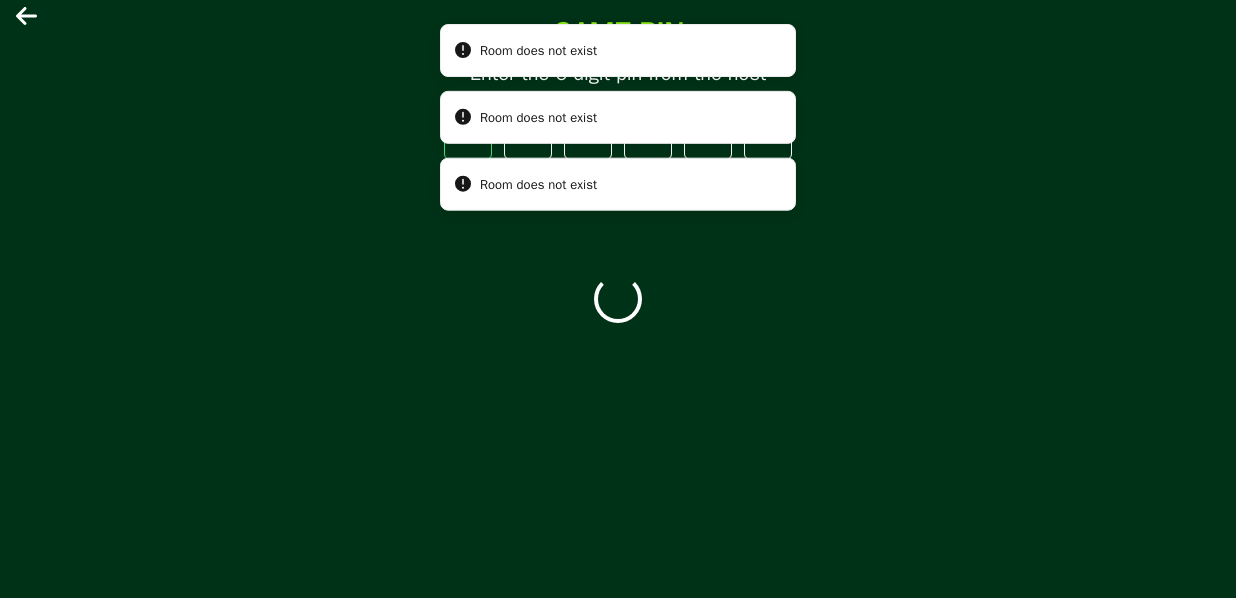 type on "*" 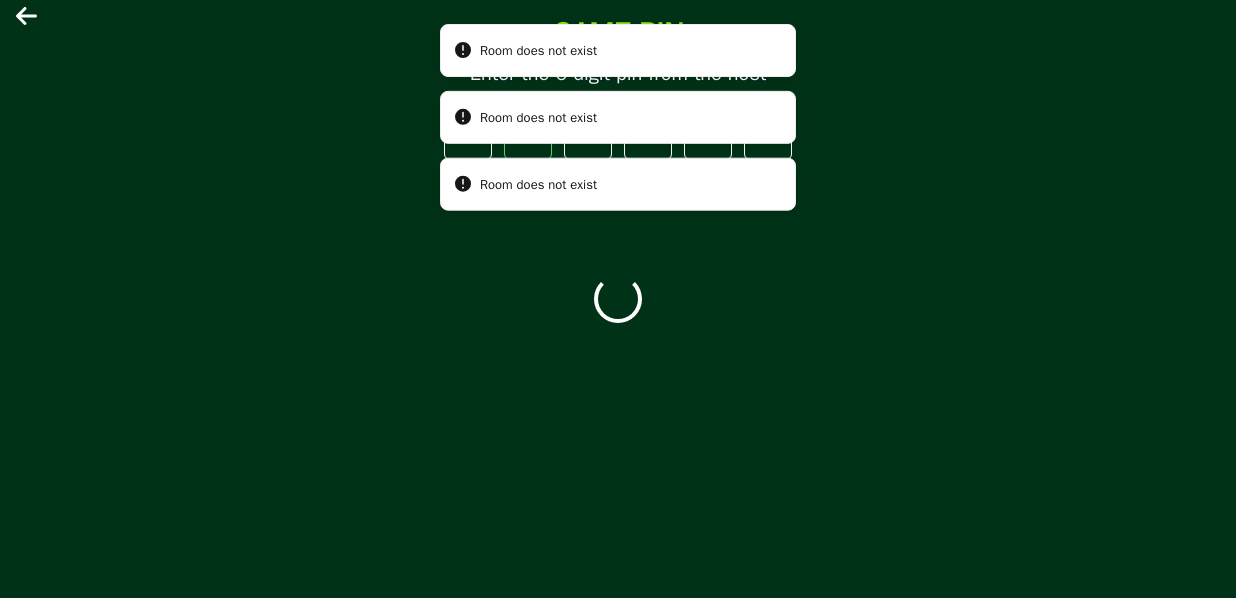 type on "*" 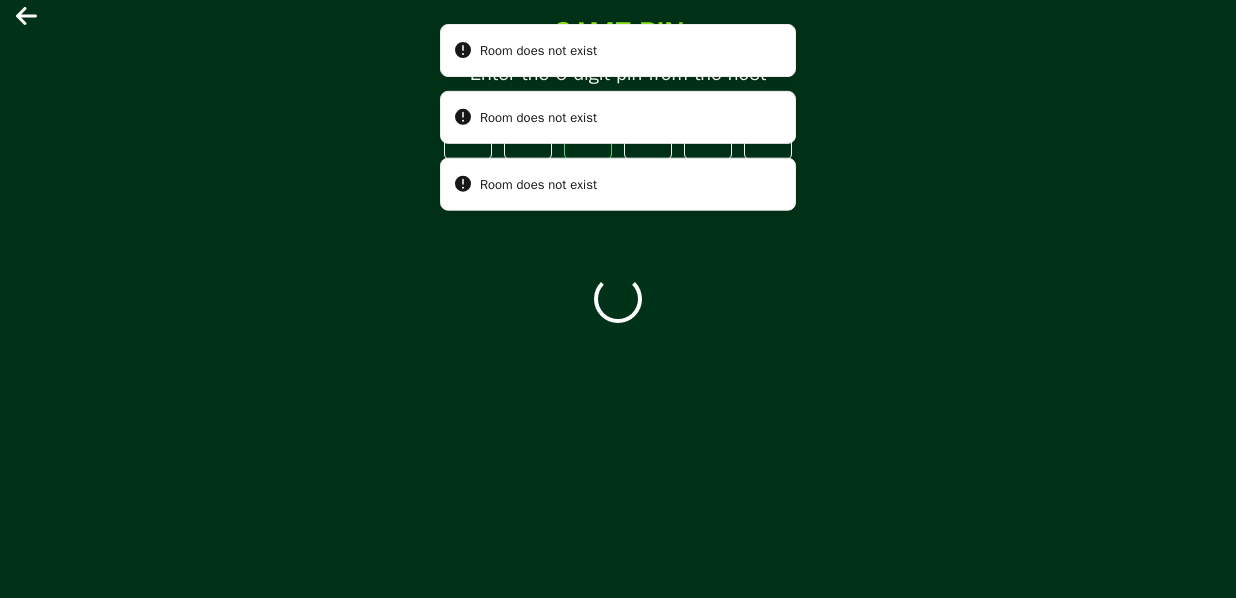 type on "*" 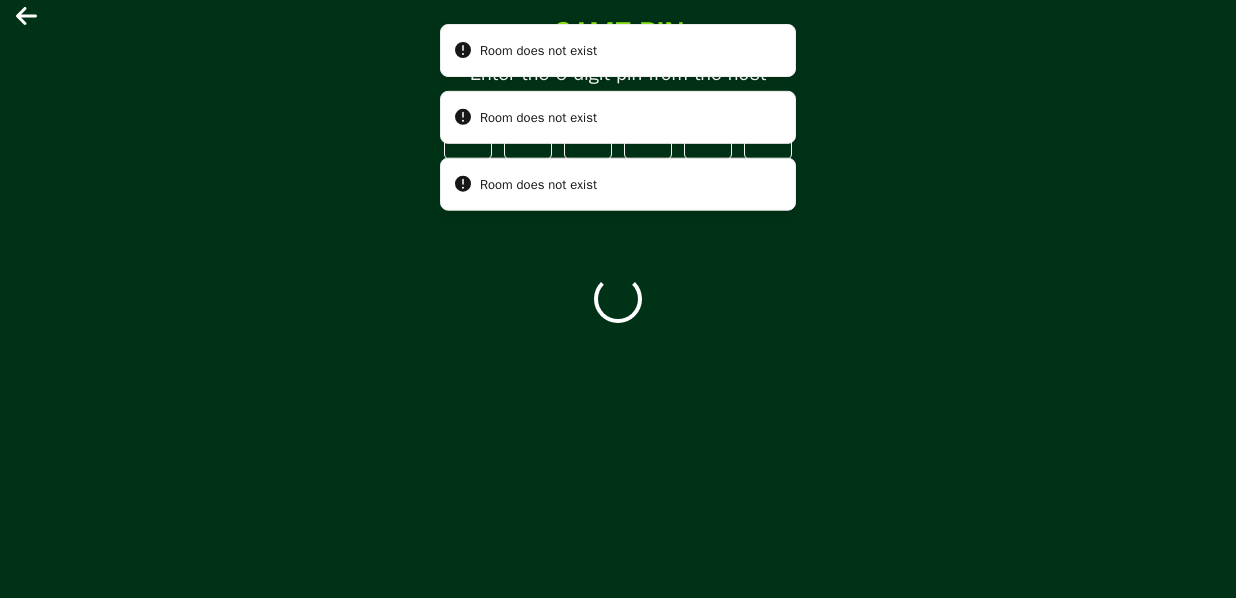 type 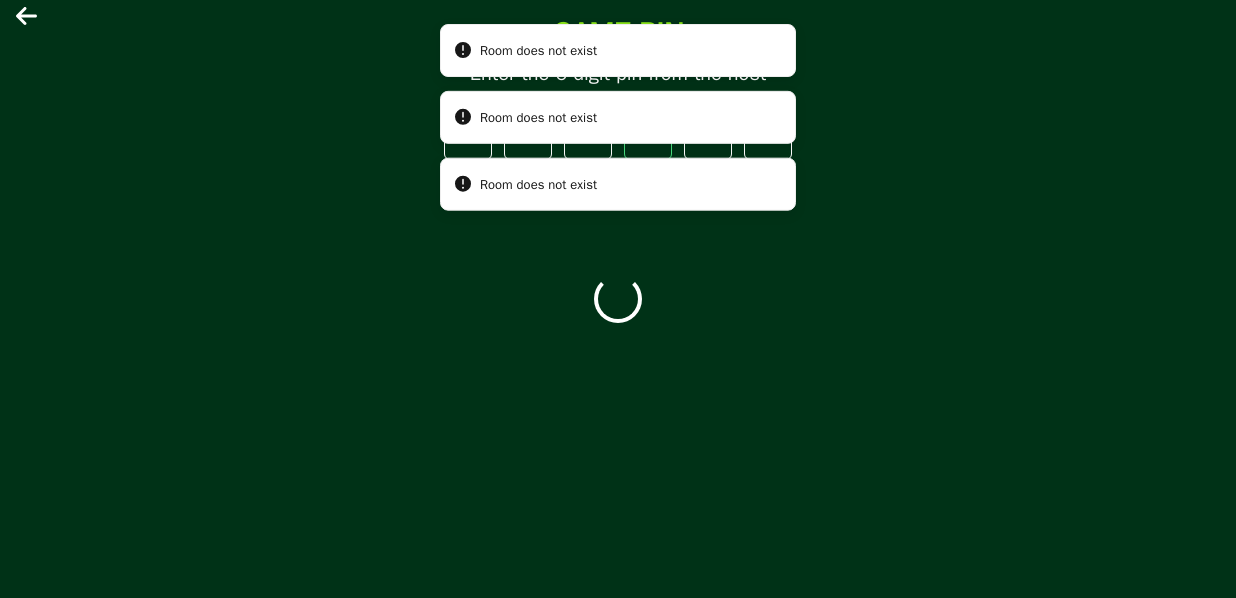 type 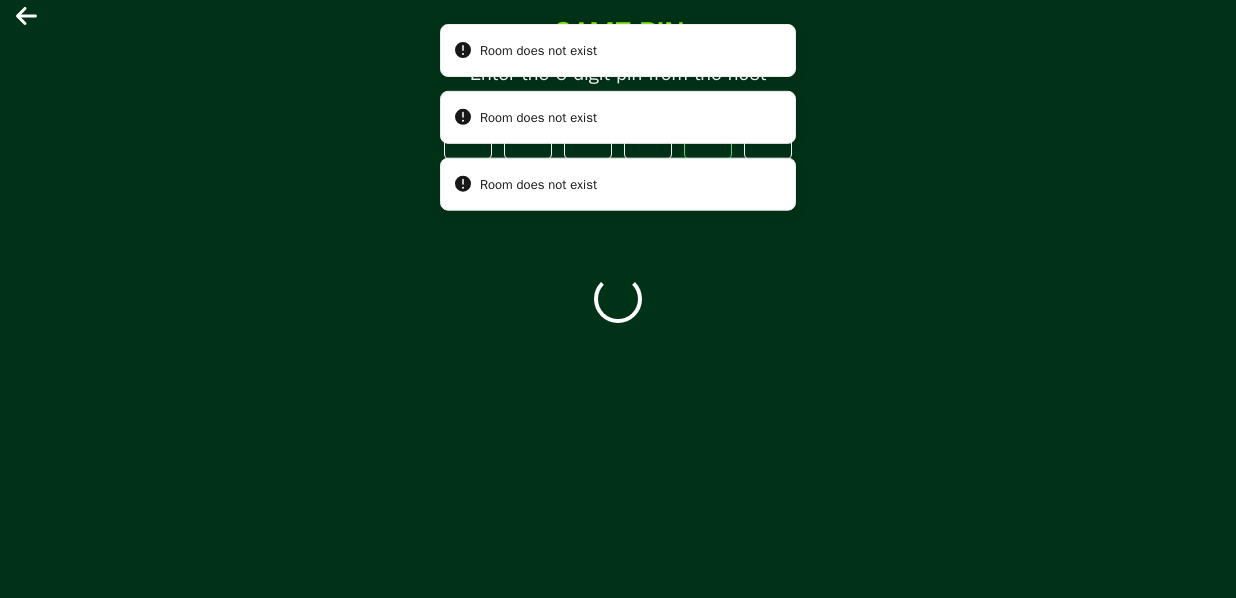 type on "*" 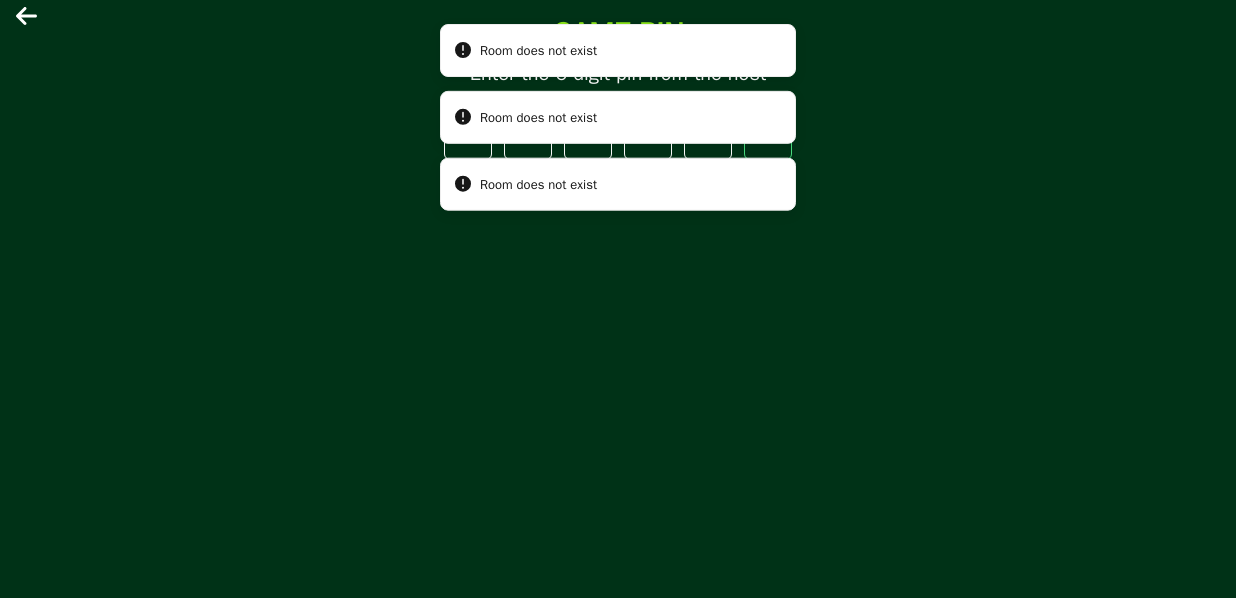 type on "*" 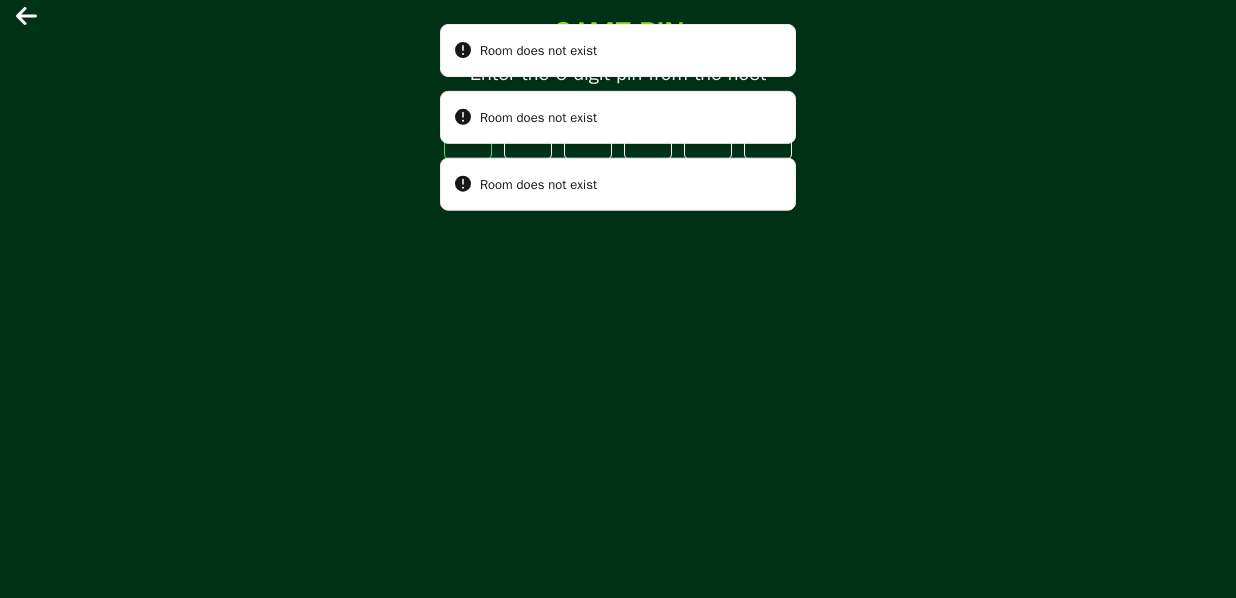 type on "*" 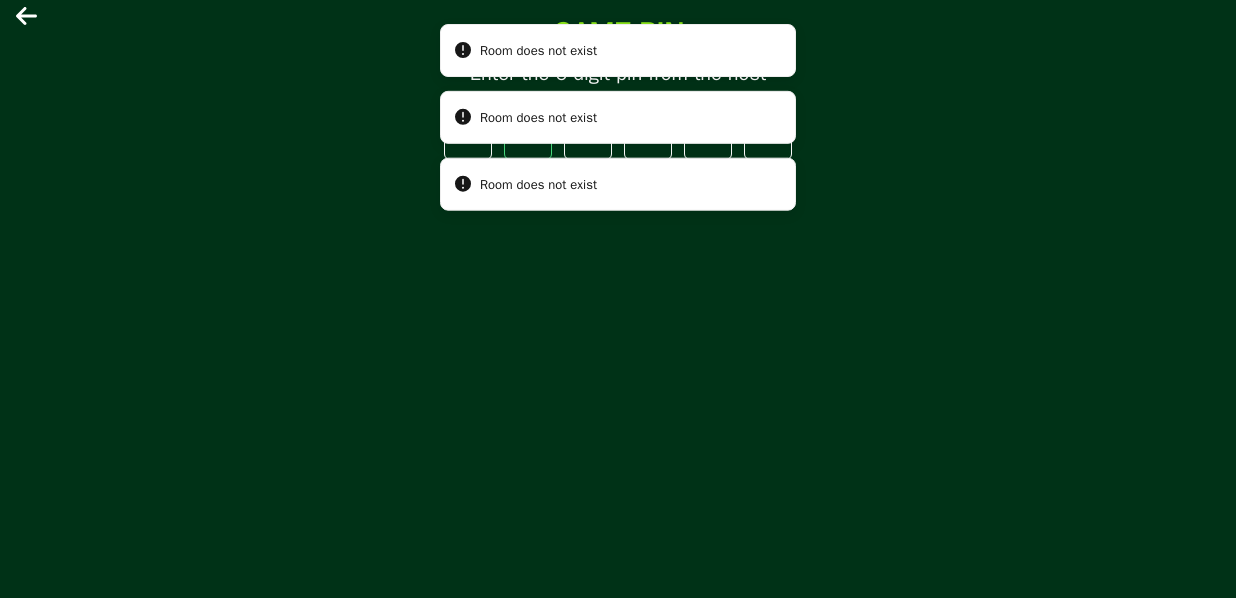 type 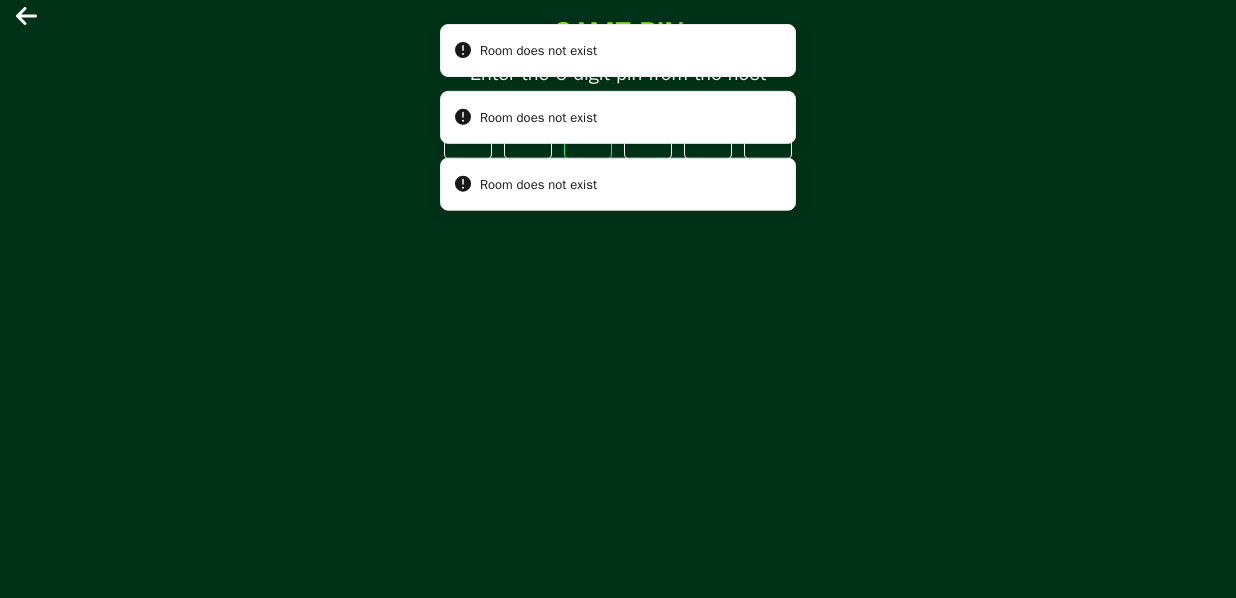 type on "*" 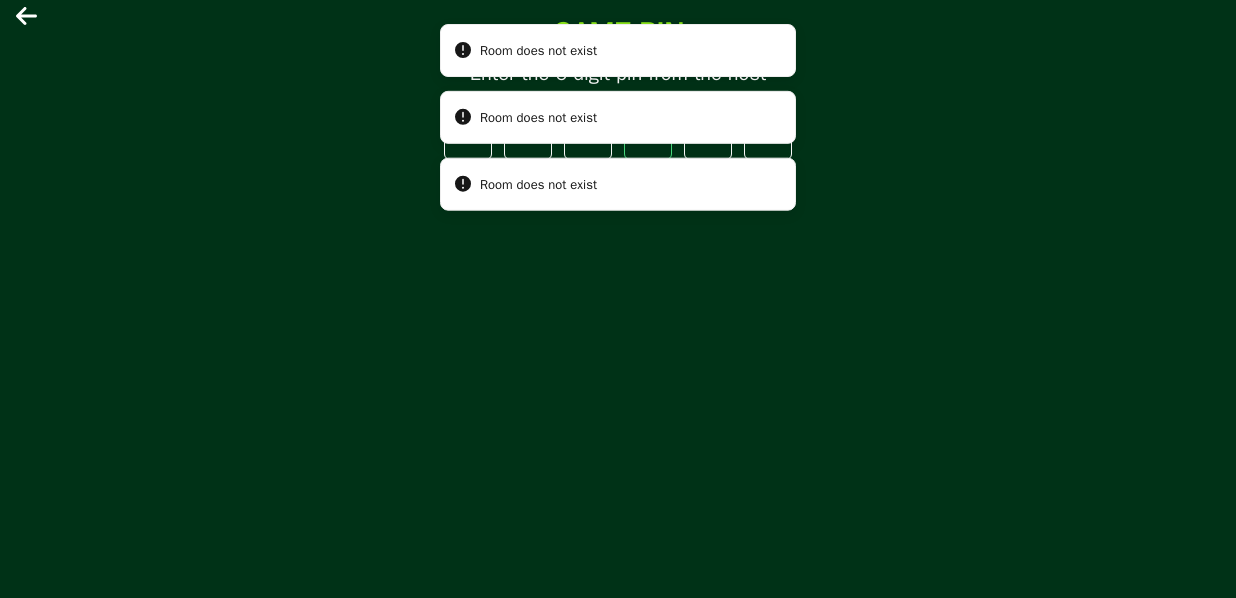 type on "*" 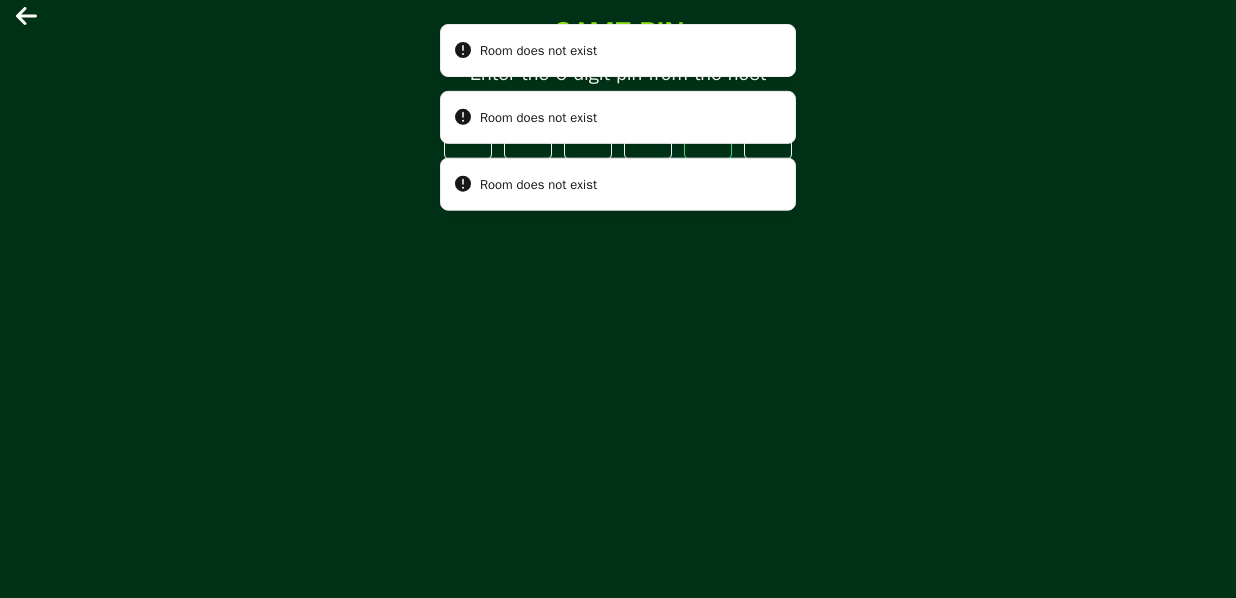 type on "*" 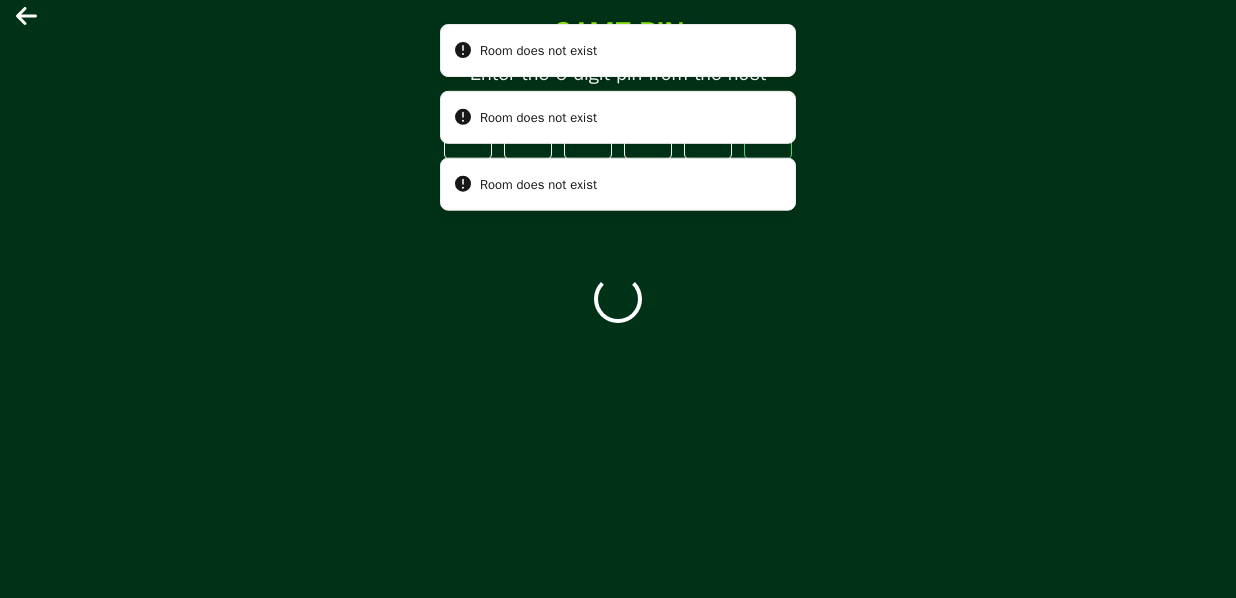 type on "*" 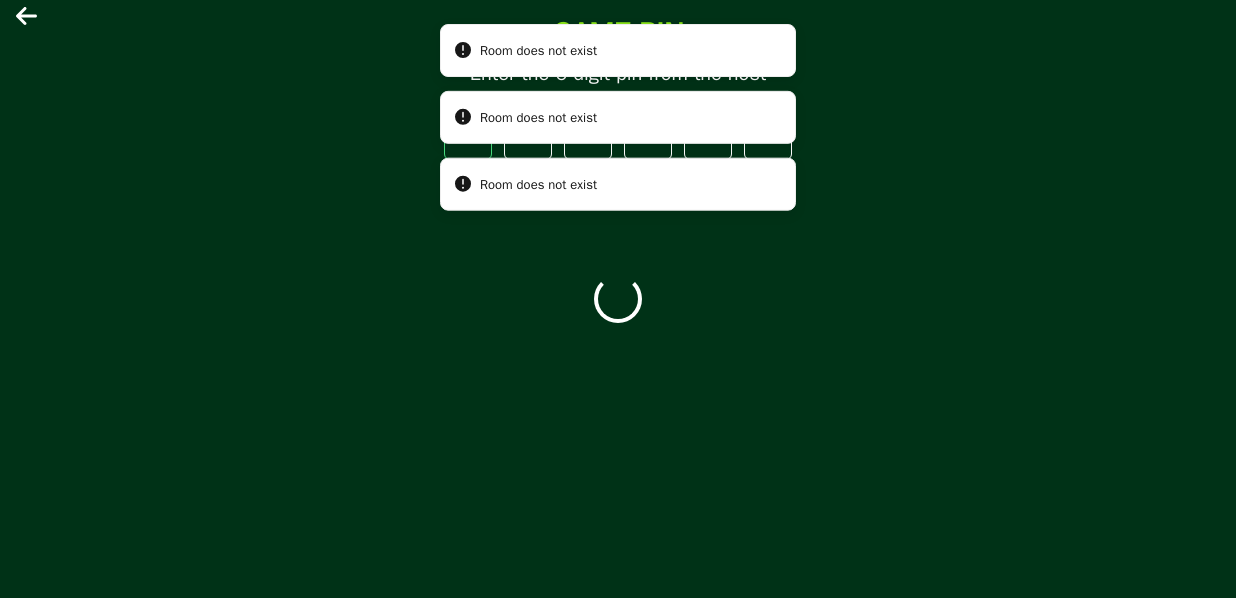type on "*" 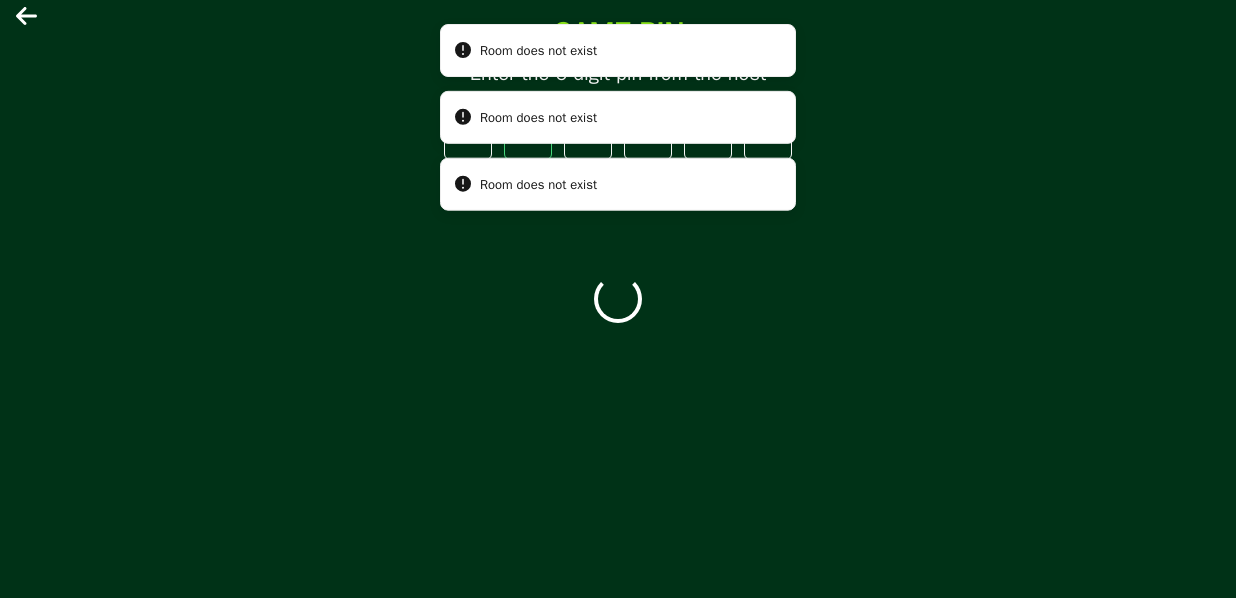 type 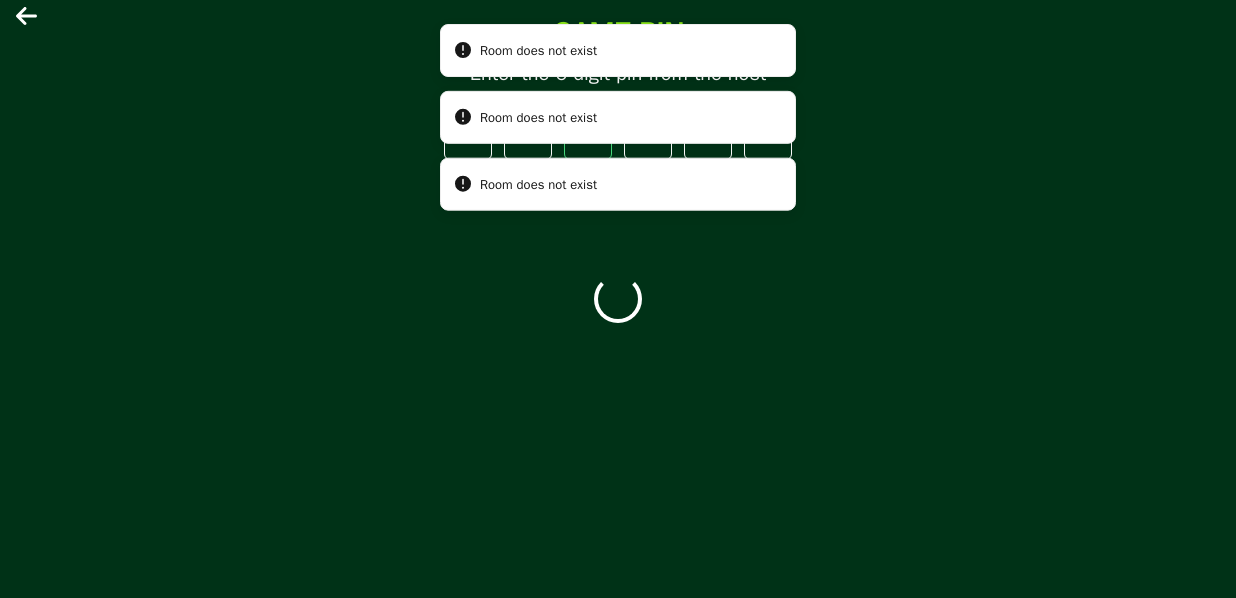 type on "*" 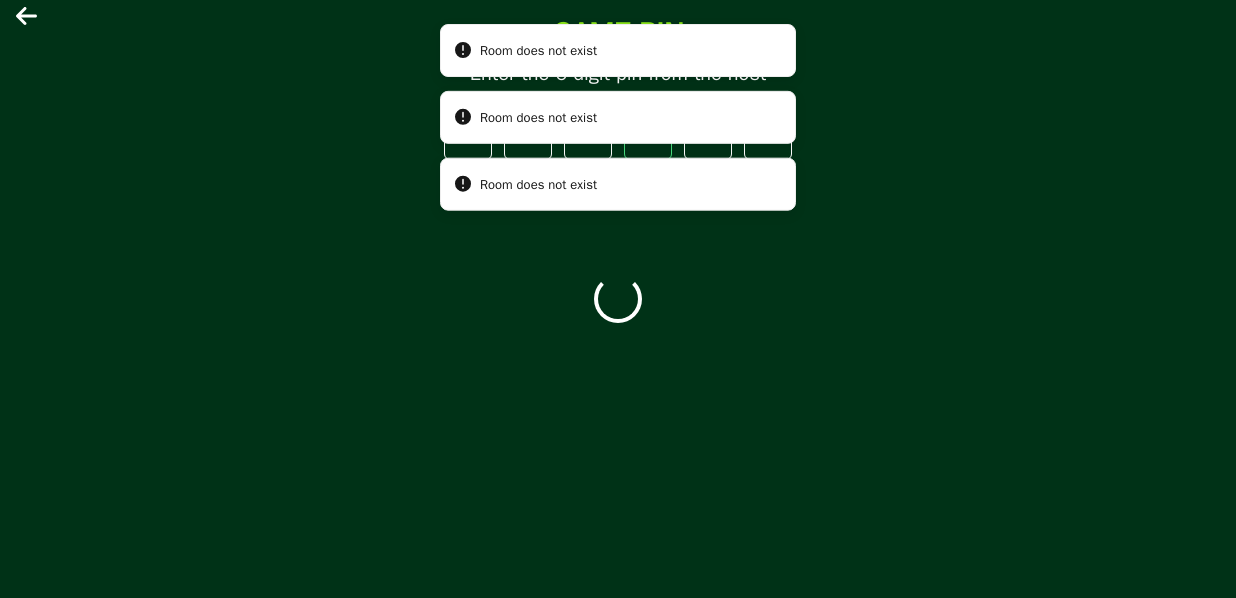 type on "*" 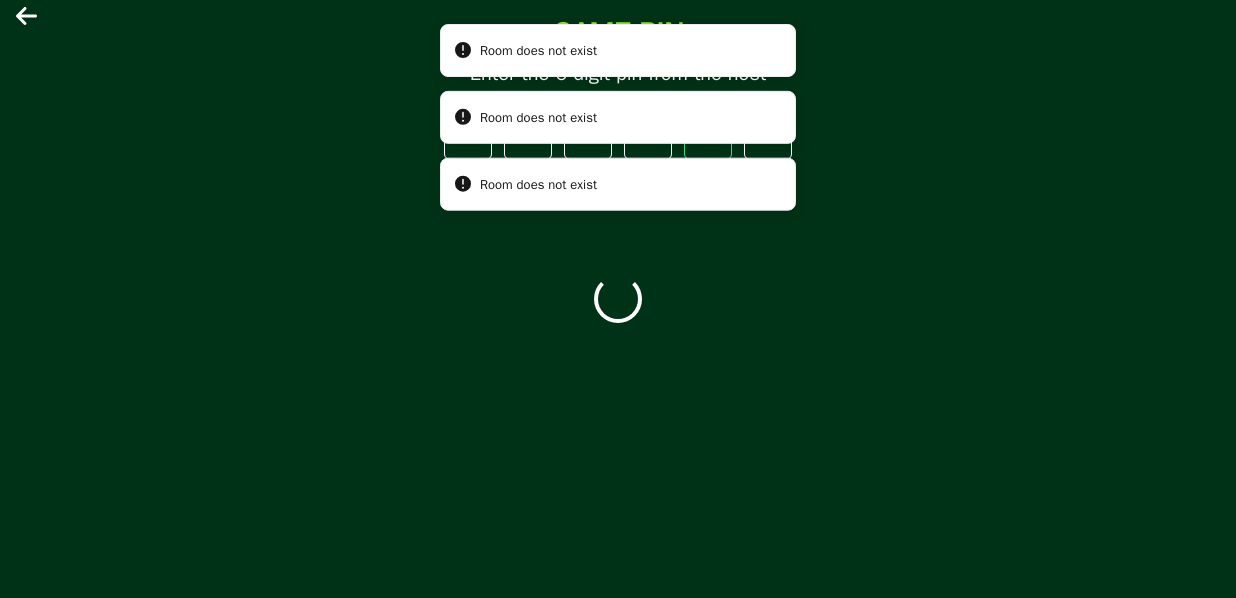 type on "*" 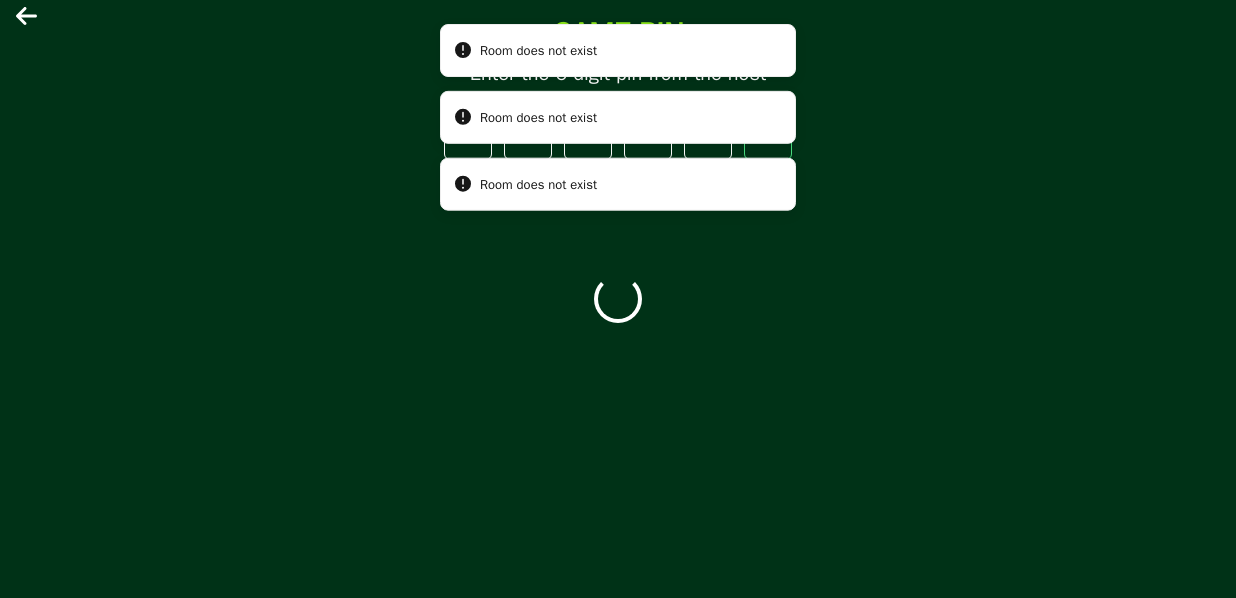 type on "*" 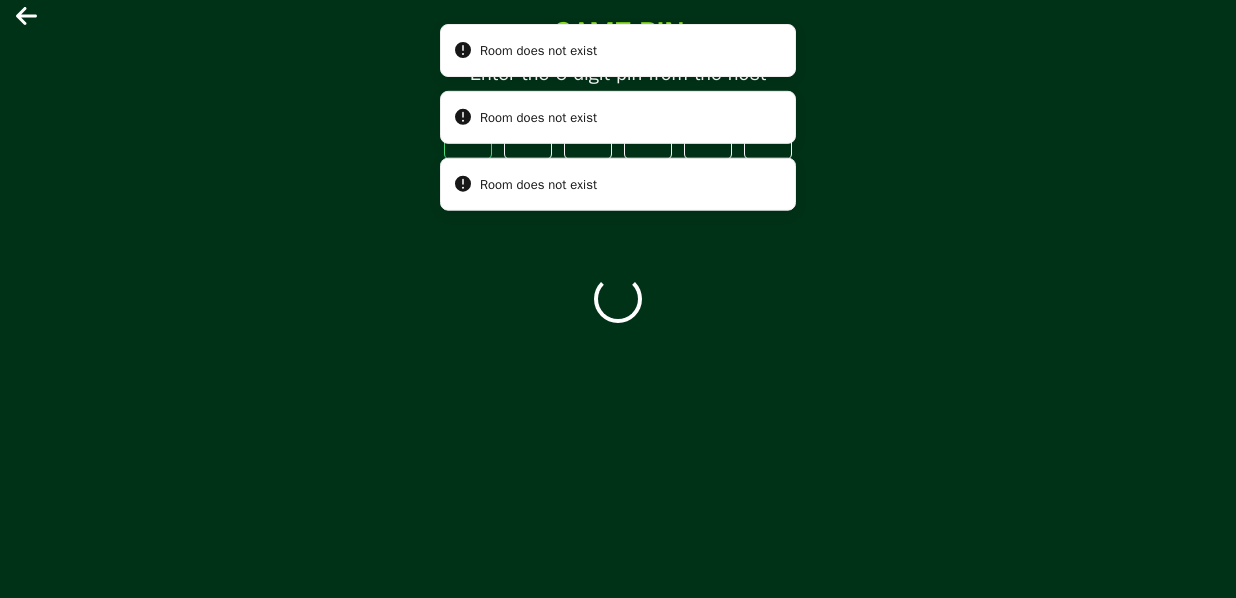 type 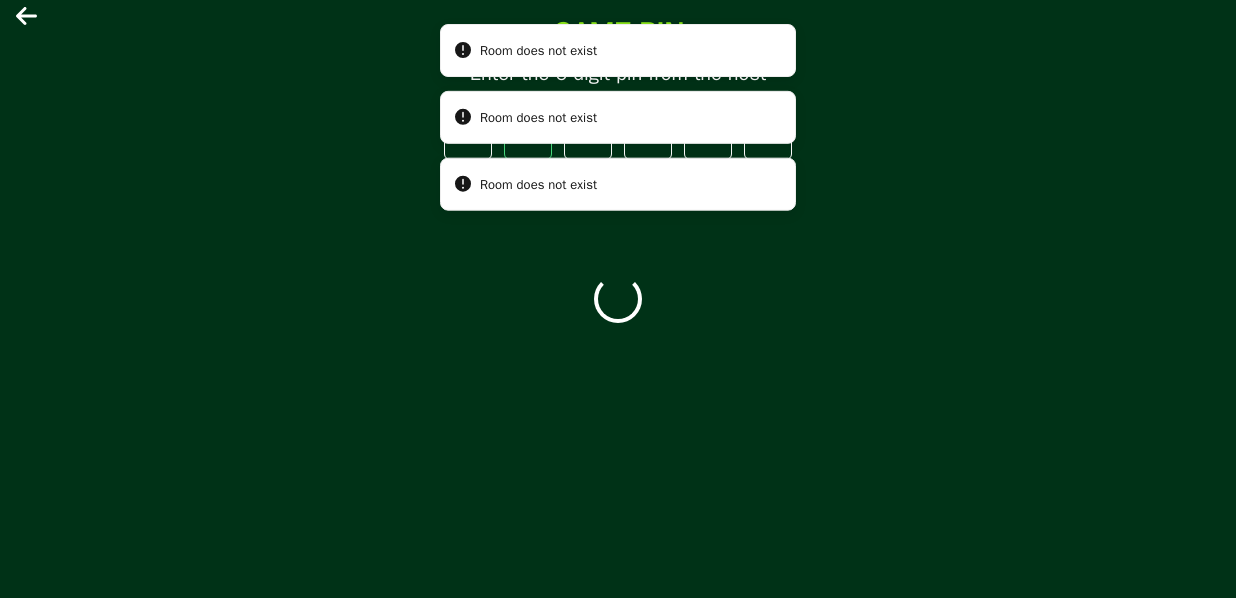 type on "*" 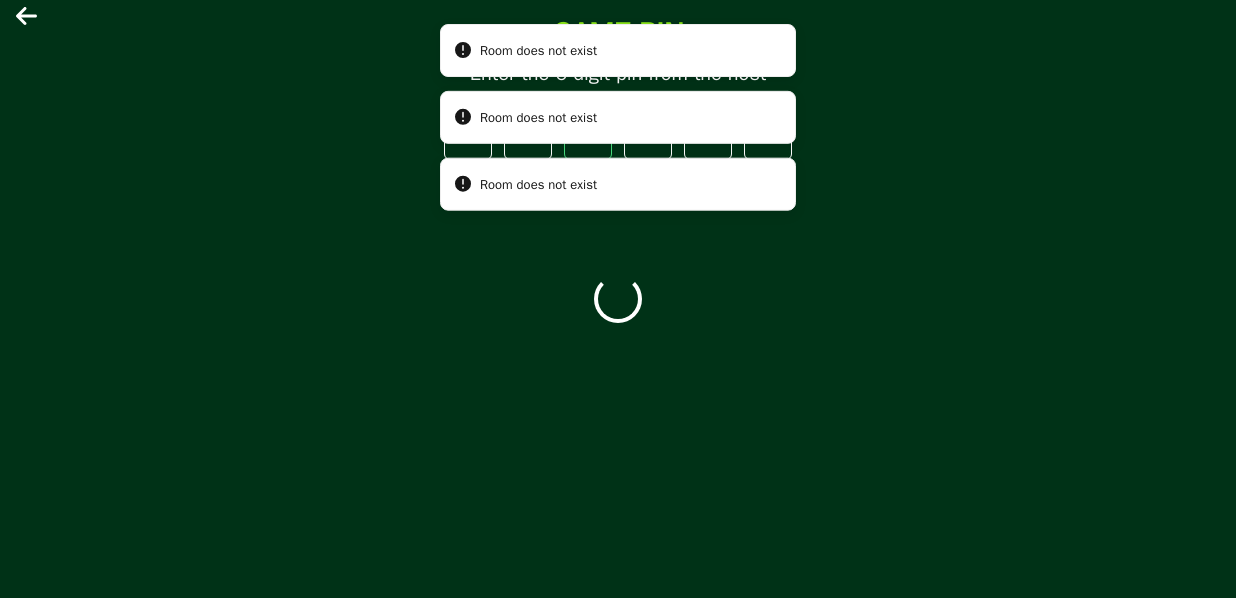 type on "*" 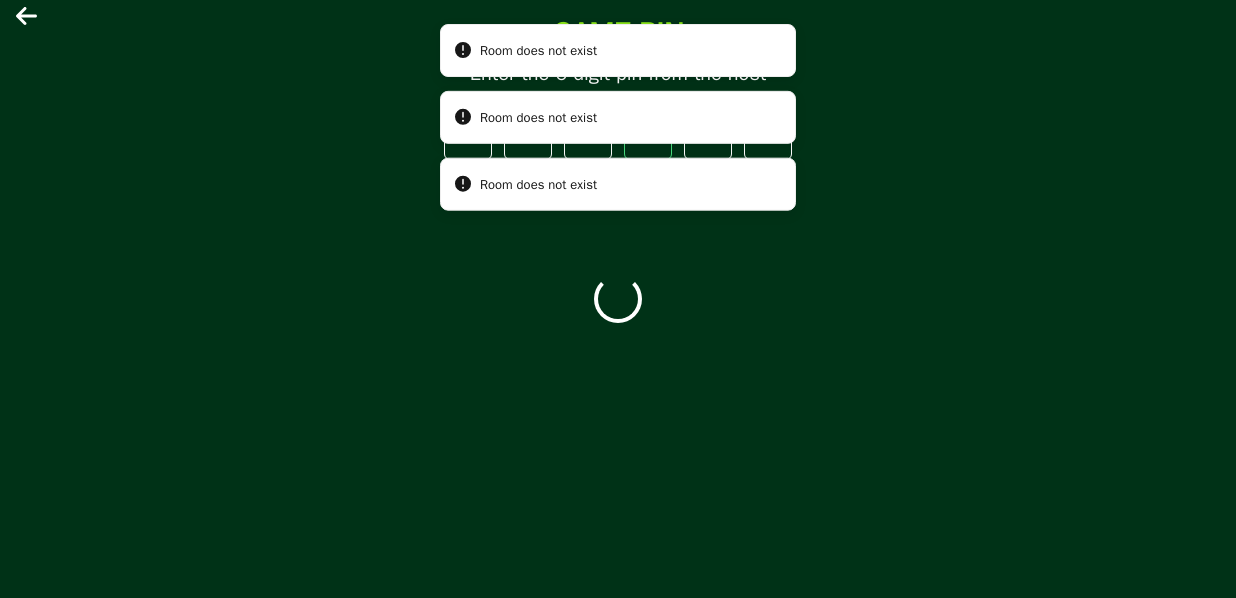 type on "*" 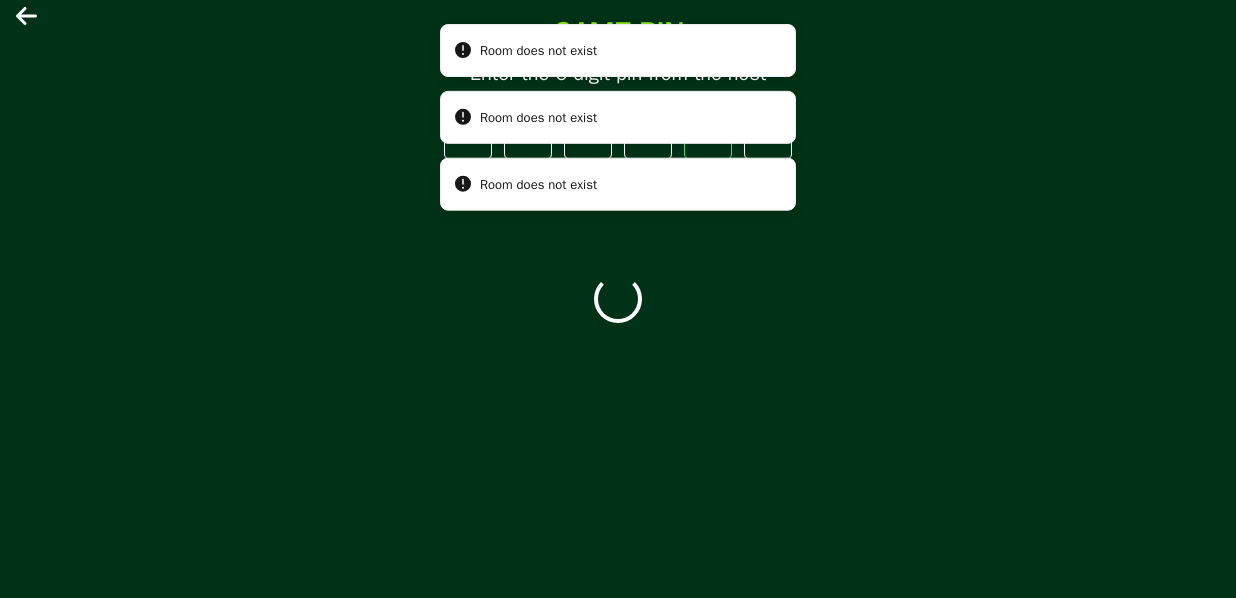 type on "*" 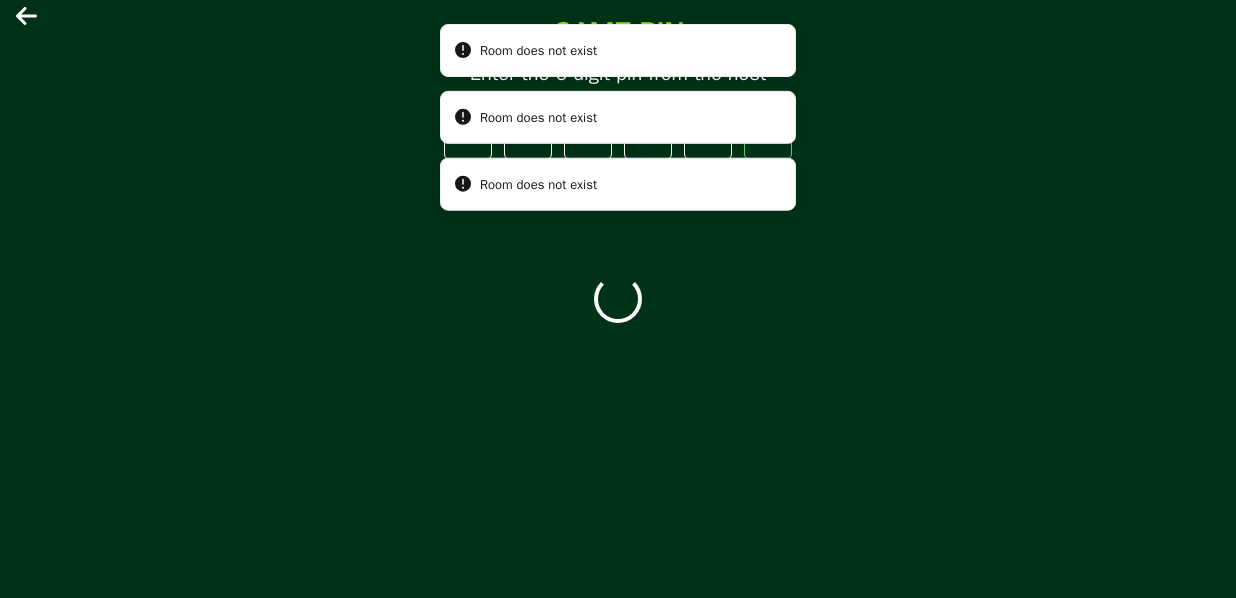 type on "*" 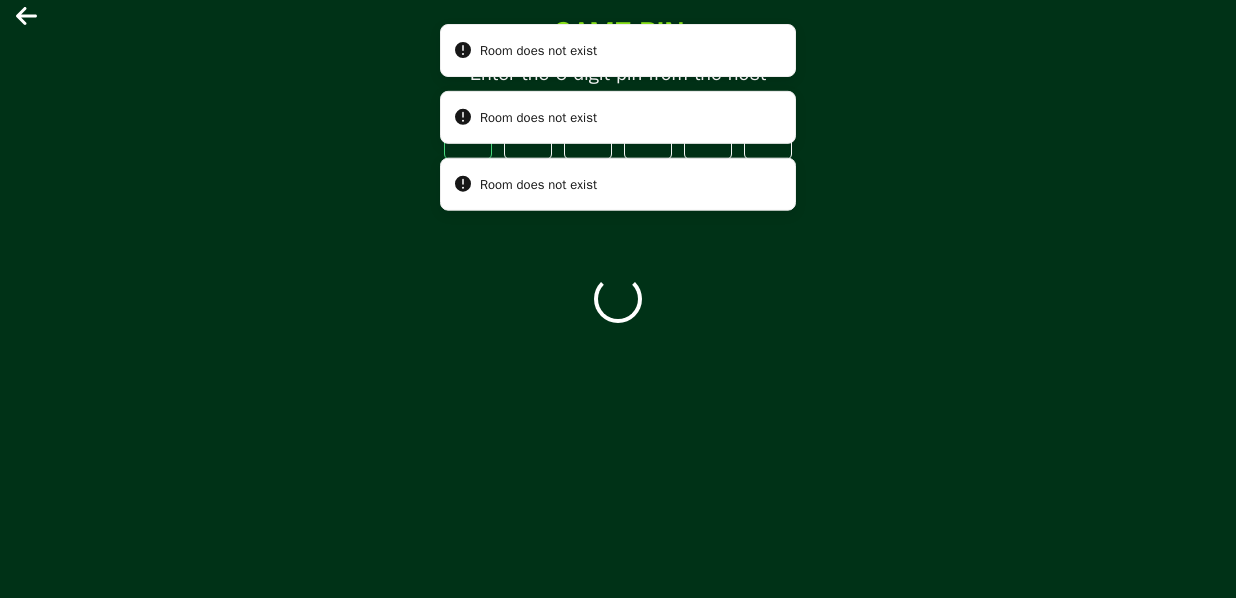 type 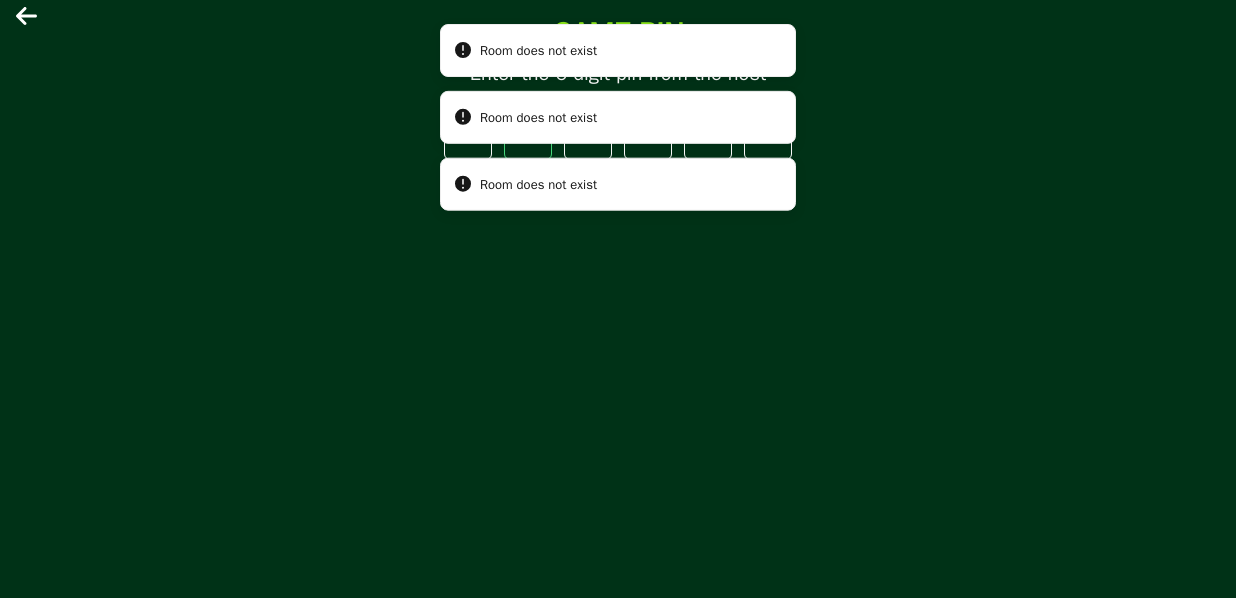 scroll, scrollTop: 0, scrollLeft: 0, axis: both 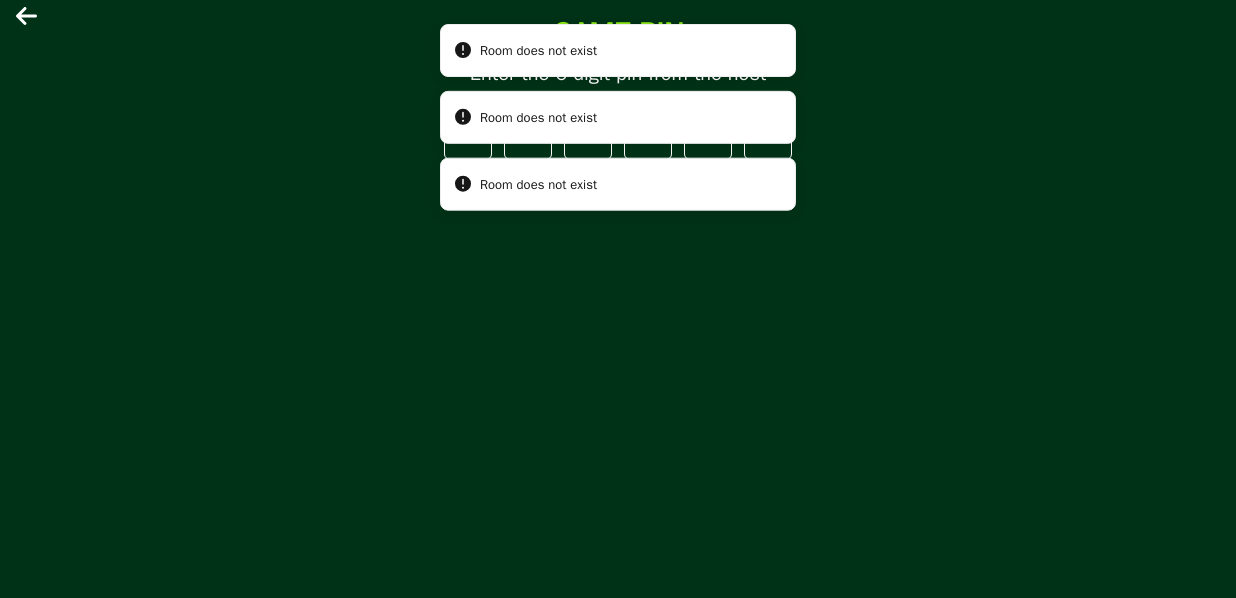 click on "Room does not exist" at bounding box center (618, 117) 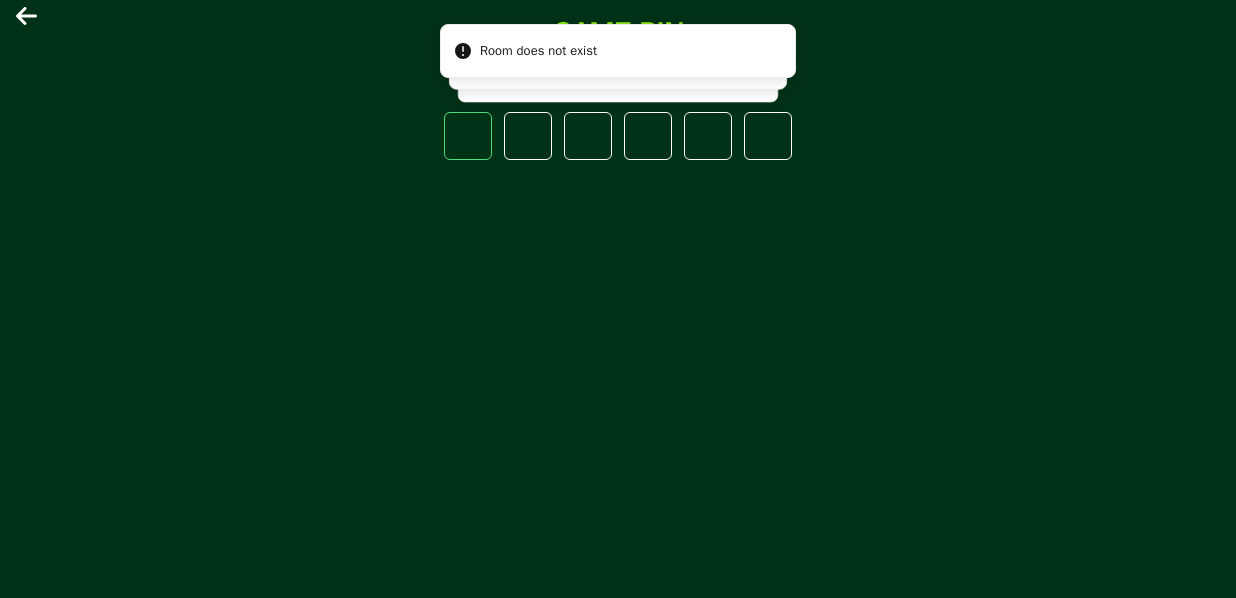 click at bounding box center (468, 136) 